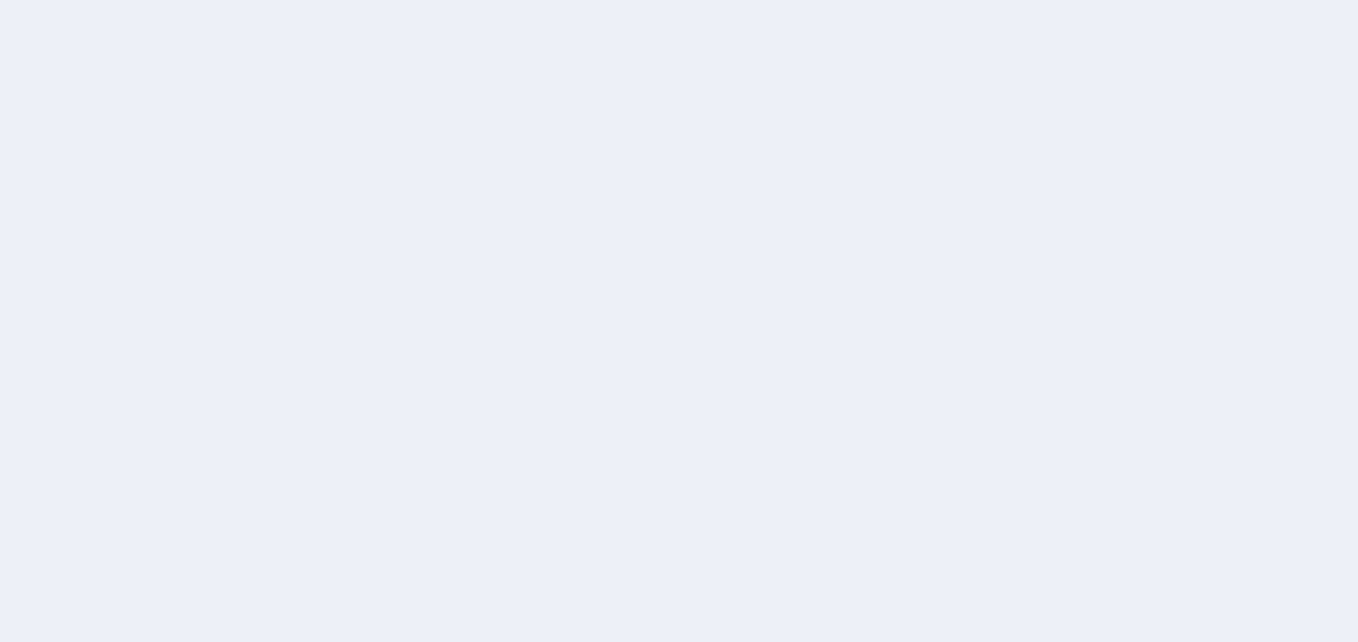 scroll, scrollTop: 0, scrollLeft: 0, axis: both 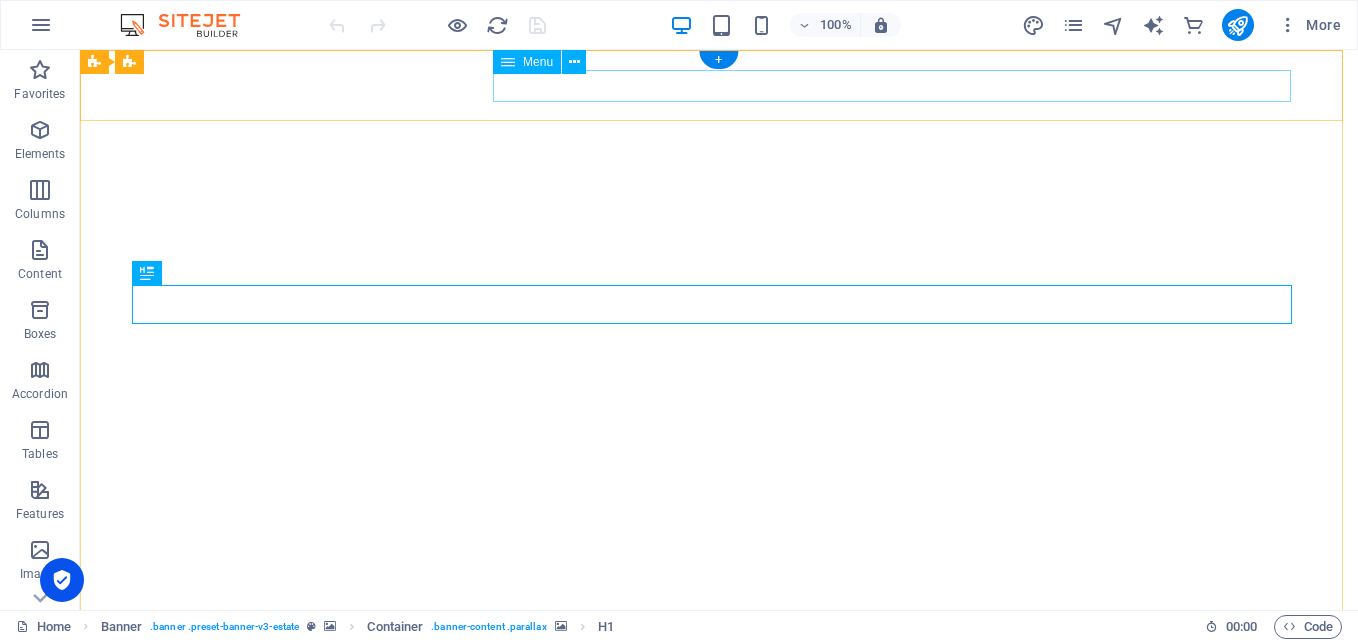 click on "Home Listing News Our Team Contact" at bounding box center (719, 805) 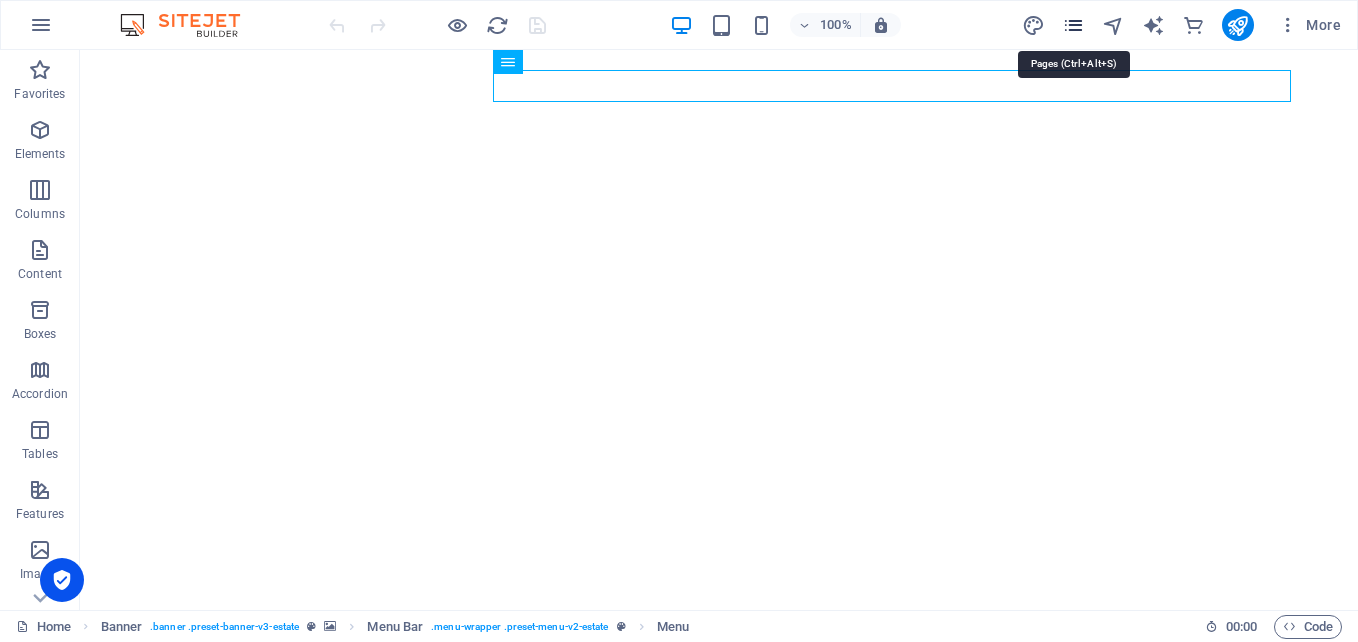 click at bounding box center (1073, 25) 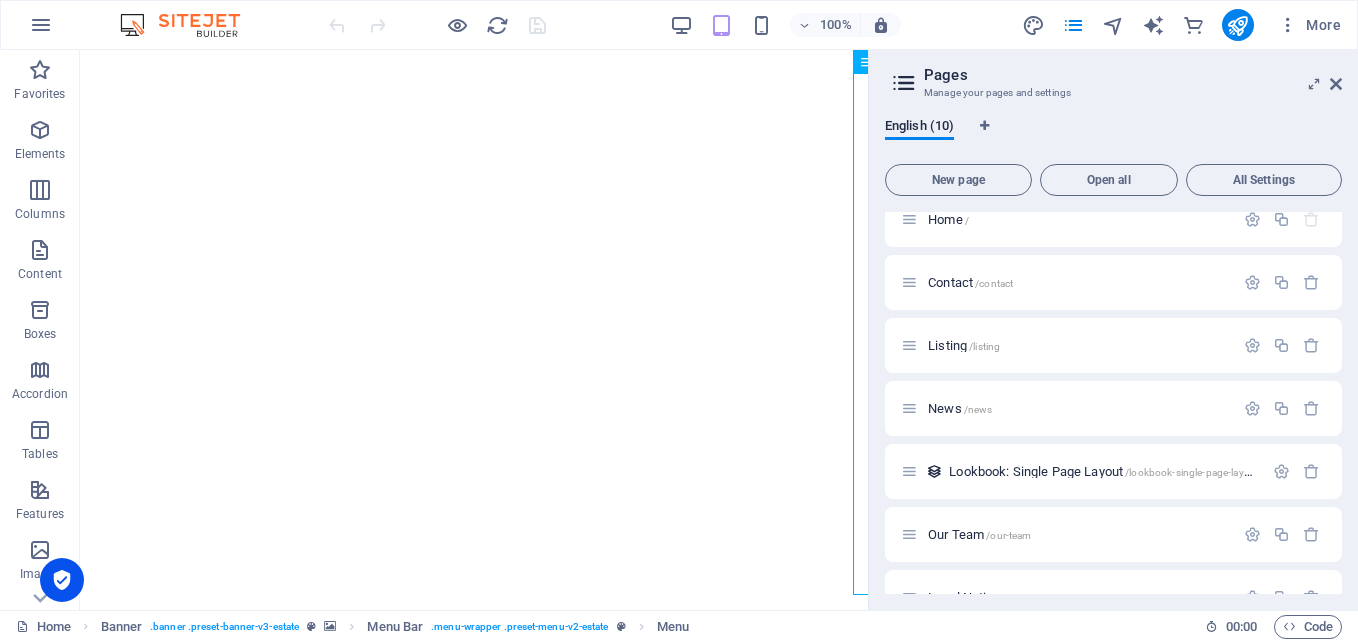 scroll, scrollTop: 0, scrollLeft: 0, axis: both 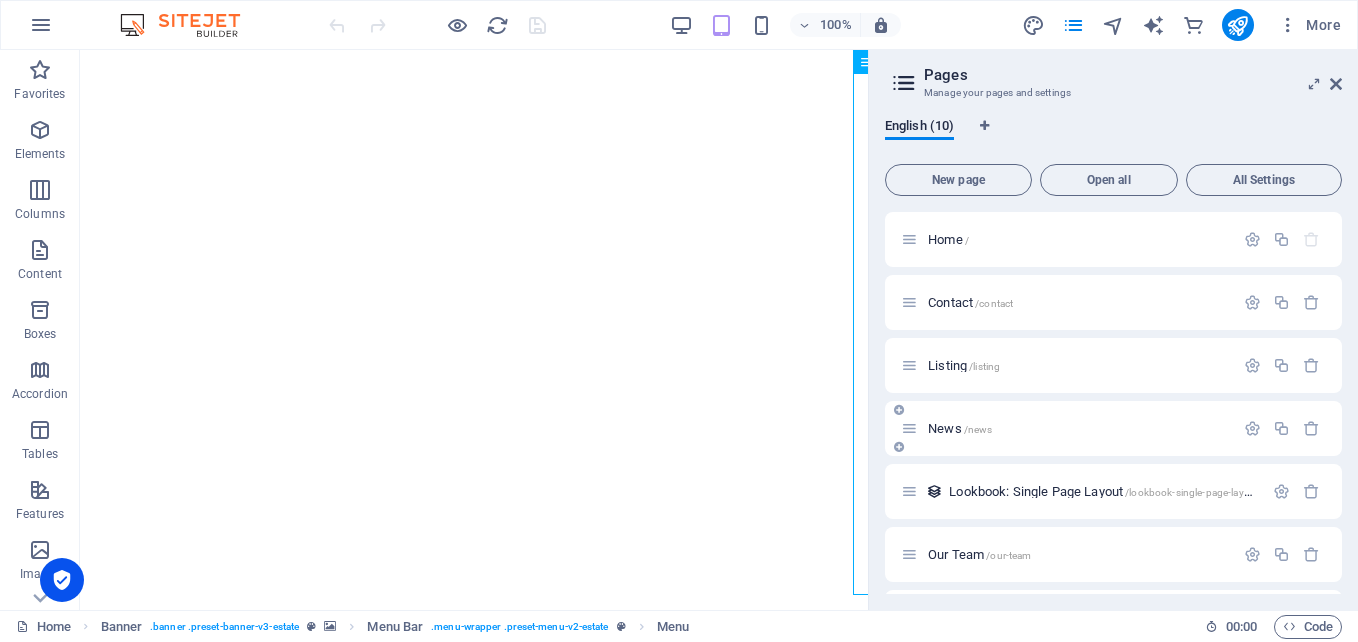 click on "News /news" at bounding box center [1078, 428] 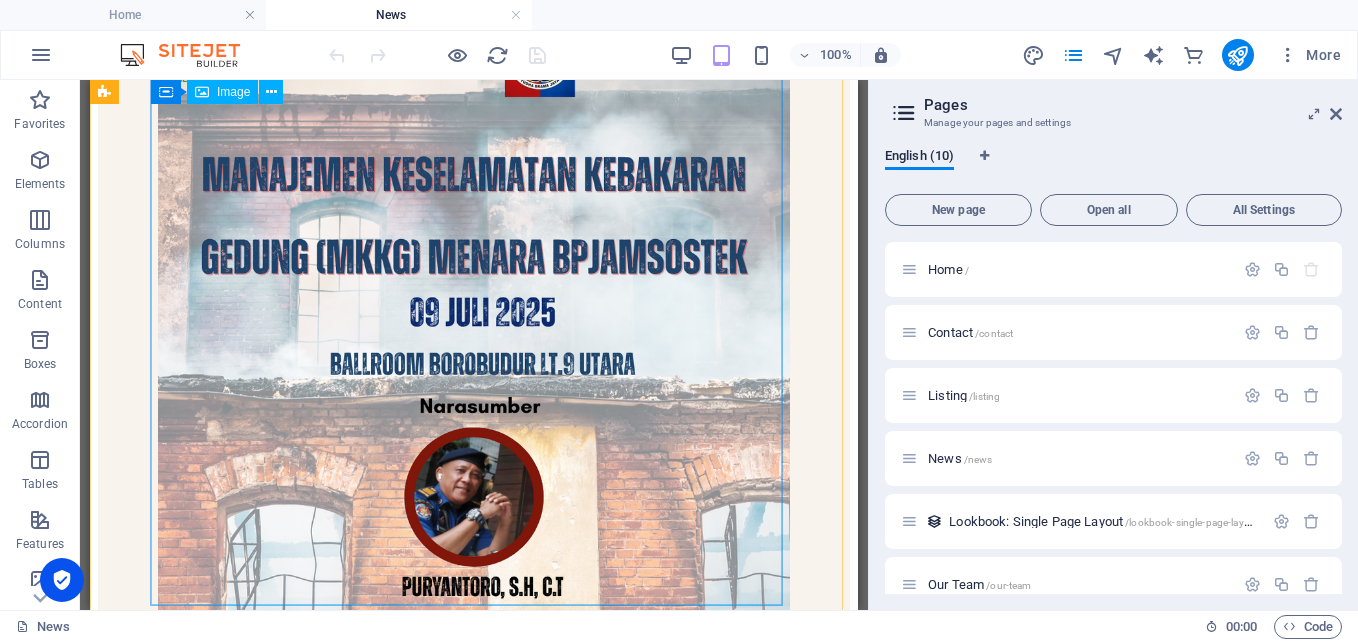 scroll, scrollTop: 0, scrollLeft: 0, axis: both 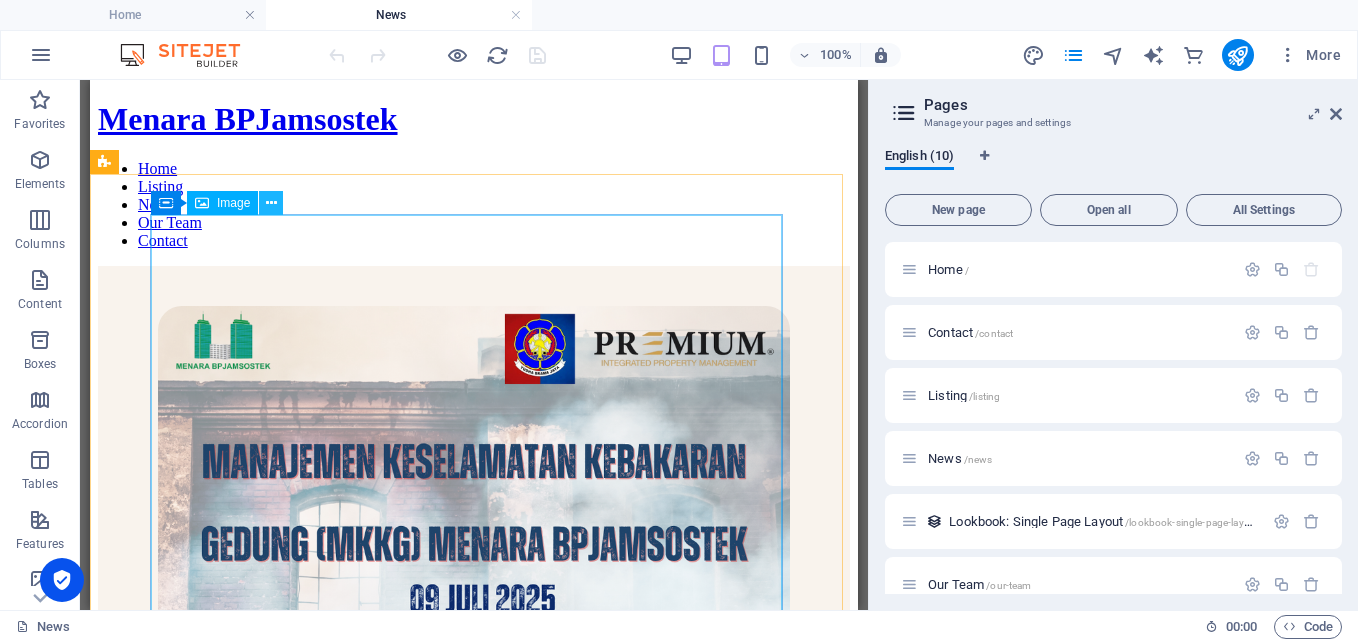 click at bounding box center (271, 203) 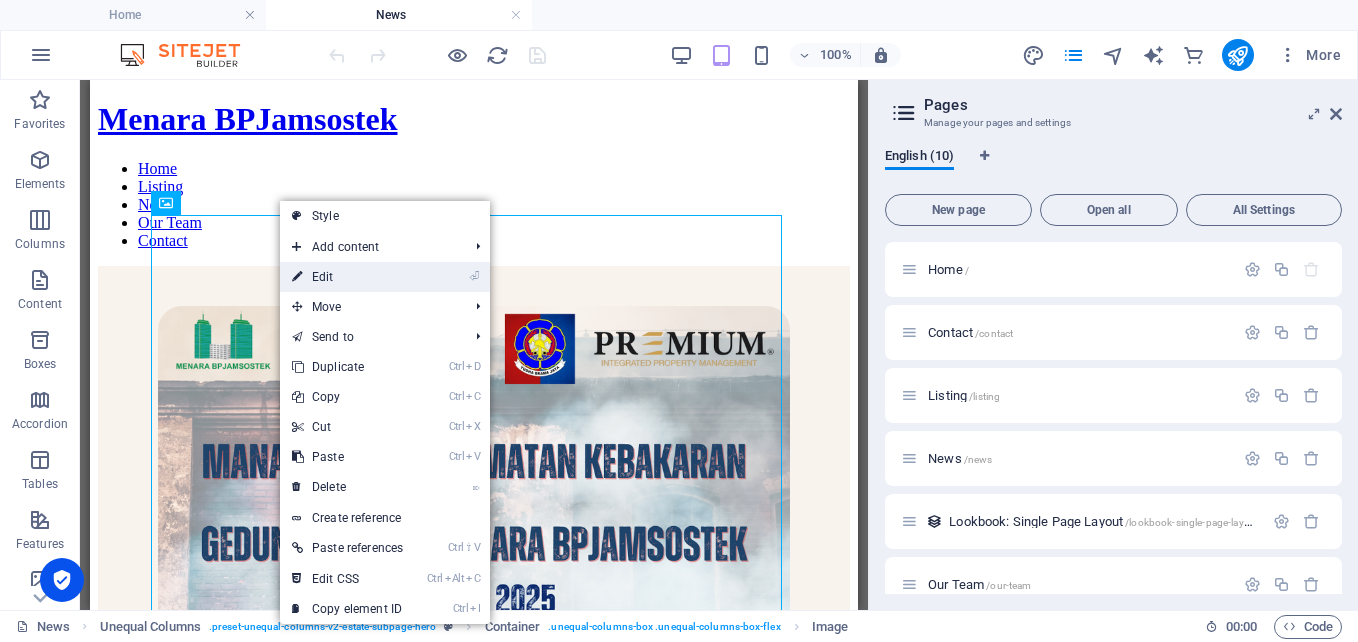 click on "⏎  Edit" at bounding box center [347, 277] 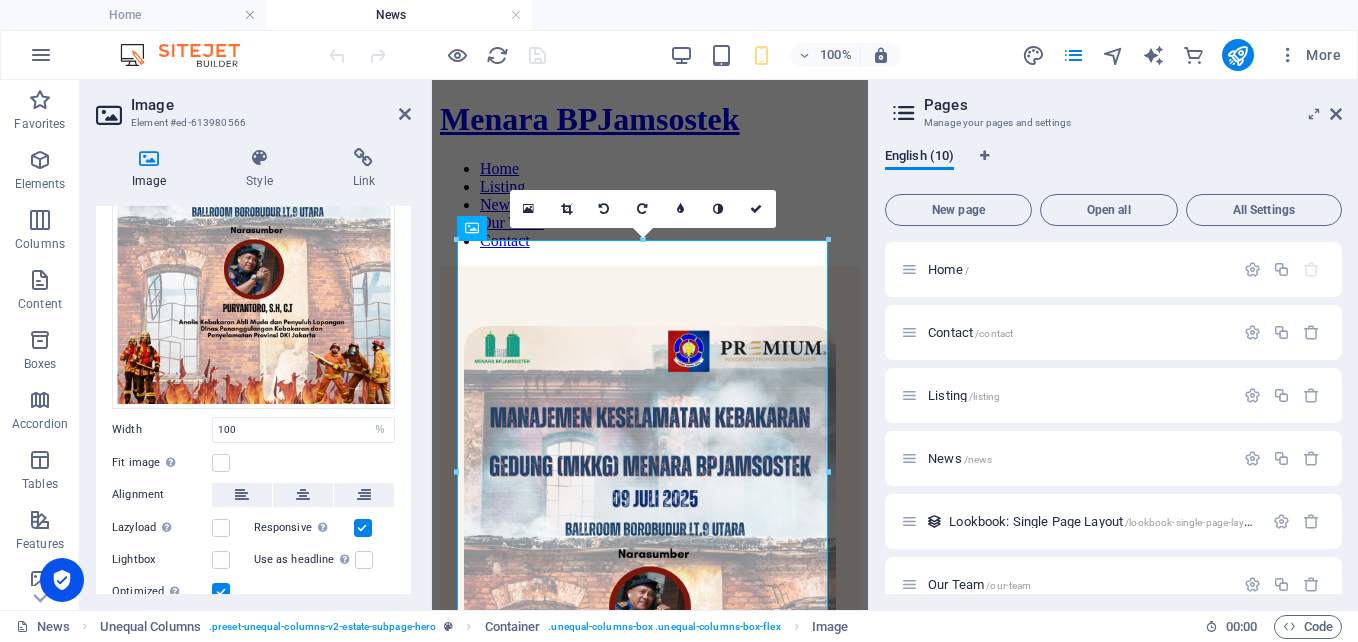 scroll, scrollTop: 273, scrollLeft: 0, axis: vertical 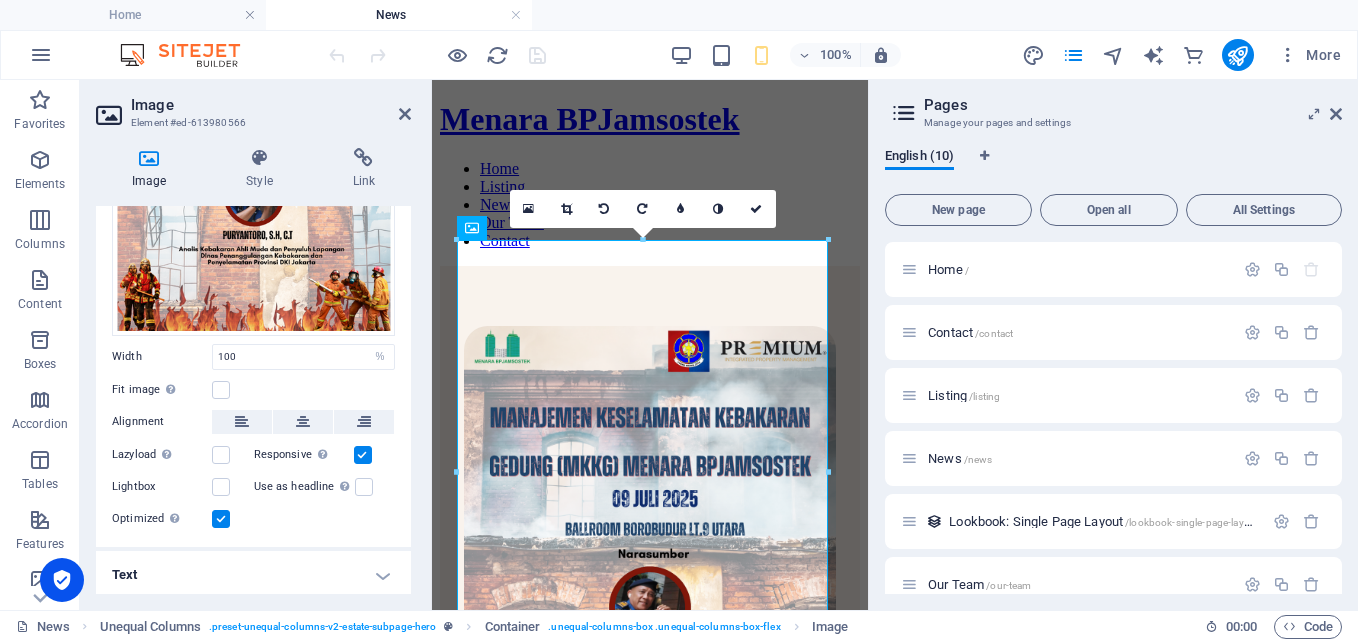 click on "Text" at bounding box center (253, 575) 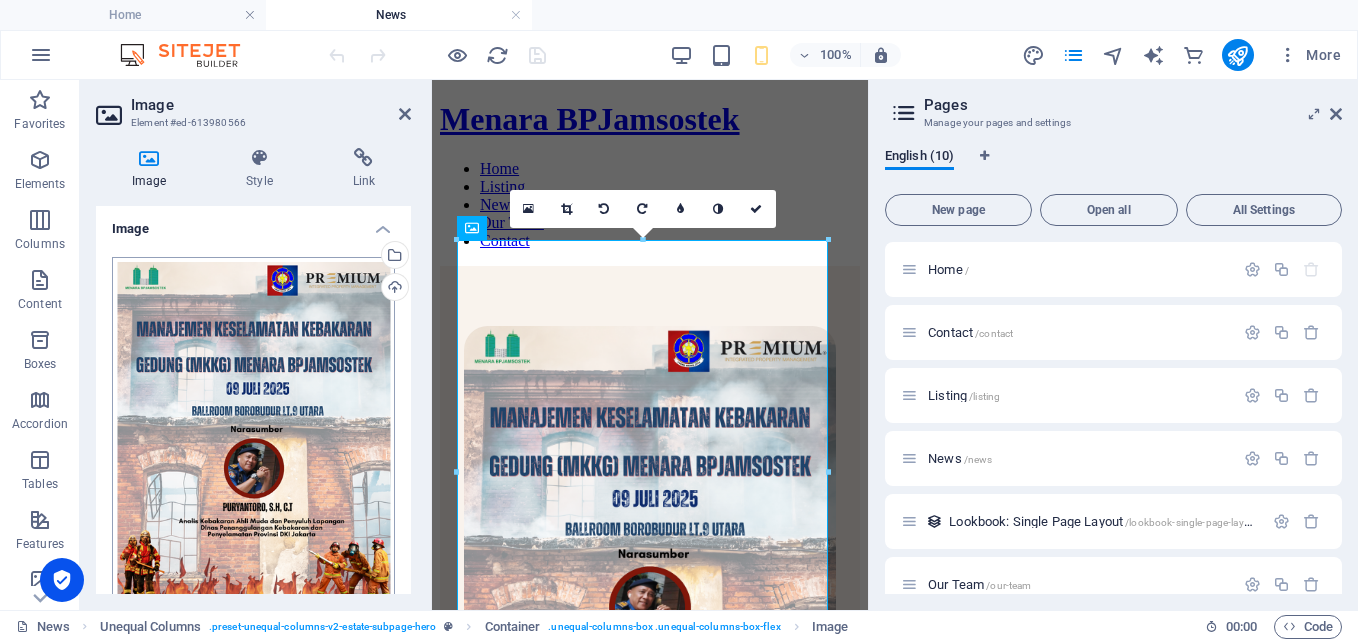 scroll, scrollTop: 0, scrollLeft: 0, axis: both 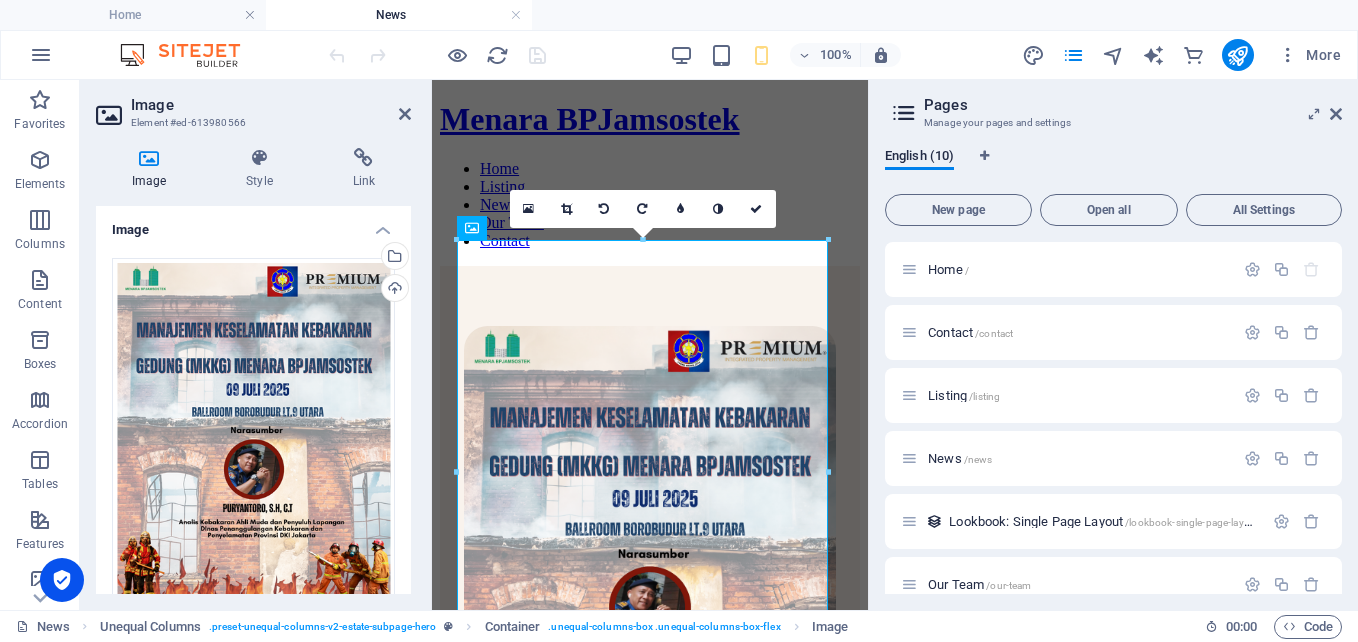 click on "Image" at bounding box center [153, 169] 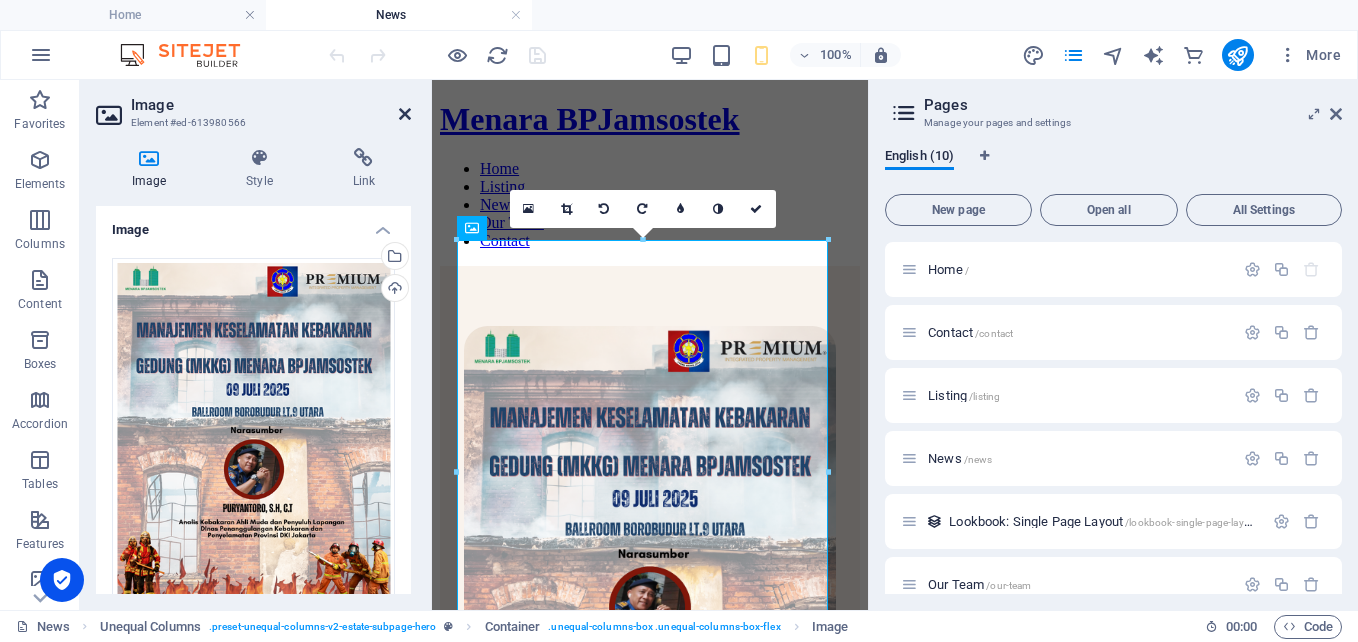 click at bounding box center (405, 114) 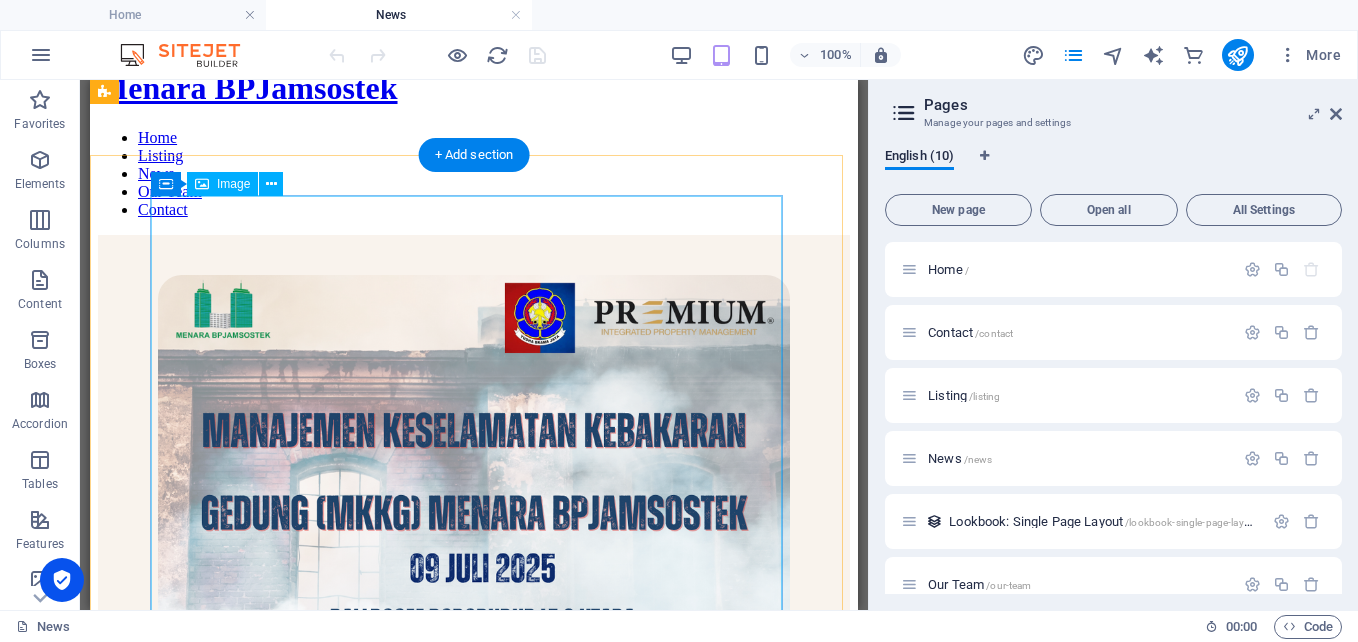scroll, scrollTop: 0, scrollLeft: 0, axis: both 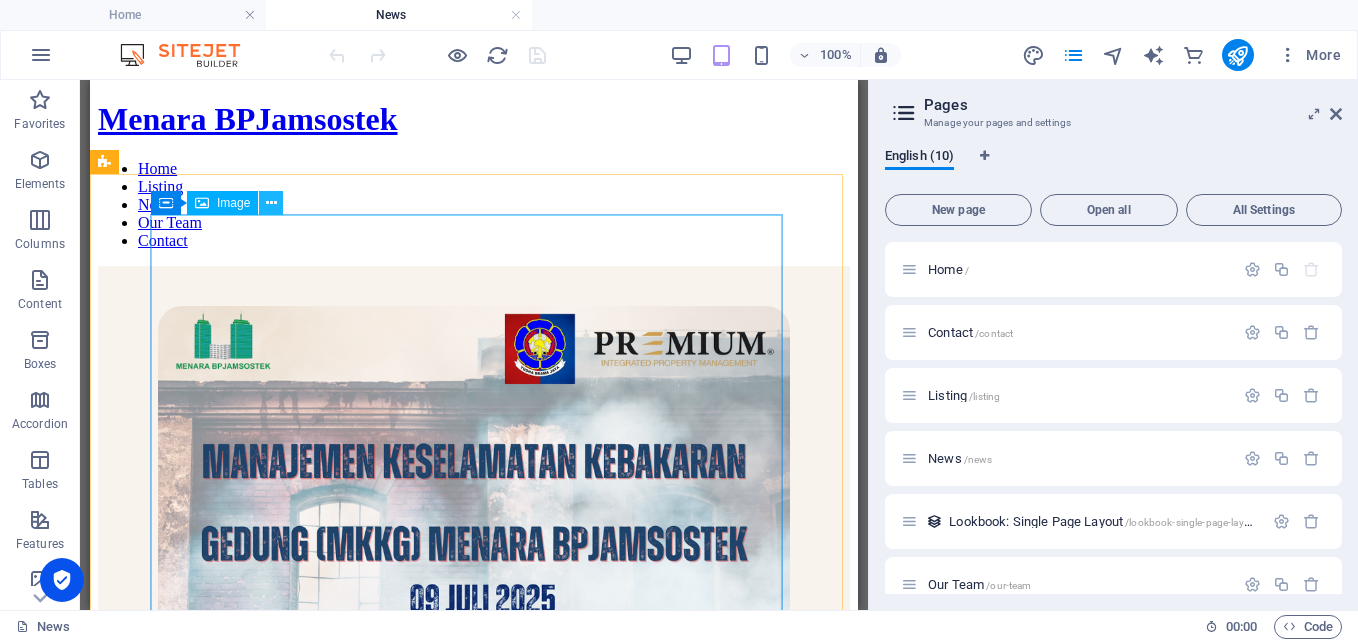 click at bounding box center [271, 203] 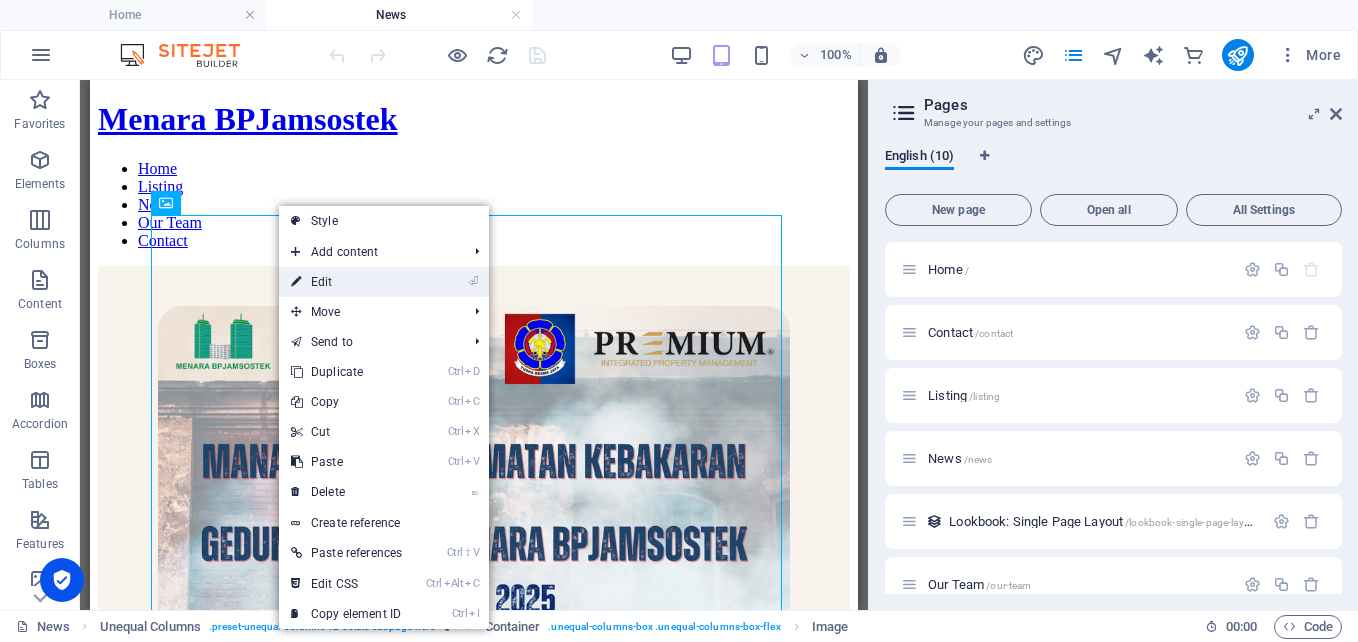 click on "⏎  Edit" at bounding box center [384, 282] 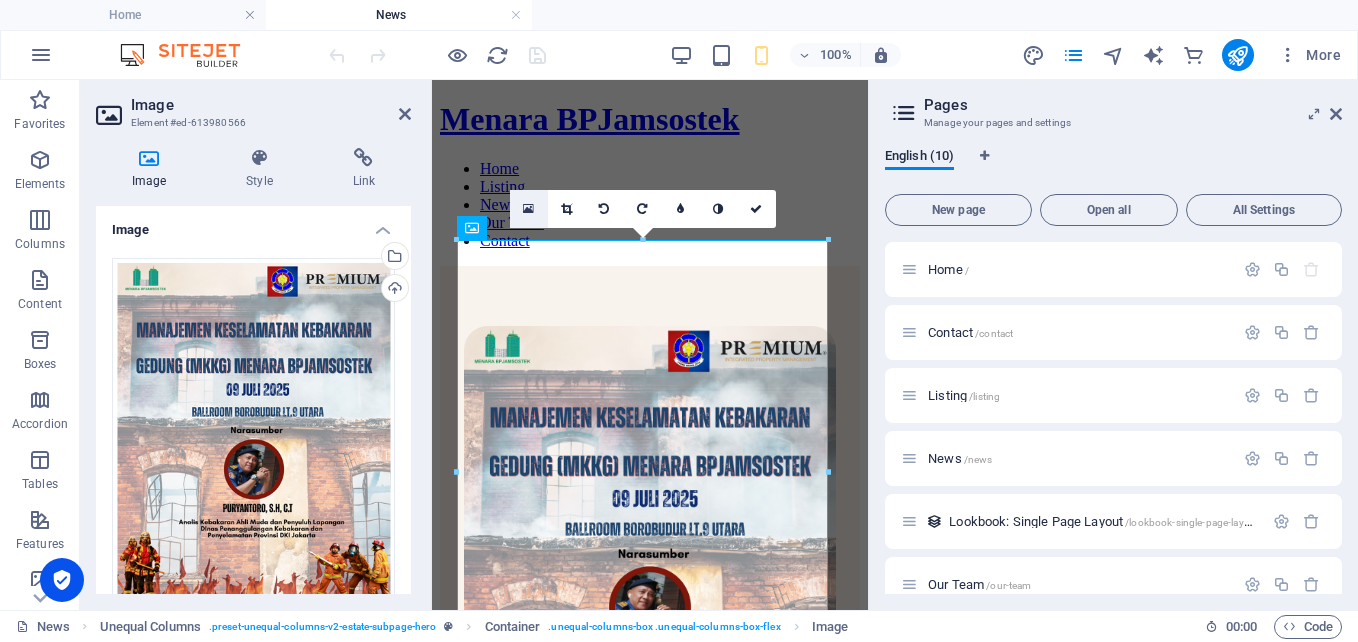 click at bounding box center [528, 209] 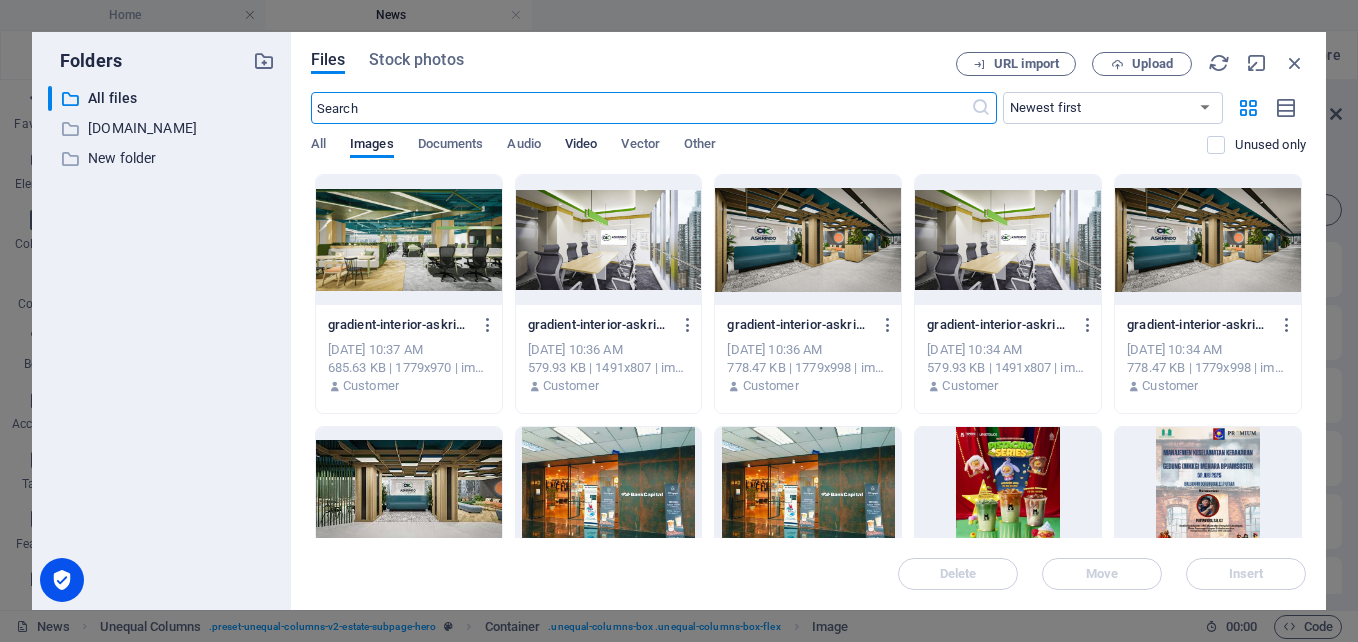 click on "Video" at bounding box center [581, 146] 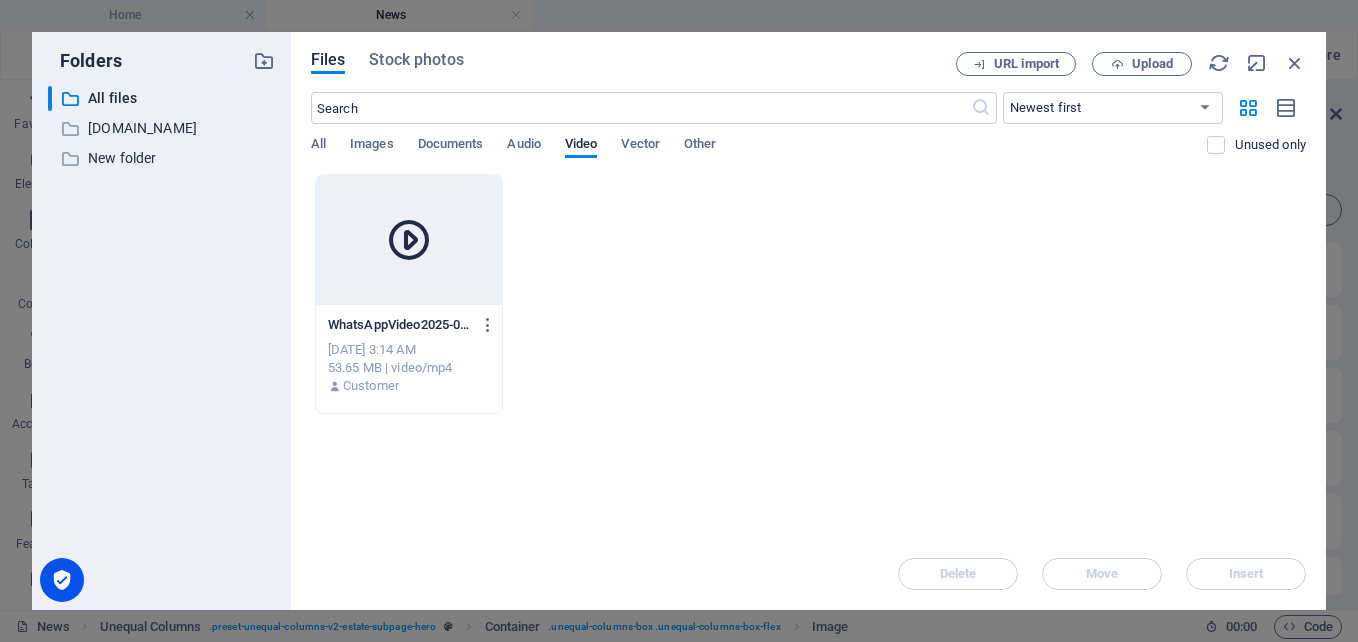 click at bounding box center (409, 240) 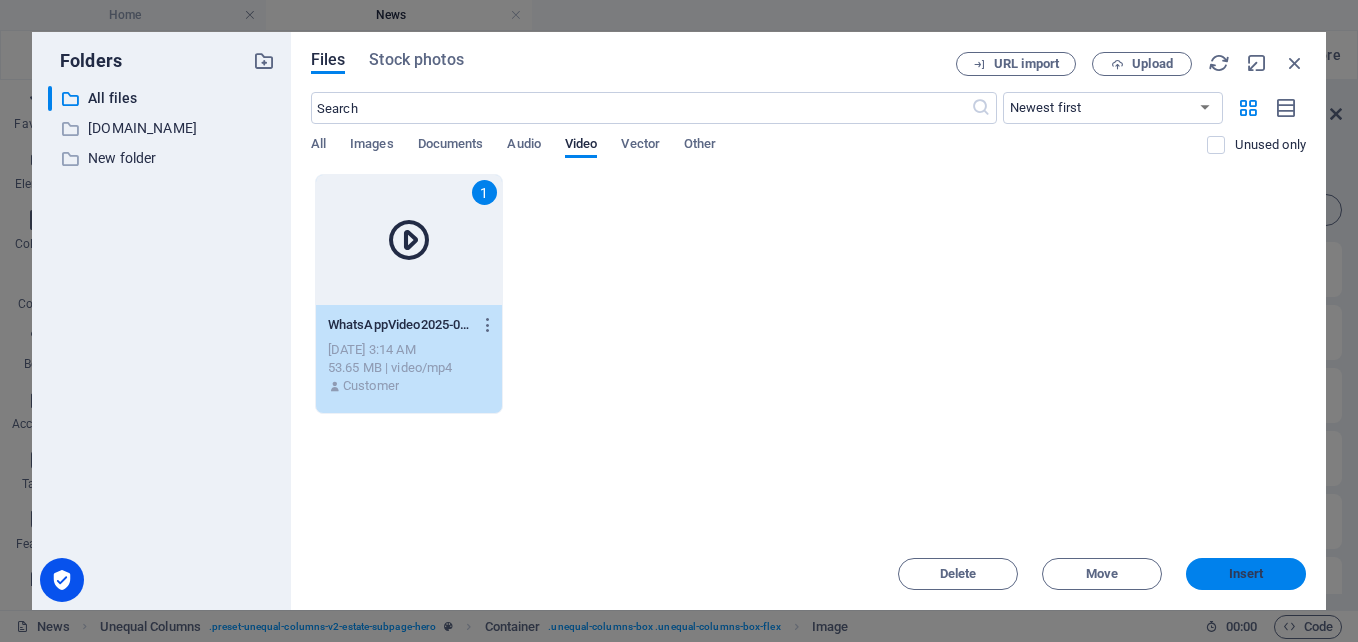 click on "Insert" at bounding box center [1246, 574] 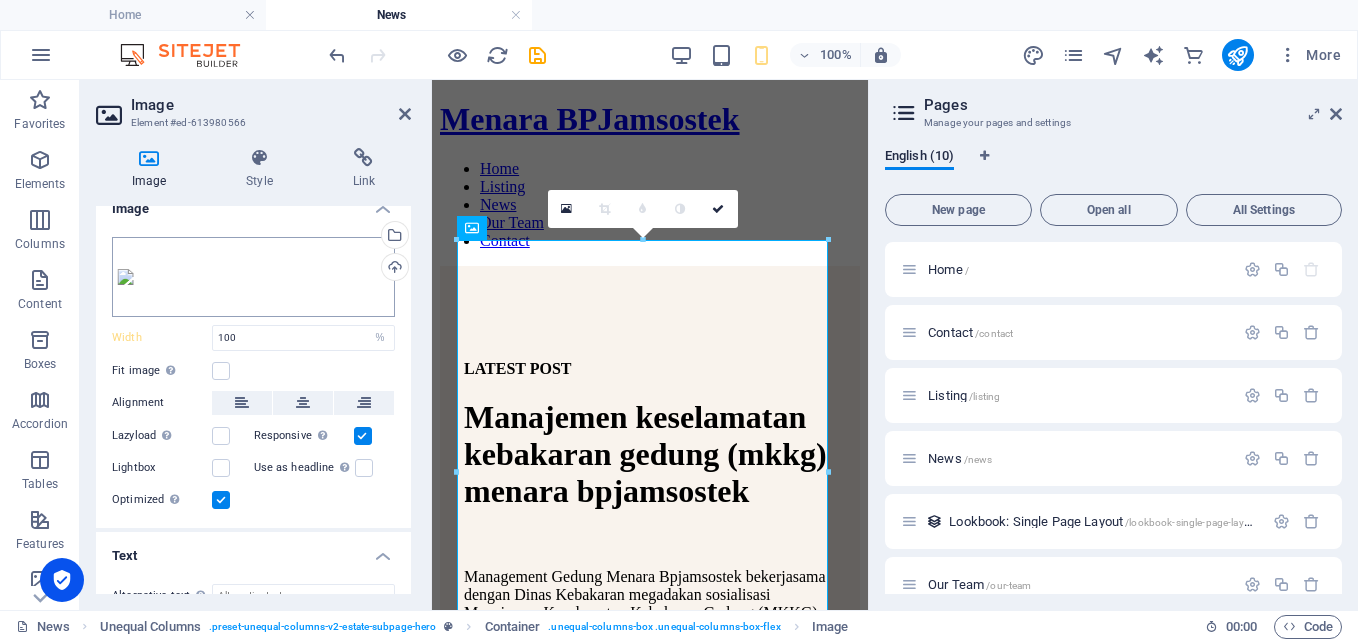 scroll, scrollTop: 0, scrollLeft: 0, axis: both 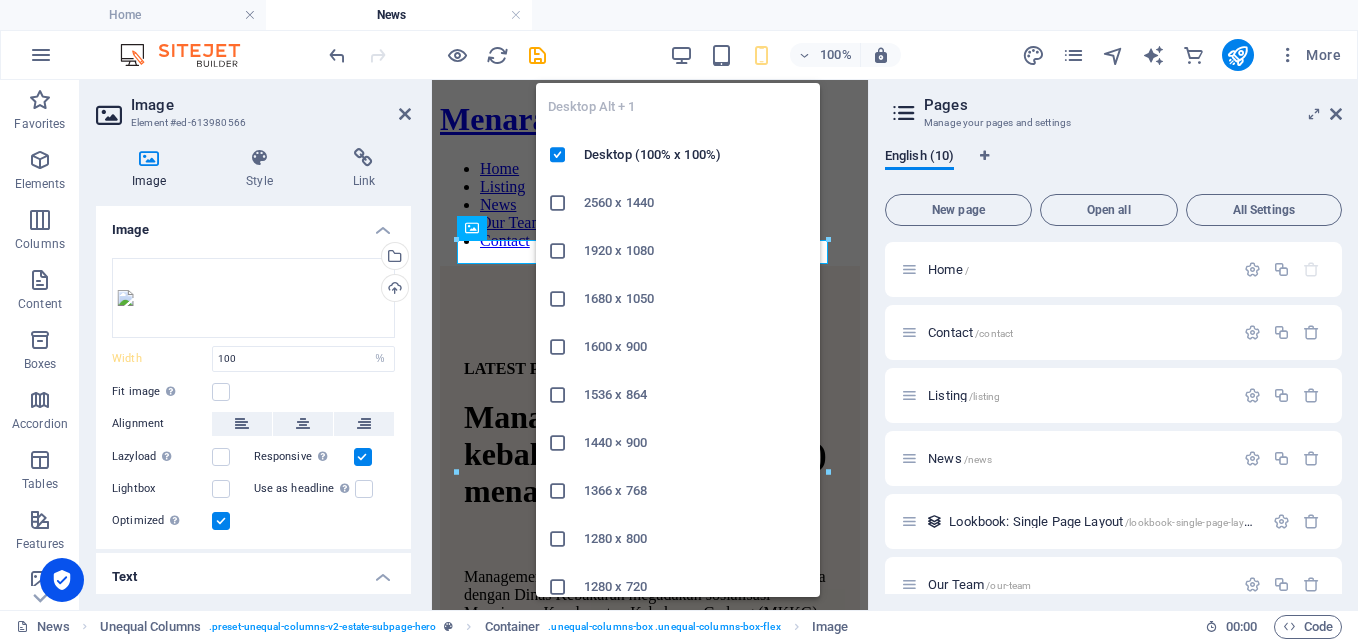 click at bounding box center (558, 203) 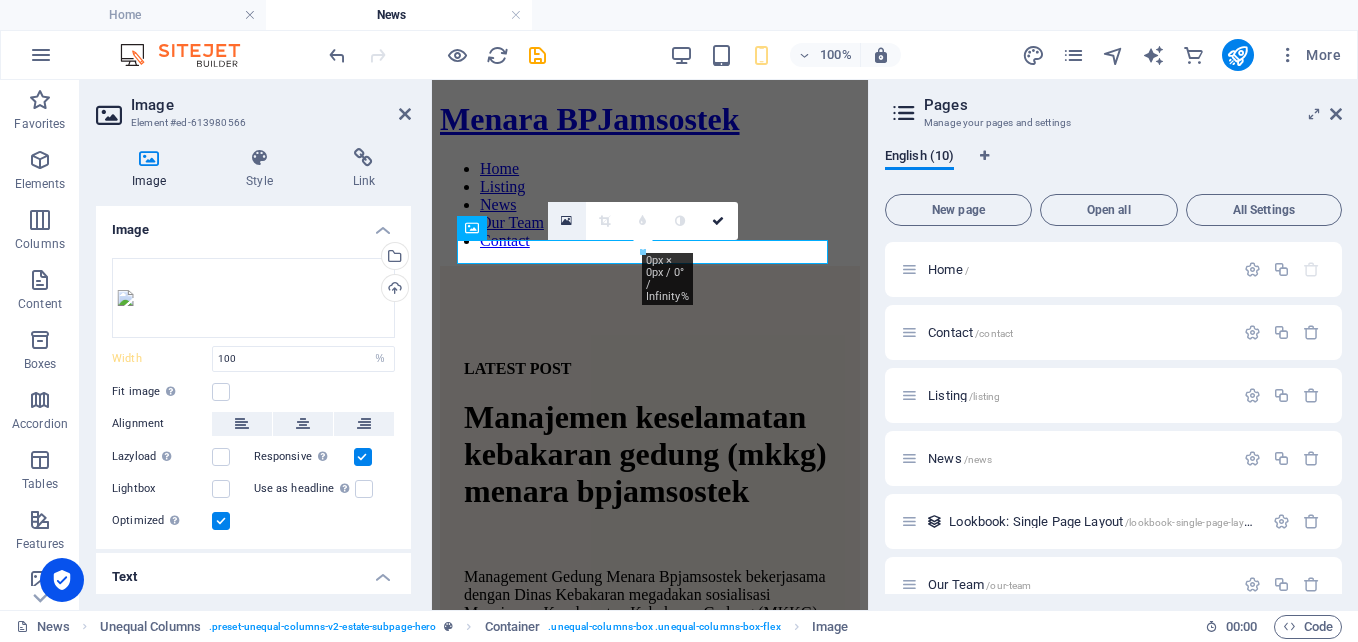 click at bounding box center (567, 221) 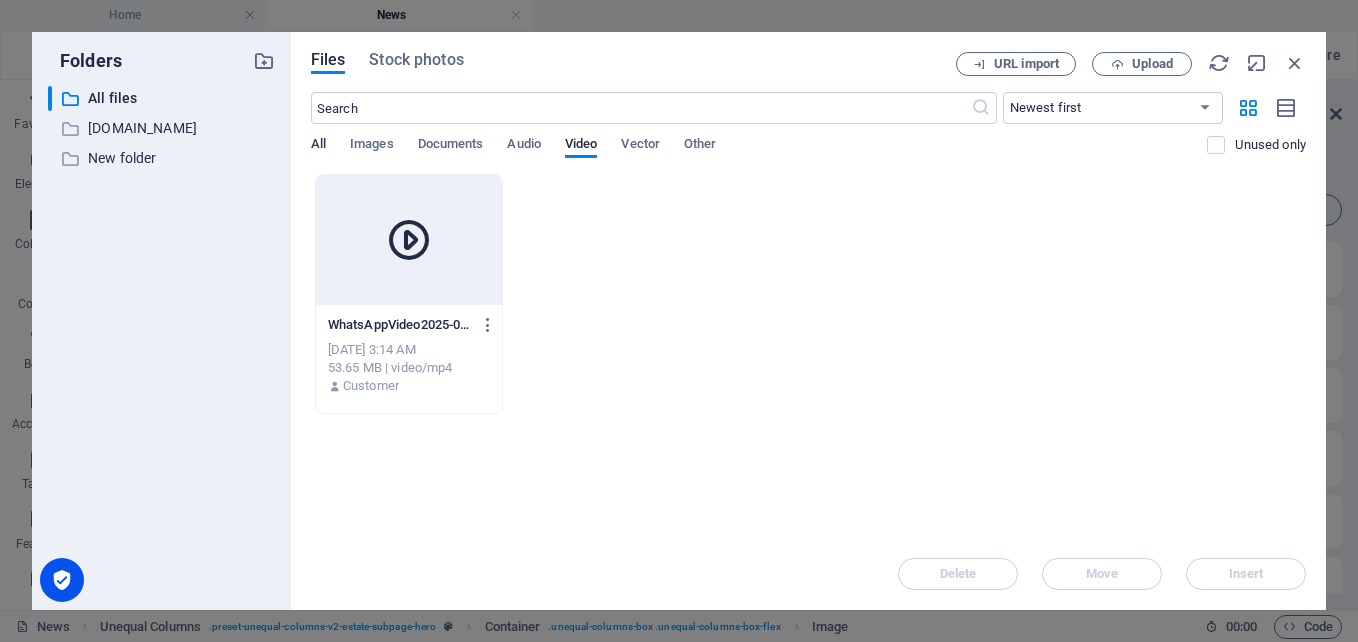 click on "All" at bounding box center [318, 146] 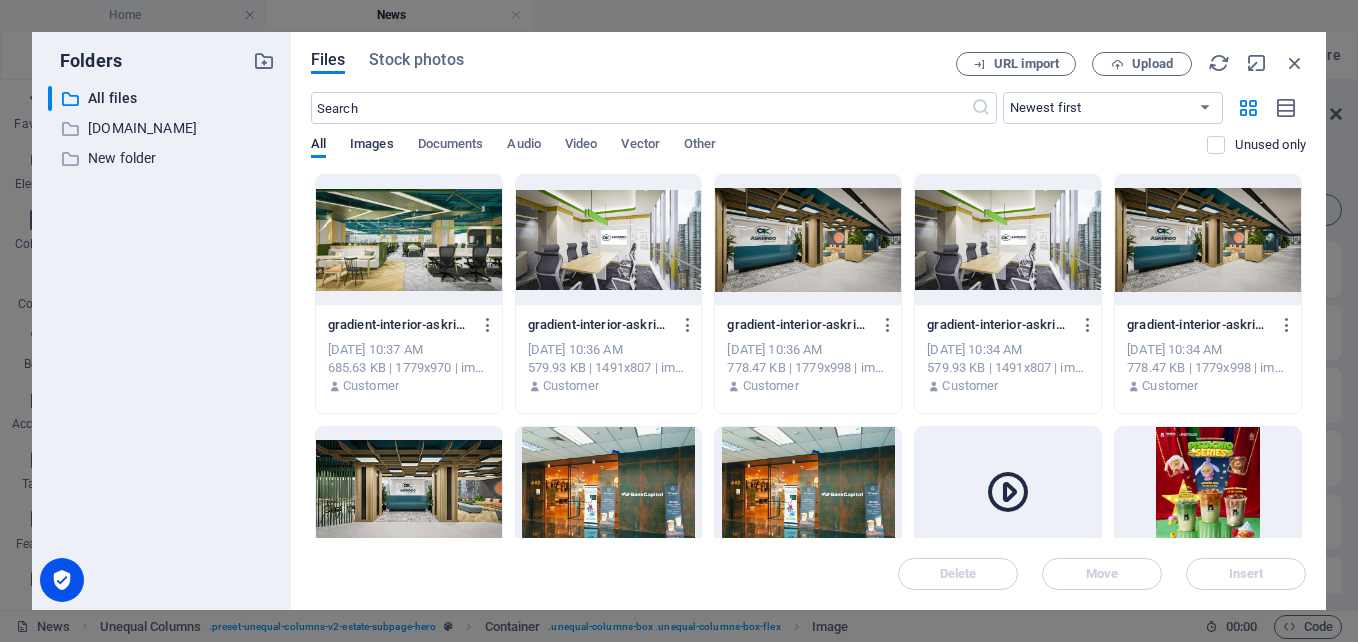 click on "Images" at bounding box center [372, 146] 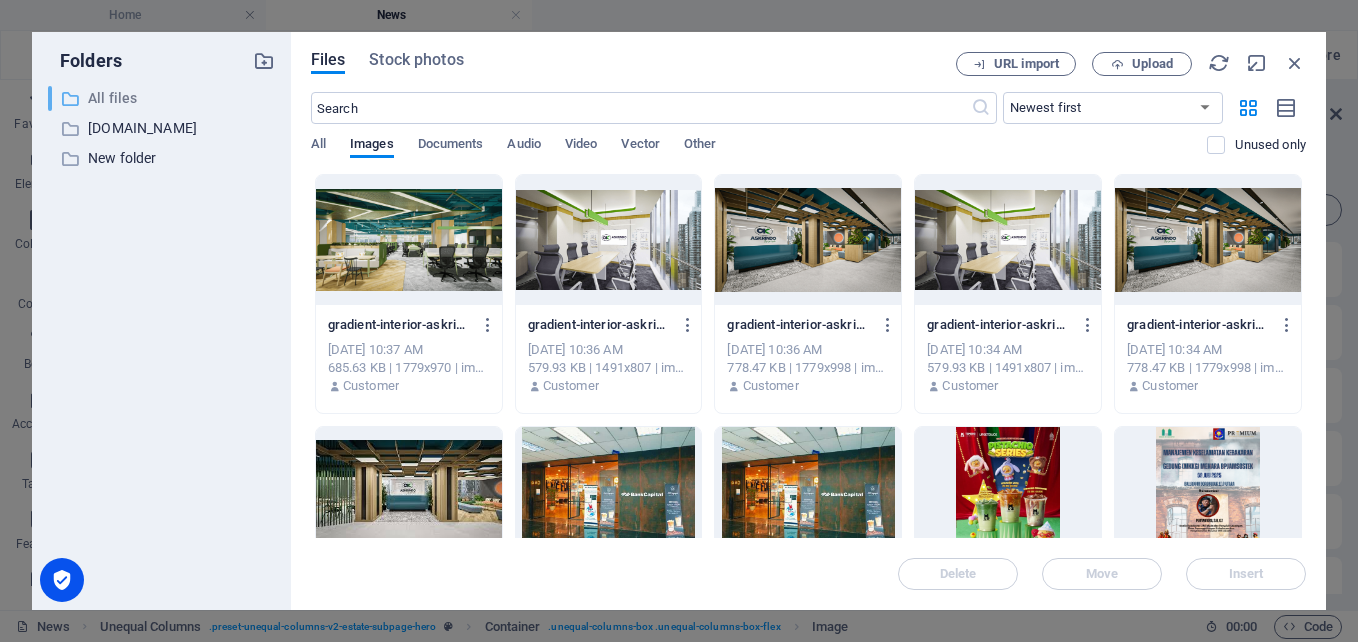click on "All files" at bounding box center (163, 98) 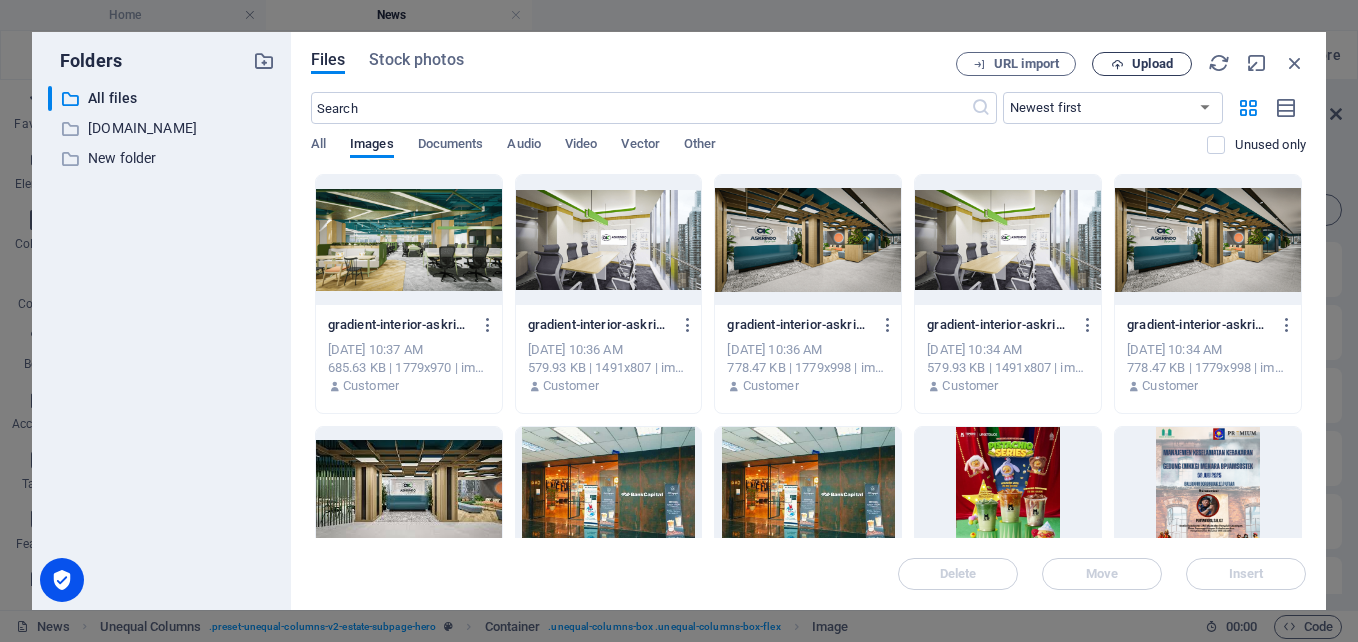 click on "Upload" at bounding box center (1152, 64) 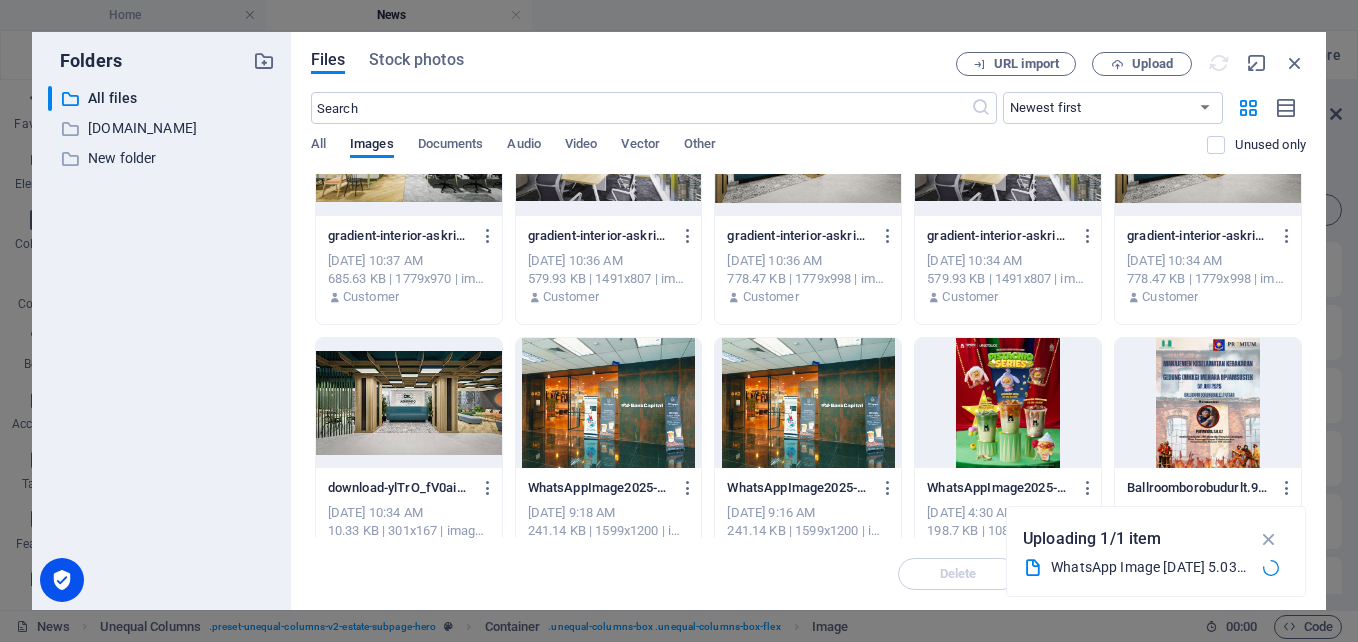 scroll, scrollTop: 200, scrollLeft: 0, axis: vertical 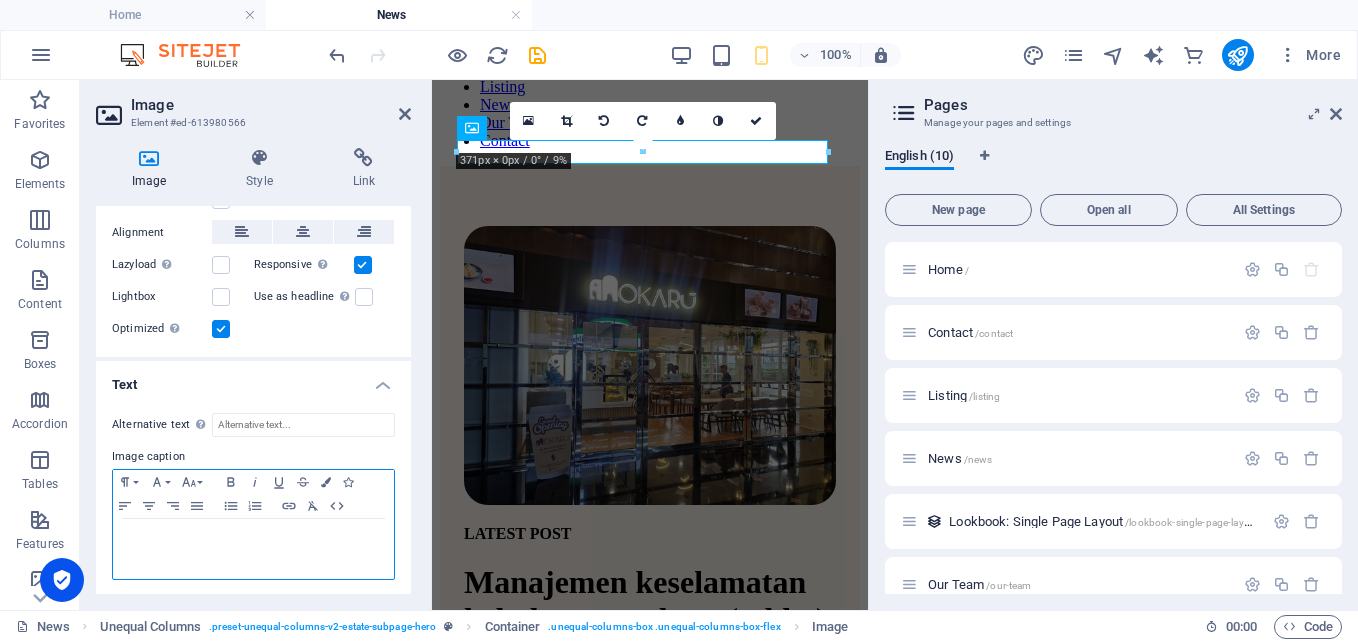 click at bounding box center (253, 549) 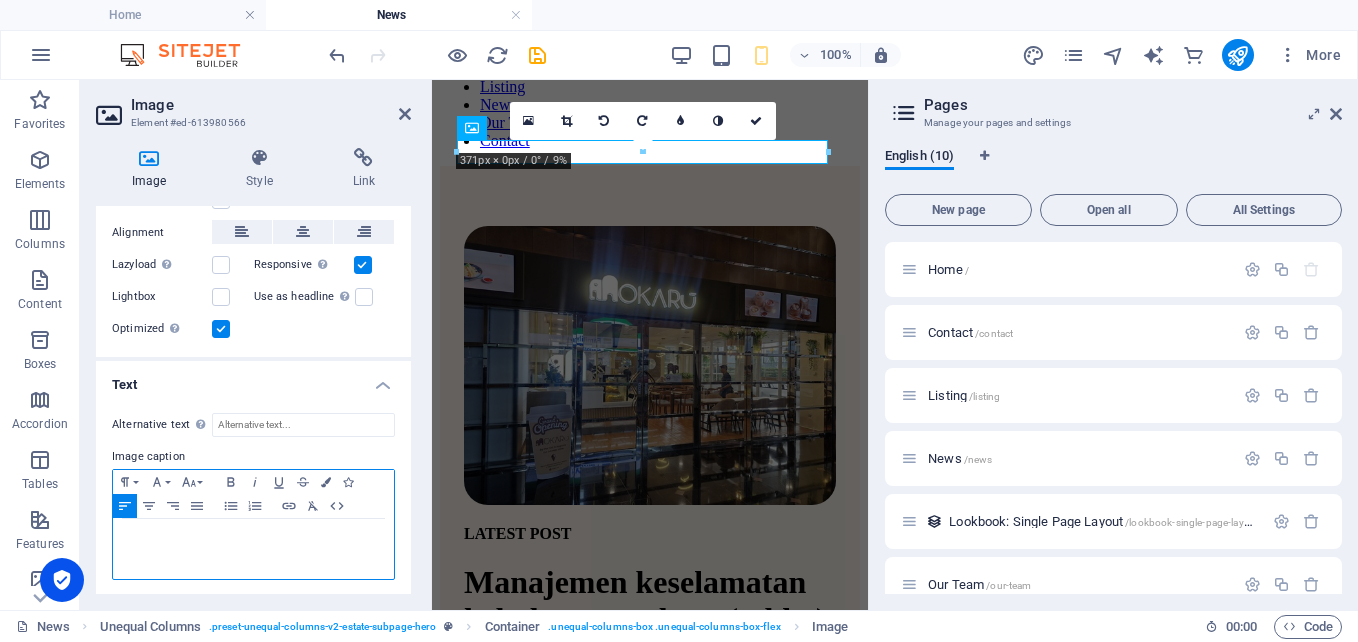 type 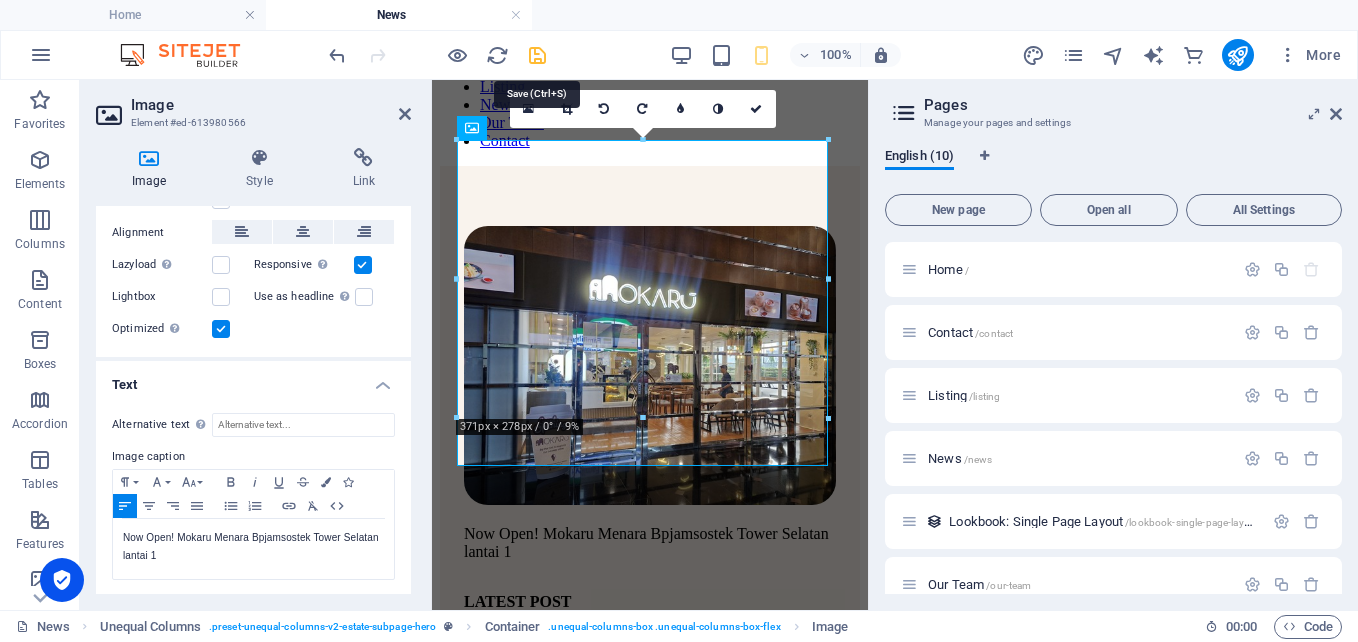 click at bounding box center [537, 55] 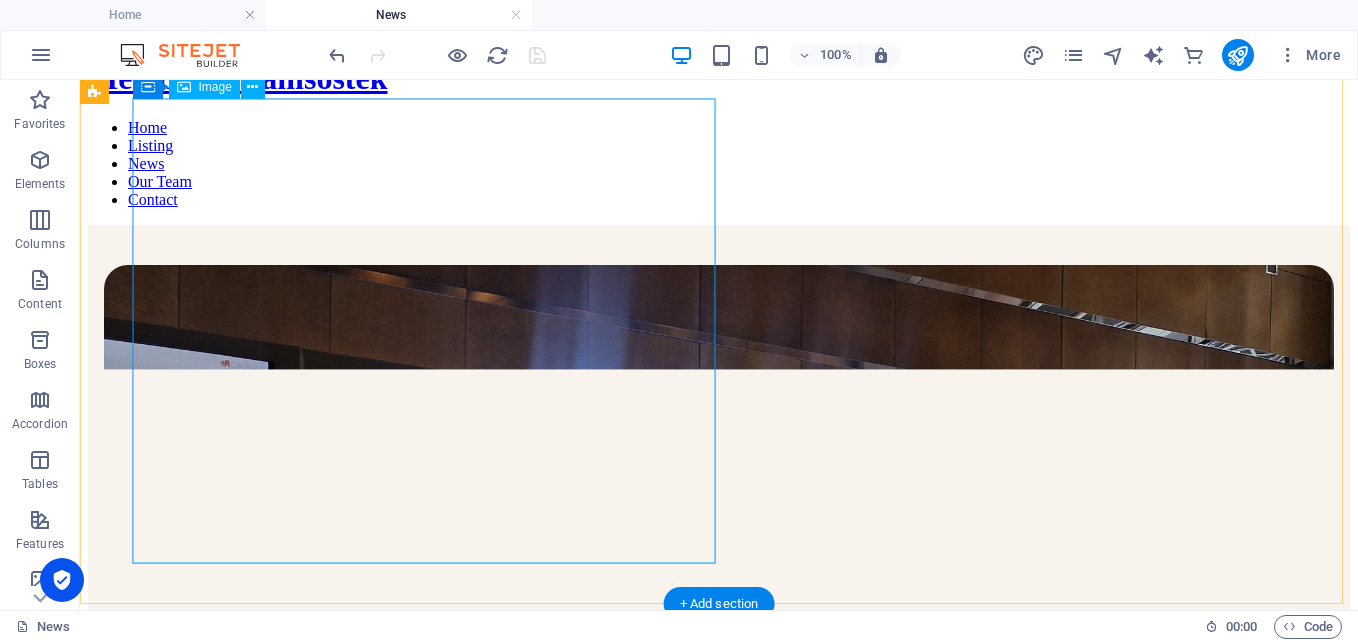 scroll, scrollTop: 0, scrollLeft: 0, axis: both 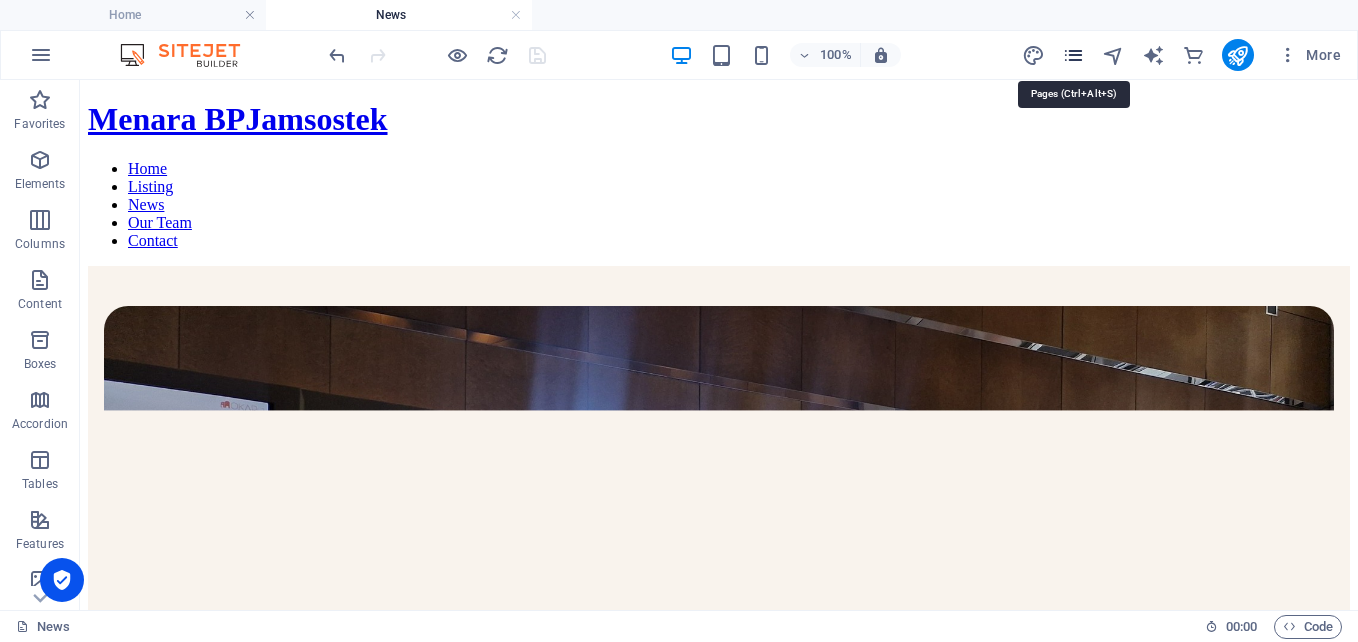 click at bounding box center (1073, 55) 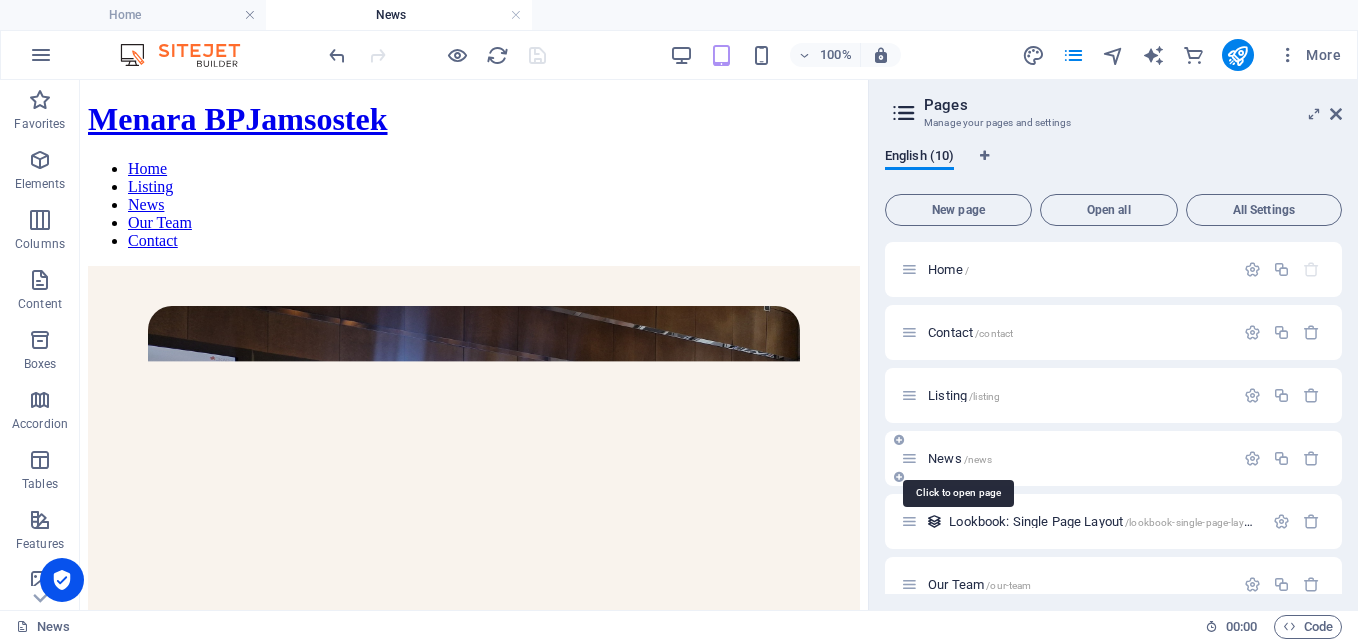 click on "News /news" at bounding box center [960, 458] 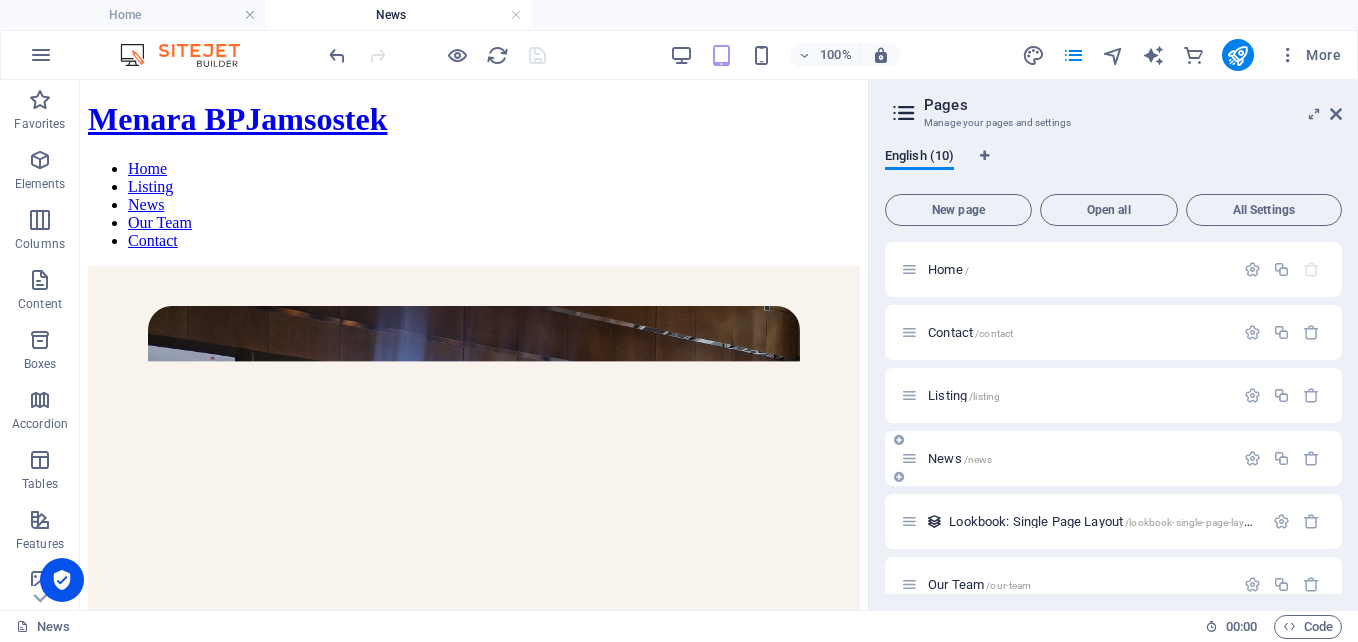 click on "News /news" at bounding box center [1067, 458] 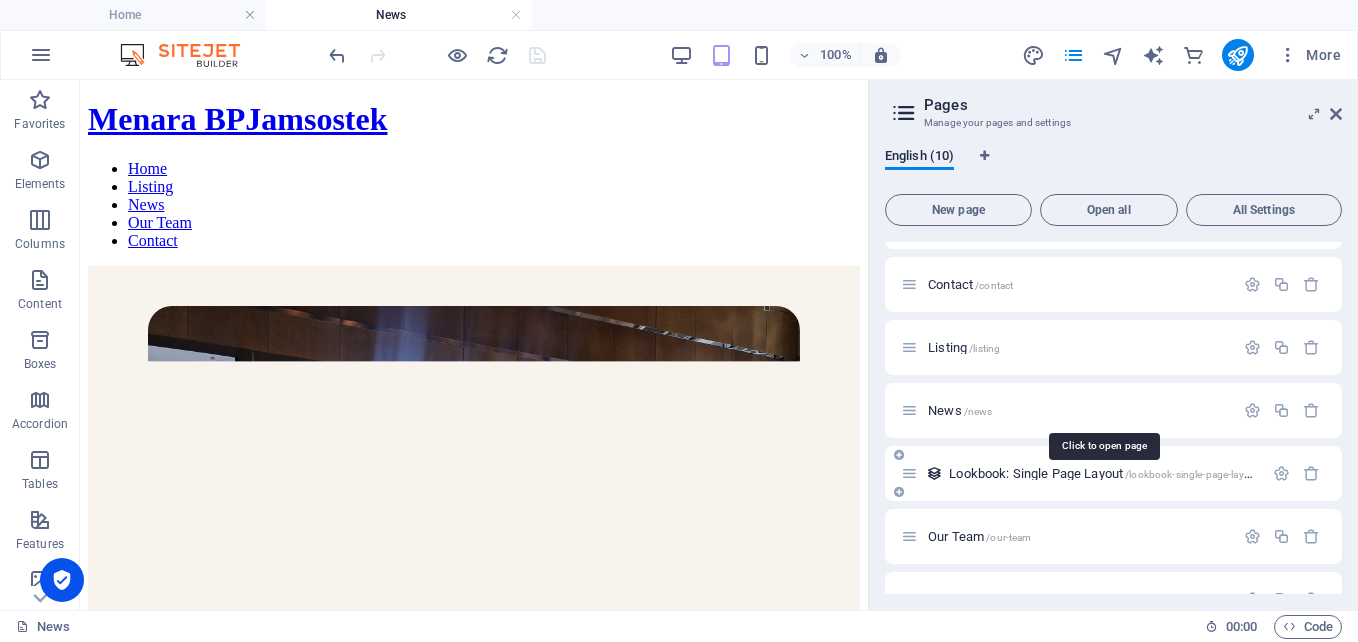 scroll, scrollTop: 0, scrollLeft: 0, axis: both 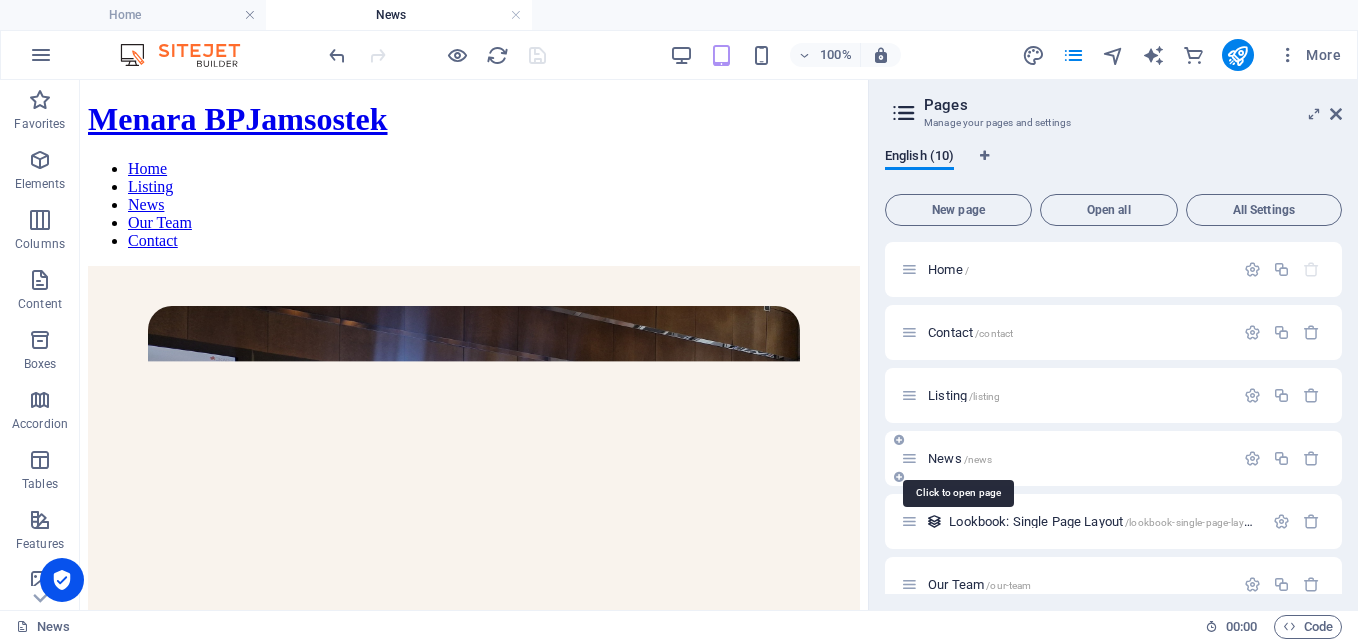 click on "News /news" at bounding box center [960, 458] 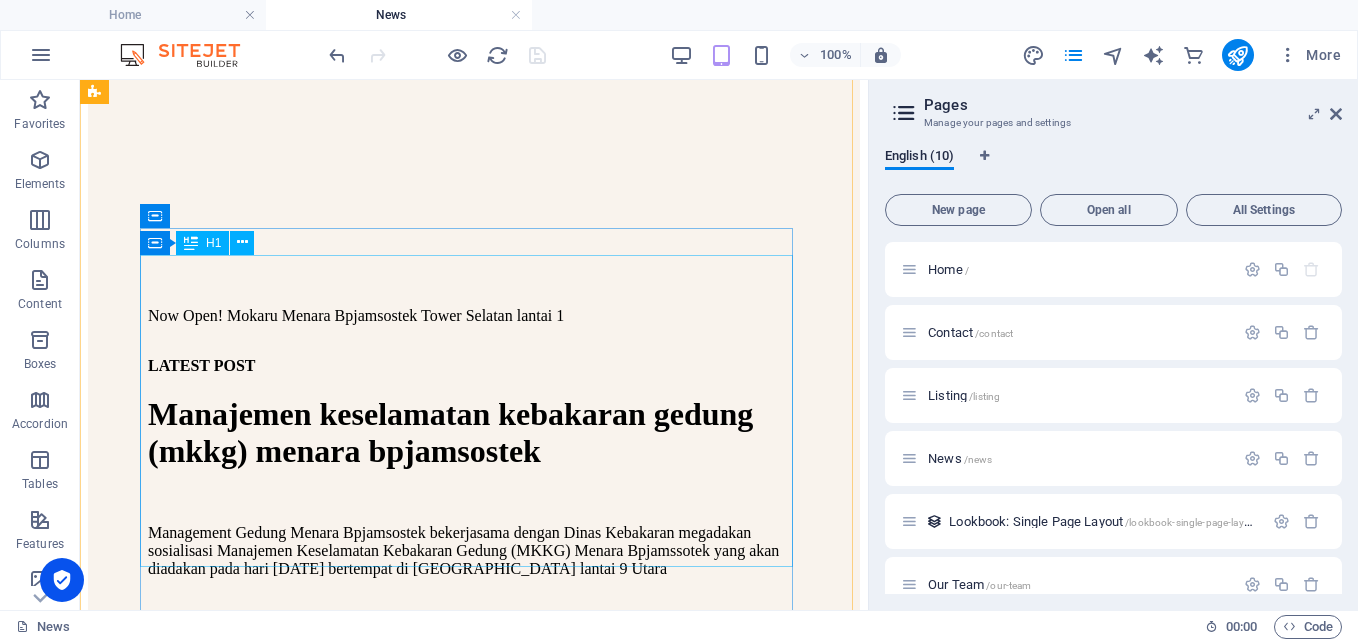 scroll, scrollTop: 500, scrollLeft: 0, axis: vertical 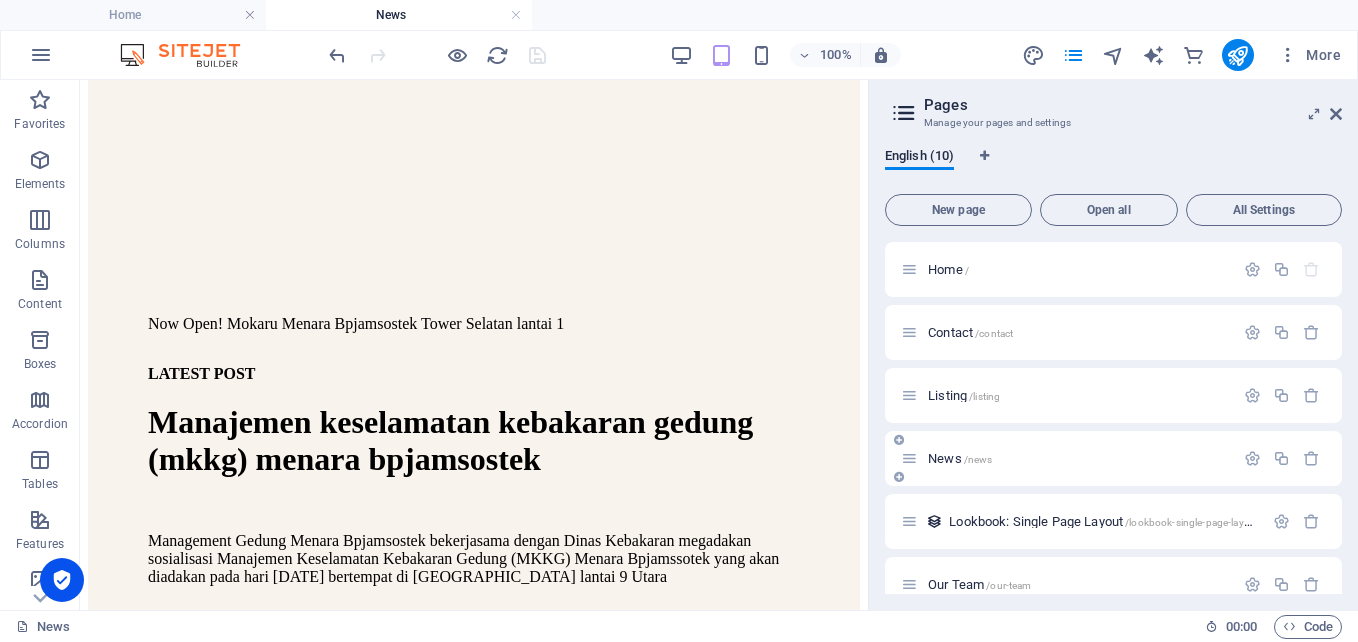 click on "News /news" at bounding box center [960, 458] 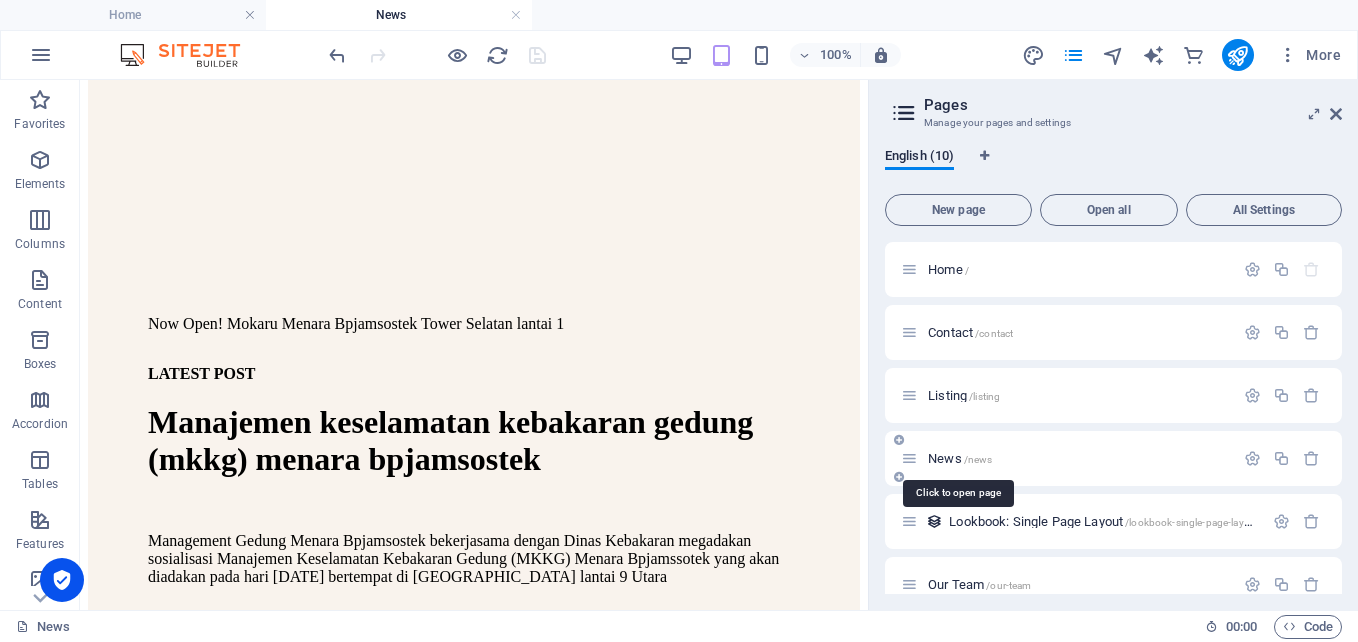 click on "News /news" at bounding box center [960, 458] 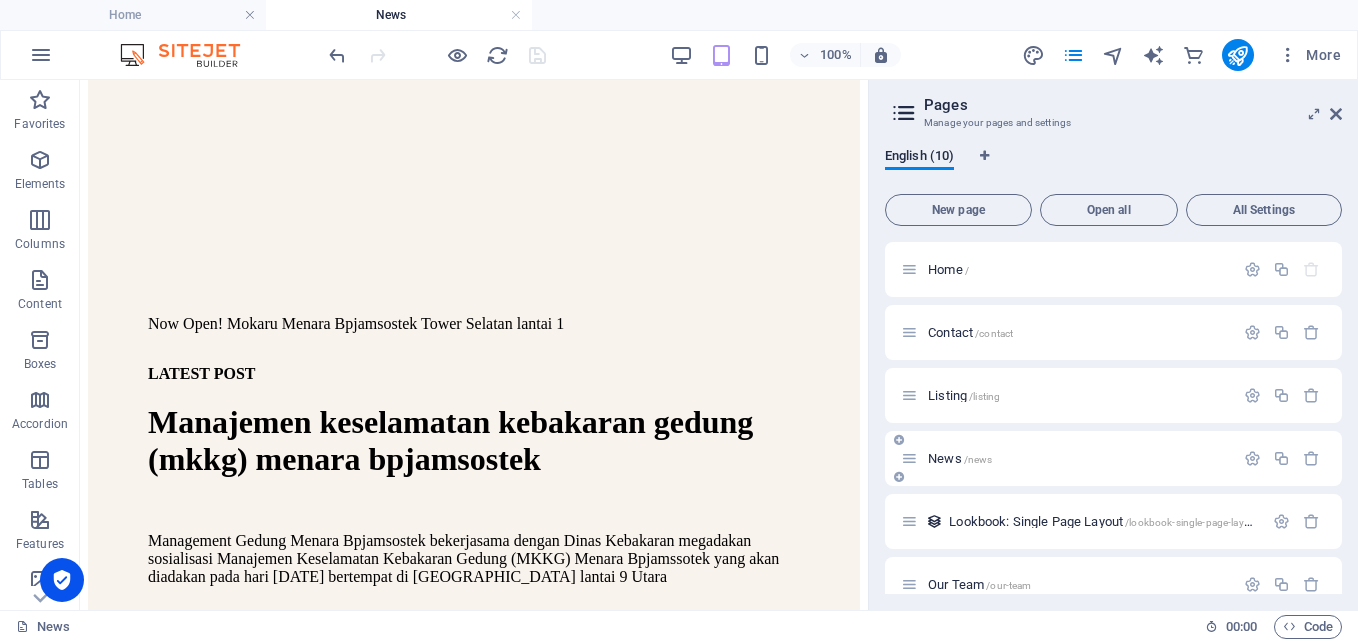 click on "News /news" at bounding box center (960, 458) 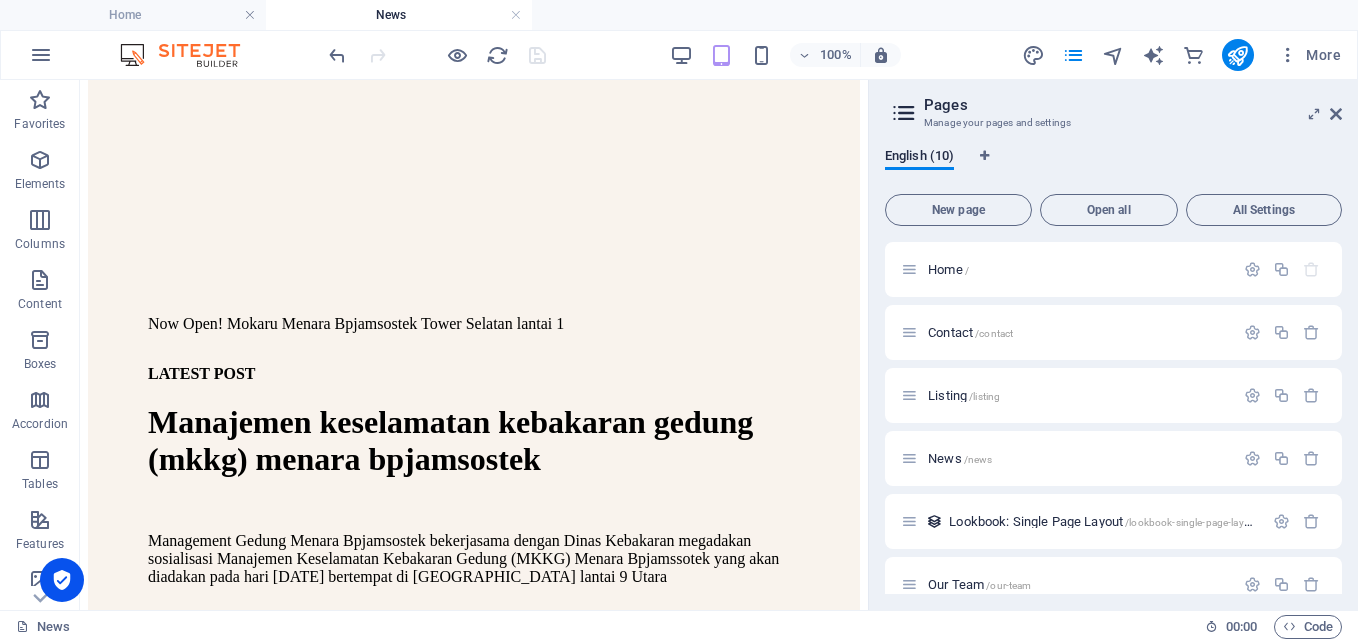 click on "100% More" at bounding box center [837, 55] 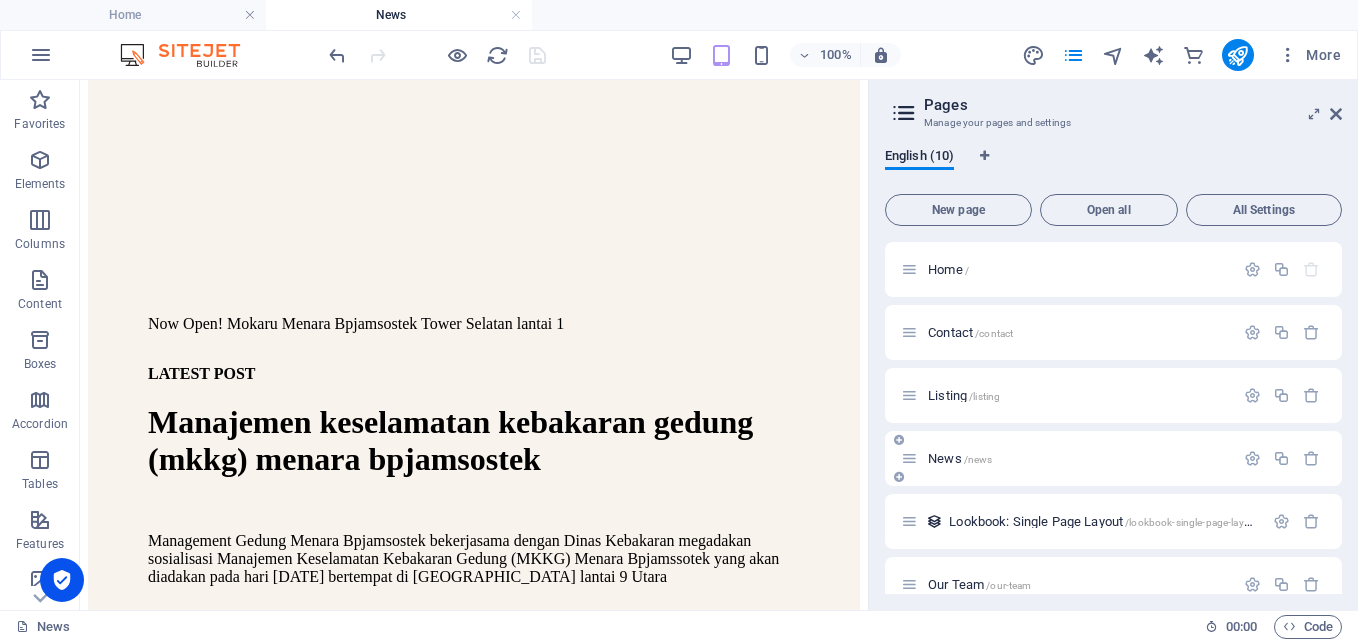 click on "News /news" at bounding box center (1067, 458) 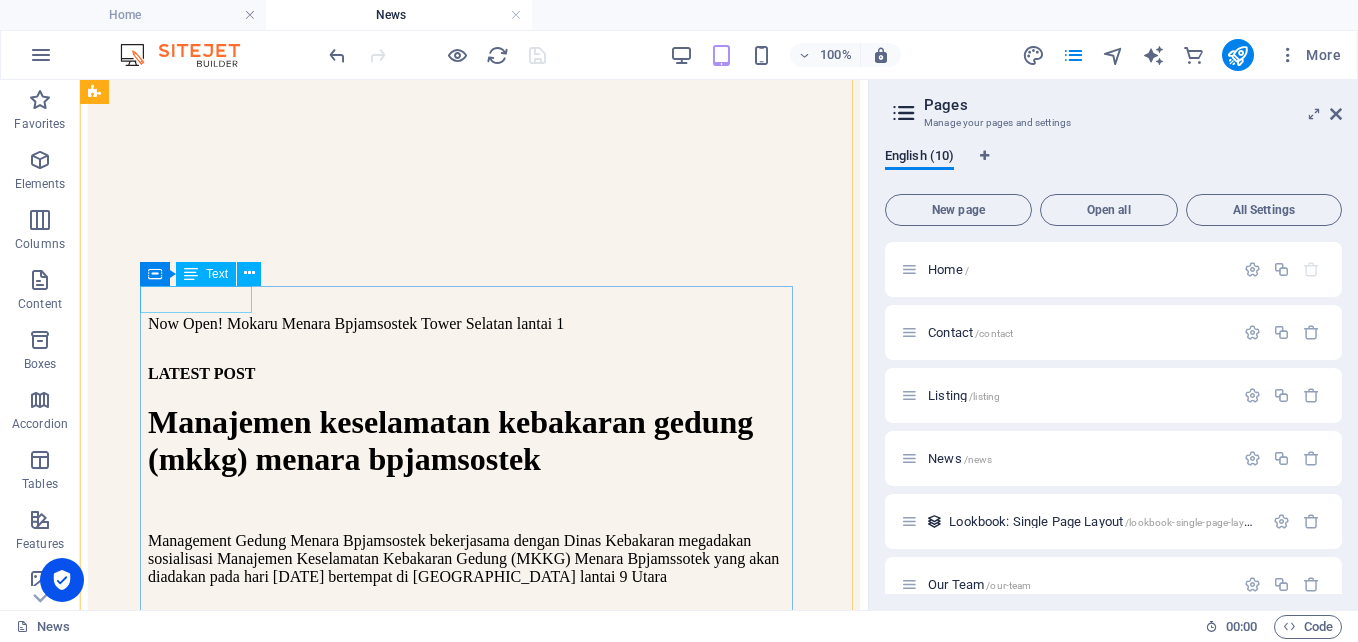 scroll, scrollTop: 400, scrollLeft: 0, axis: vertical 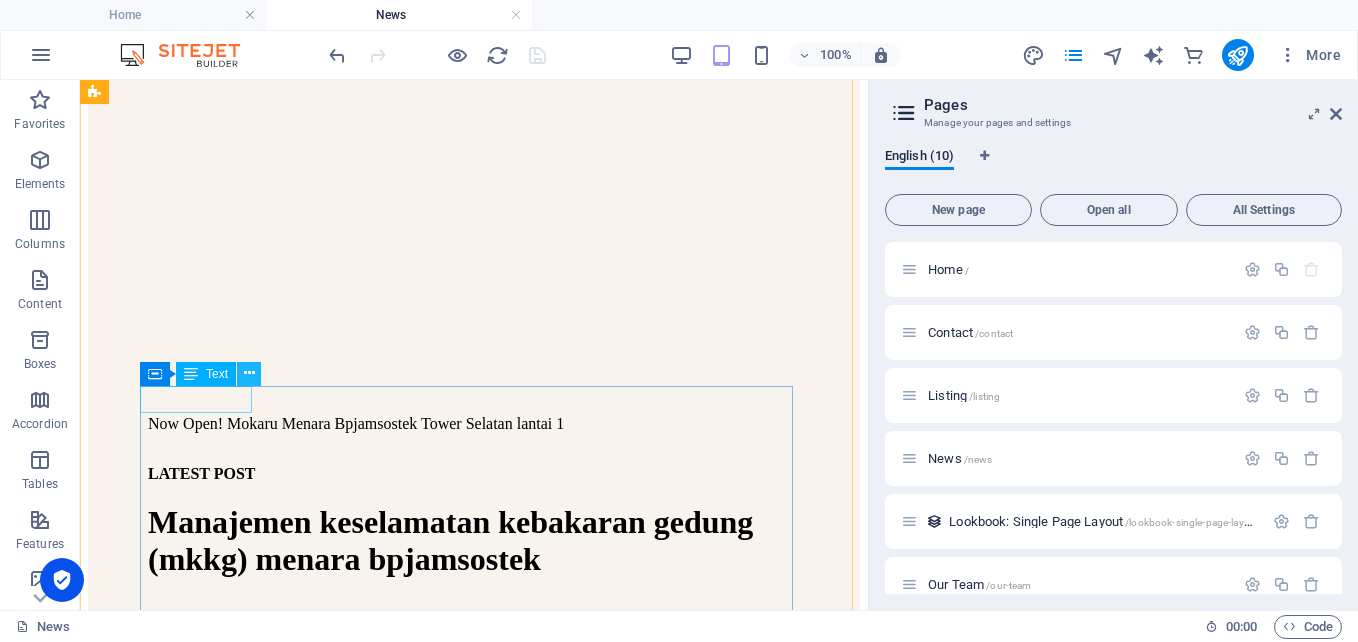 click at bounding box center [249, 373] 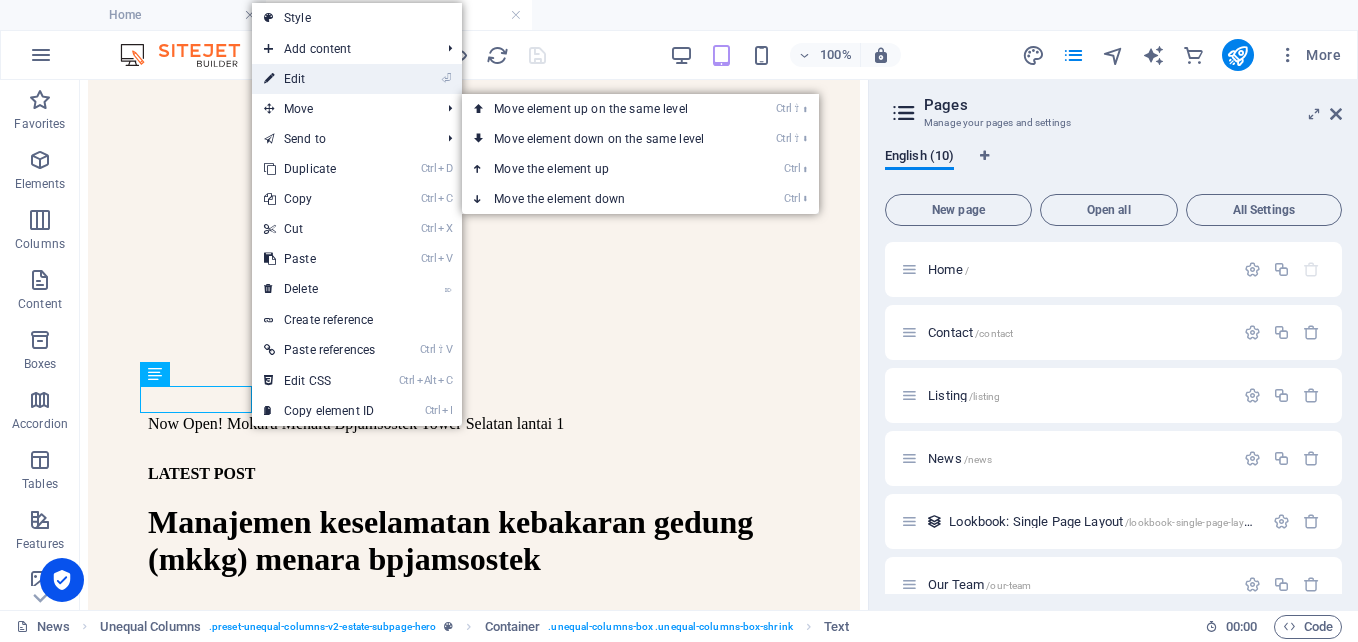 click on "⏎  Edit" at bounding box center [319, 79] 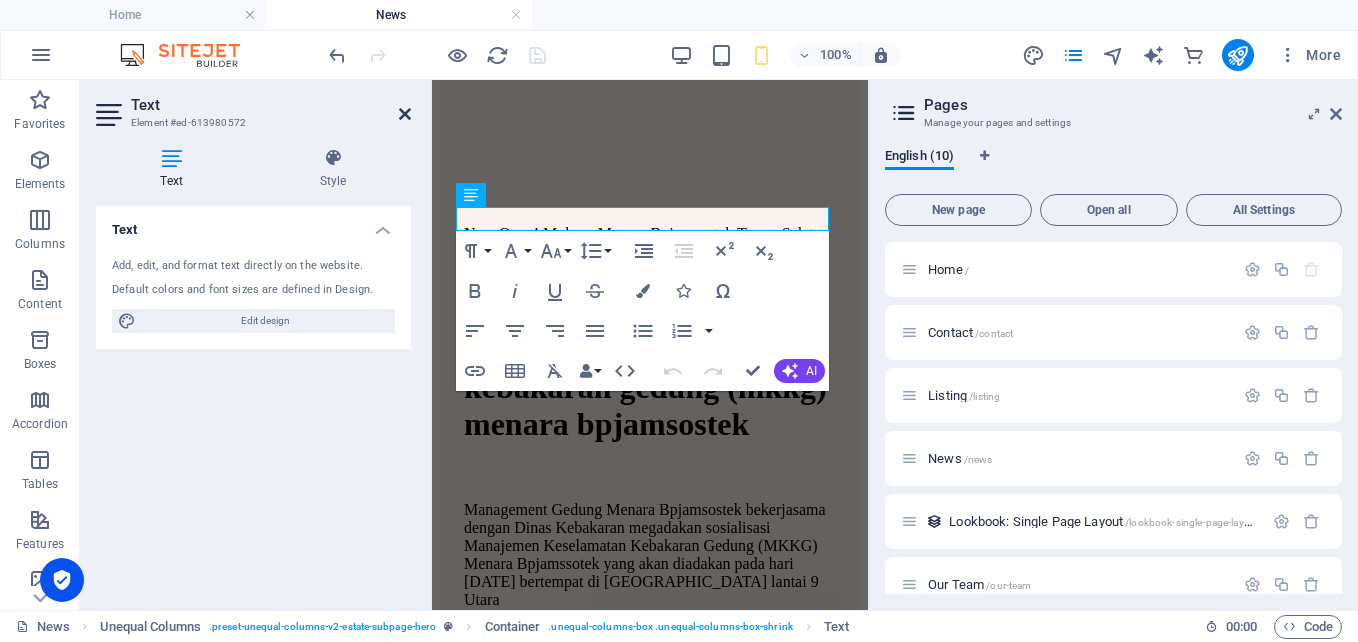click at bounding box center [405, 114] 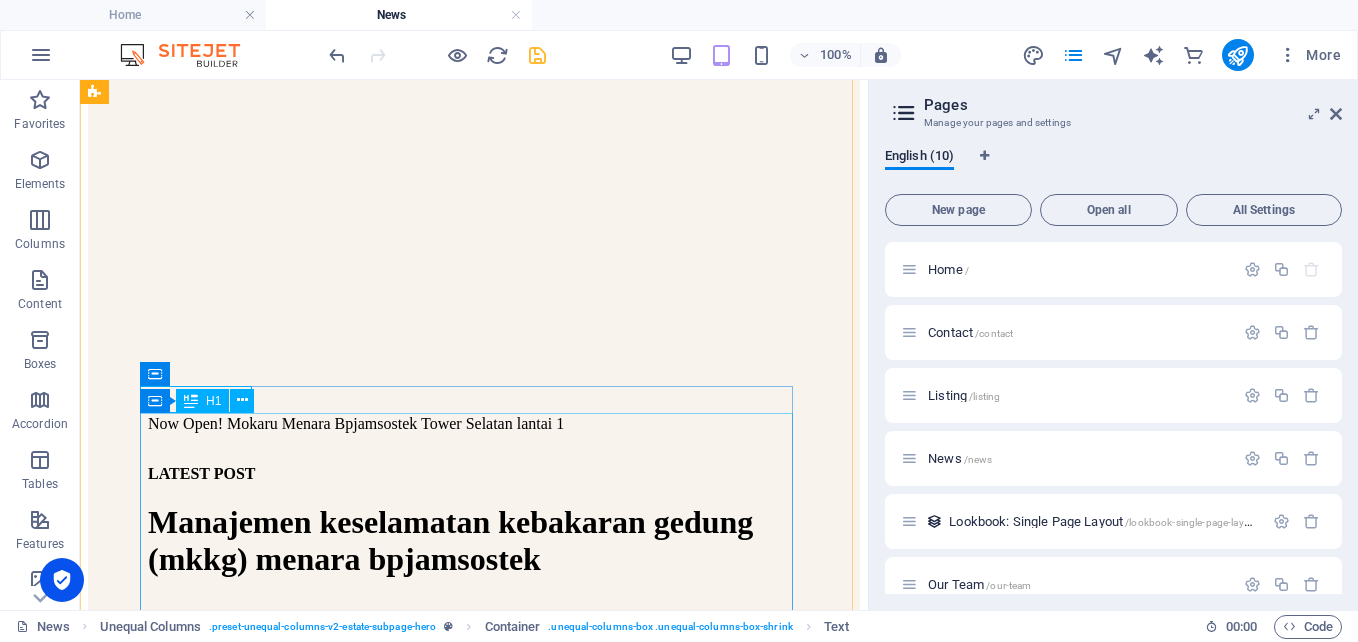 scroll, scrollTop: 500, scrollLeft: 0, axis: vertical 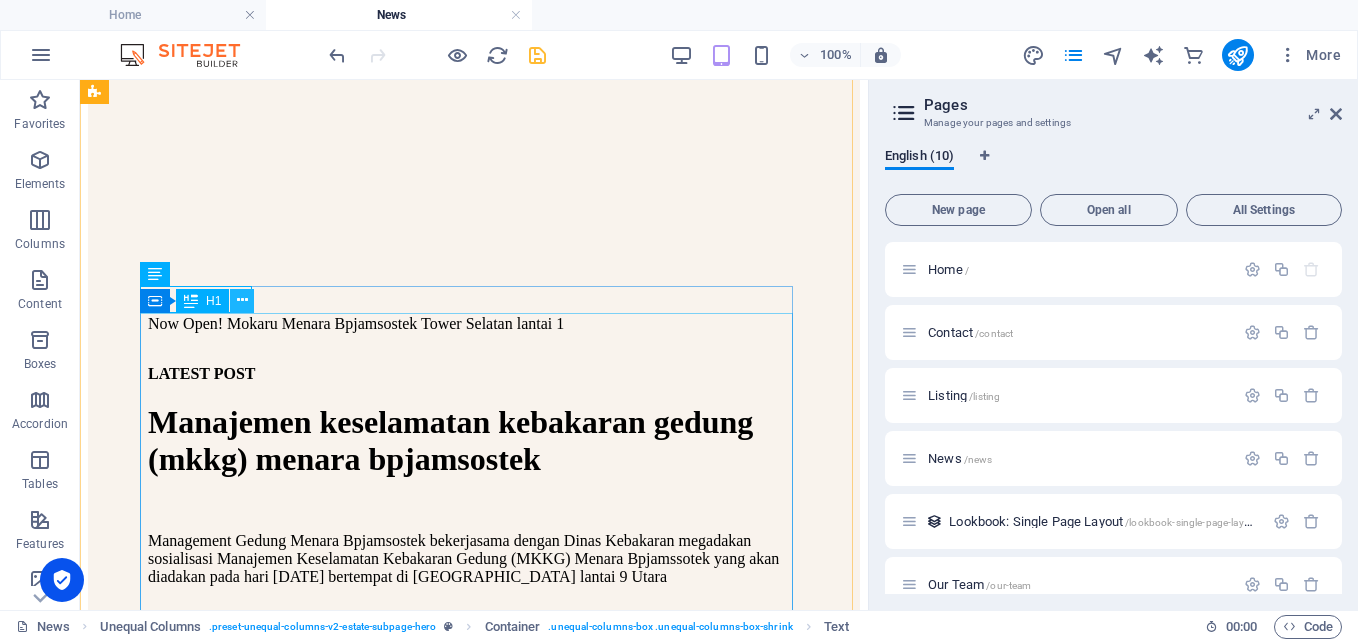 click at bounding box center (242, 301) 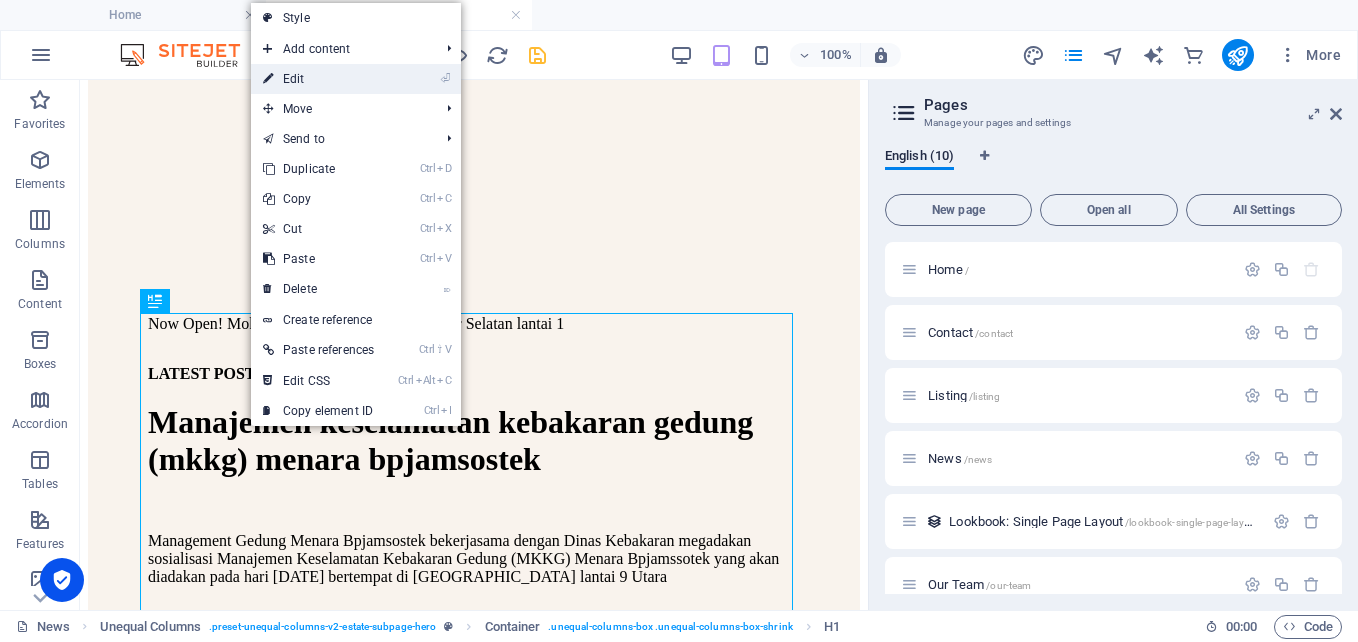 click on "⏎  Edit" at bounding box center [318, 79] 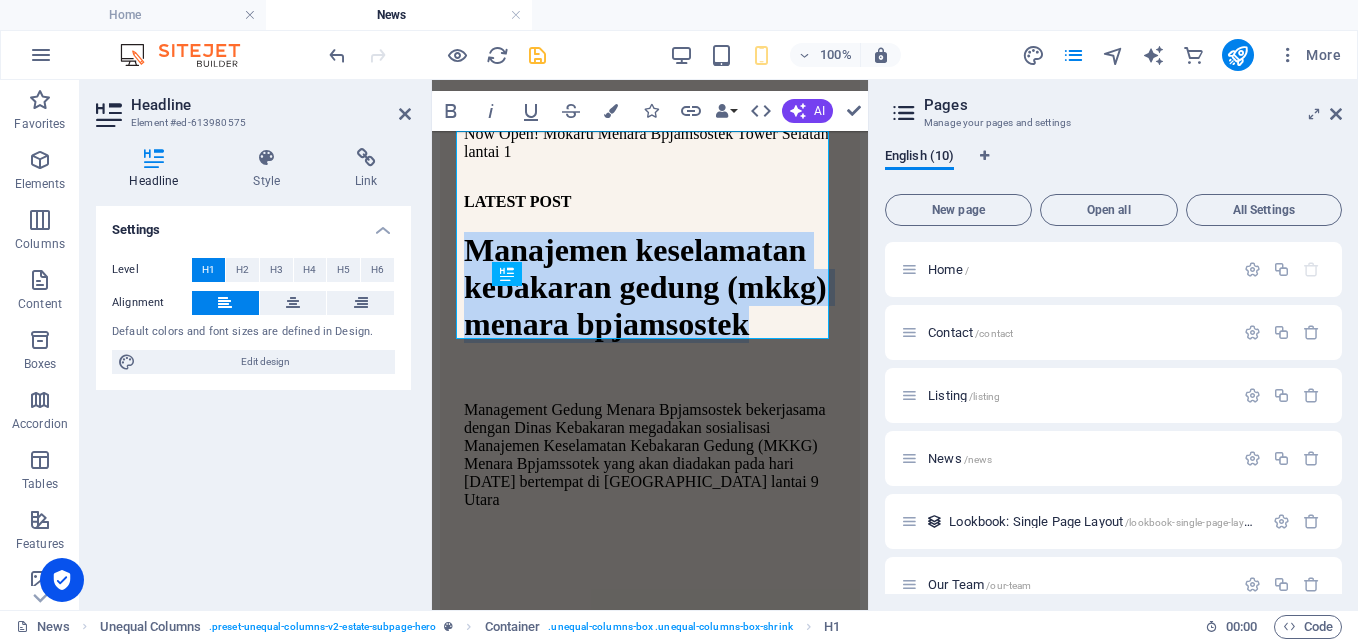 type 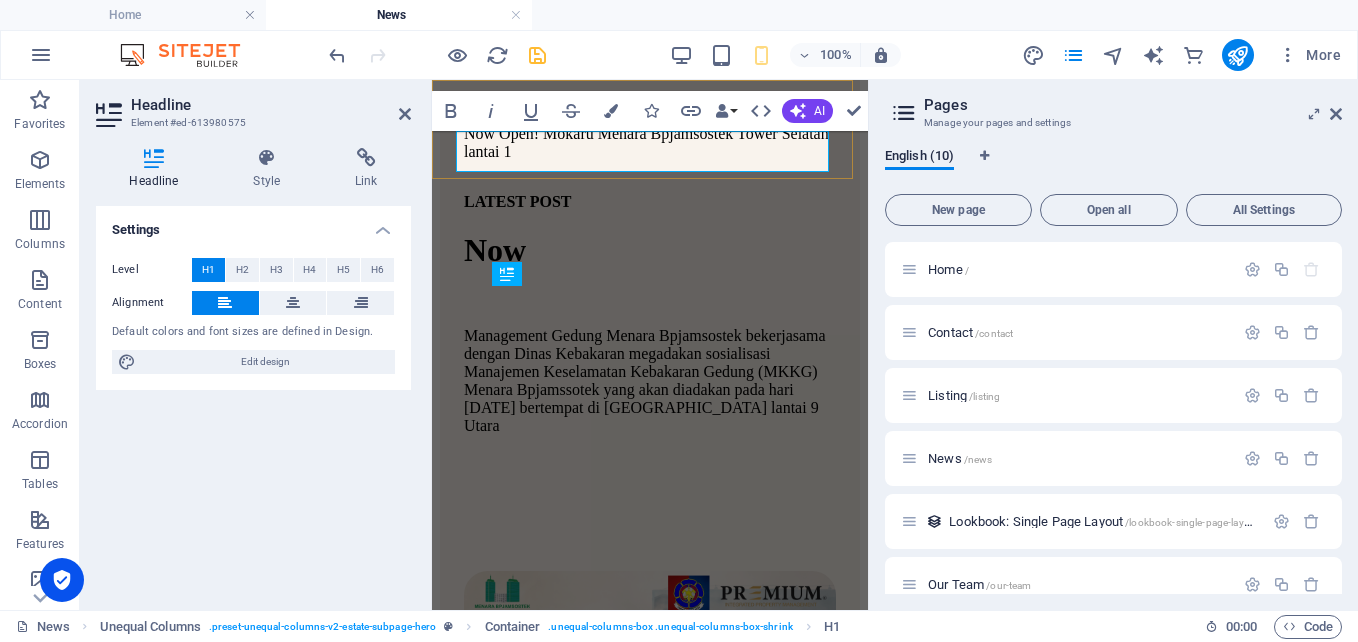 click at bounding box center (650, -234) 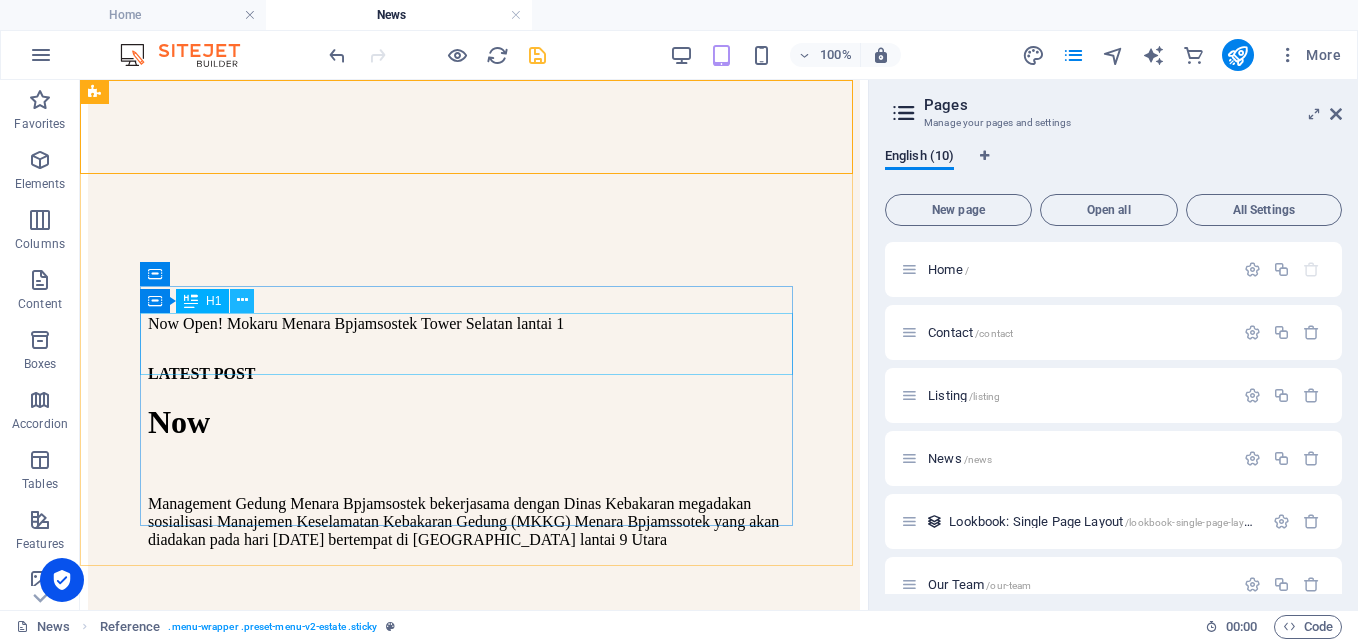 click at bounding box center [242, 301] 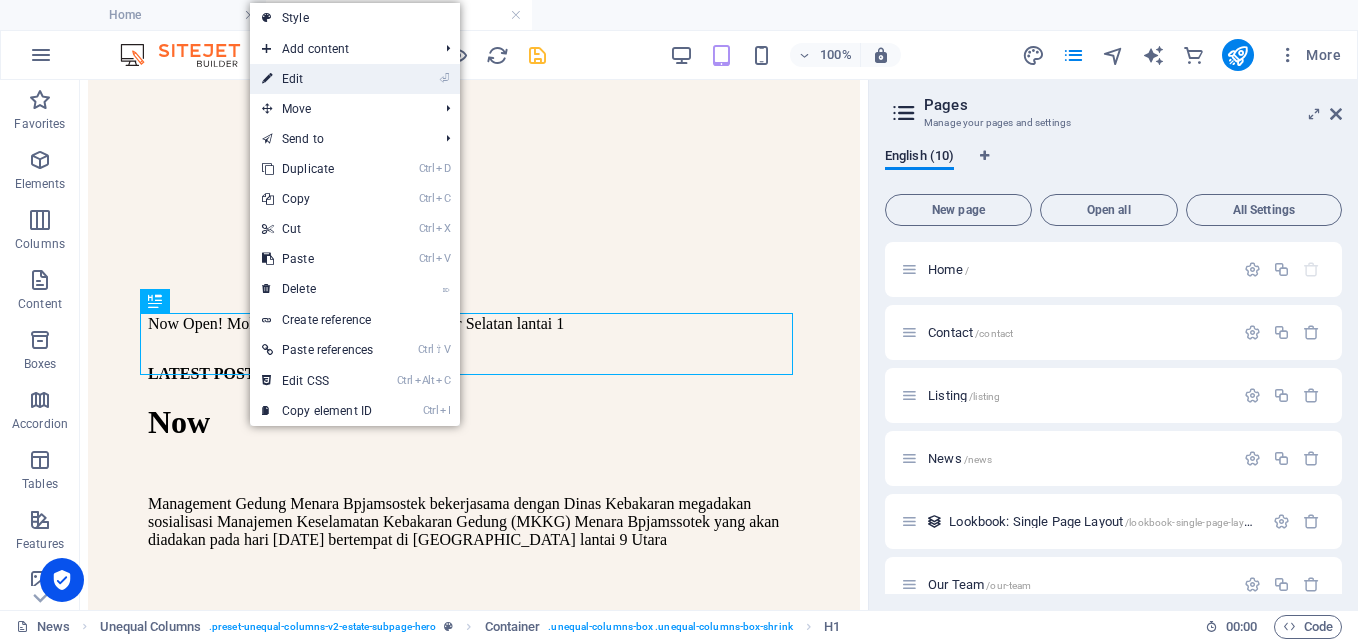 click on "⏎  Edit" at bounding box center (317, 79) 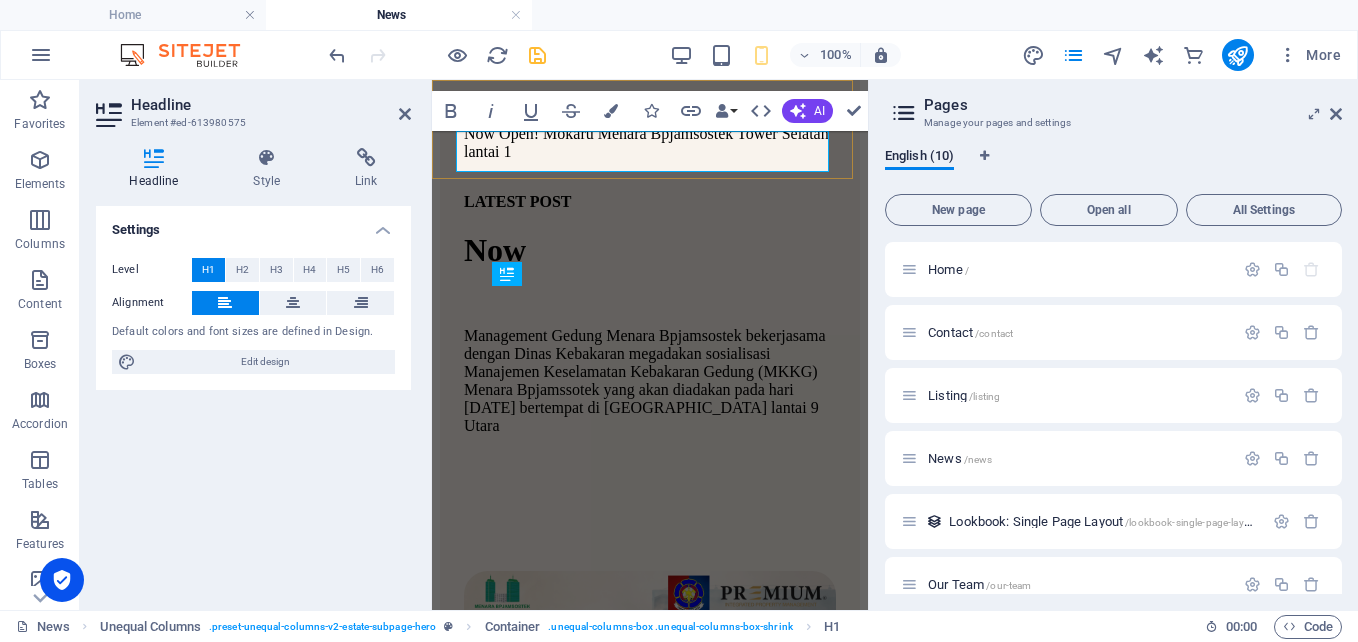 click at bounding box center [650, -234] 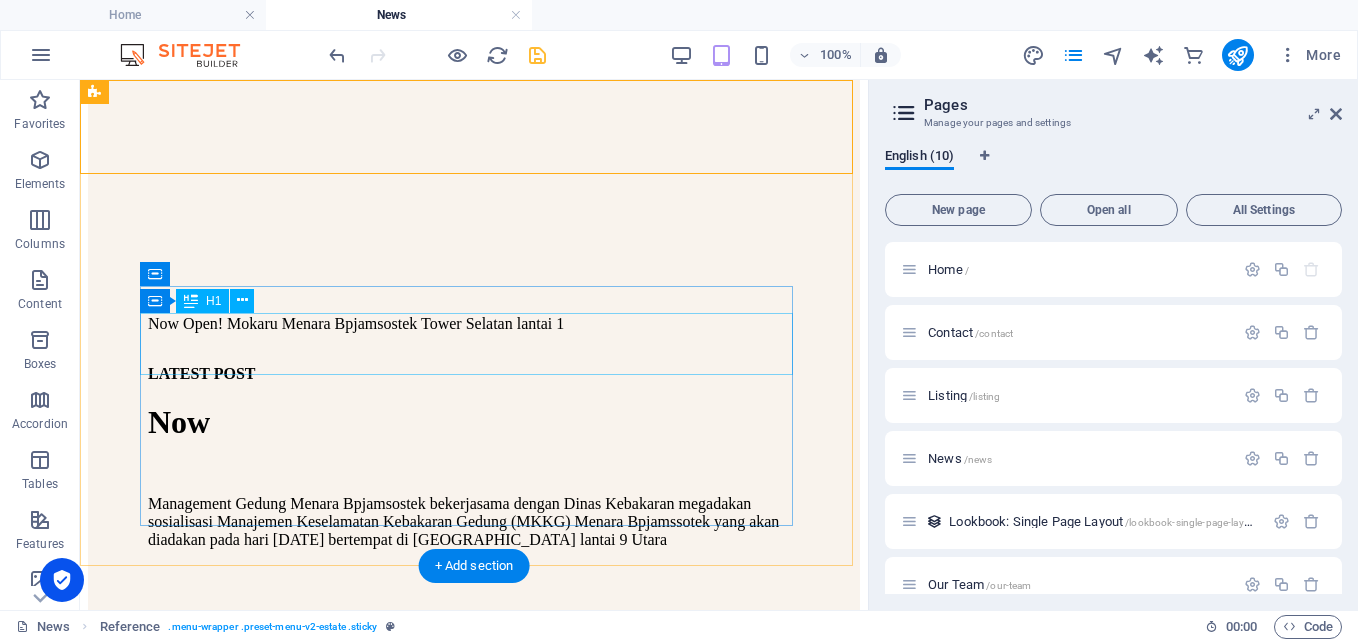click on "Now" at bounding box center (474, 422) 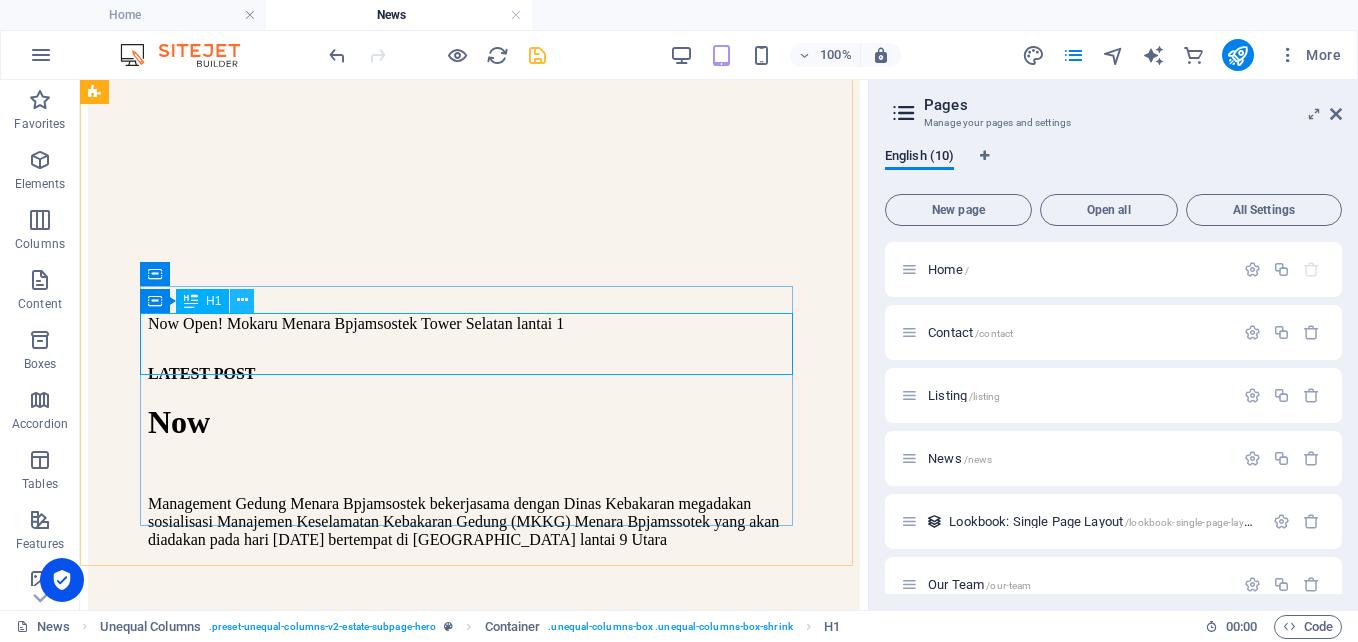 click at bounding box center (242, 300) 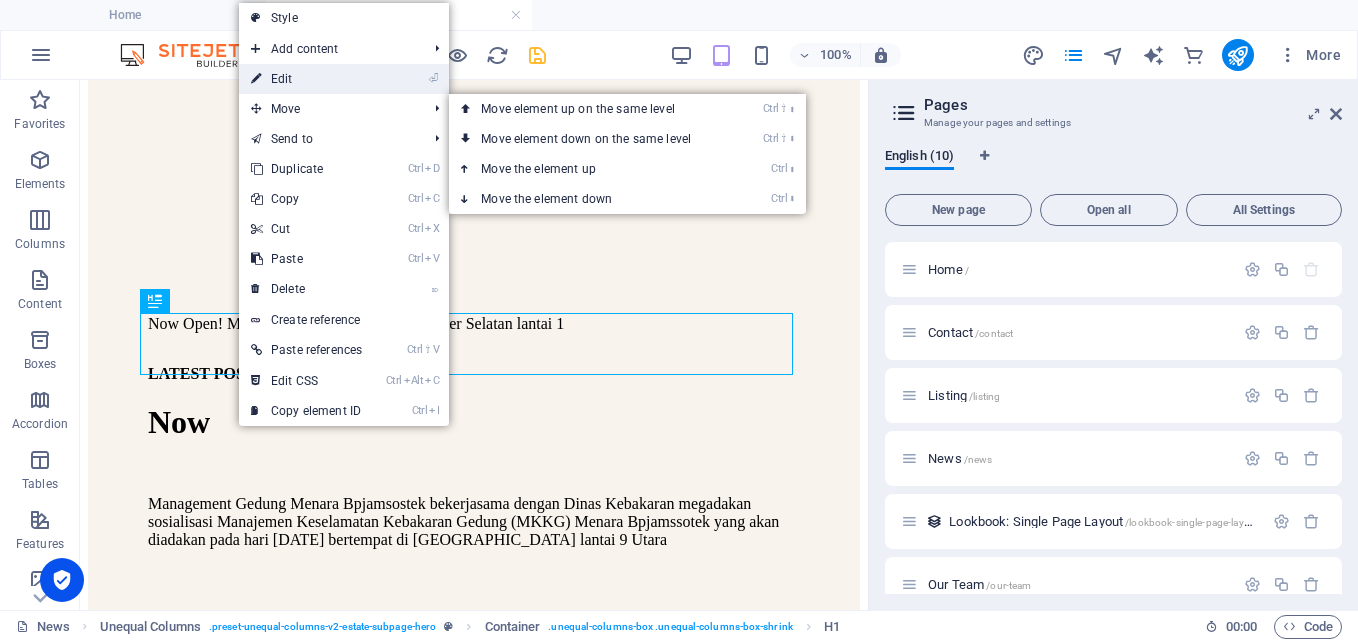 click on "⏎  Edit" at bounding box center [306, 79] 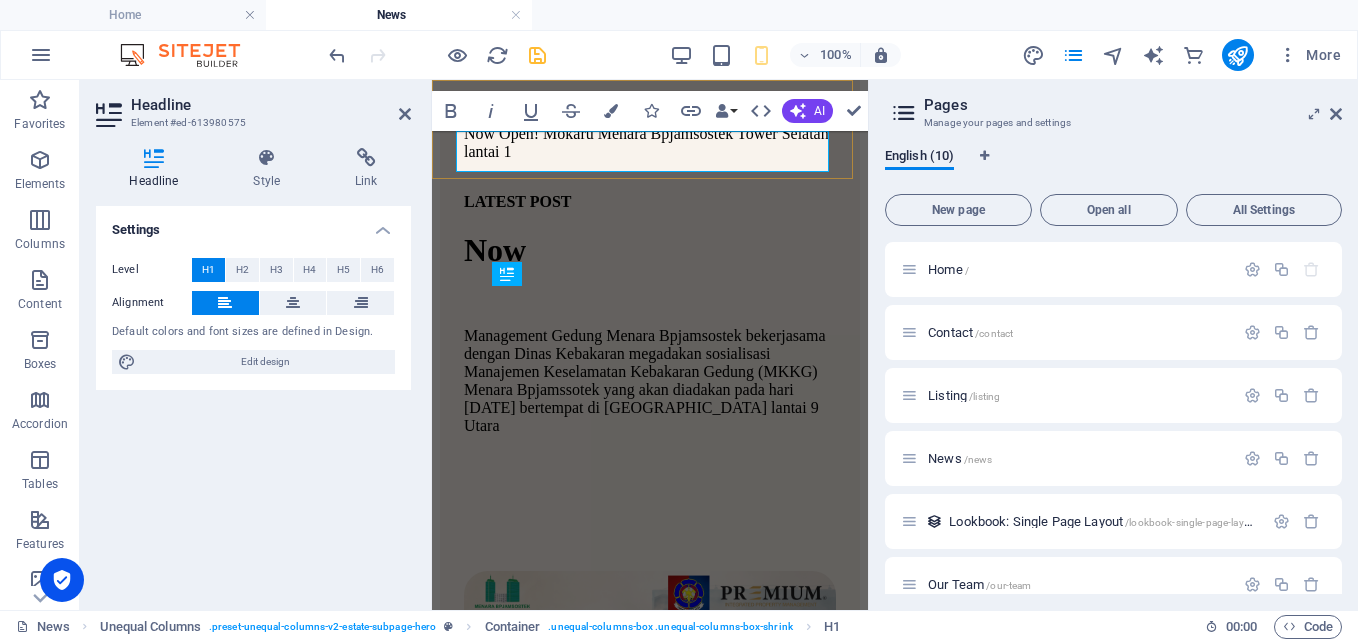 click at bounding box center (650, -234) 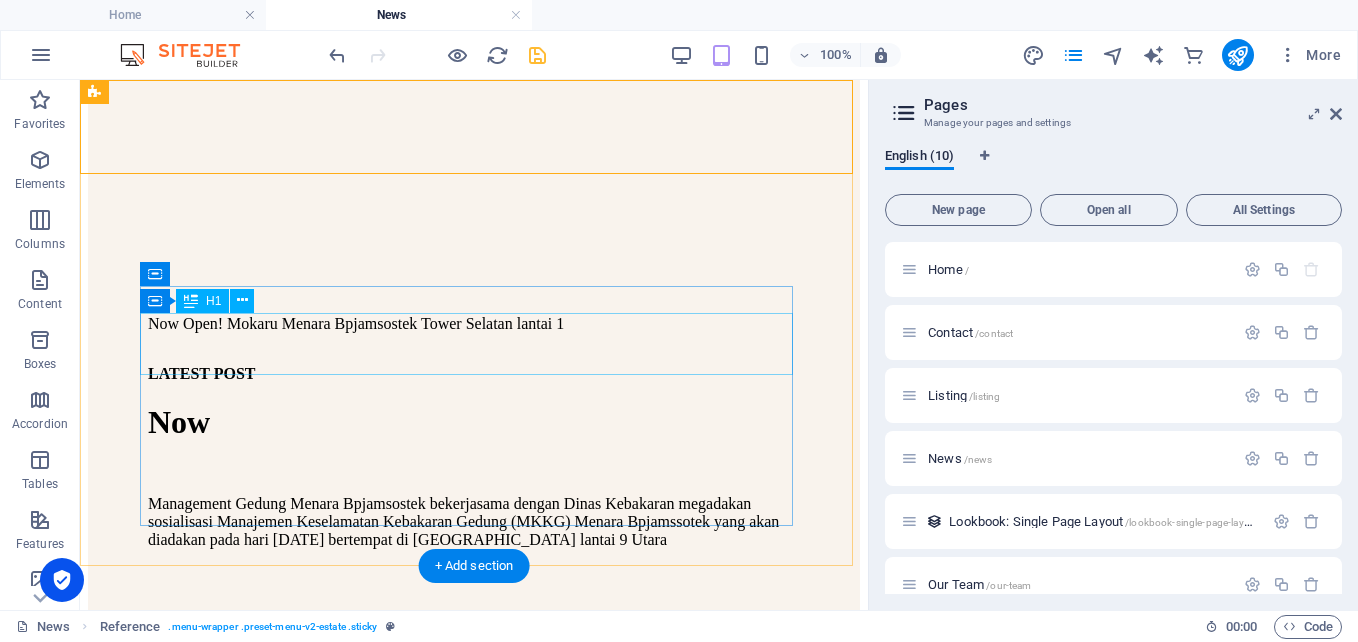 click on "Now" at bounding box center [474, 422] 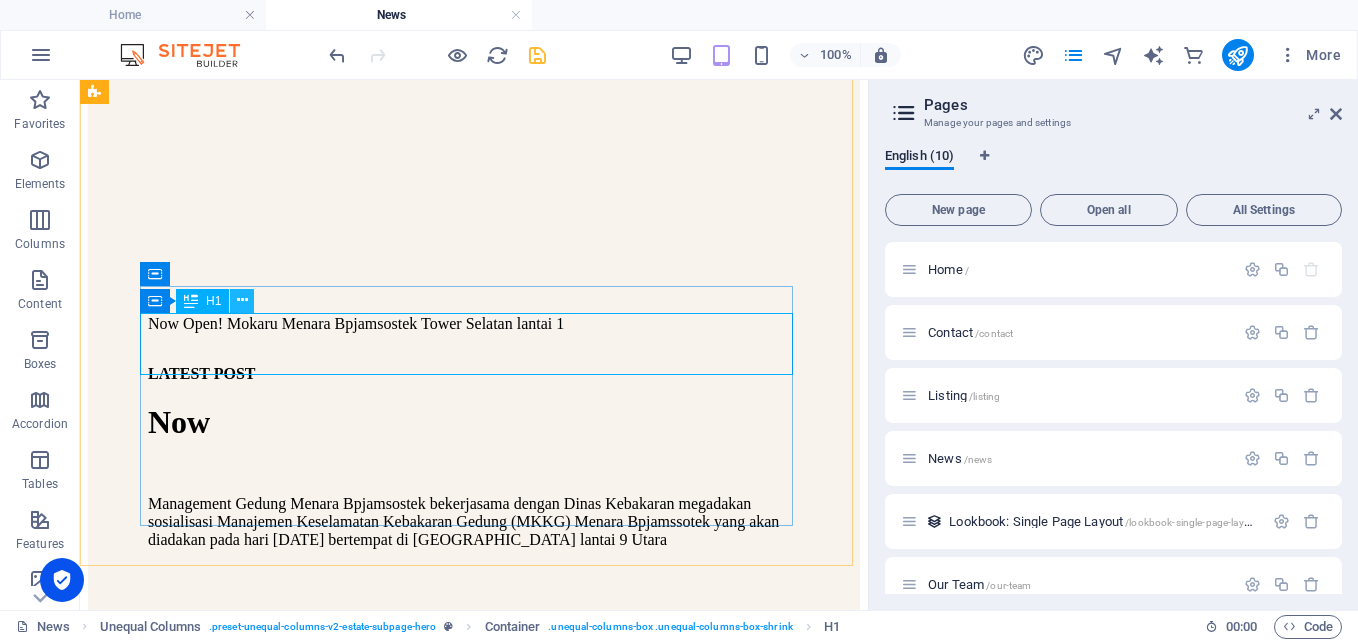 click at bounding box center [242, 300] 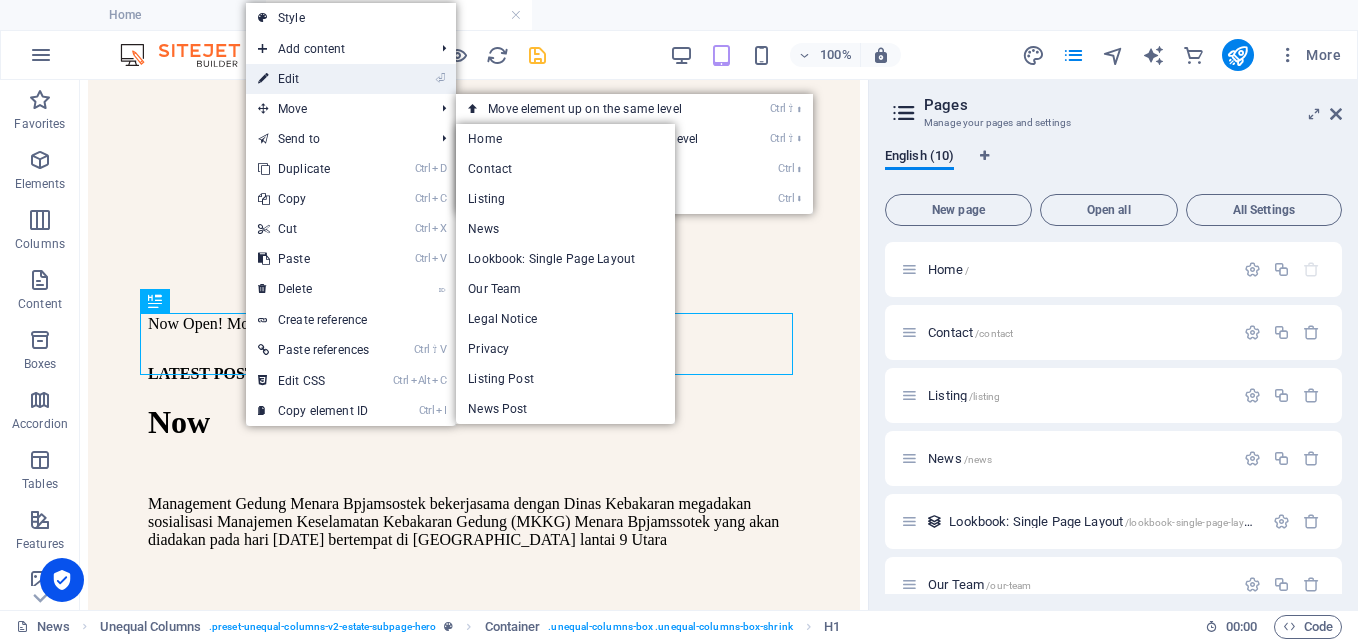click on "⏎  Edit" at bounding box center (313, 79) 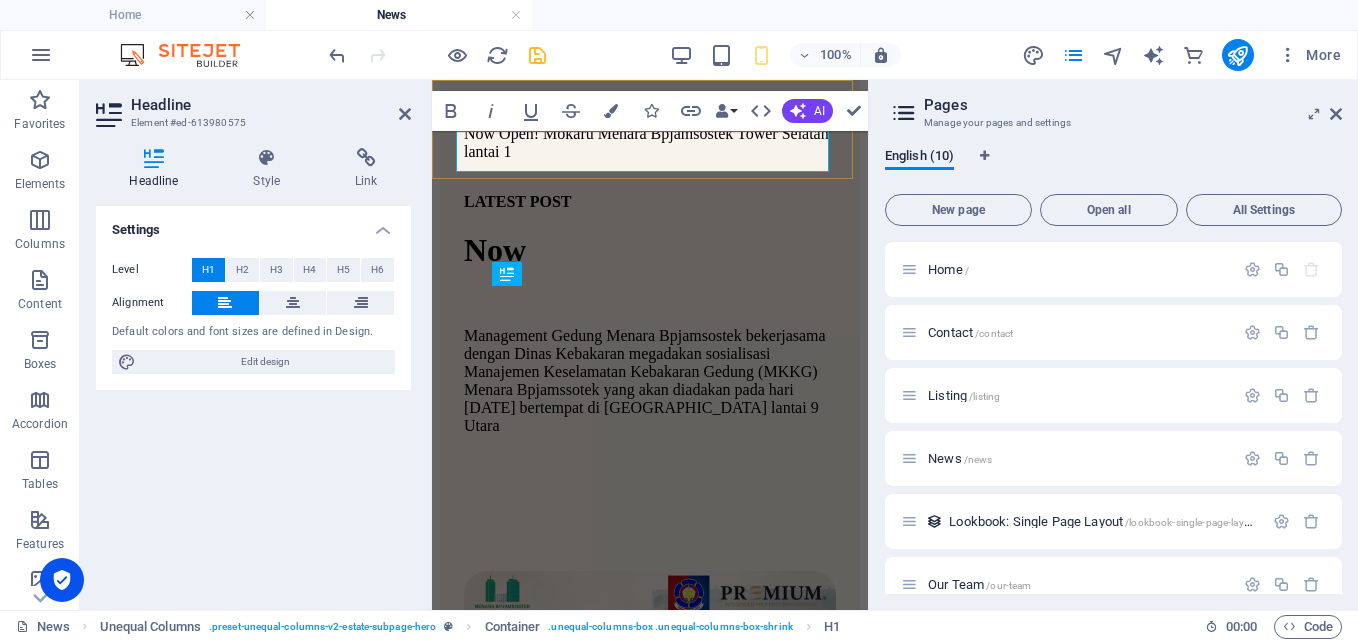 click at bounding box center (650, -234) 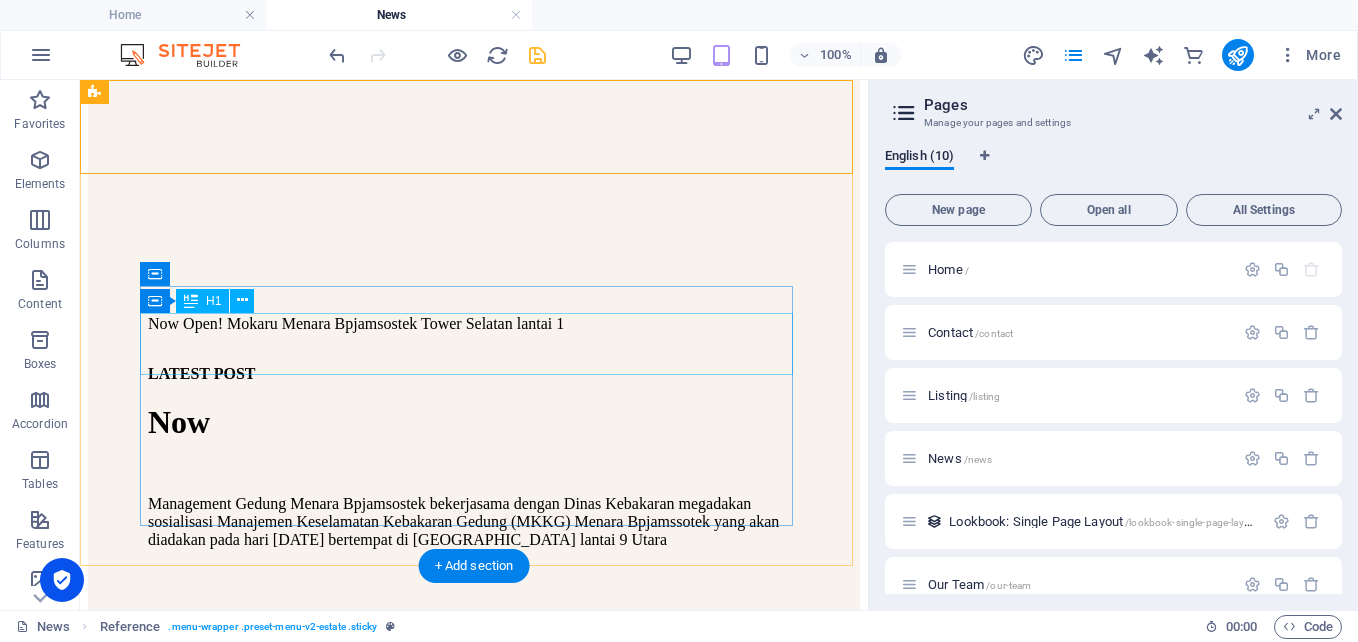 click on "Now" at bounding box center (474, 422) 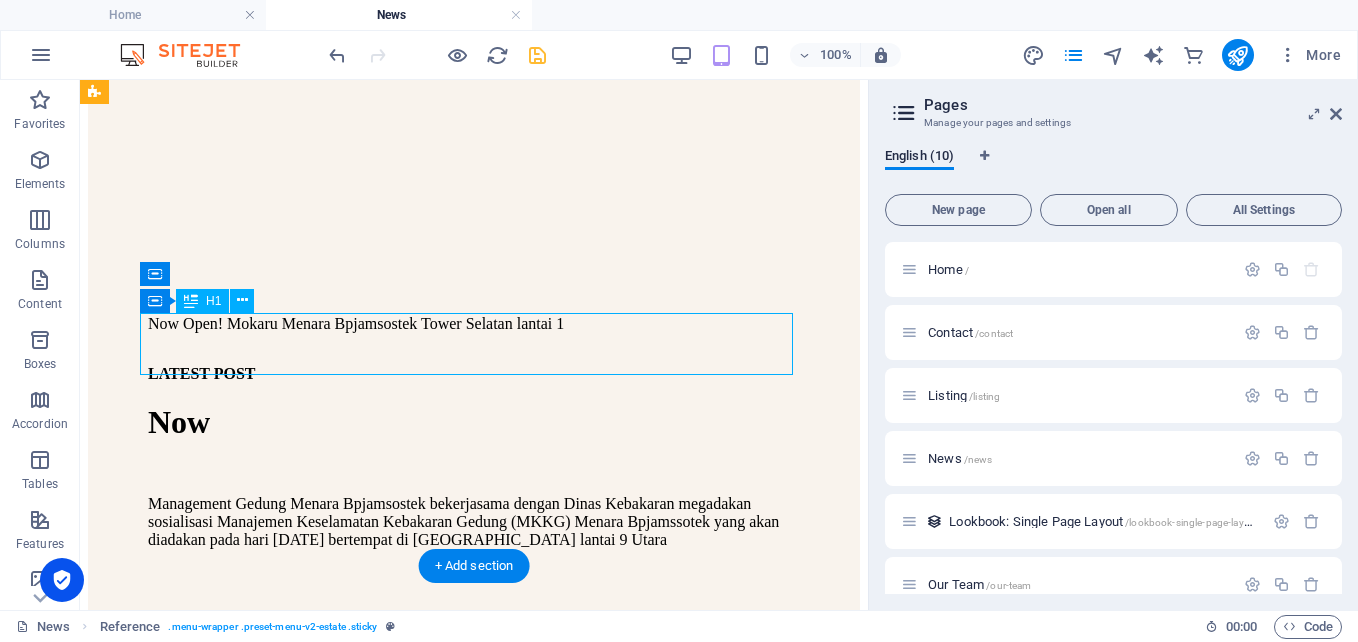 click on "Now" at bounding box center [474, 422] 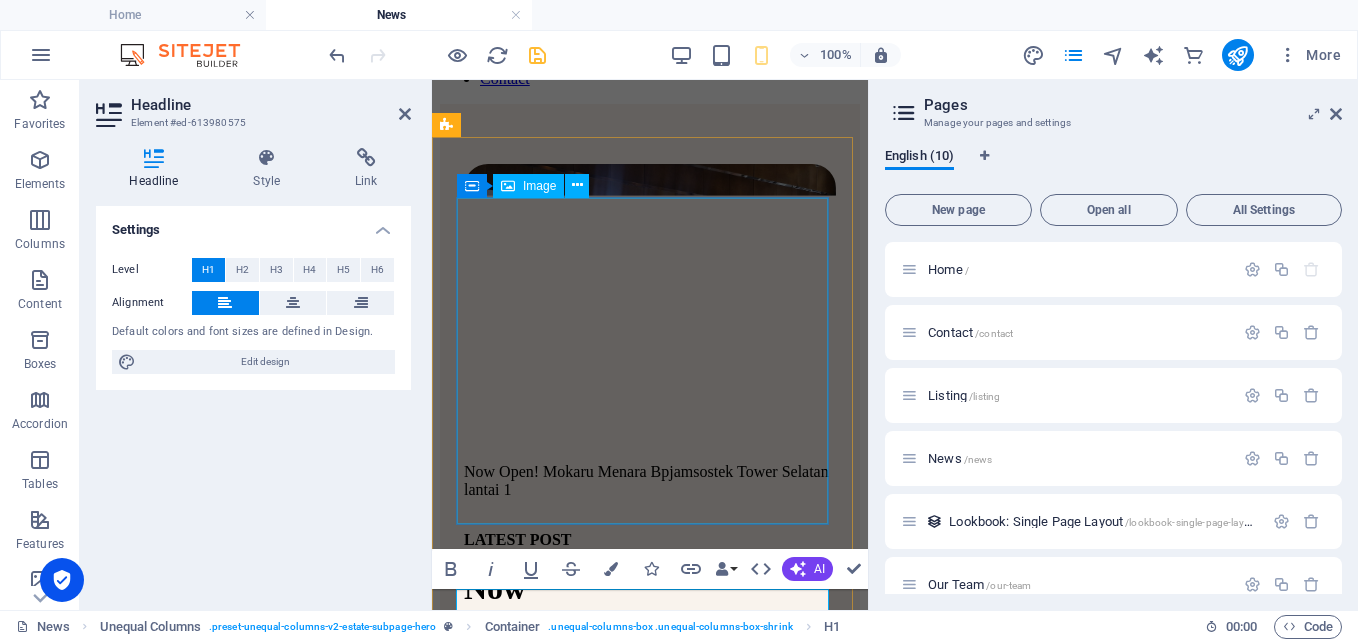 scroll, scrollTop: 200, scrollLeft: 0, axis: vertical 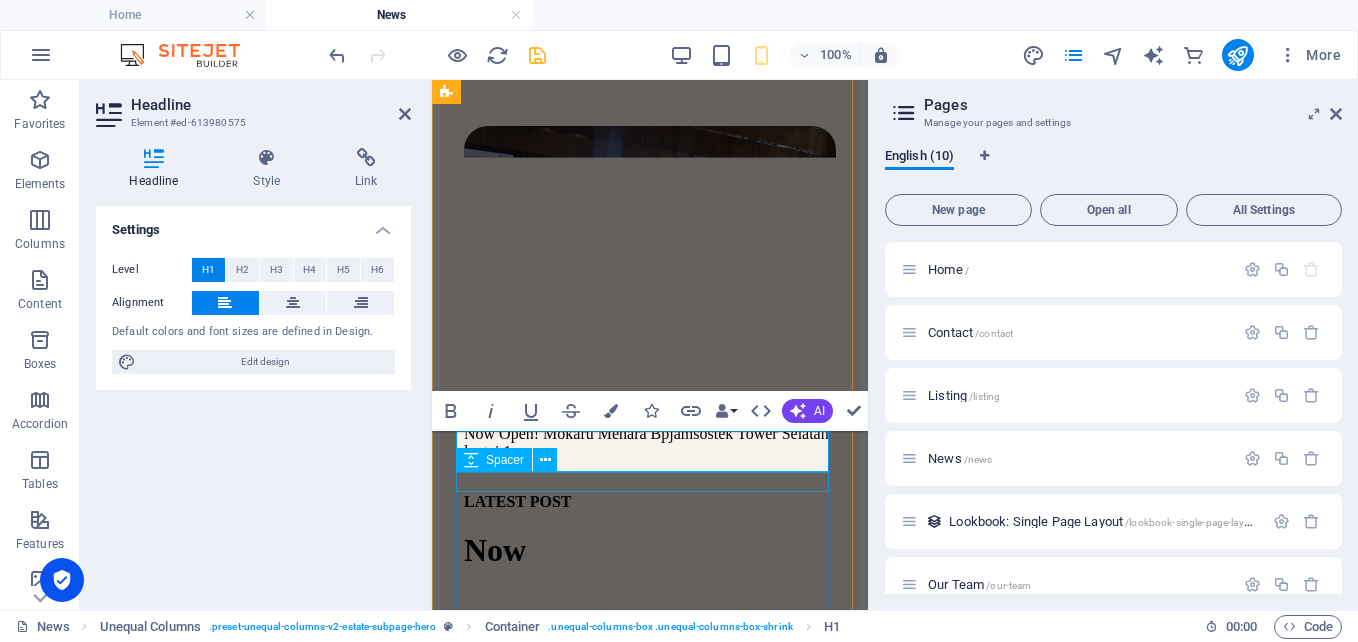 click on "Spacer" at bounding box center (513, 460) 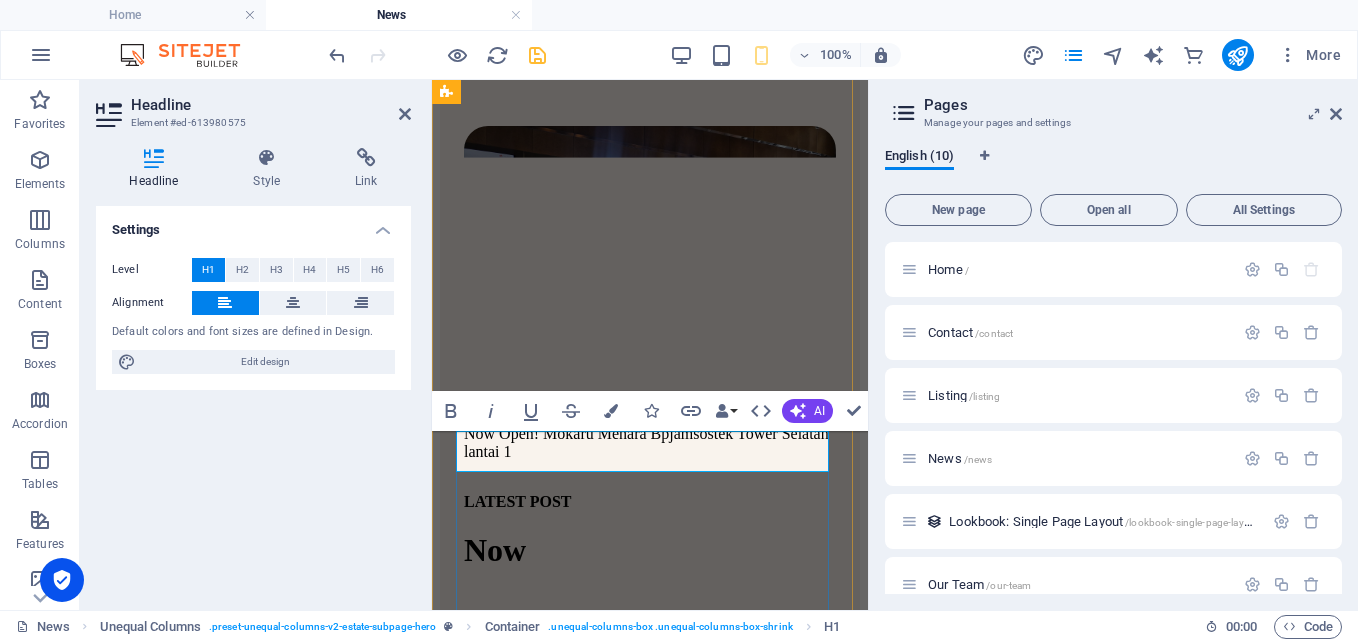 click on "Now" at bounding box center [650, 550] 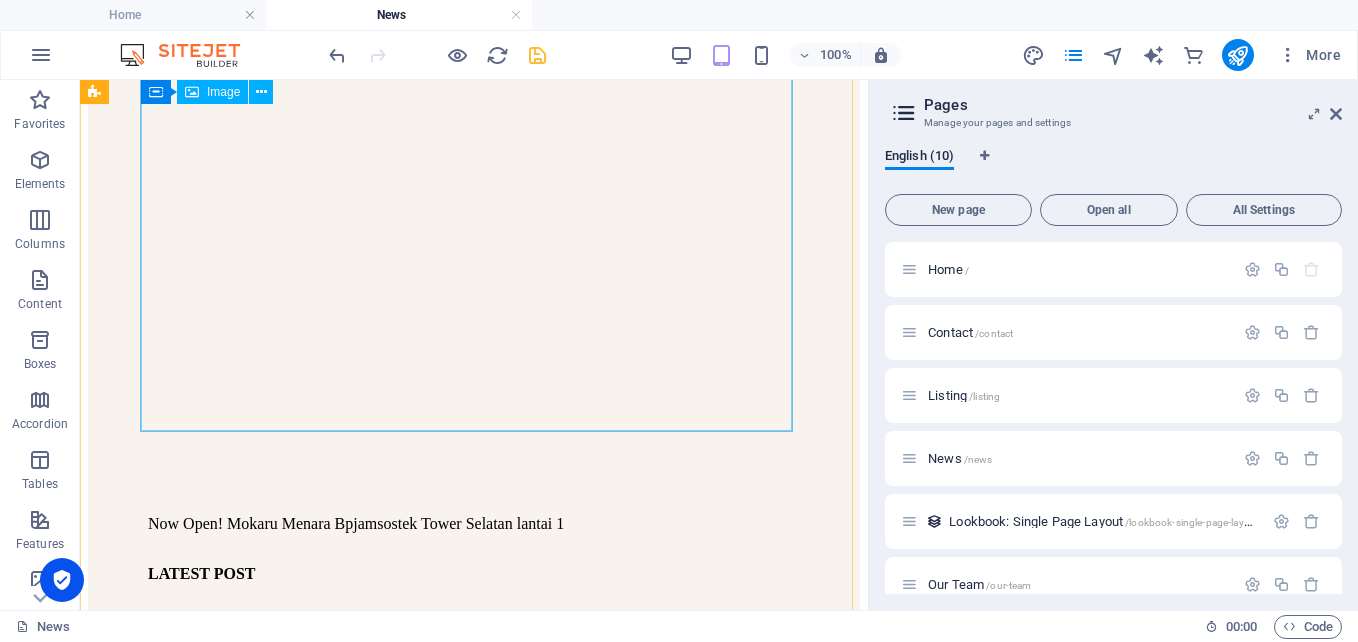 scroll, scrollTop: 0, scrollLeft: 0, axis: both 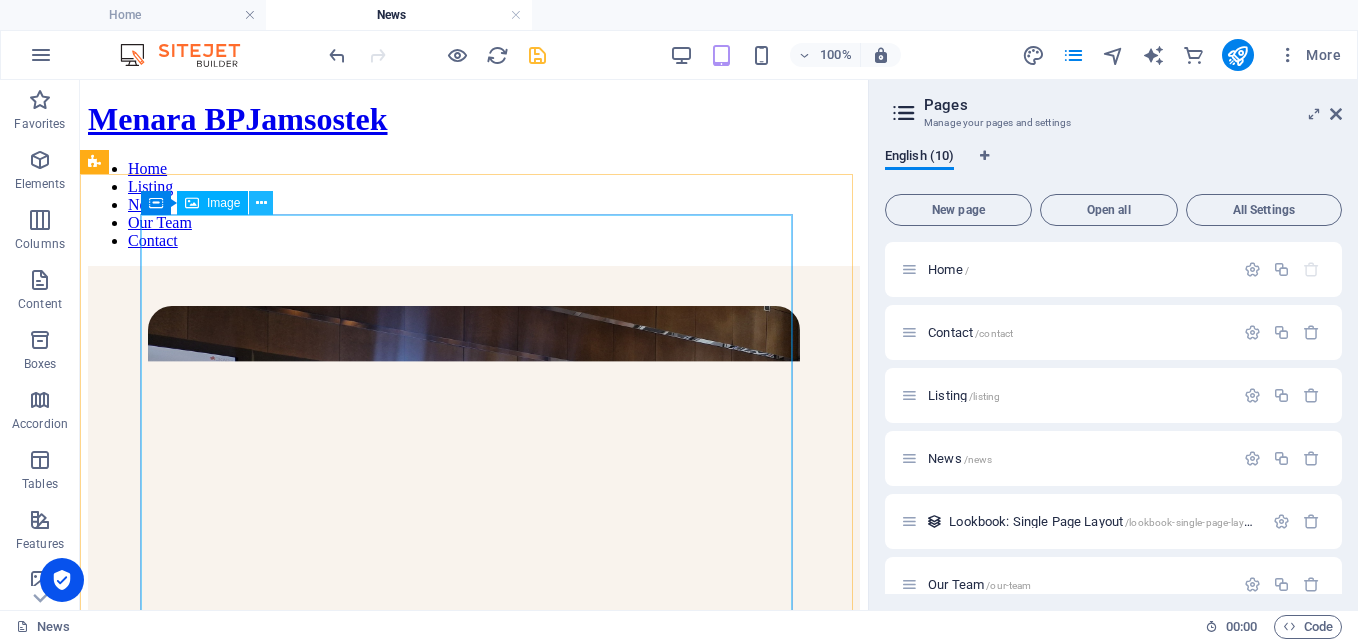 click at bounding box center [261, 203] 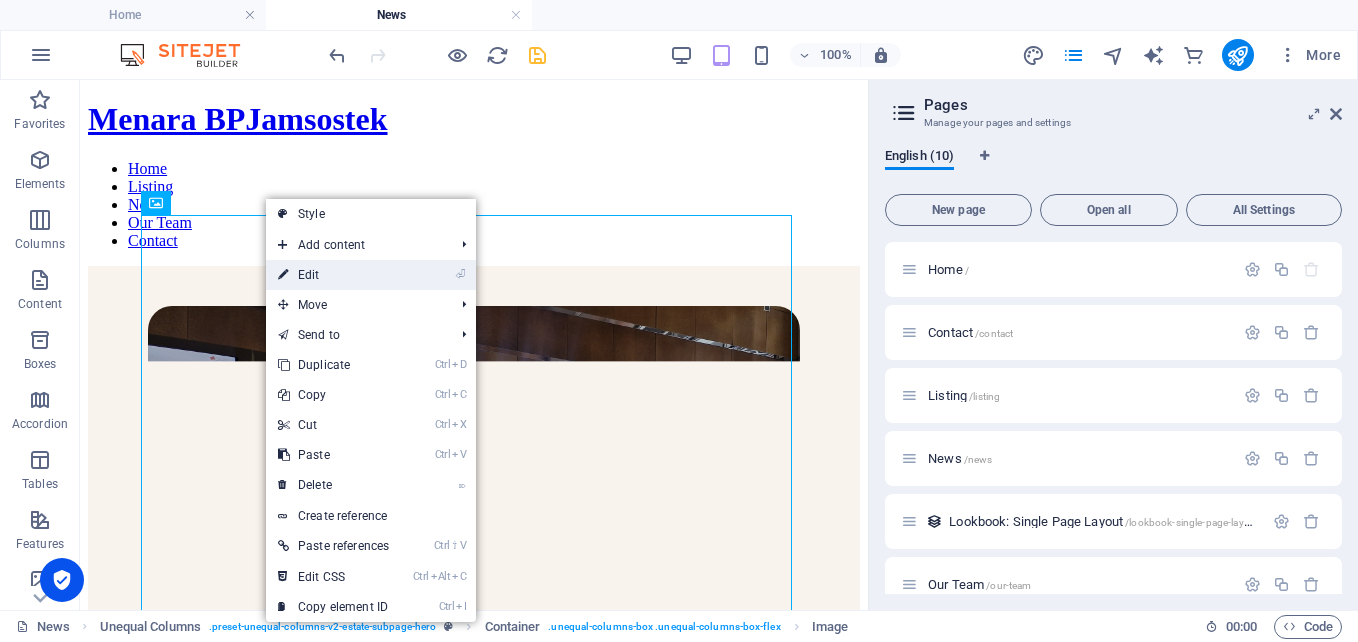 click on "⏎  Edit" at bounding box center (333, 275) 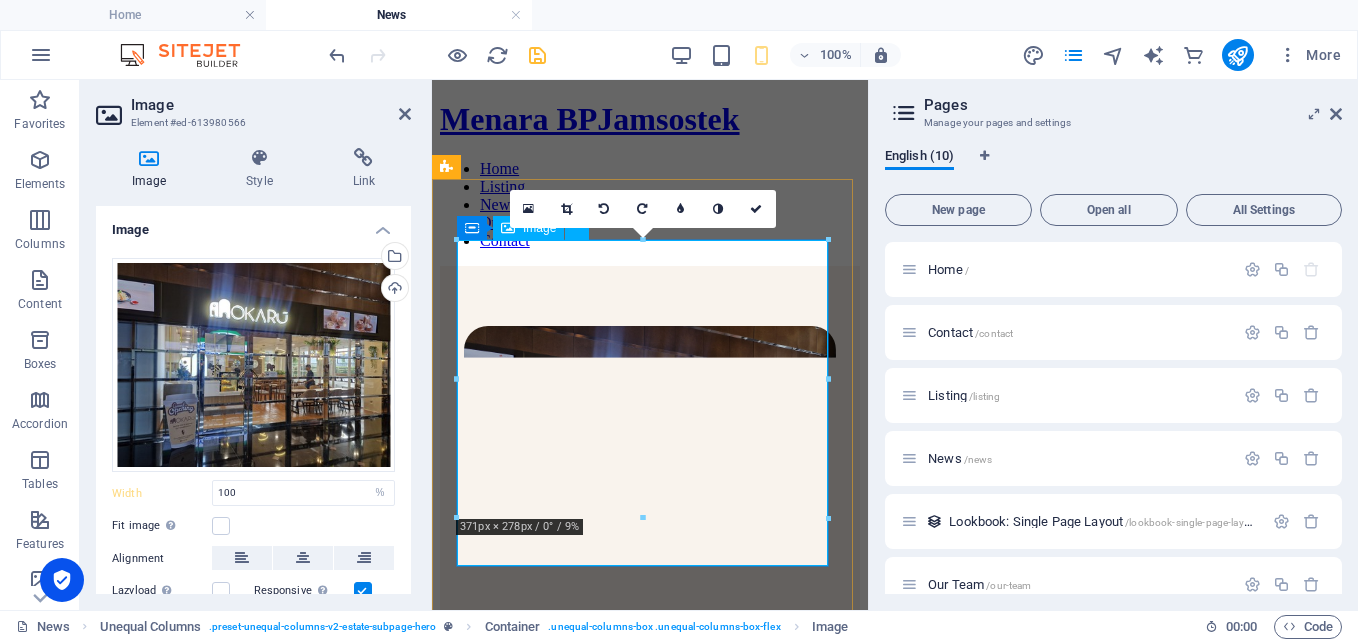 click on "Now Open! Mokaru Menara Bpjamsostek Tower Selatan lantai 1" at bounding box center (650, 493) 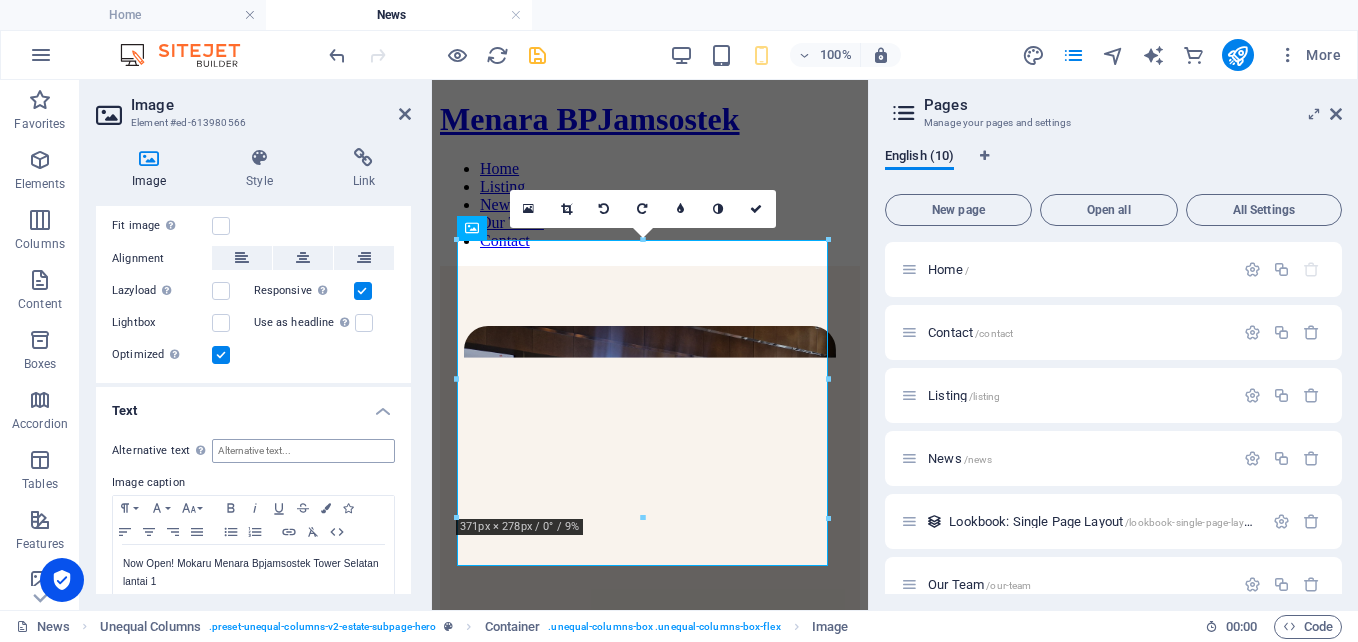 scroll, scrollTop: 326, scrollLeft: 0, axis: vertical 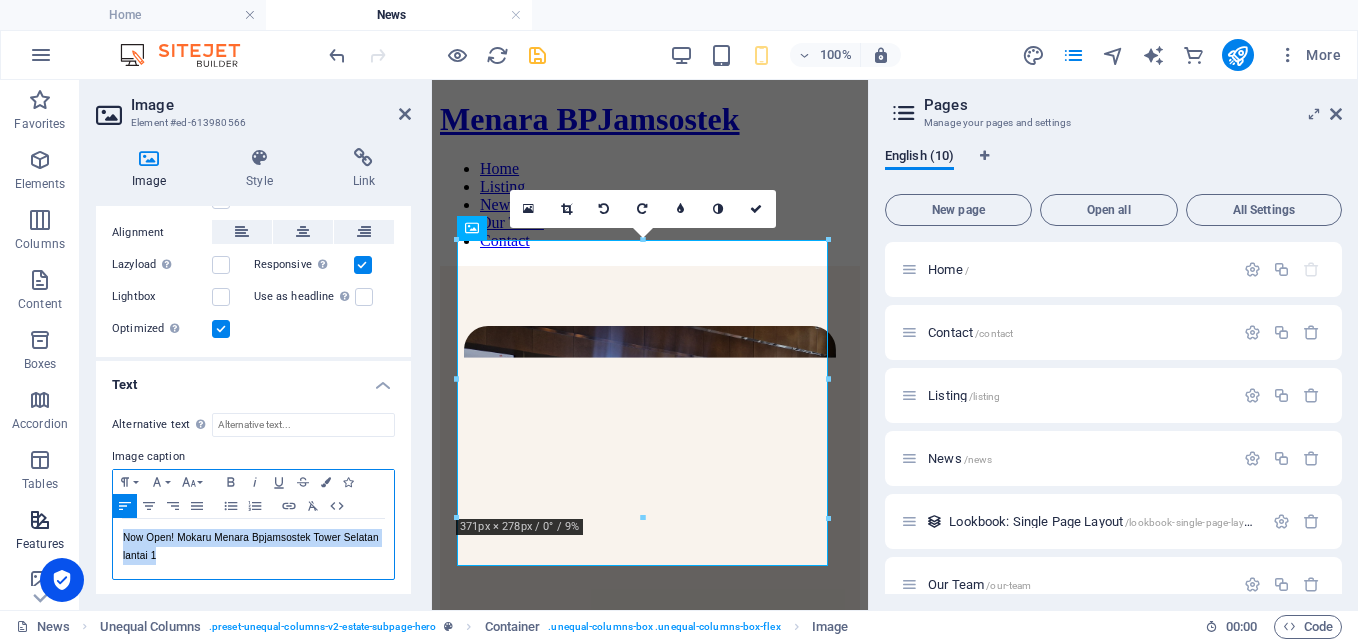drag, startPoint x: 186, startPoint y: 551, endPoint x: 49, endPoint y: 532, distance: 138.31125 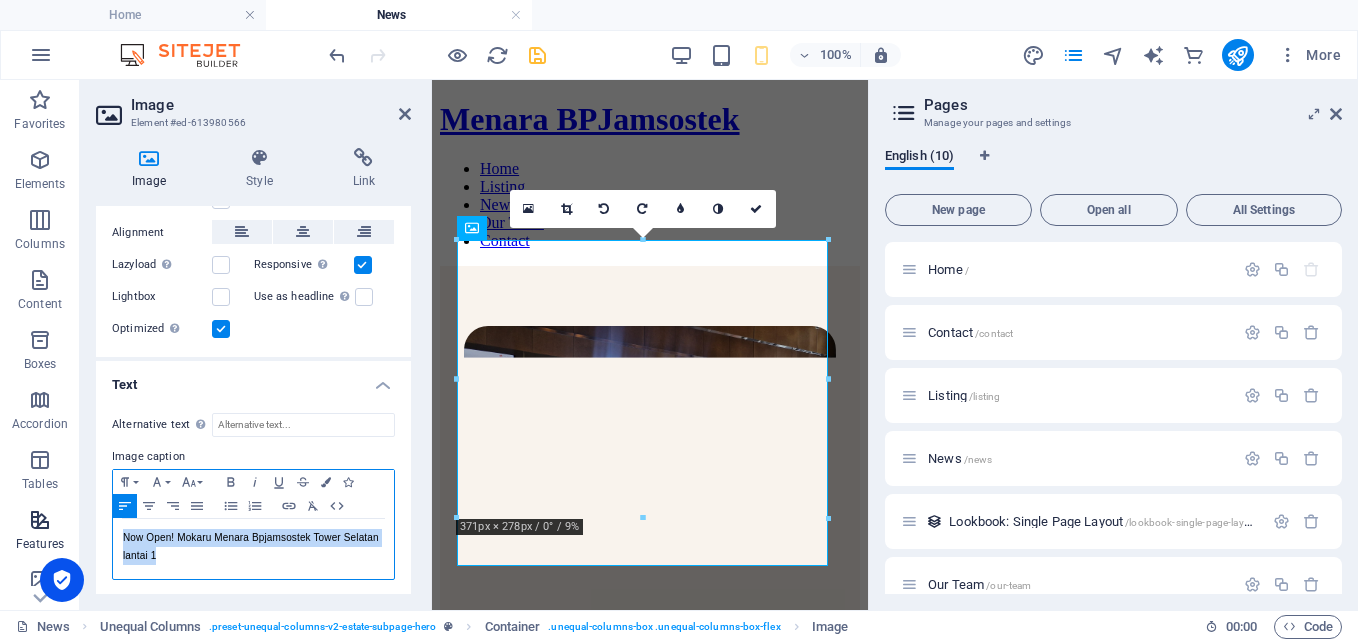 click on "Favorites Elements Columns Content Boxes Accordion Tables Features Images Slider Header Footer Forms Marketing Collections Commerce Image Element #ed-613980566 Image Style Link Image Drag files here, click to choose files or select files from Files or our free stock photos & videos Select files from the file manager, stock photos, or upload file(s) Upload Width 100 Default auto px rem % em vh vw Fit image Automatically fit image to a fixed width and height Height Default auto px Alignment Lazyload Loading images after the page loads improves page speed. Responsive Automatically load retina image and smartphone optimized sizes. Lightbox Use as headline The image will be wrapped in an H1 headline tag. Useful for giving alternative text the weight of an H1 headline, e.g. for the logo. Leave unchecked if uncertain. Optimized Images are compressed to improve page speed. Position Direction Custom X offset 50 px rem % vh vw Y offset 50 px rem % vh vw Text Float No float Image left Image right Text Alternative text 8" at bounding box center [434, 345] 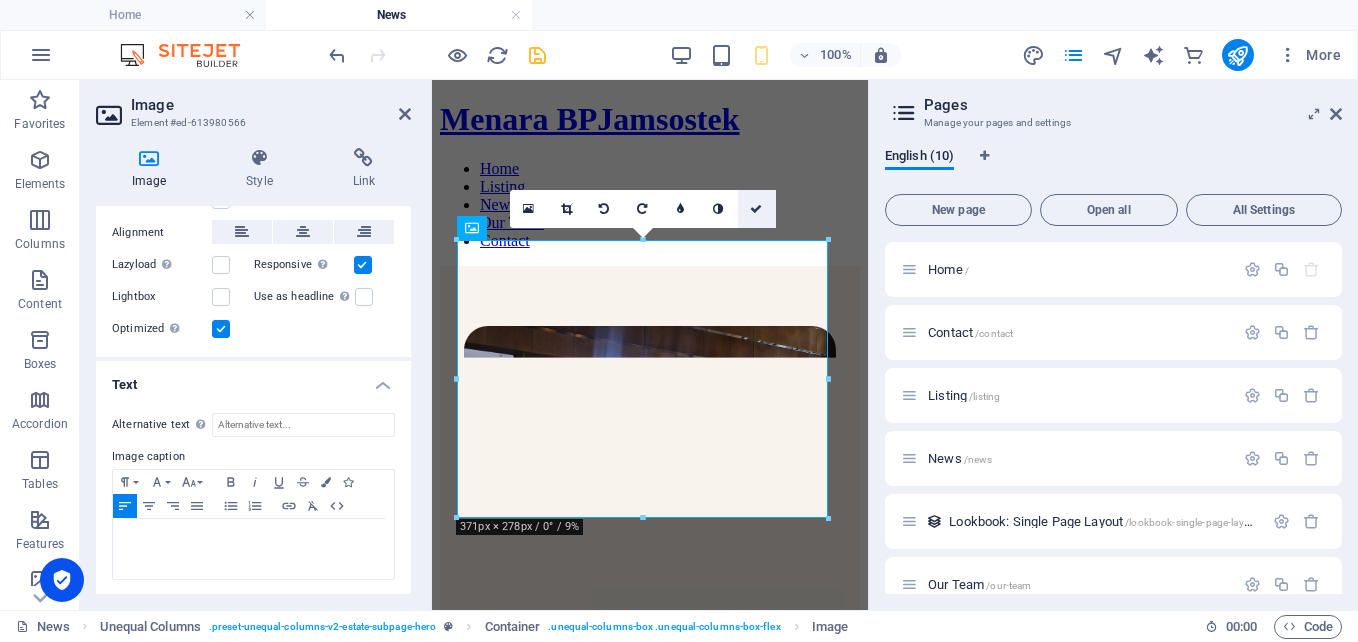 click at bounding box center (757, 209) 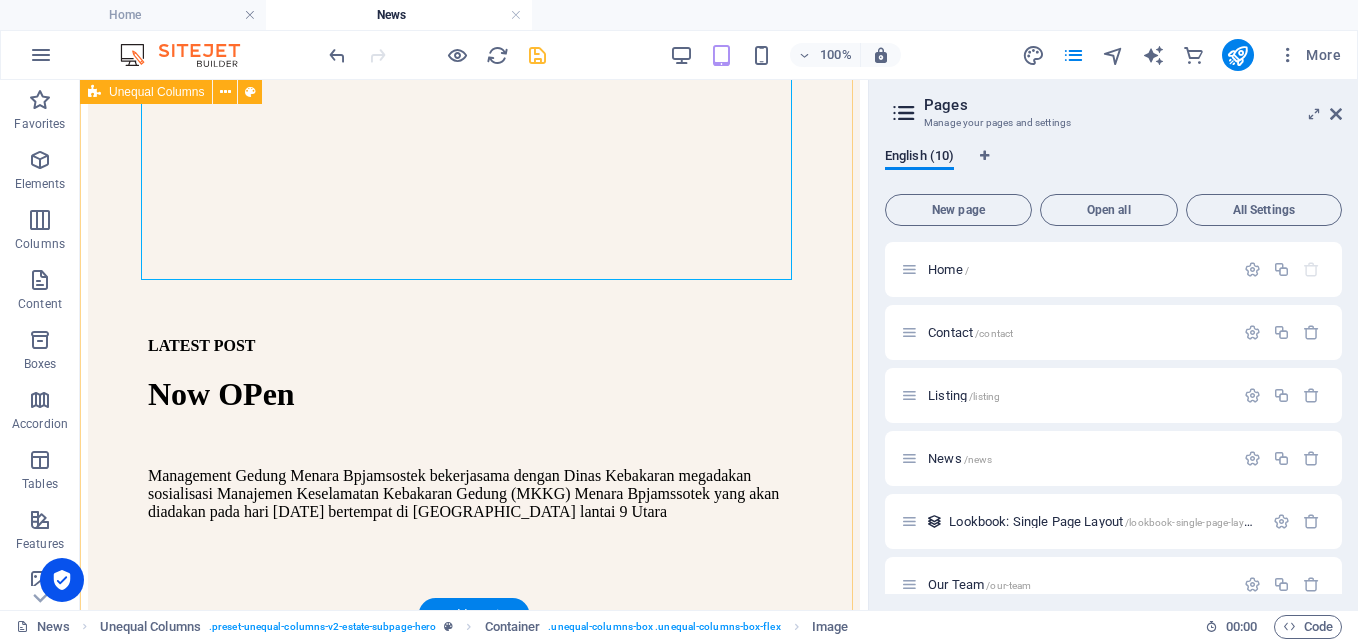 scroll, scrollTop: 500, scrollLeft: 0, axis: vertical 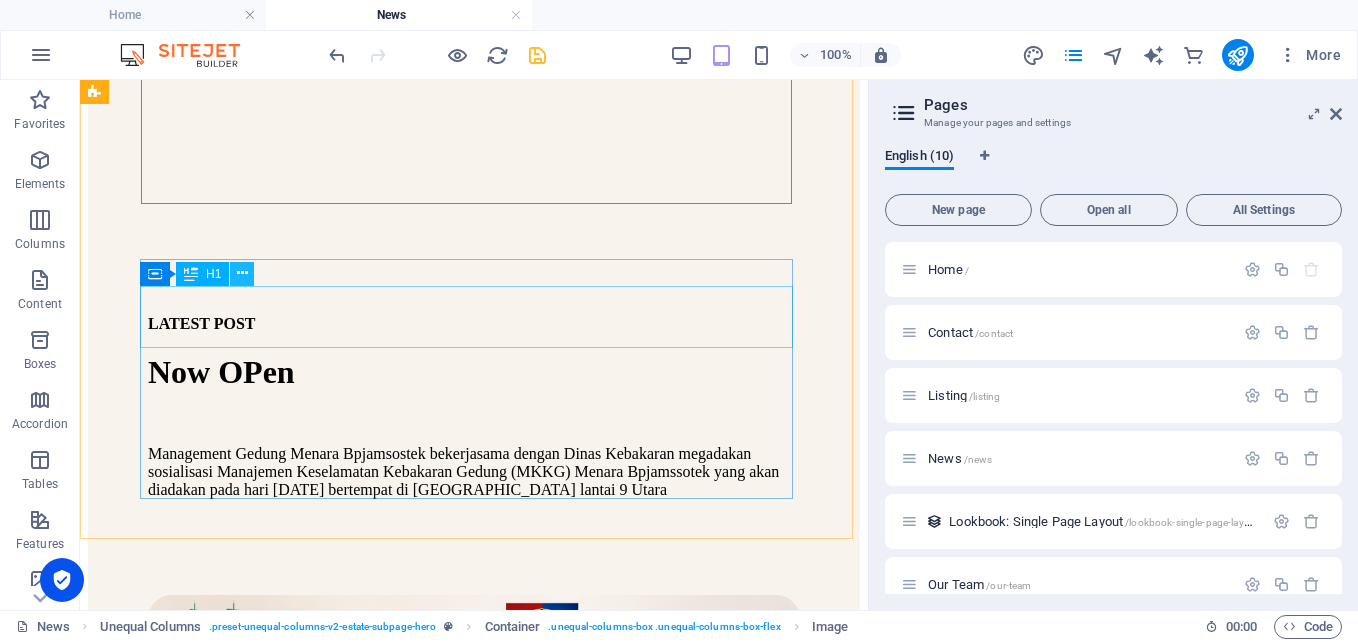 click at bounding box center (242, 273) 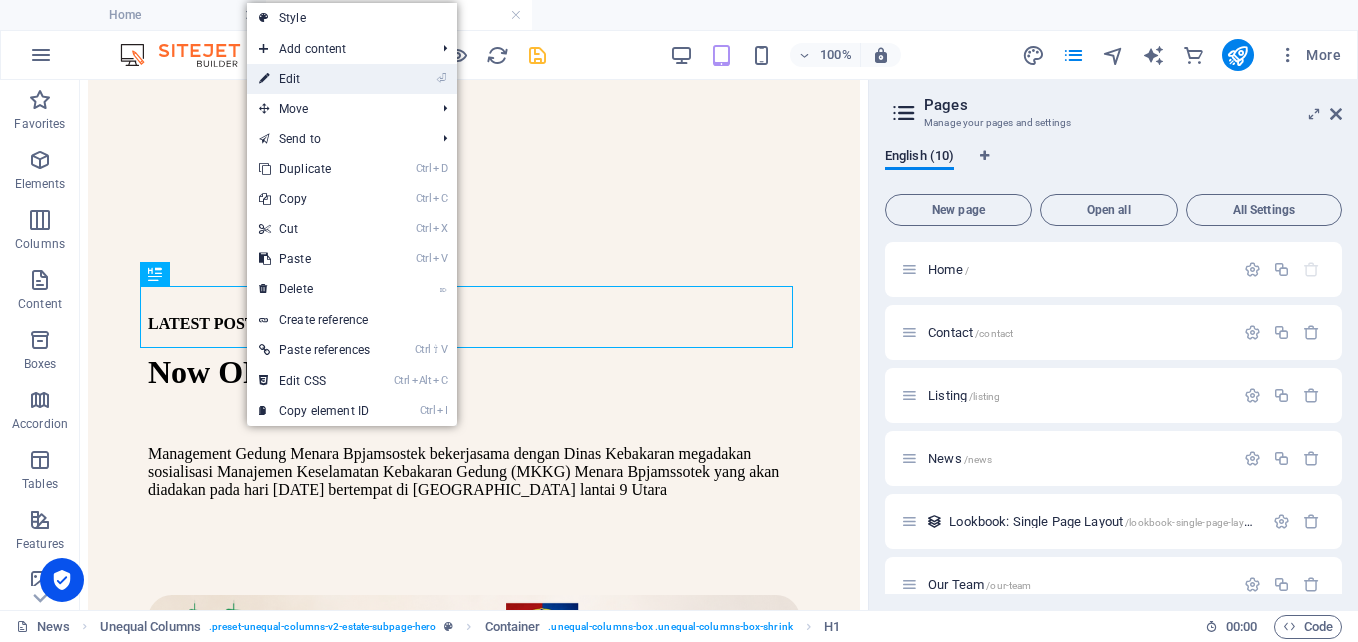 click on "⏎  Edit" at bounding box center [314, 79] 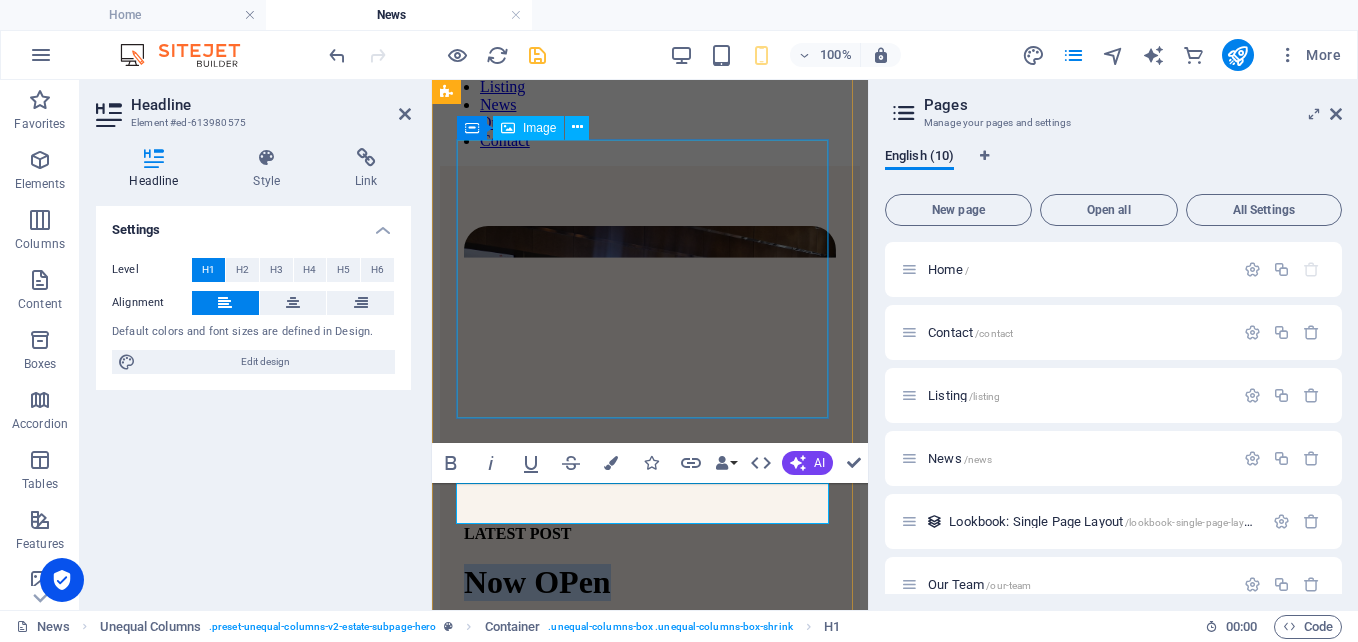 scroll, scrollTop: 300, scrollLeft: 0, axis: vertical 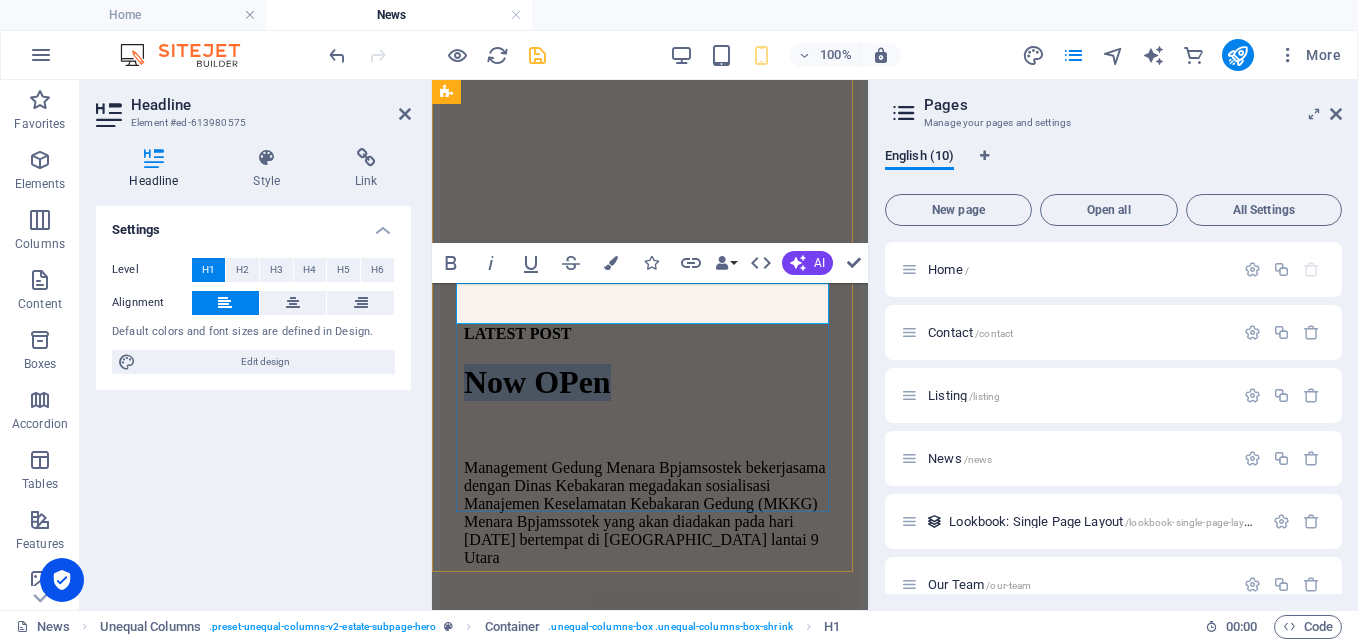 click on "Now OPen" at bounding box center (650, 382) 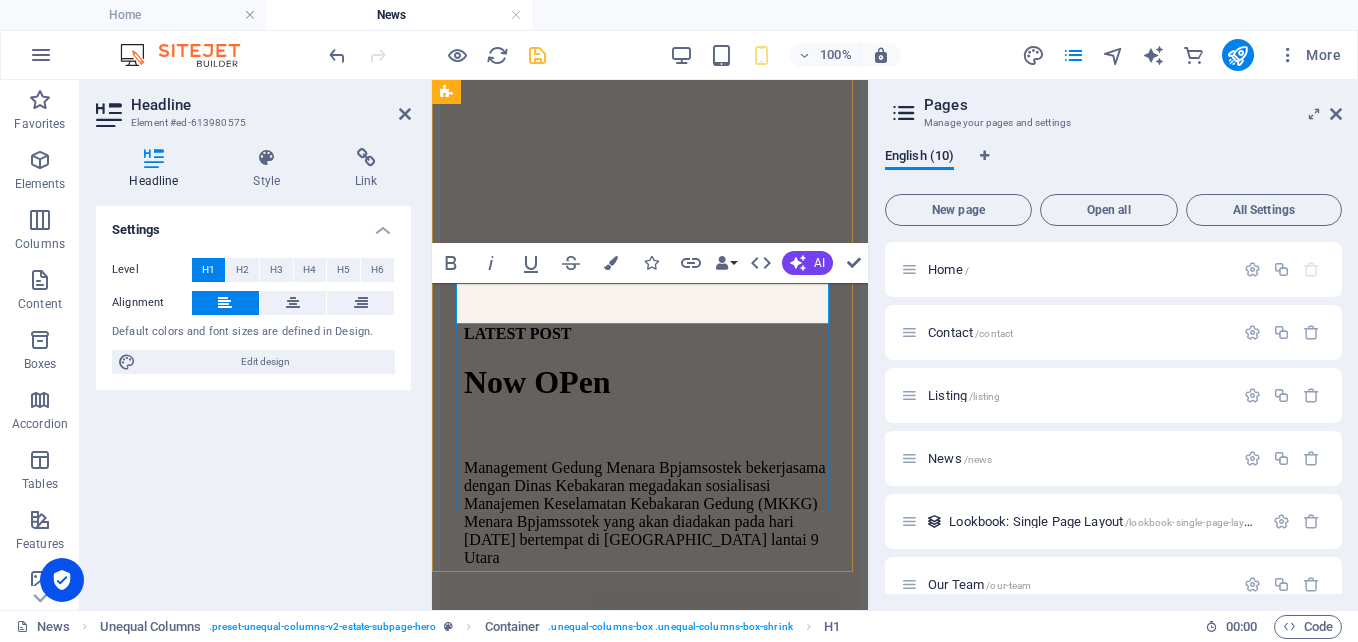 type 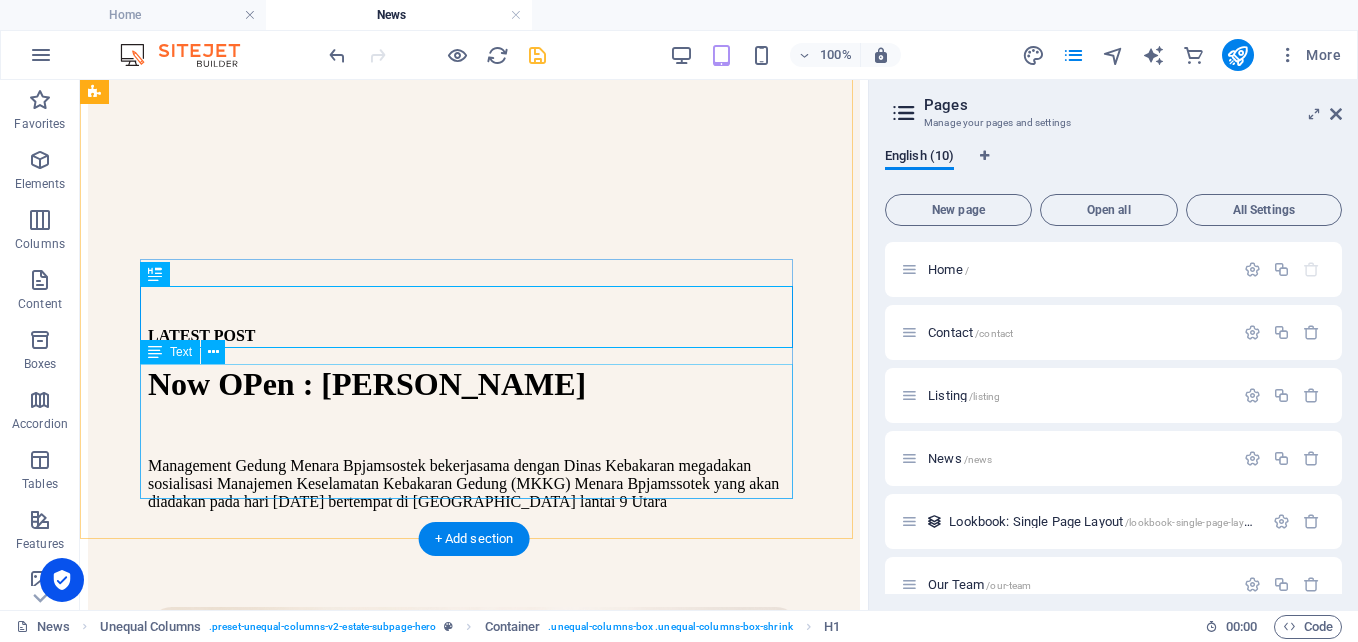 scroll, scrollTop: 500, scrollLeft: 0, axis: vertical 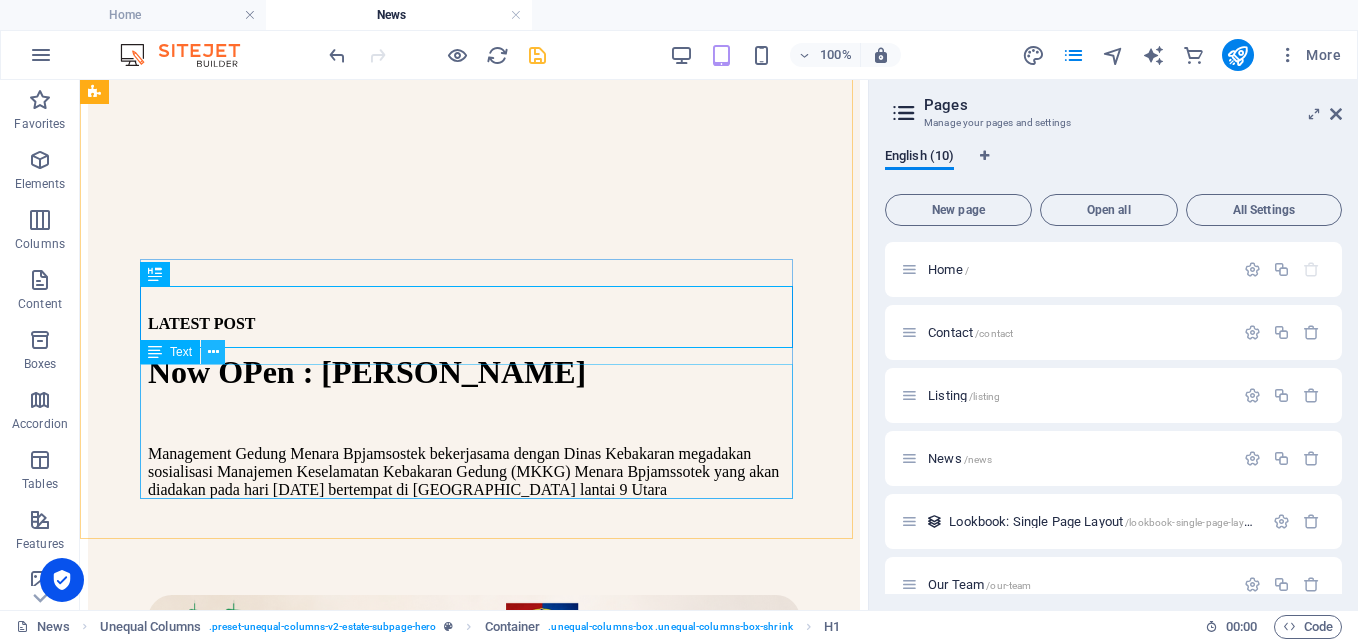 click at bounding box center [213, 352] 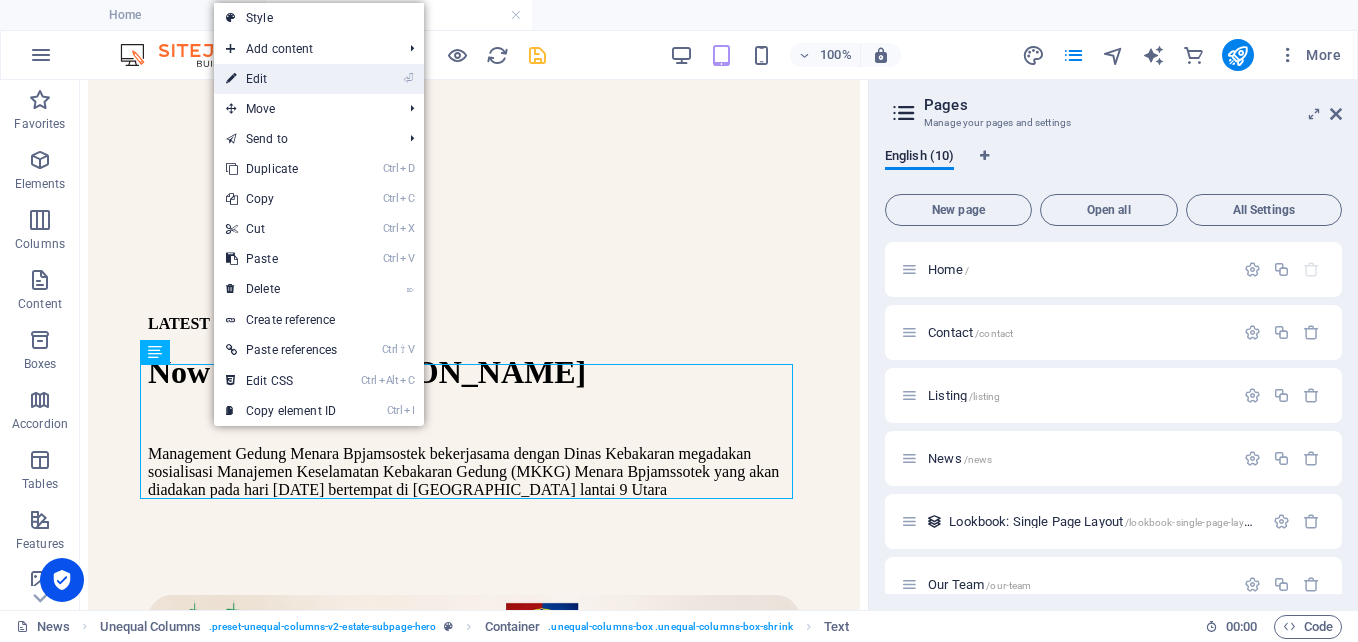 click on "⏎  Edit" at bounding box center [281, 79] 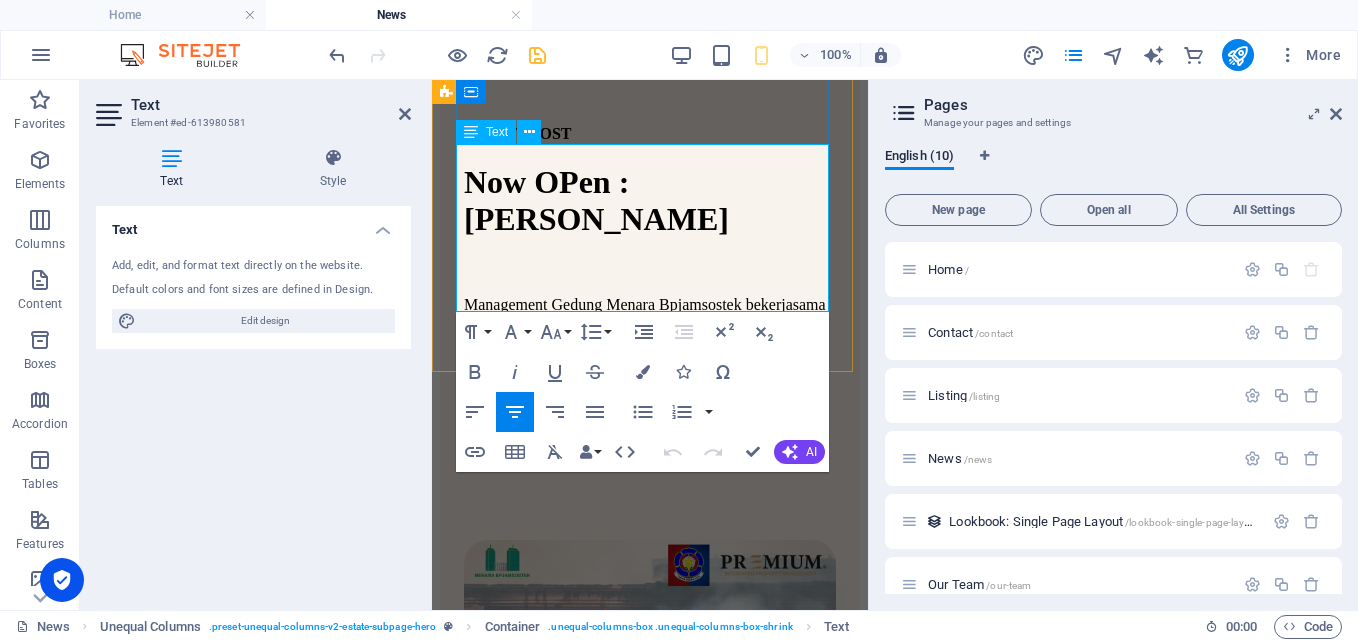 scroll, scrollTop: 300, scrollLeft: 0, axis: vertical 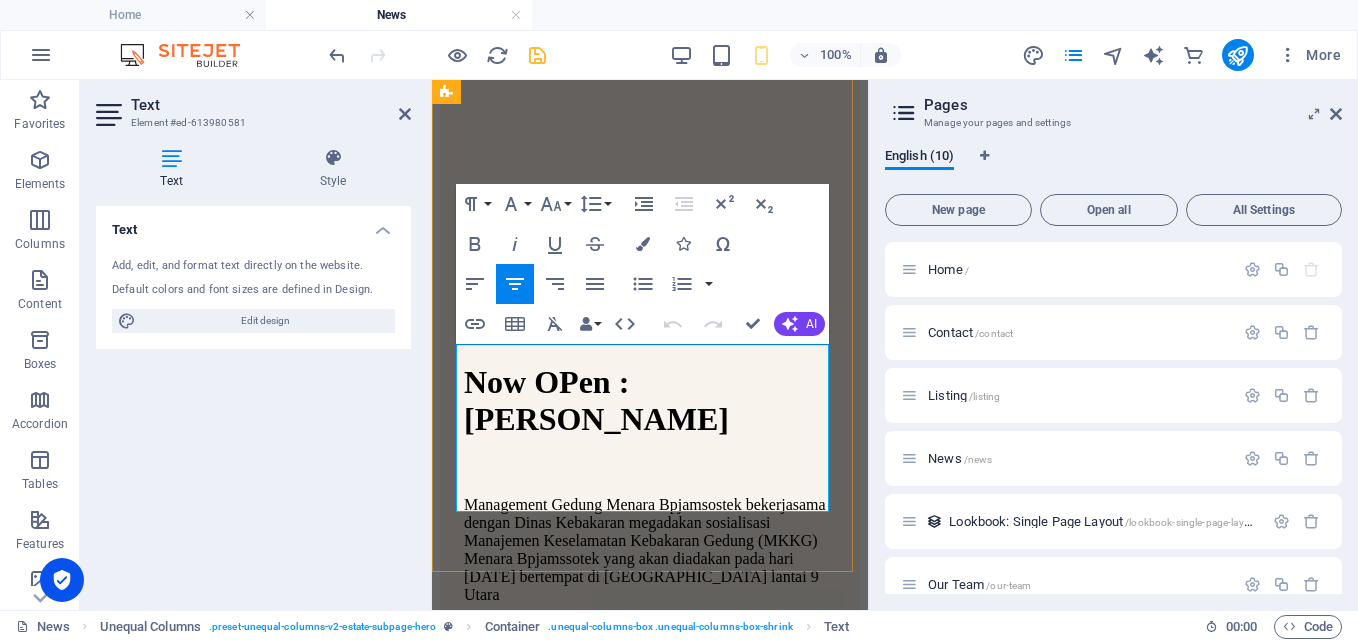 drag, startPoint x: 798, startPoint y: 501, endPoint x: 462, endPoint y: 355, distance: 366.34955 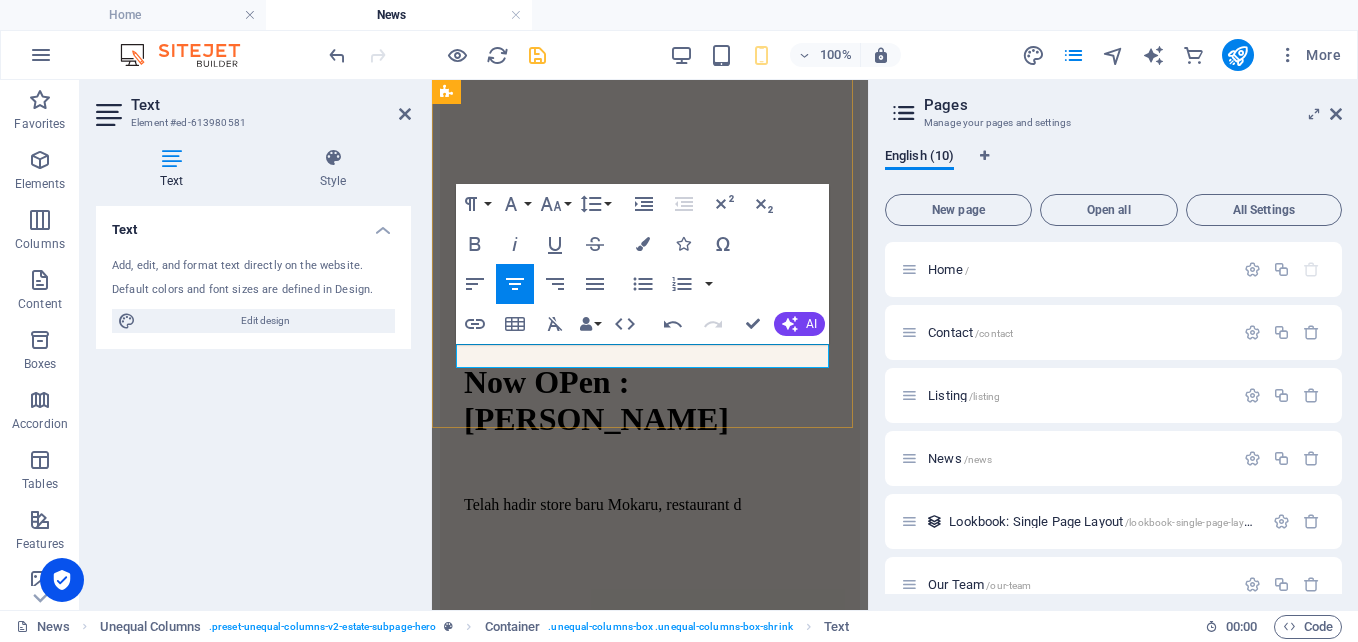 click on "Telah hadir store baru Mokaru, restaurant d" at bounding box center [650, 505] 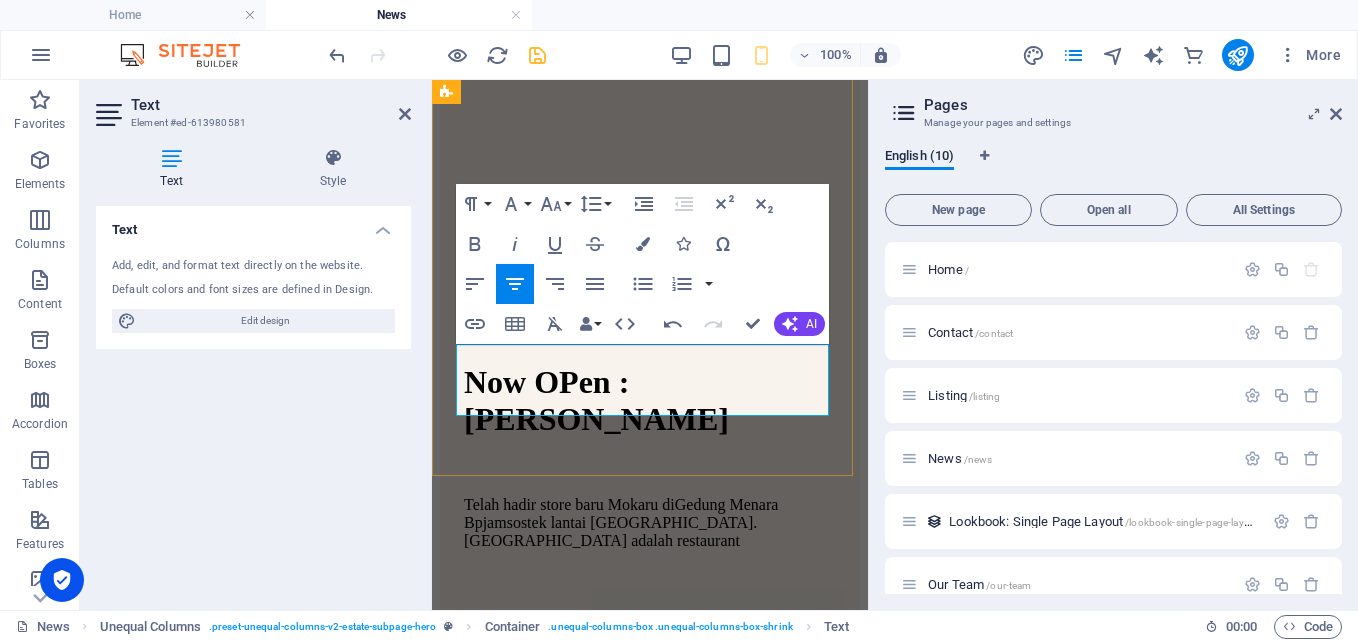 click on "Telah hadir store baru Mokaru di  Gedung Menara Bpjamsostek lantai 1 Tower Selatan. Mokaru adalah restaurant" at bounding box center (650, 523) 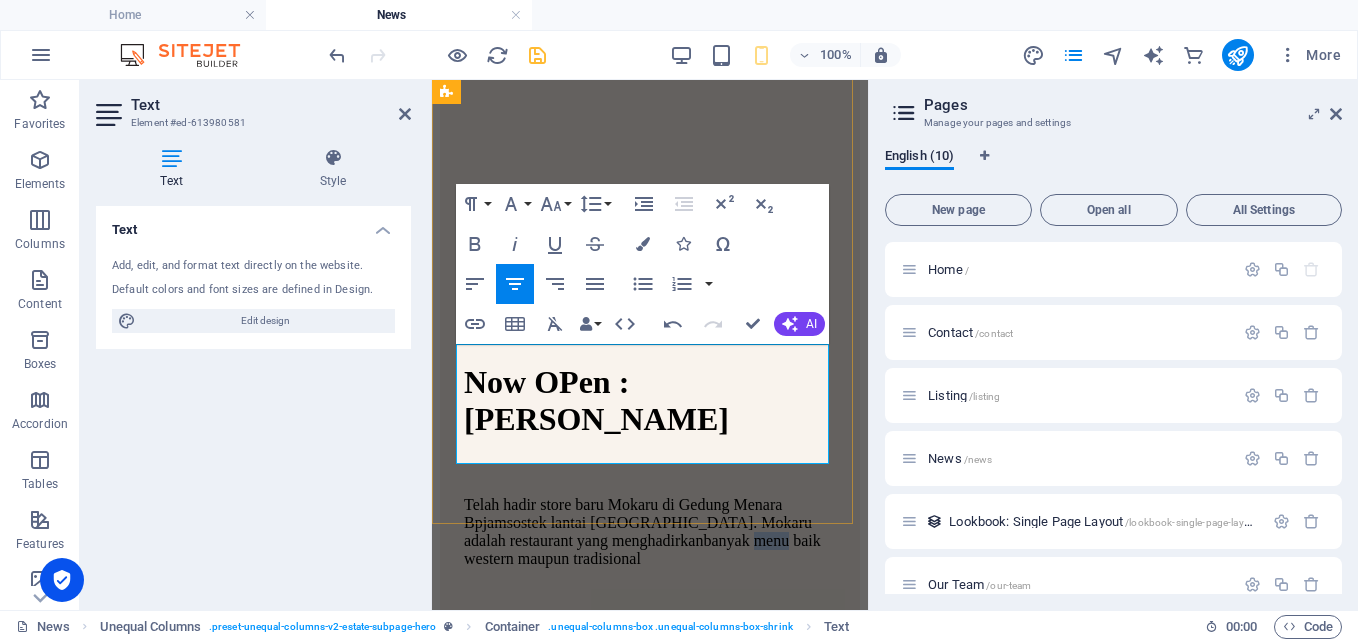 drag, startPoint x: 707, startPoint y: 424, endPoint x: 660, endPoint y: 431, distance: 47.518417 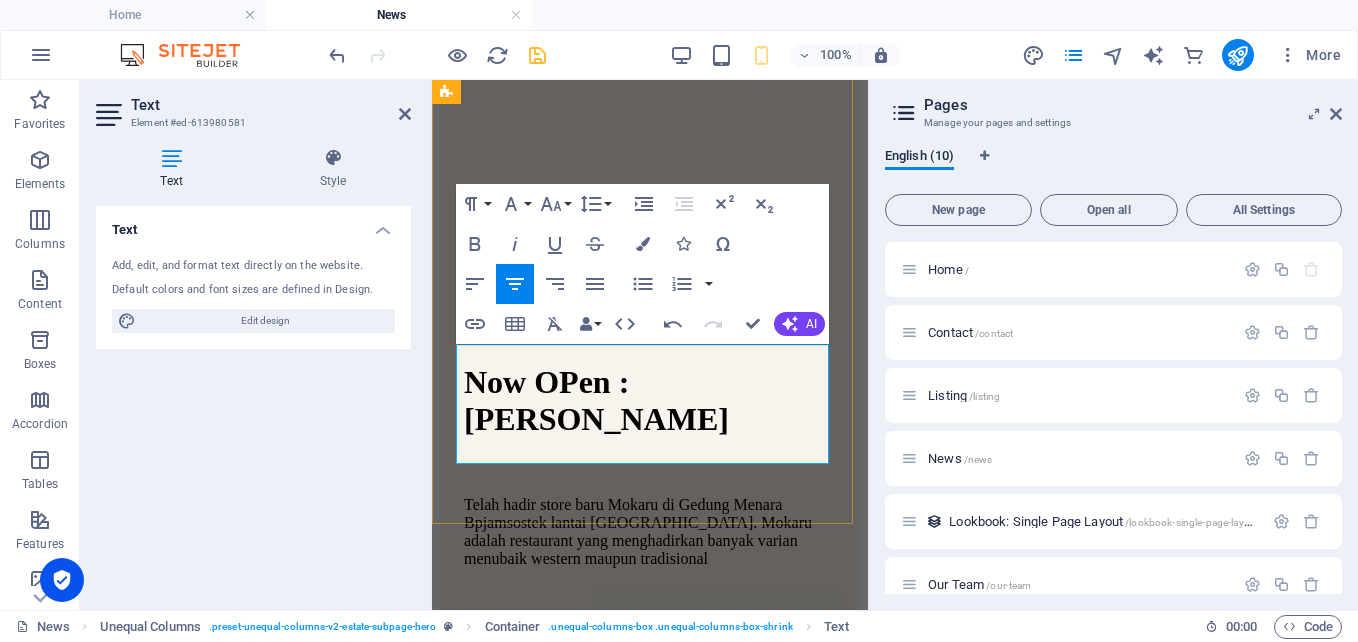 click on "Telah hadir store baru Mokaru di Gedung Menara Bpjamsostek lantai 1 Tower Selatan. Mokaru adalah restaurant yang menghadirkan banyak varian menu  baik western maupun tradisional" at bounding box center (650, 532) 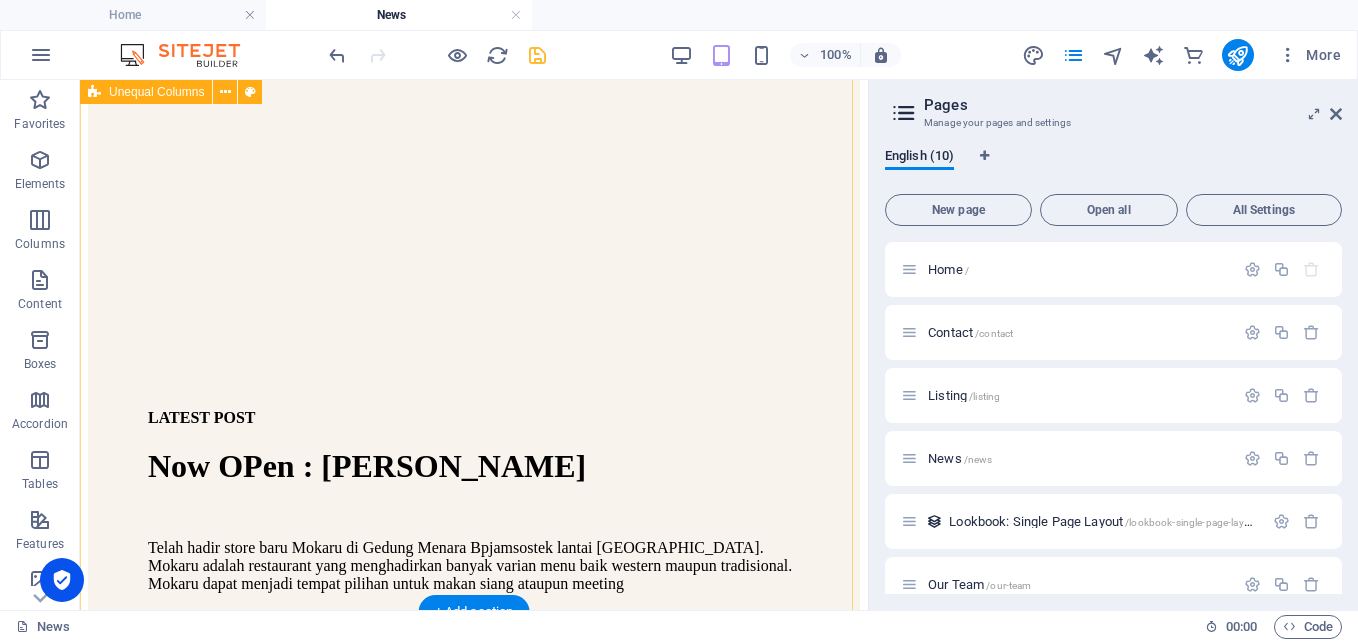 scroll, scrollTop: 400, scrollLeft: 0, axis: vertical 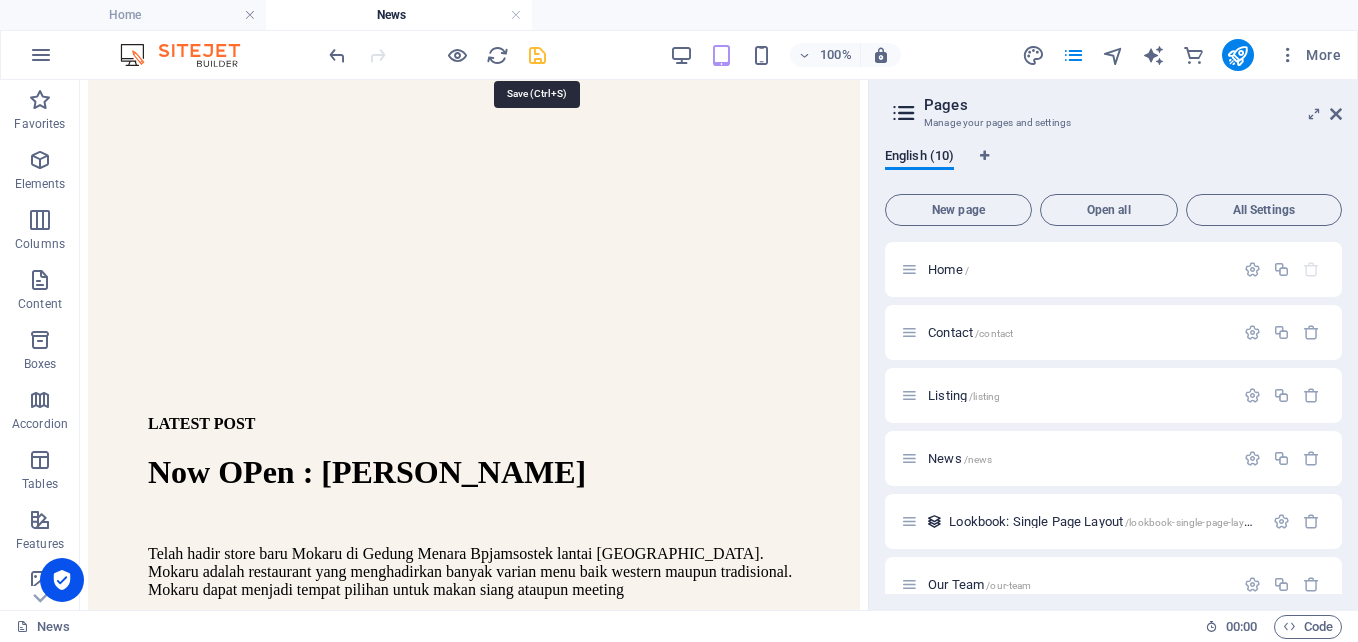click at bounding box center (537, 55) 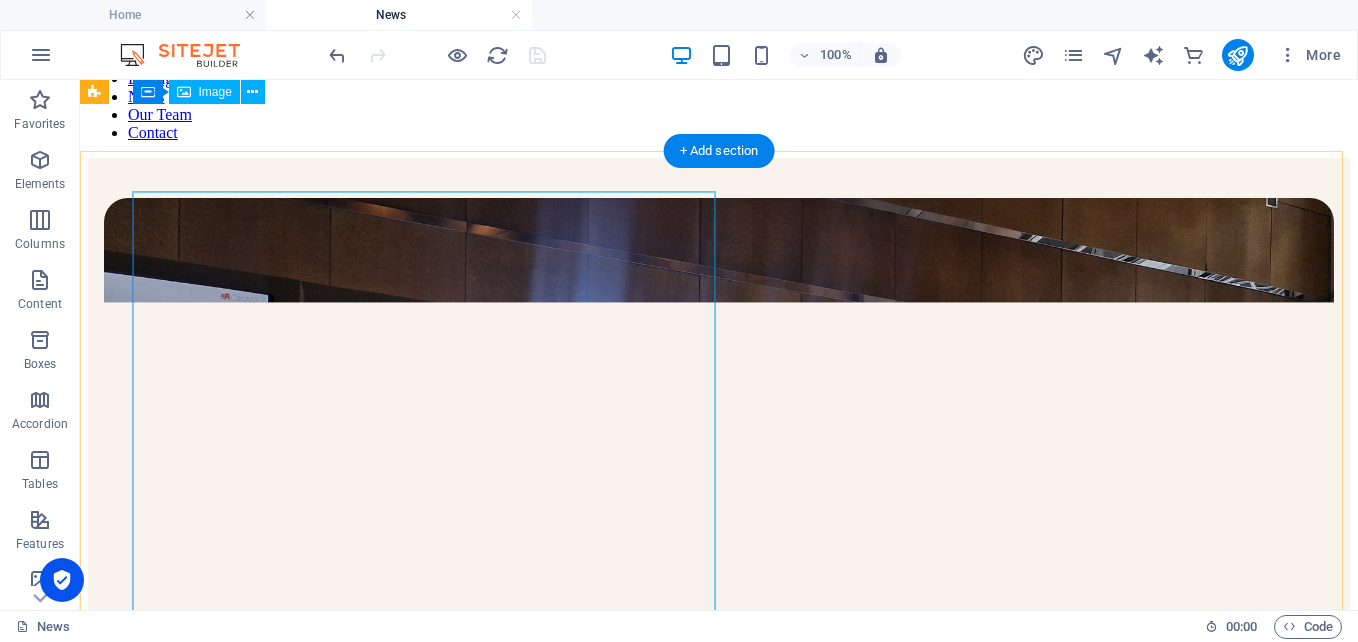 scroll, scrollTop: 0, scrollLeft: 0, axis: both 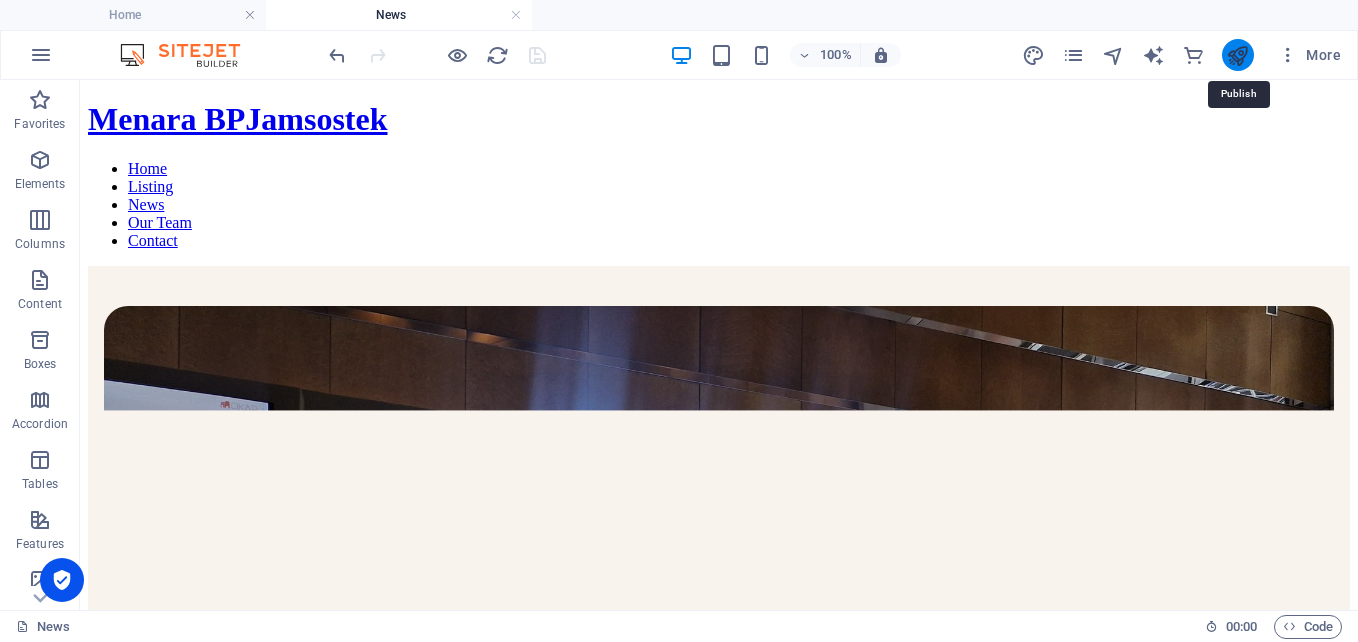 click at bounding box center (1237, 55) 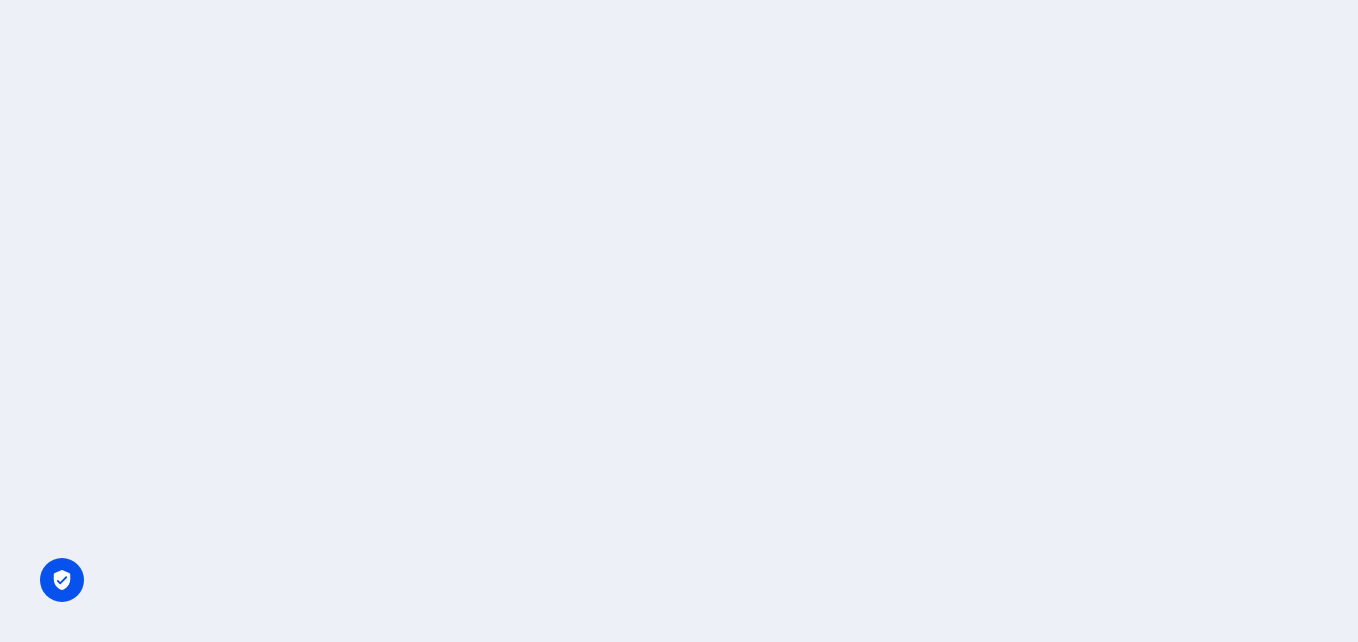 scroll, scrollTop: 0, scrollLeft: 0, axis: both 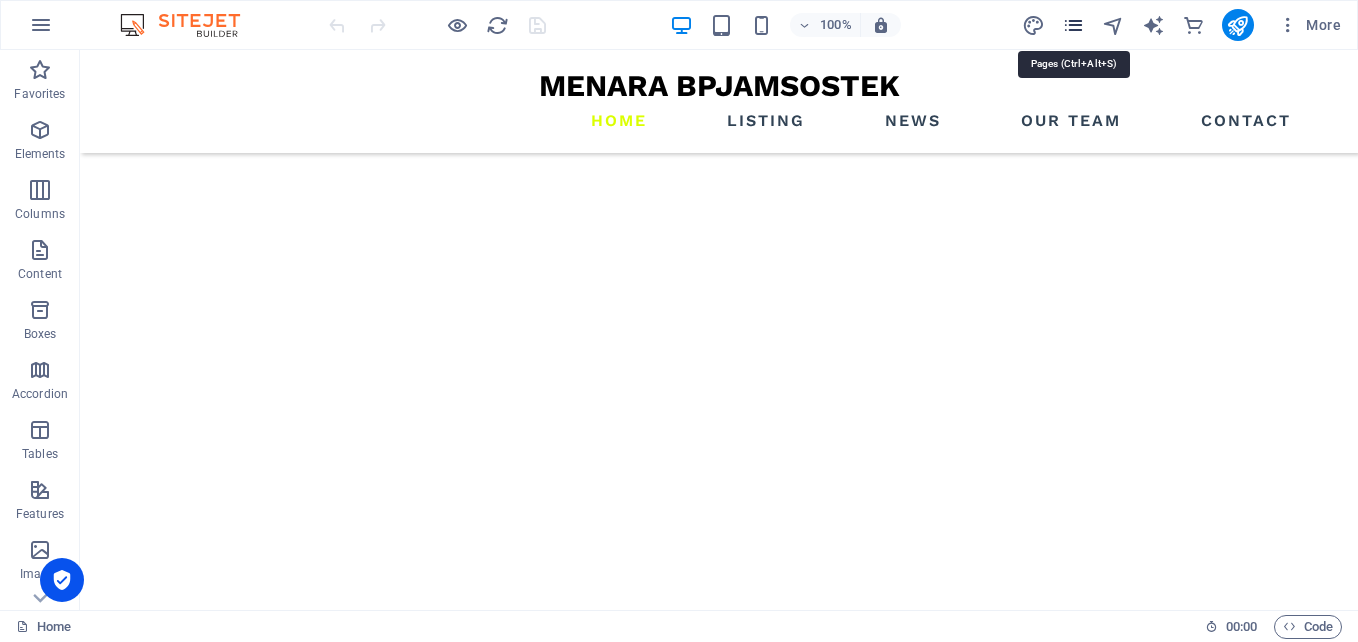 click at bounding box center [1073, 25] 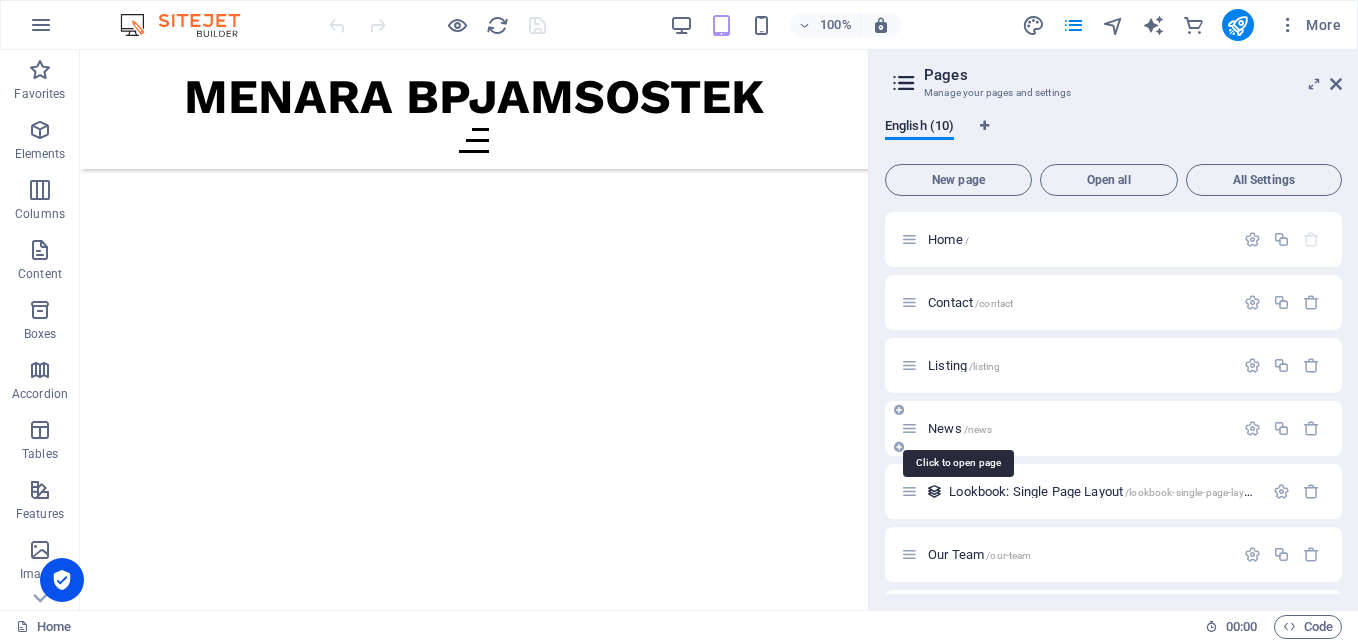click on "/news" at bounding box center [978, 429] 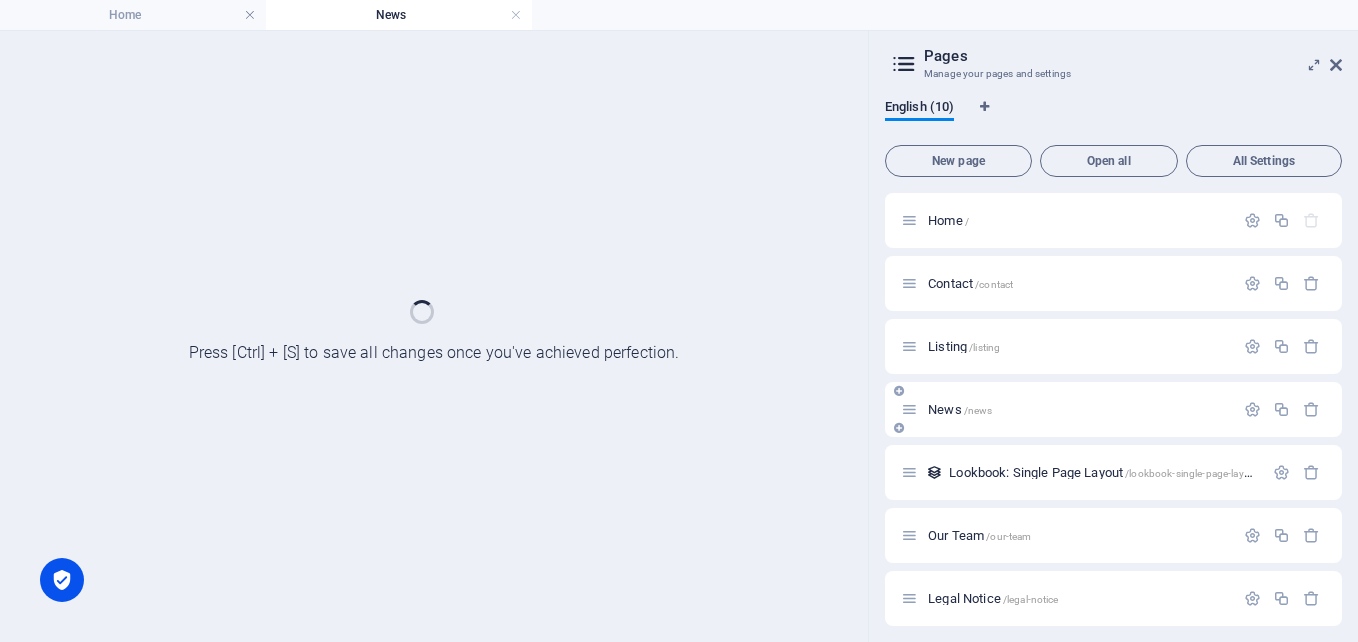 scroll, scrollTop: 0, scrollLeft: 0, axis: both 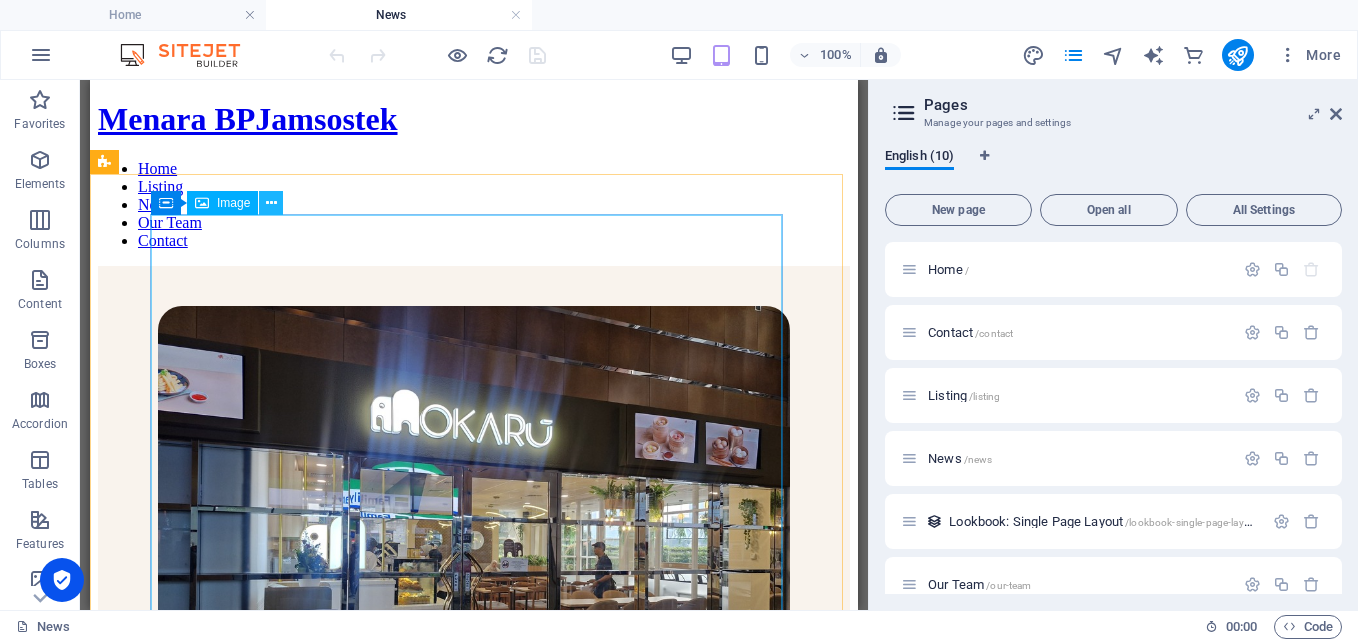 click at bounding box center [271, 203] 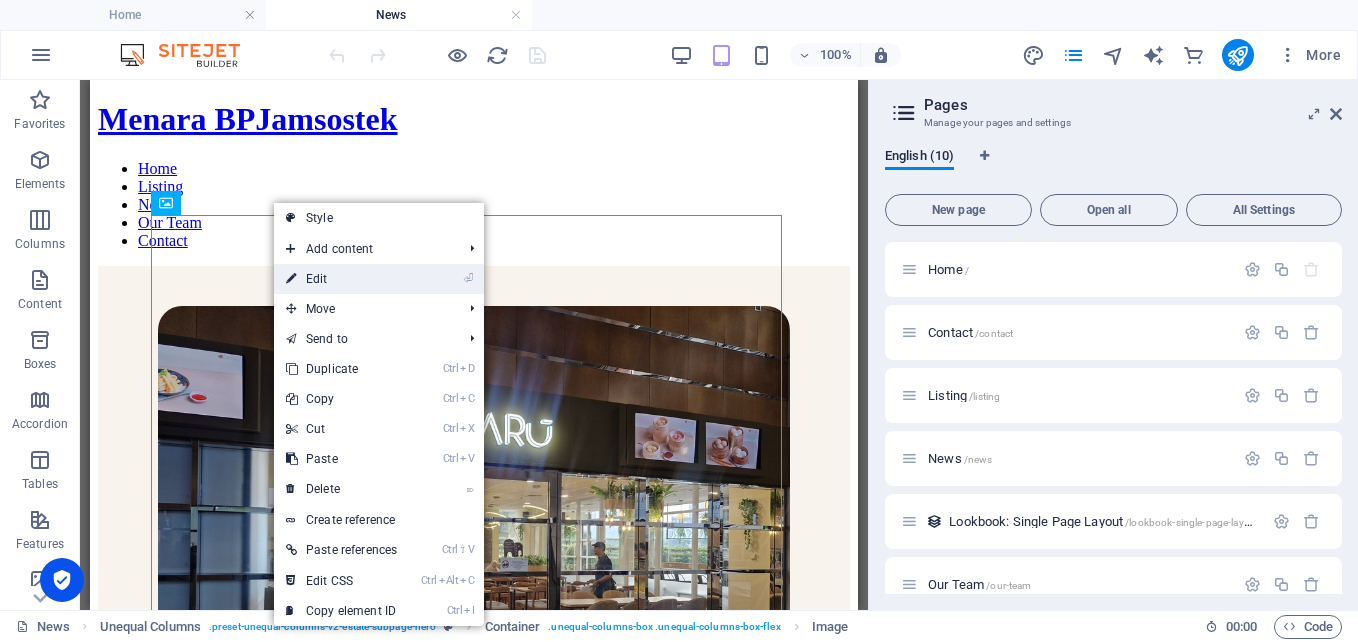click on "⏎  Edit" at bounding box center [341, 279] 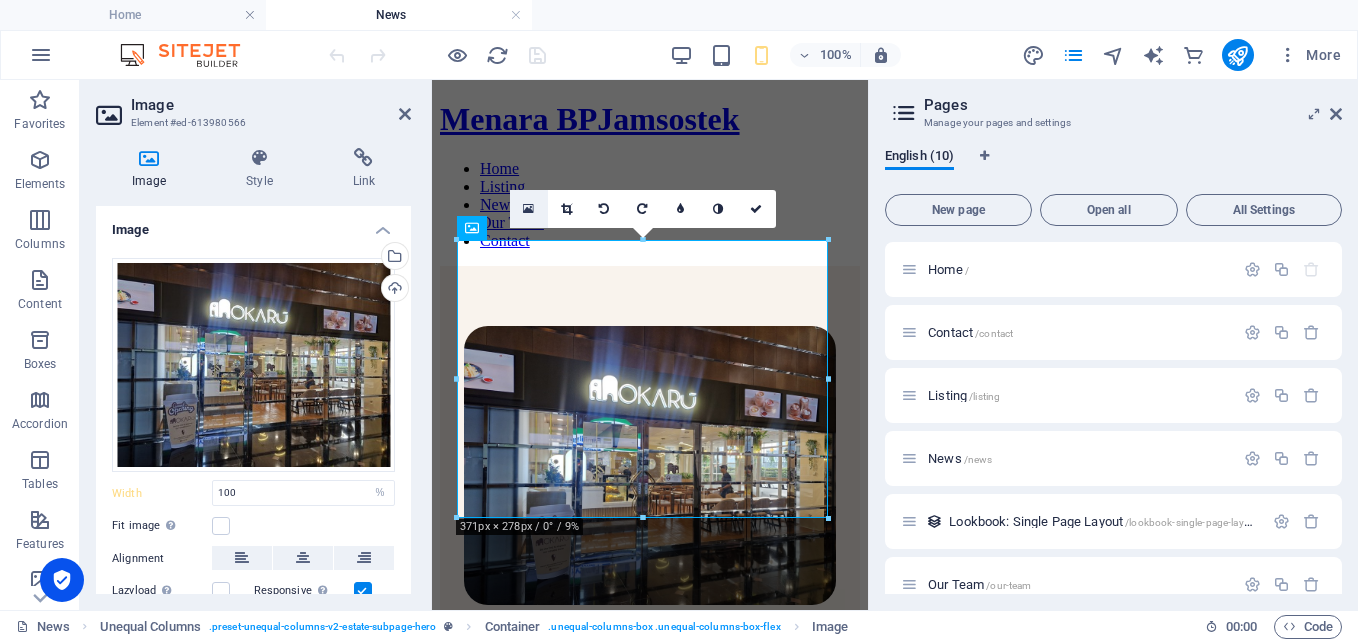 click at bounding box center [528, 209] 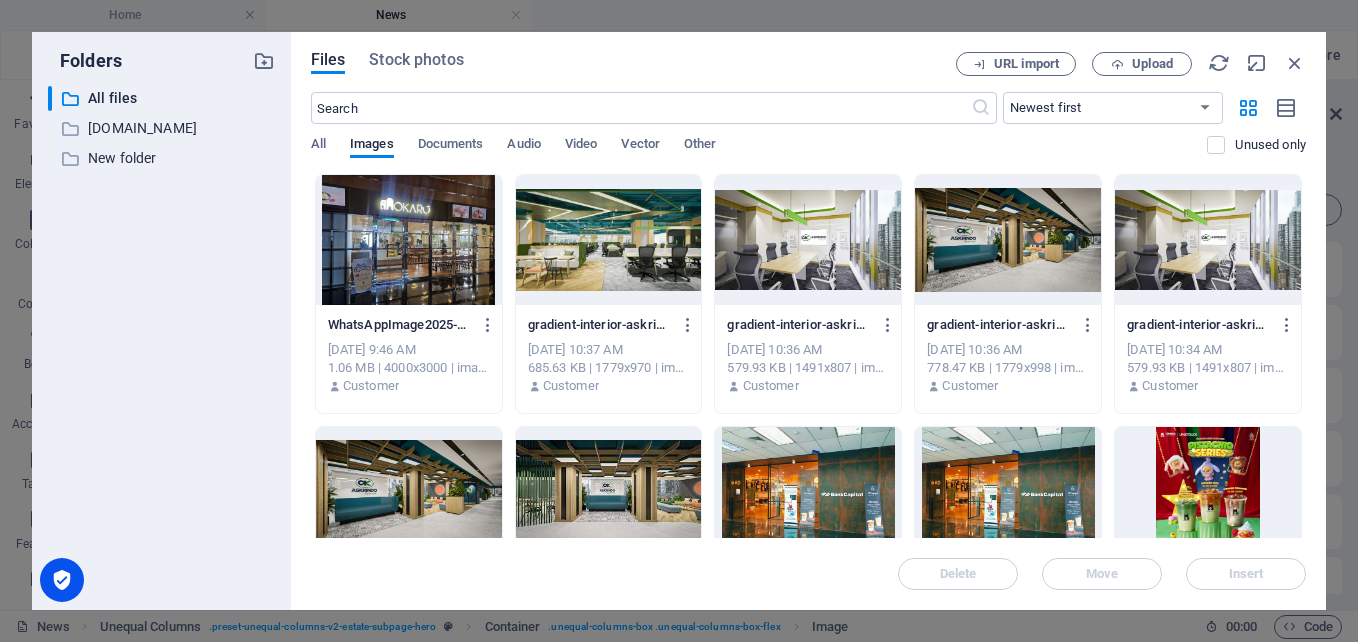 click at bounding box center (409, 240) 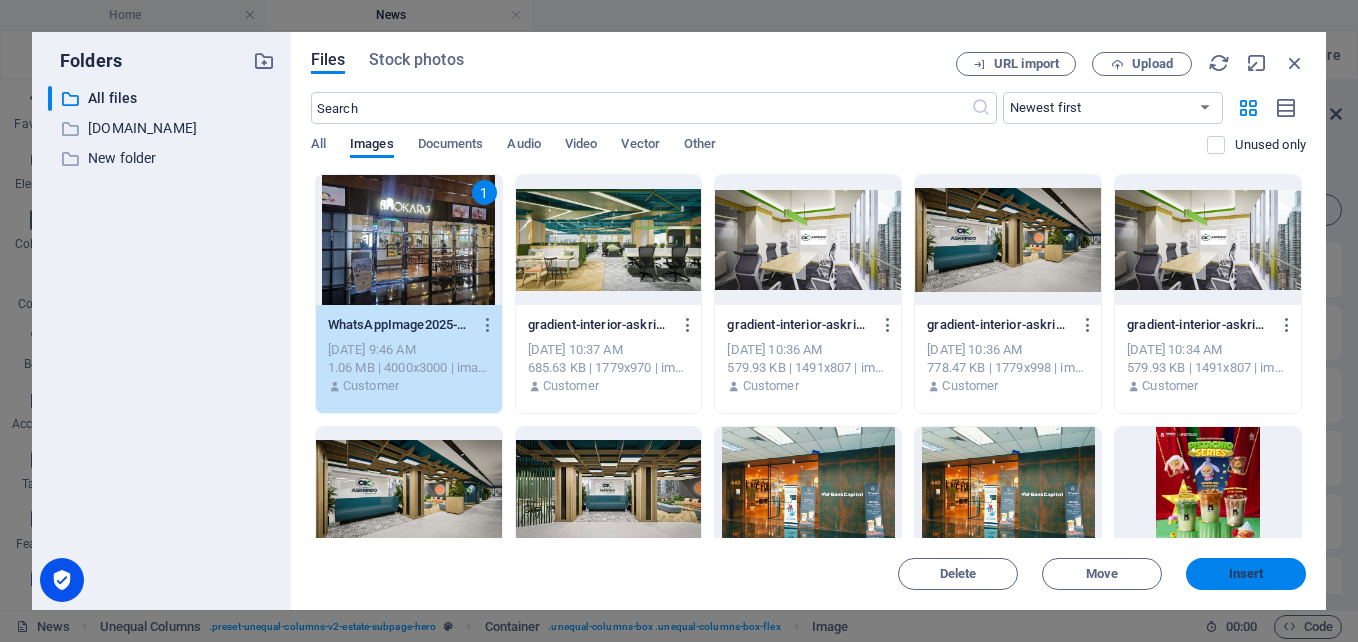 click on "Insert" at bounding box center (1246, 574) 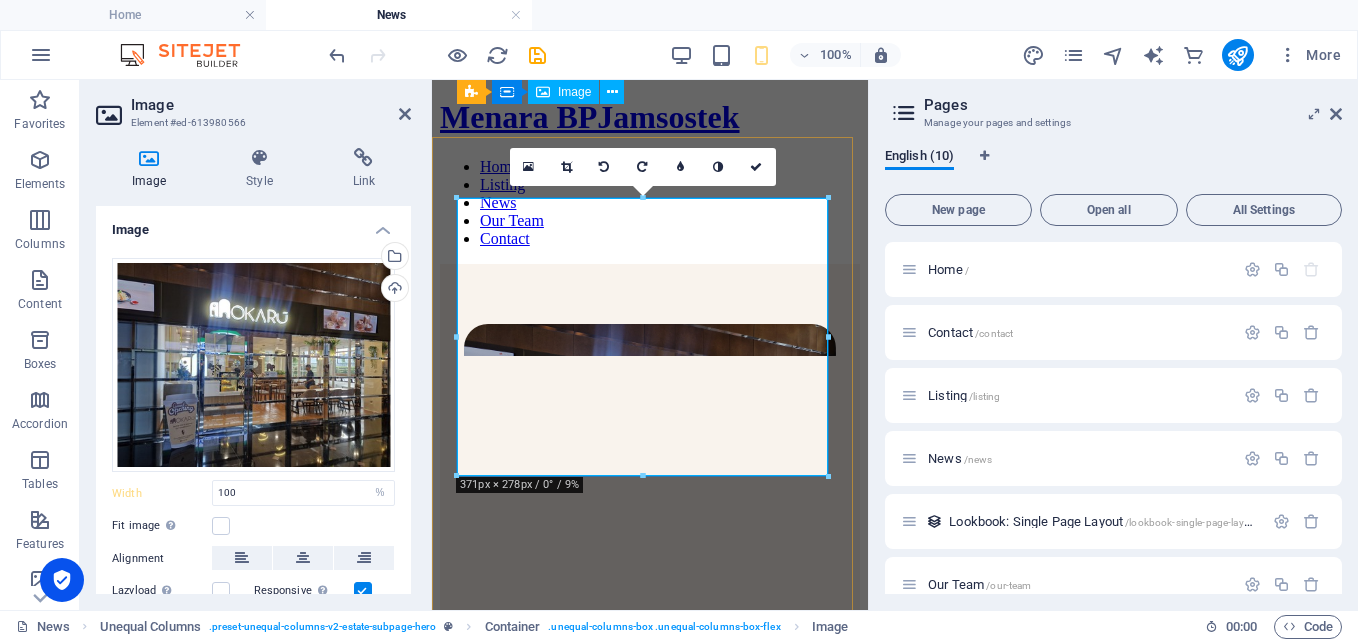 scroll, scrollTop: 0, scrollLeft: 0, axis: both 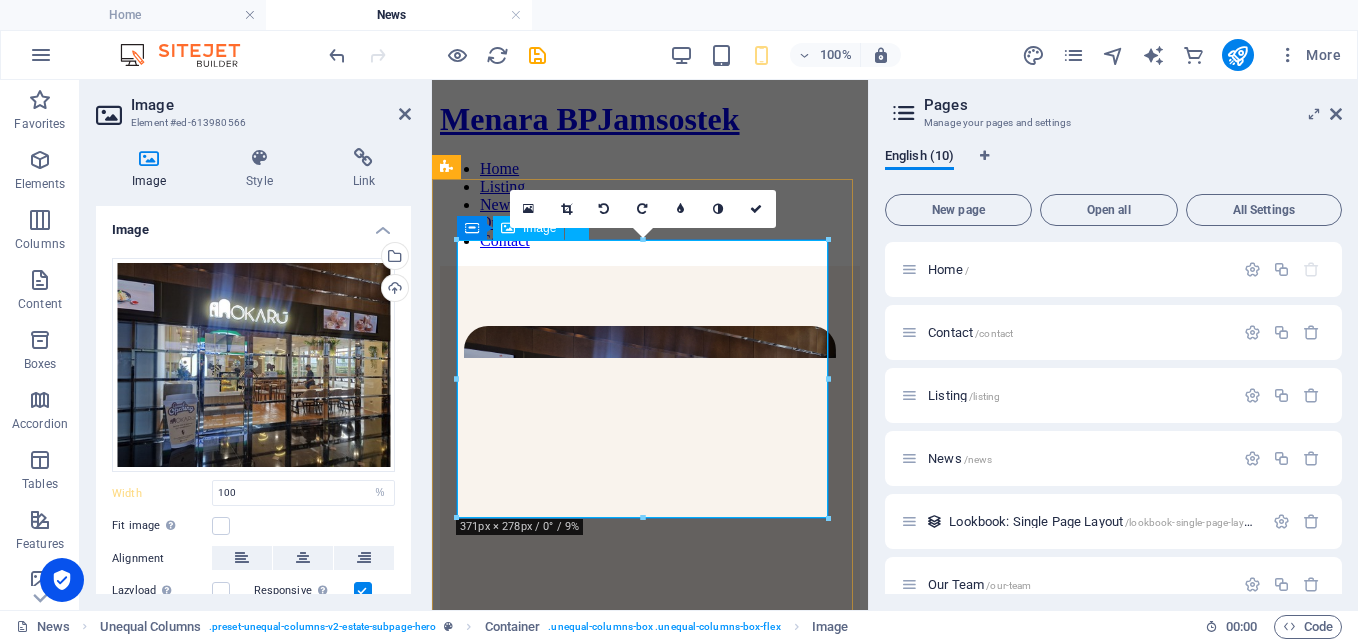 click at bounding box center (650, 467) 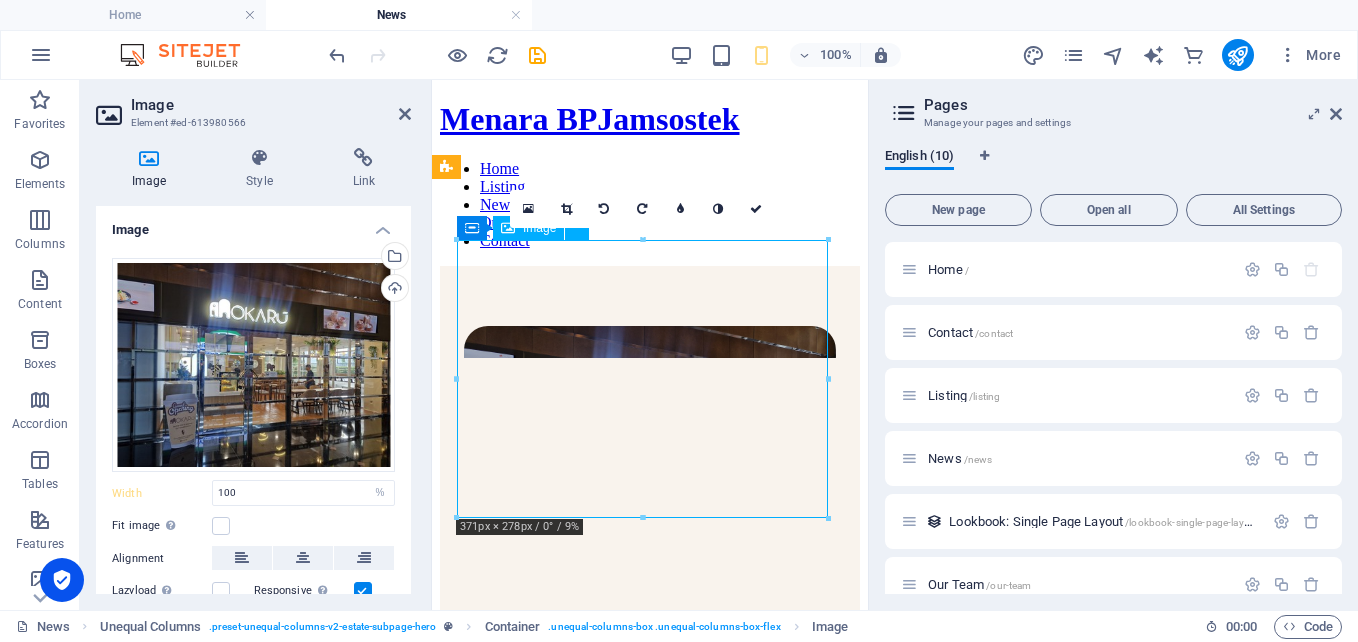drag, startPoint x: 634, startPoint y: 256, endPoint x: 645, endPoint y: 325, distance: 69.87131 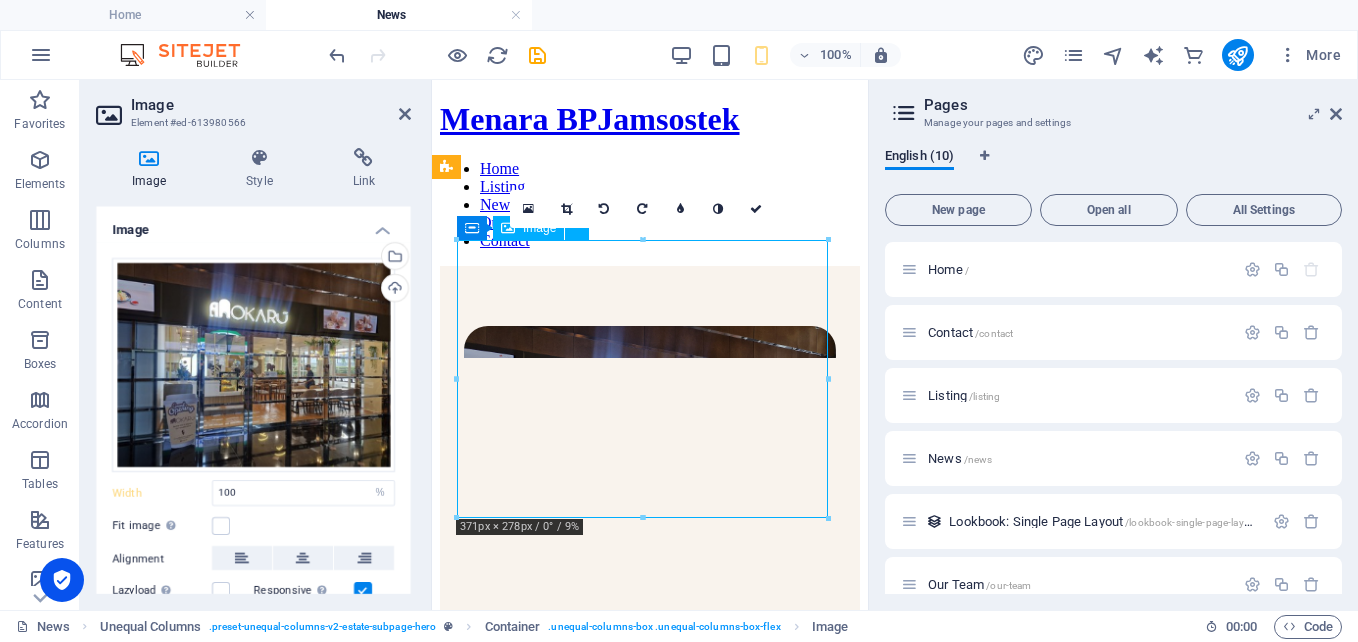 drag, startPoint x: 648, startPoint y: 268, endPoint x: 653, endPoint y: 321, distance: 53.235325 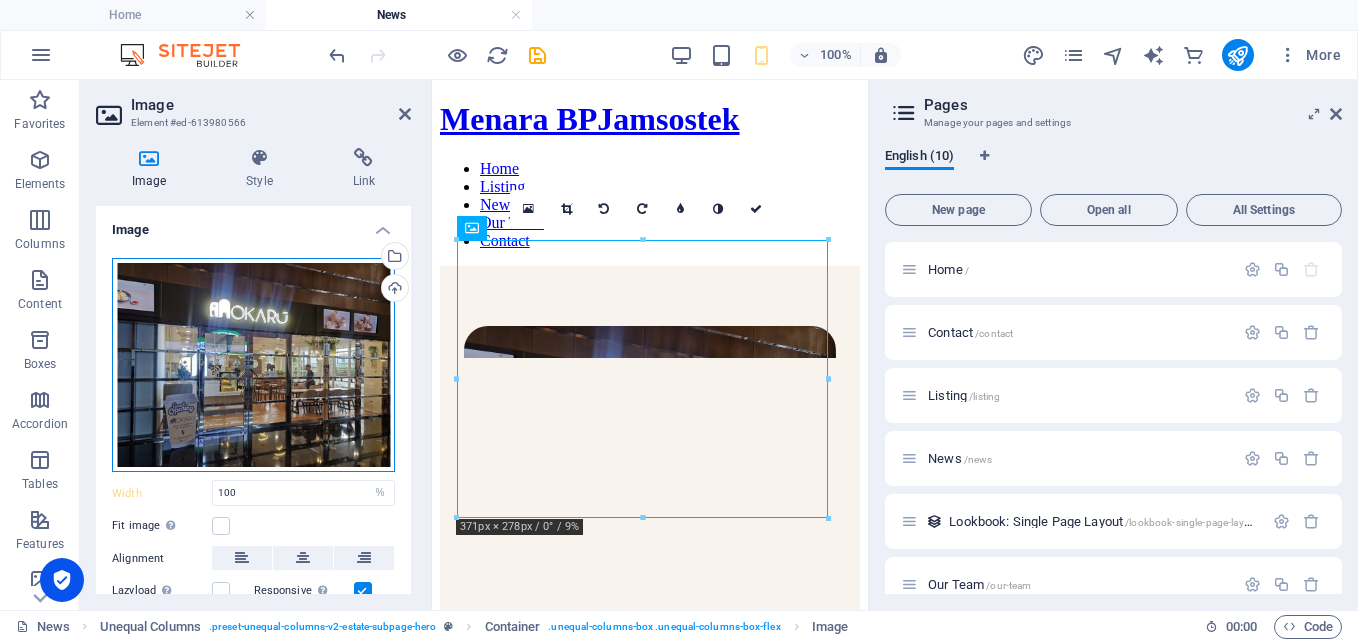 drag, startPoint x: 286, startPoint y: 365, endPoint x: 291, endPoint y: 311, distance: 54.230988 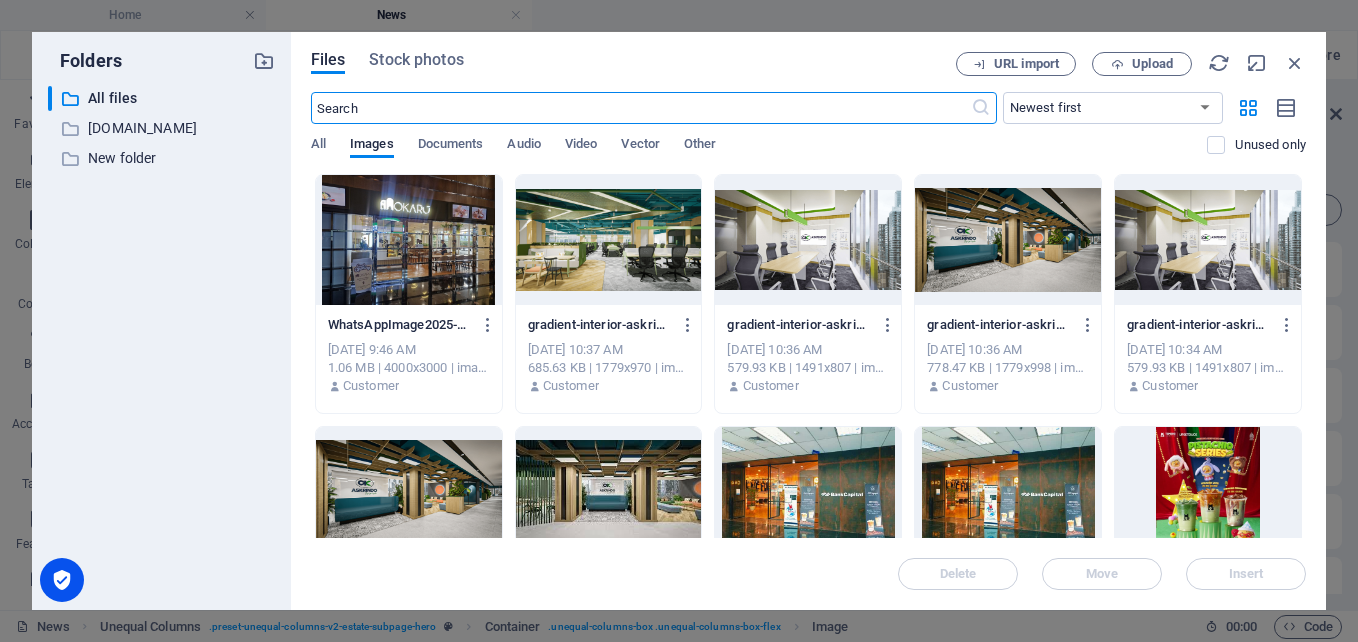 click at bounding box center (409, 240) 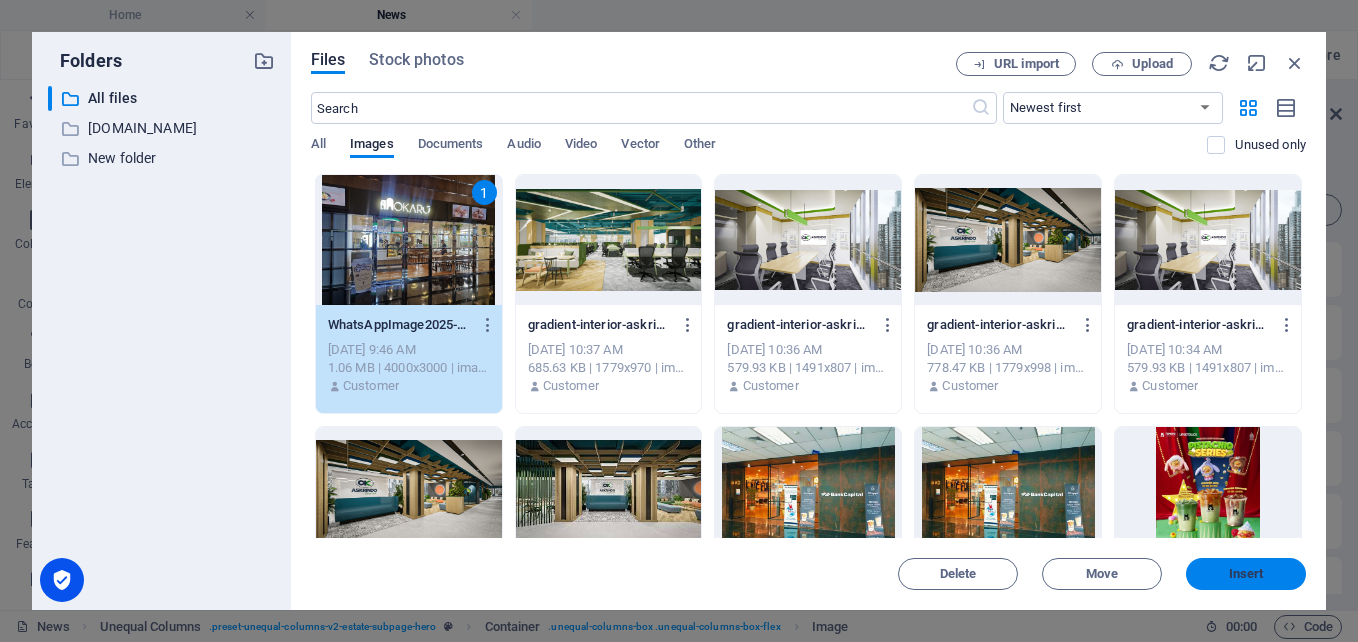 click on "Insert" at bounding box center (1246, 574) 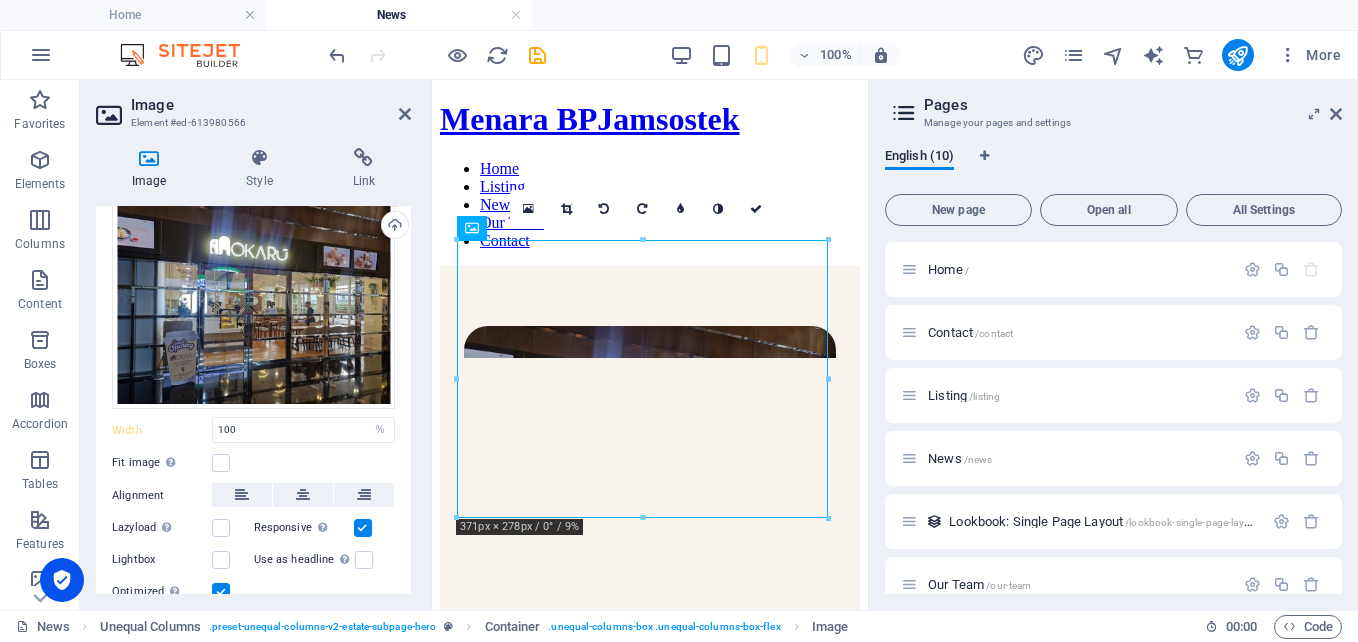 scroll, scrollTop: 0, scrollLeft: 0, axis: both 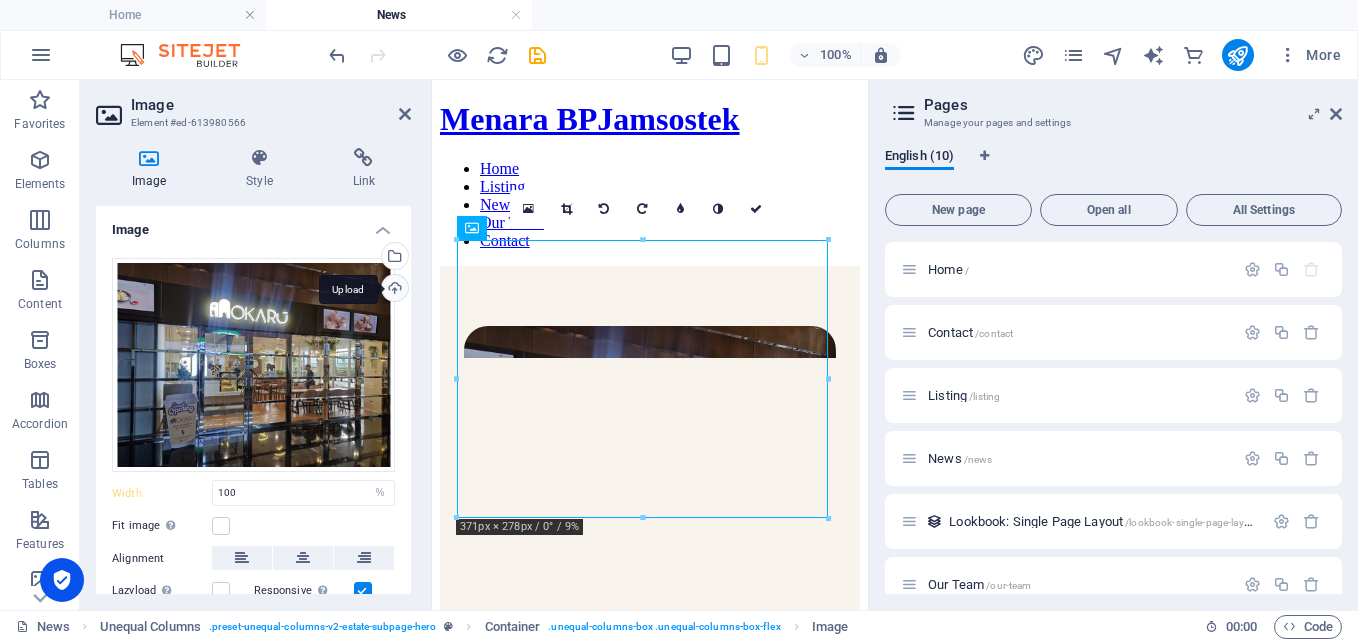 click on "Upload" at bounding box center [393, 290] 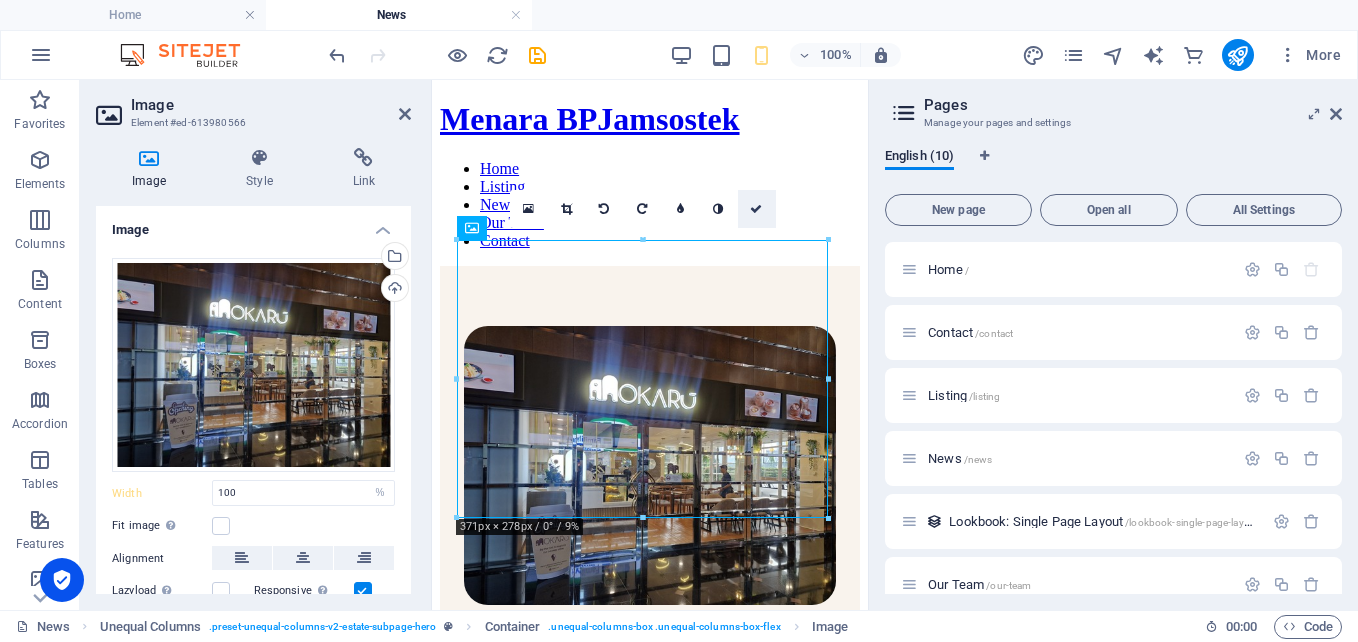 click at bounding box center [756, 209] 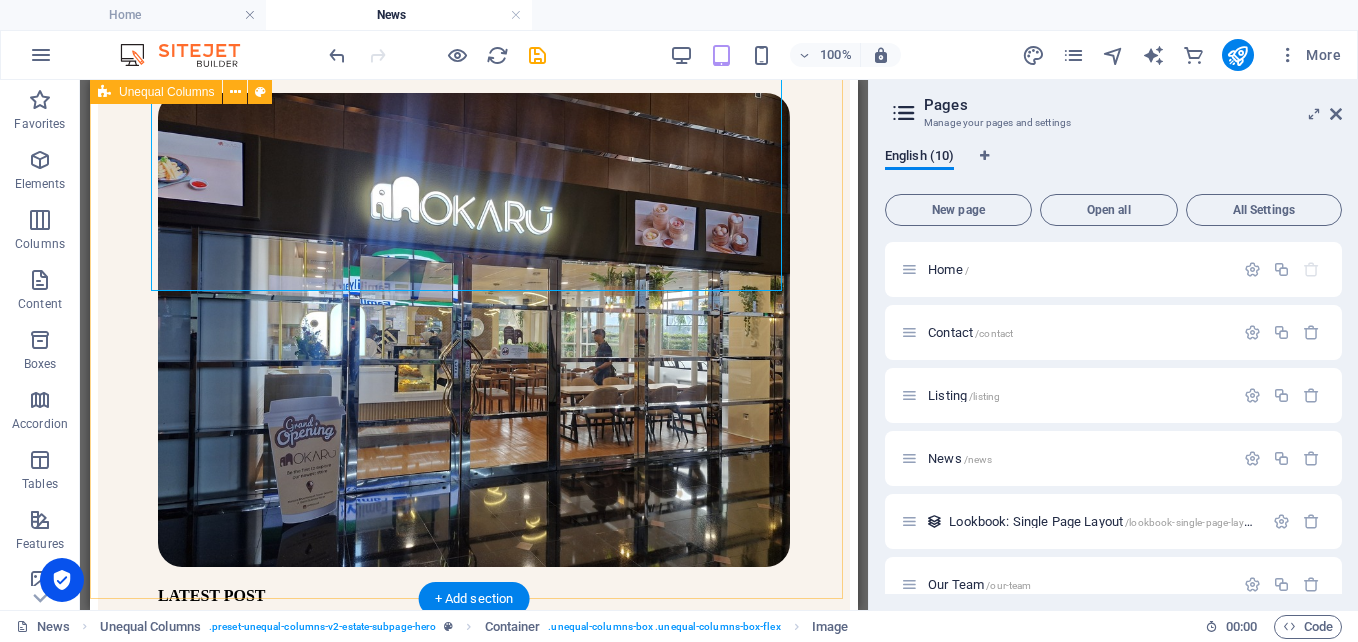 scroll, scrollTop: 0, scrollLeft: 0, axis: both 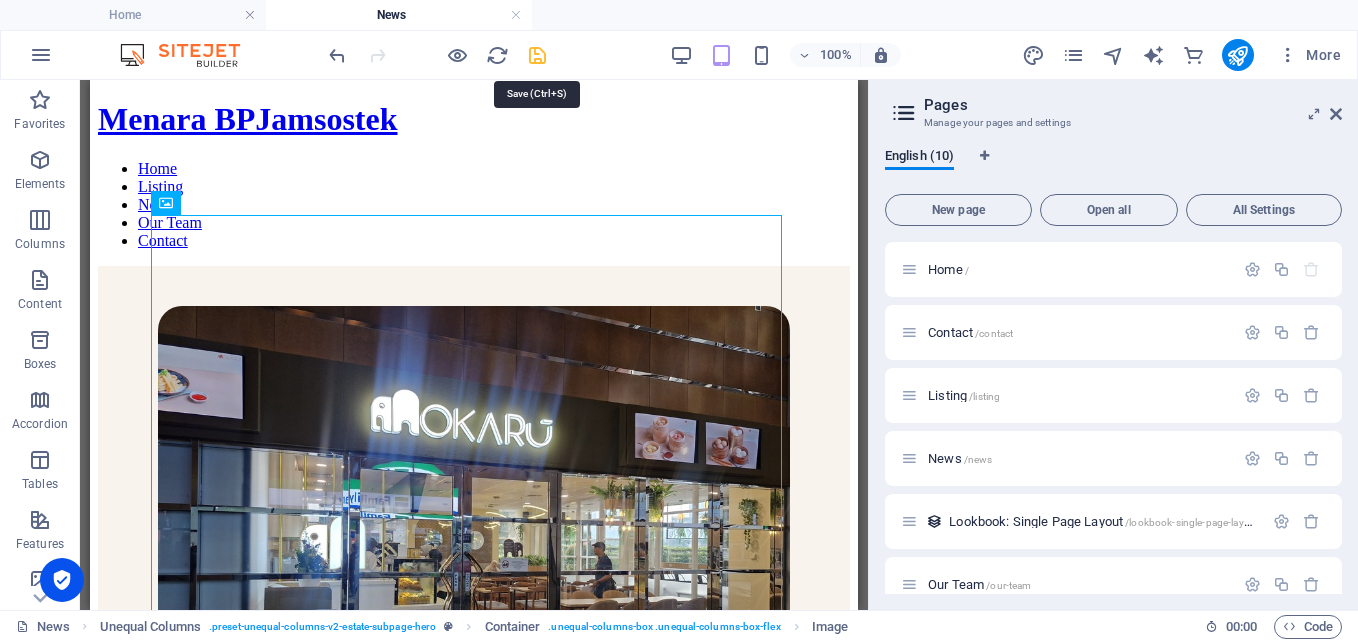 click at bounding box center (537, 55) 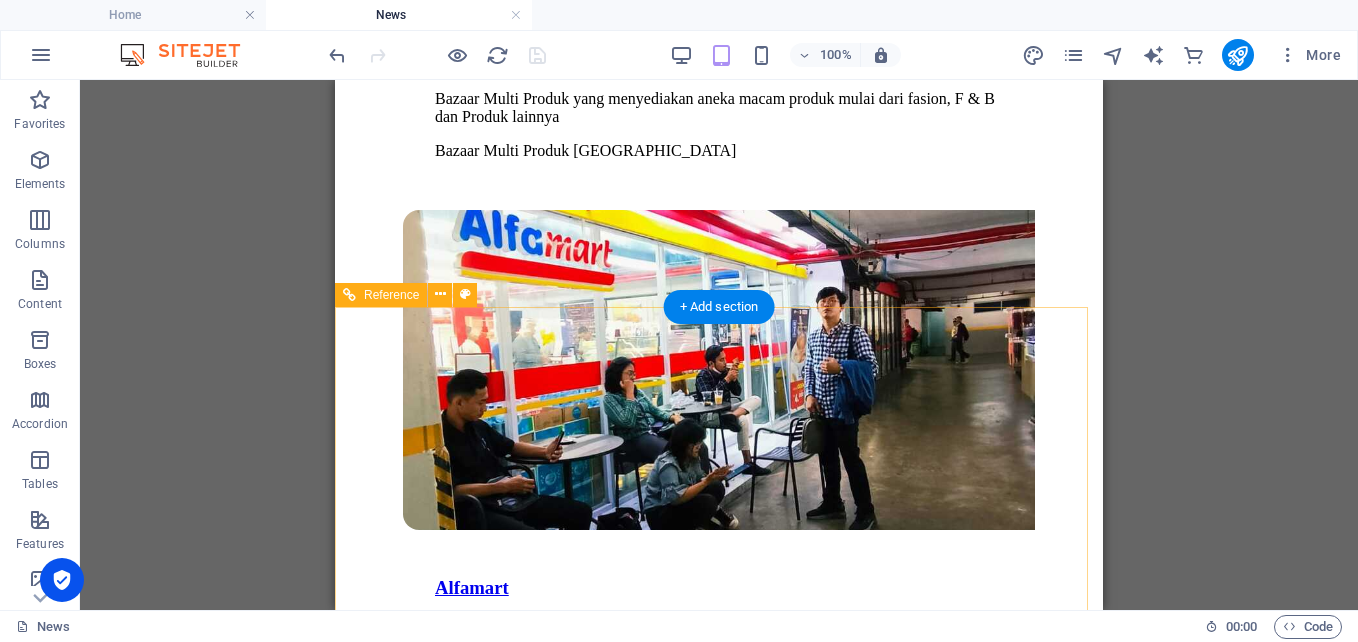 scroll, scrollTop: 3884, scrollLeft: 0, axis: vertical 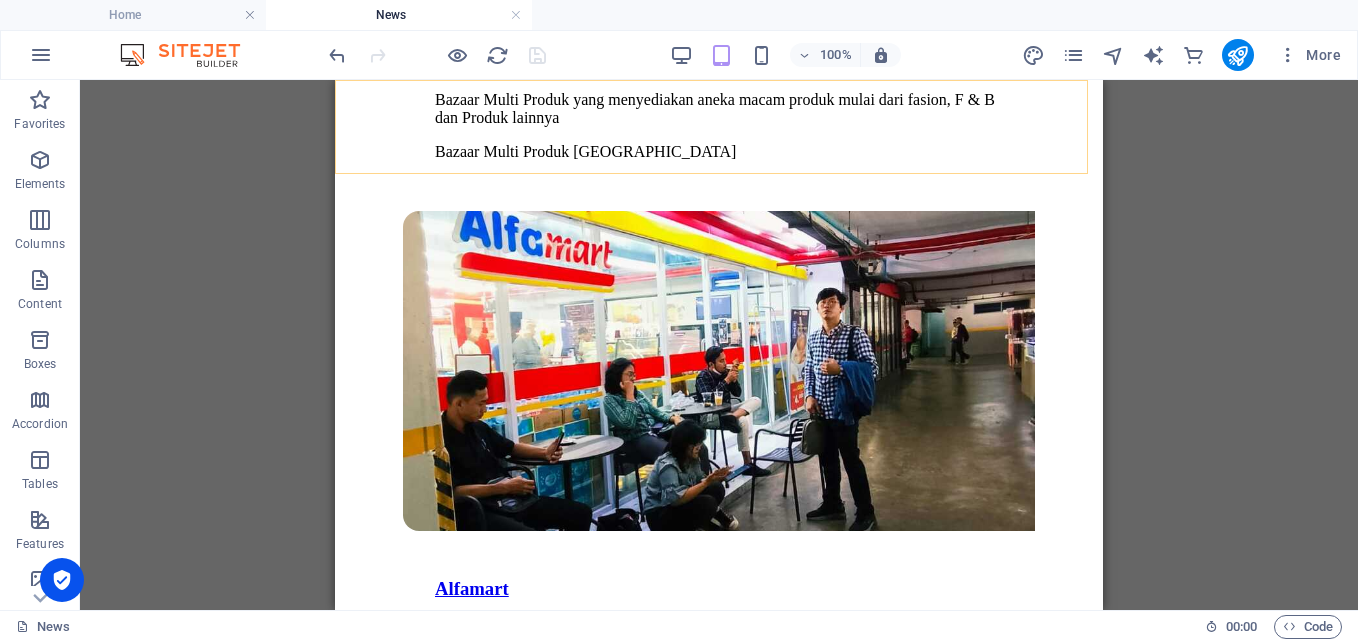 click at bounding box center [719, -3618] 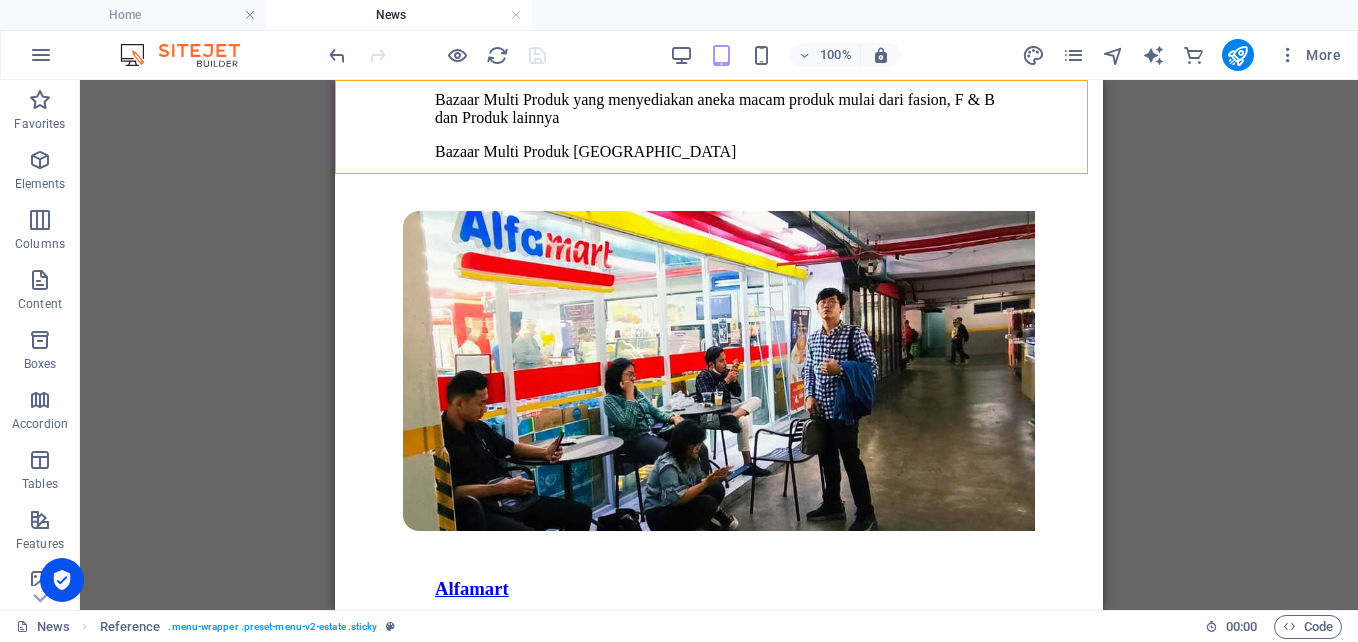 click at bounding box center [719, -3618] 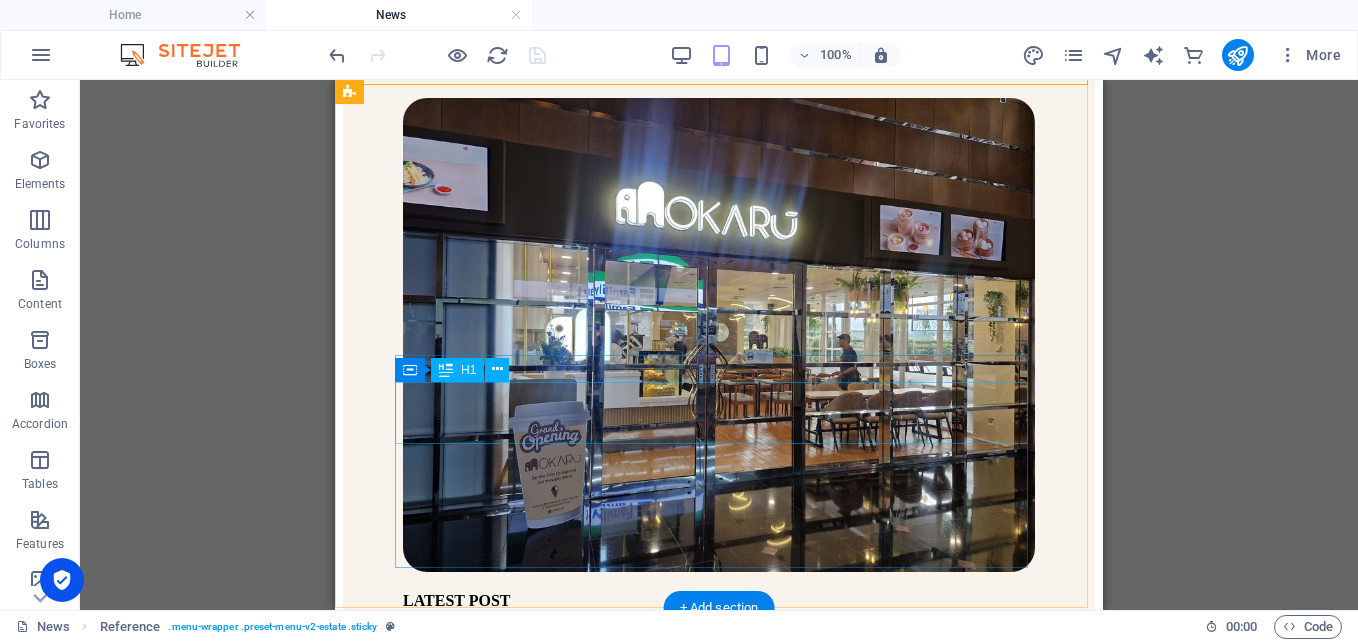 scroll, scrollTop: 0, scrollLeft: 0, axis: both 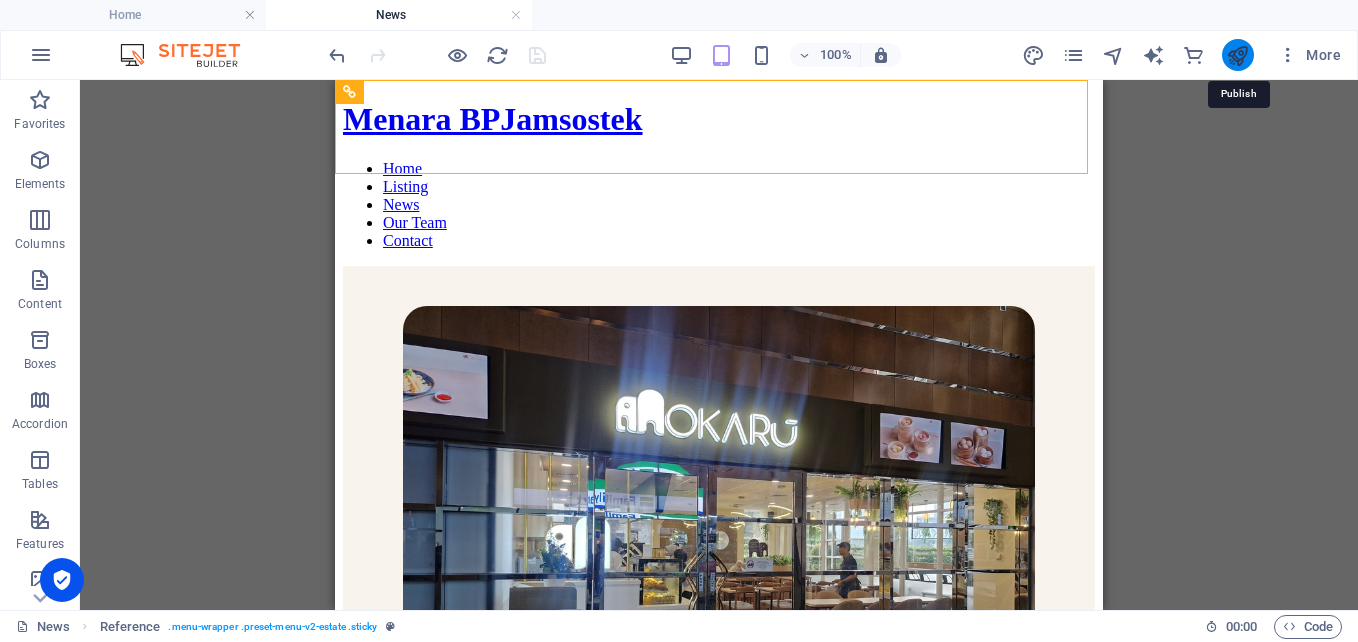 click at bounding box center (1237, 55) 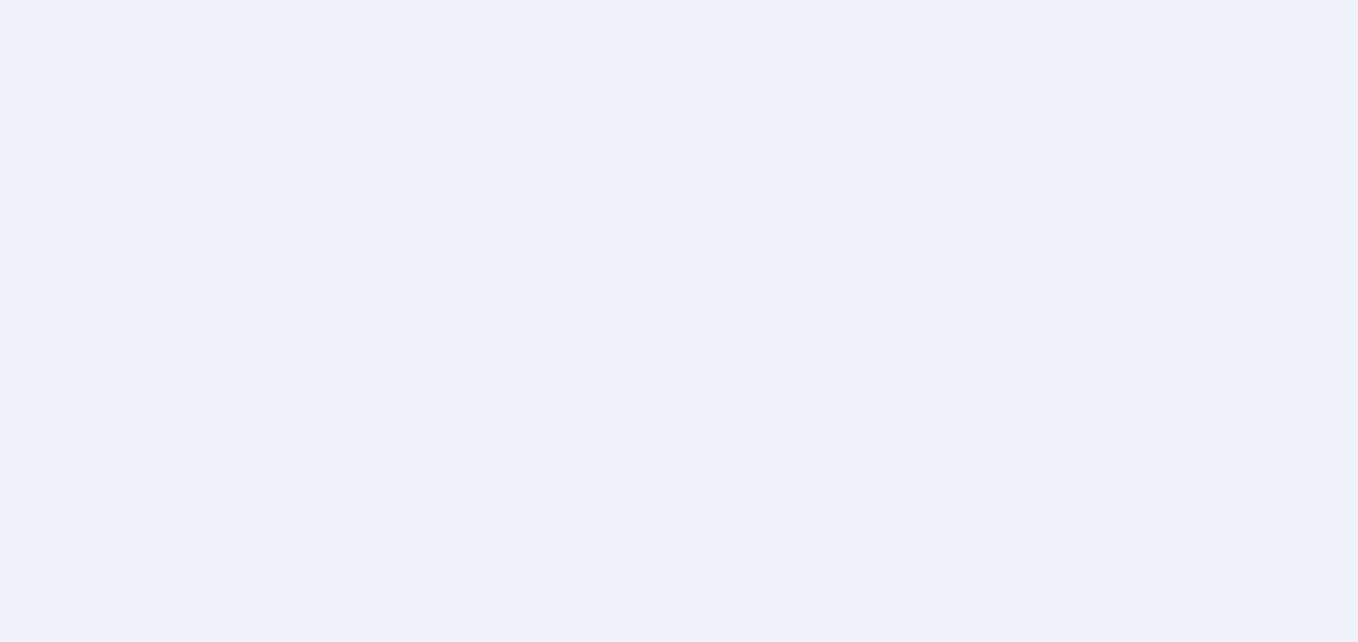 scroll, scrollTop: 0, scrollLeft: 0, axis: both 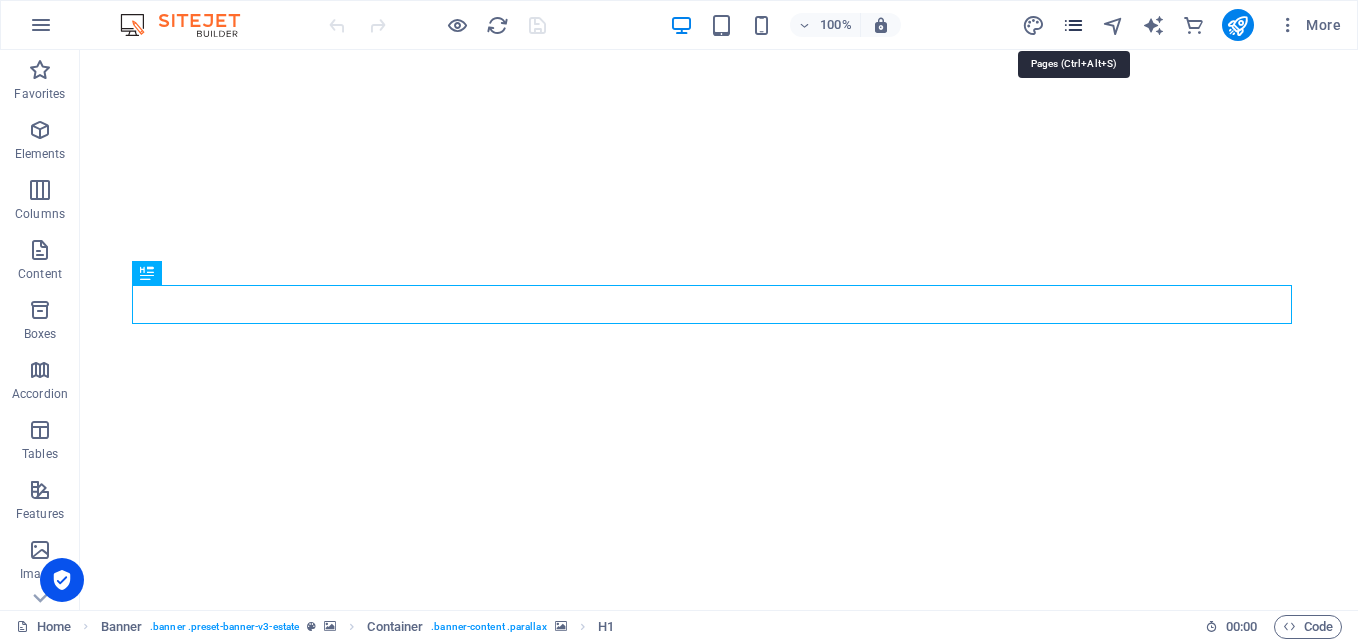 click at bounding box center (1073, 25) 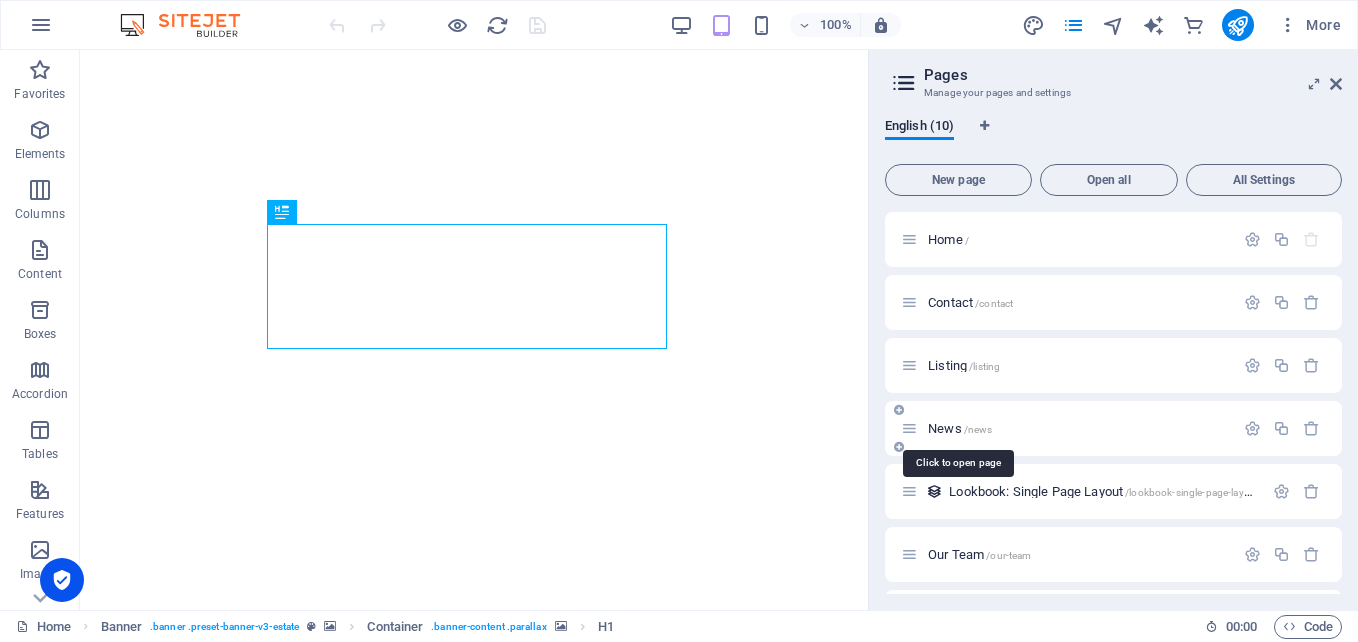 click on "/news" at bounding box center [978, 429] 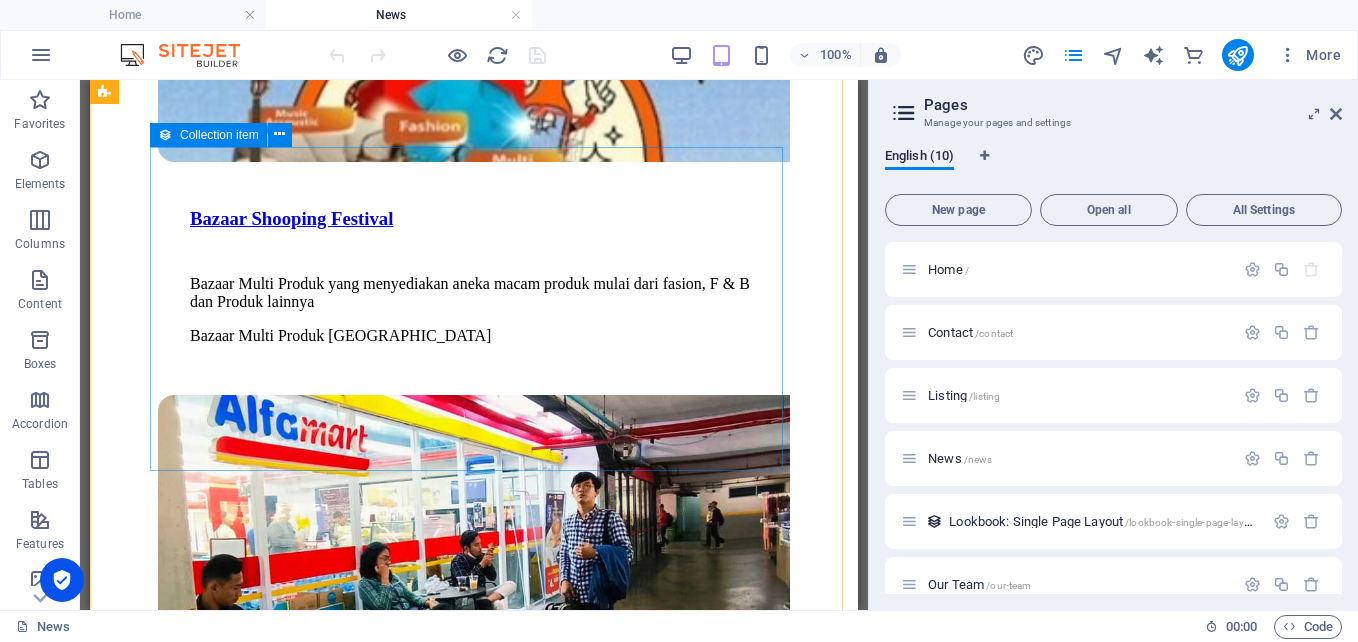 scroll, scrollTop: 3500, scrollLeft: 0, axis: vertical 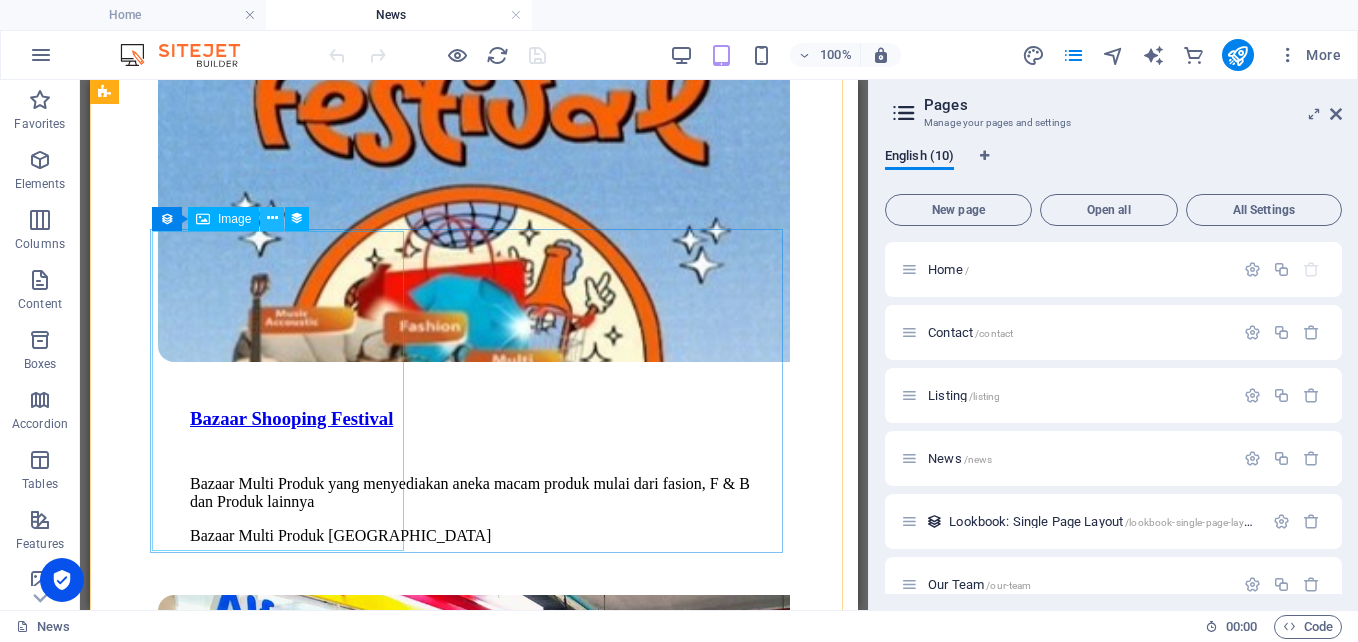 click at bounding box center (272, 218) 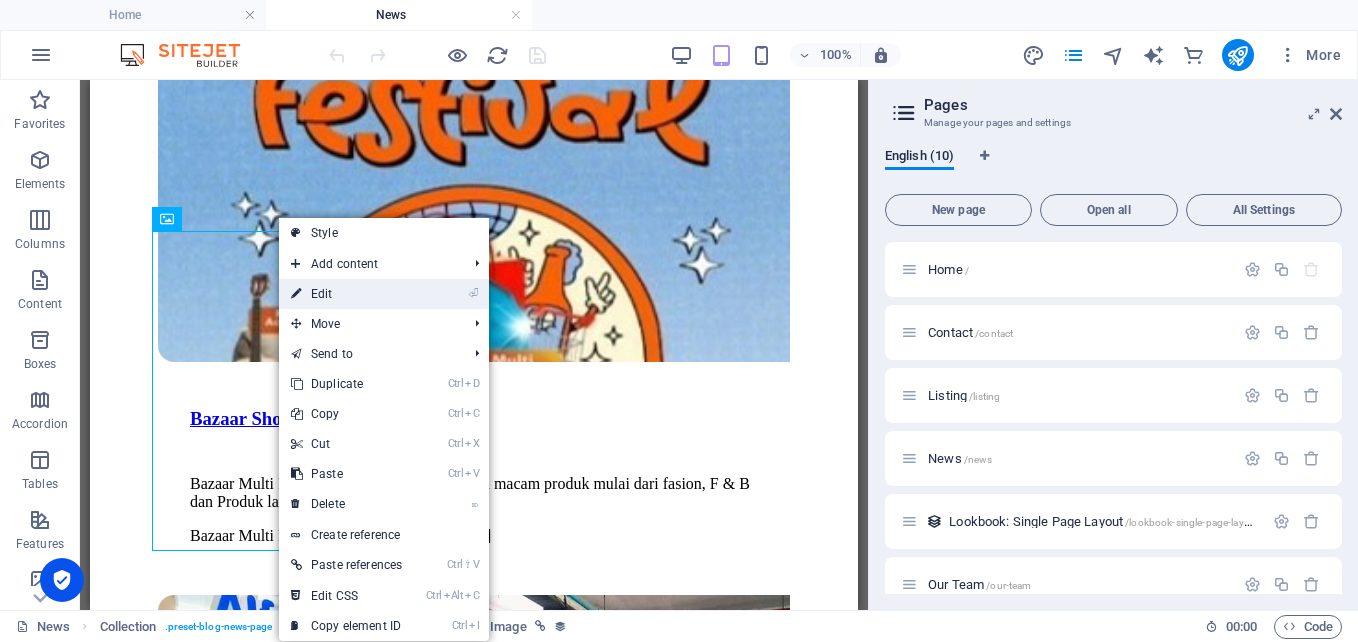 click on "⏎  Edit" at bounding box center (346, 294) 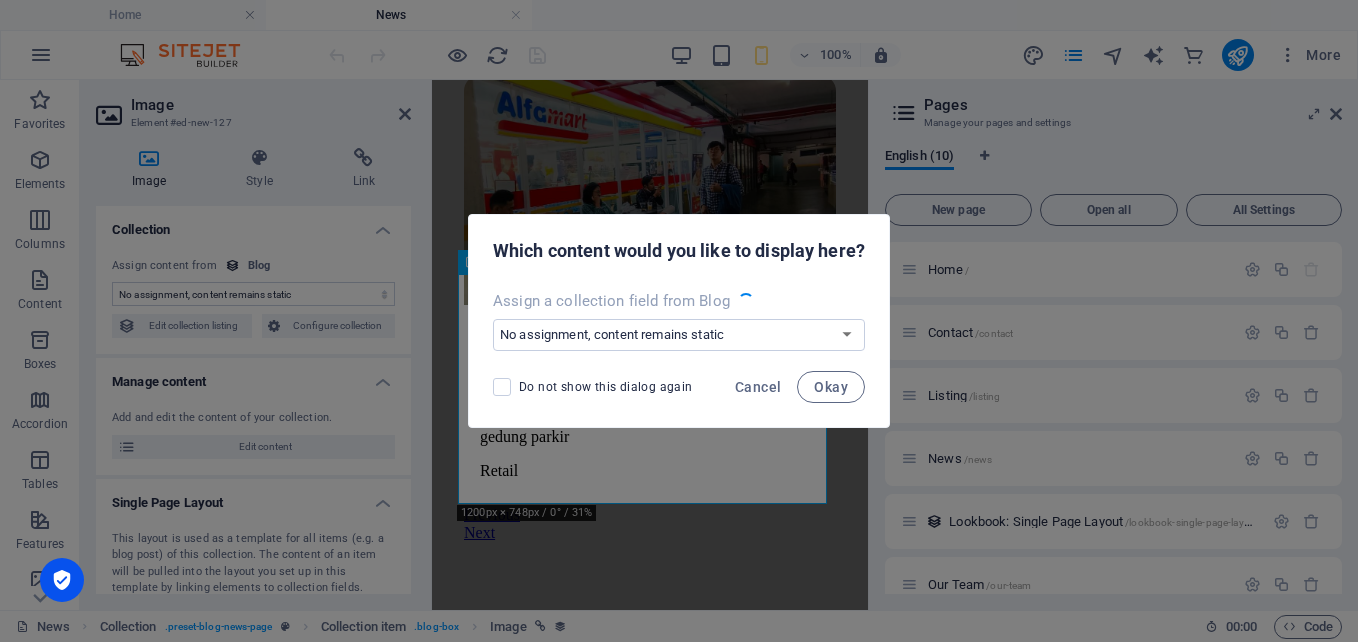 scroll, scrollTop: 3504, scrollLeft: 0, axis: vertical 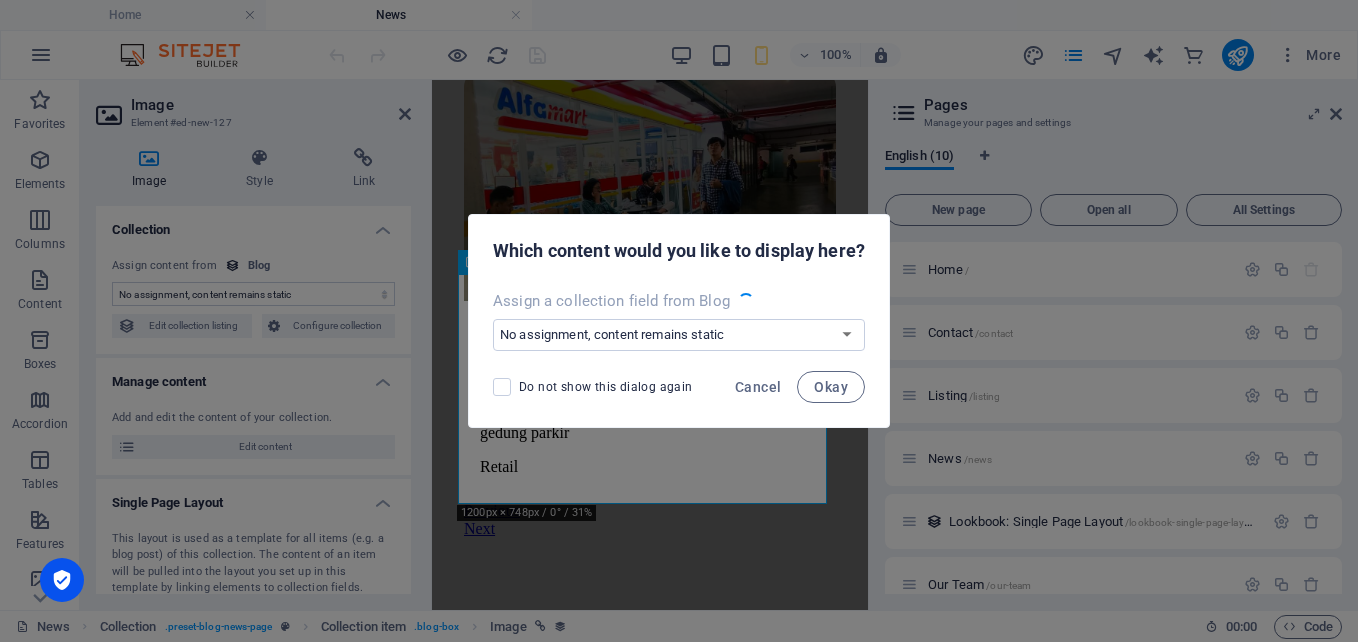 select on "image" 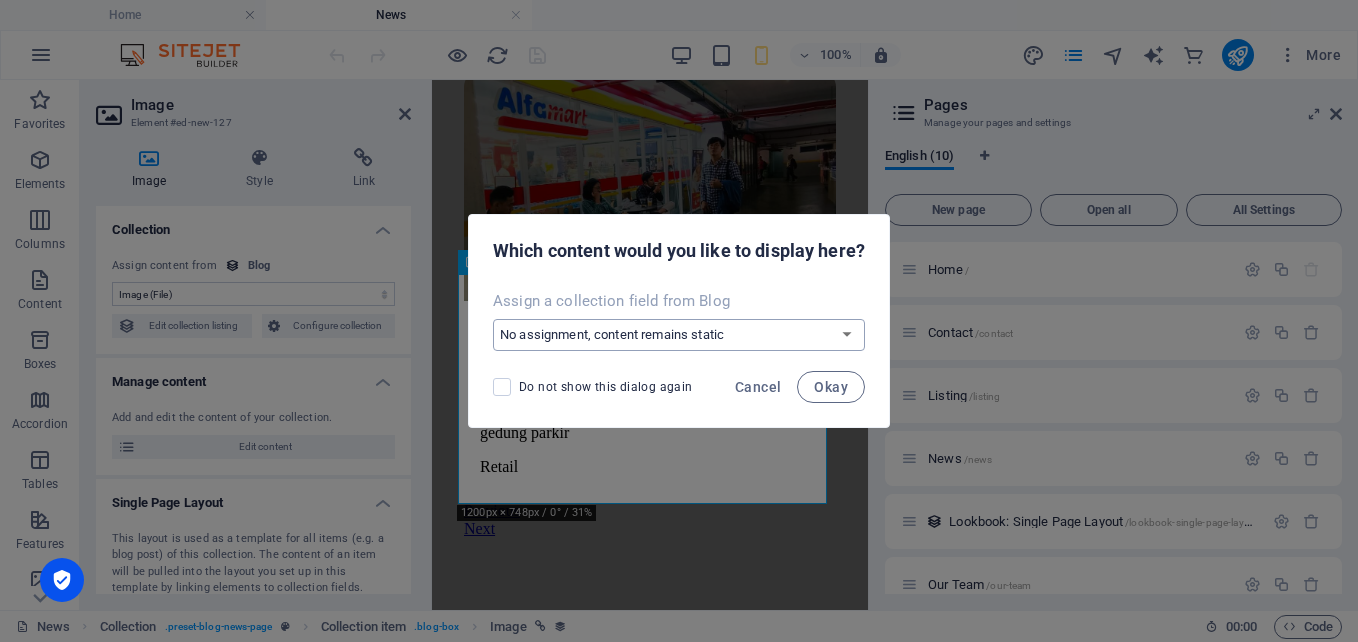 click on "No assignment, content remains static Create a new field Created at (Date) Updated at (Date) Name (Plain Text) Slug (Plain Text) Short Description (Rich Text) Long Description (Rich Text) Hero Text (Rich Text) Content (CMS) Author (Plain Text) Image (File) Publishing Date (Date) Status (Choice) Category (Choice)" at bounding box center [679, 335] 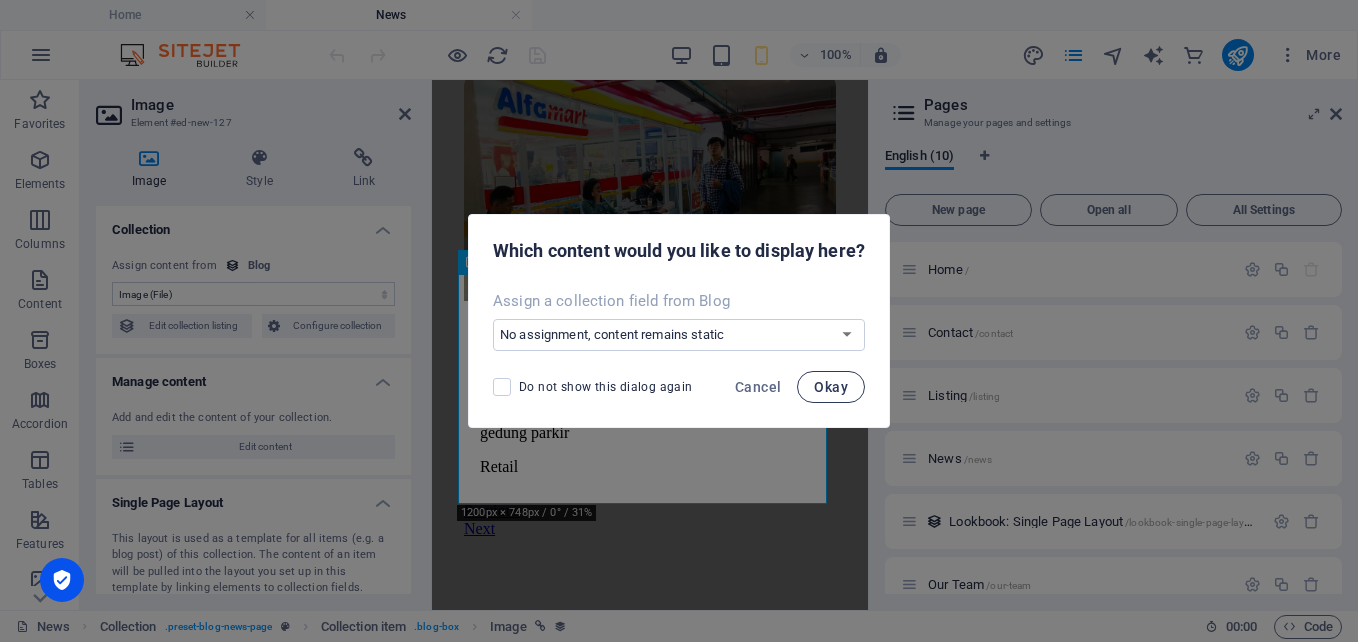 click on "Okay" at bounding box center [831, 387] 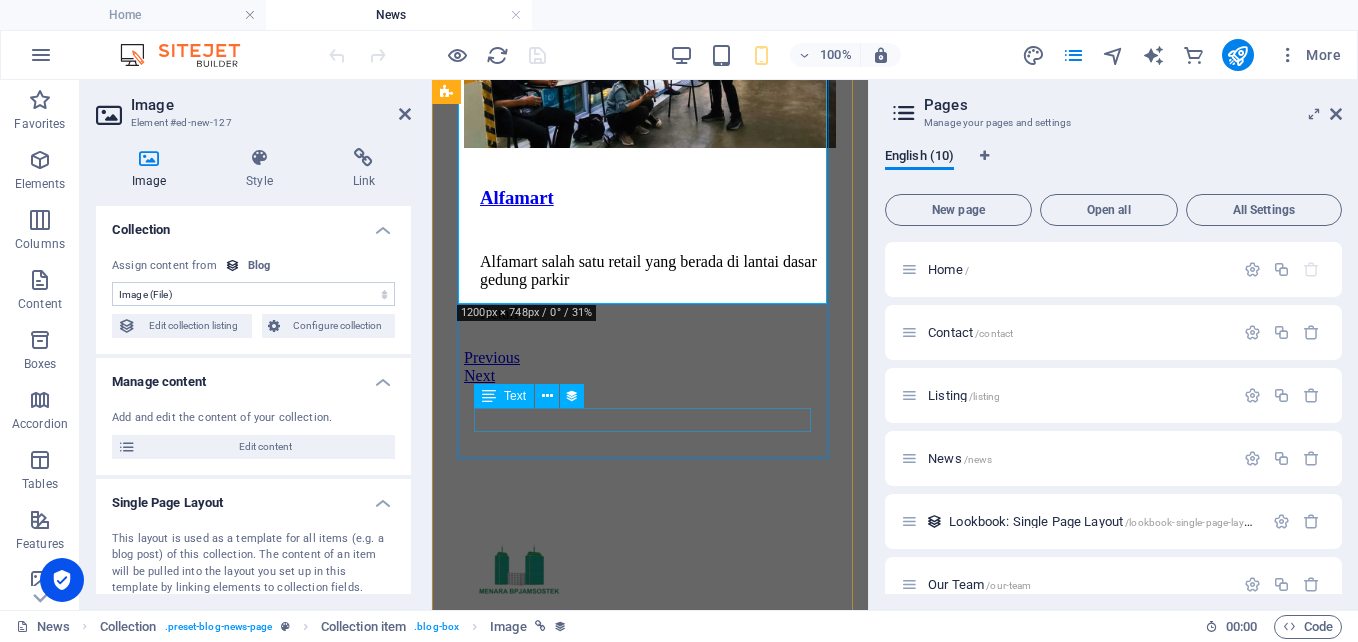 scroll, scrollTop: 3704, scrollLeft: 0, axis: vertical 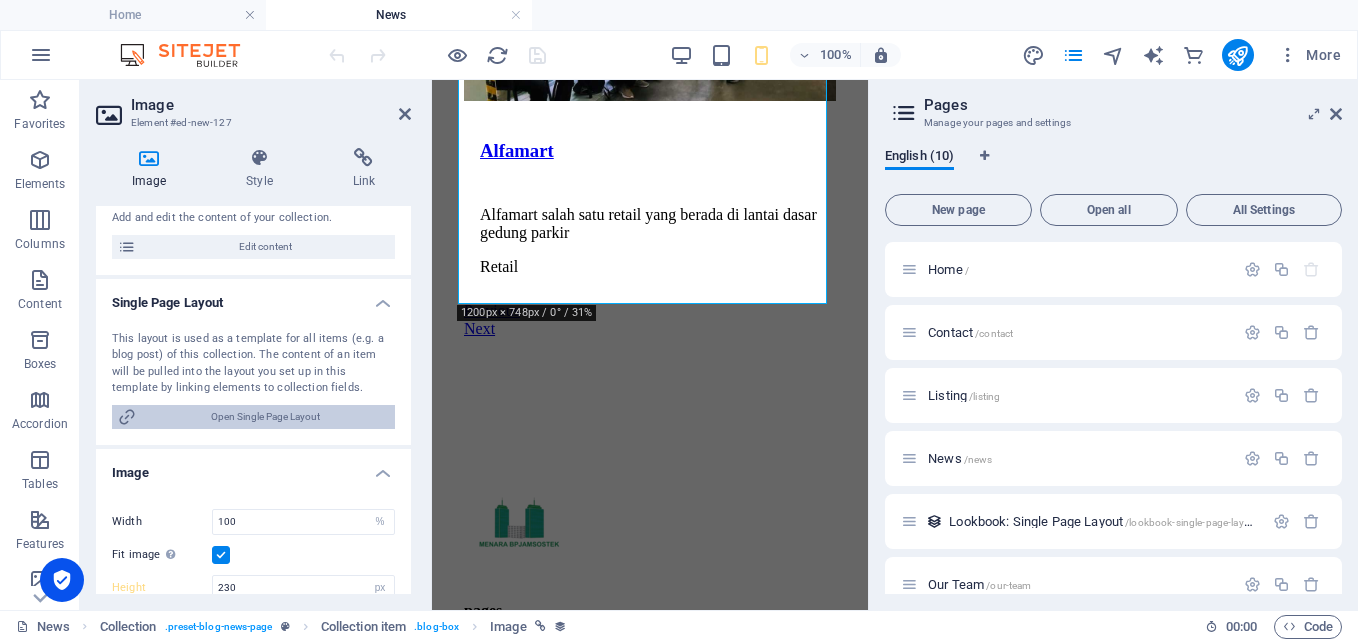 click on "Open Single Page Layout" at bounding box center (265, 417) 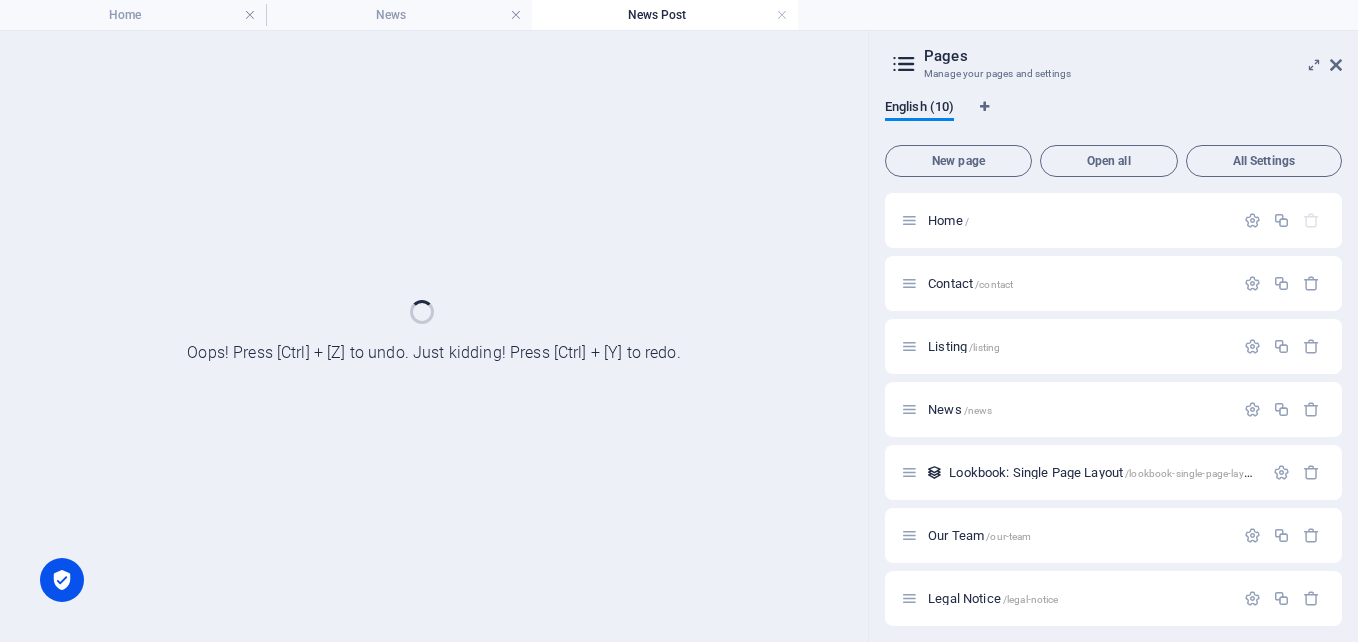 scroll, scrollTop: 0, scrollLeft: 0, axis: both 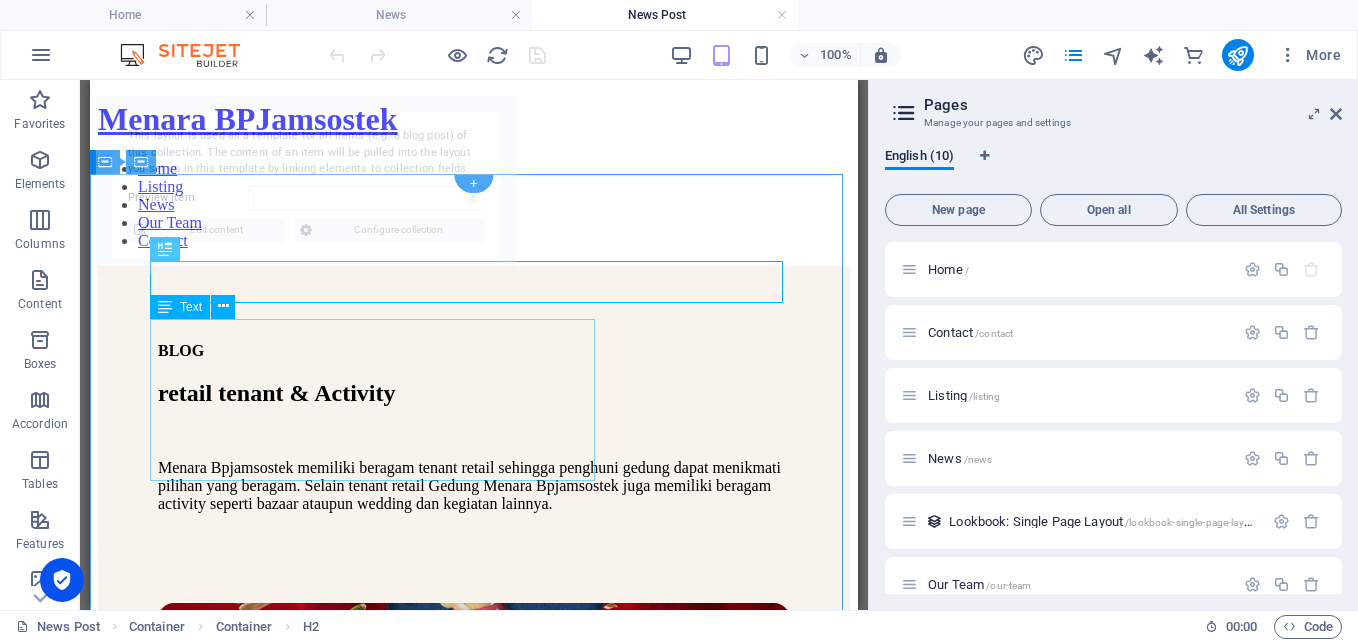 select on "68551550e8f66614010deac8" 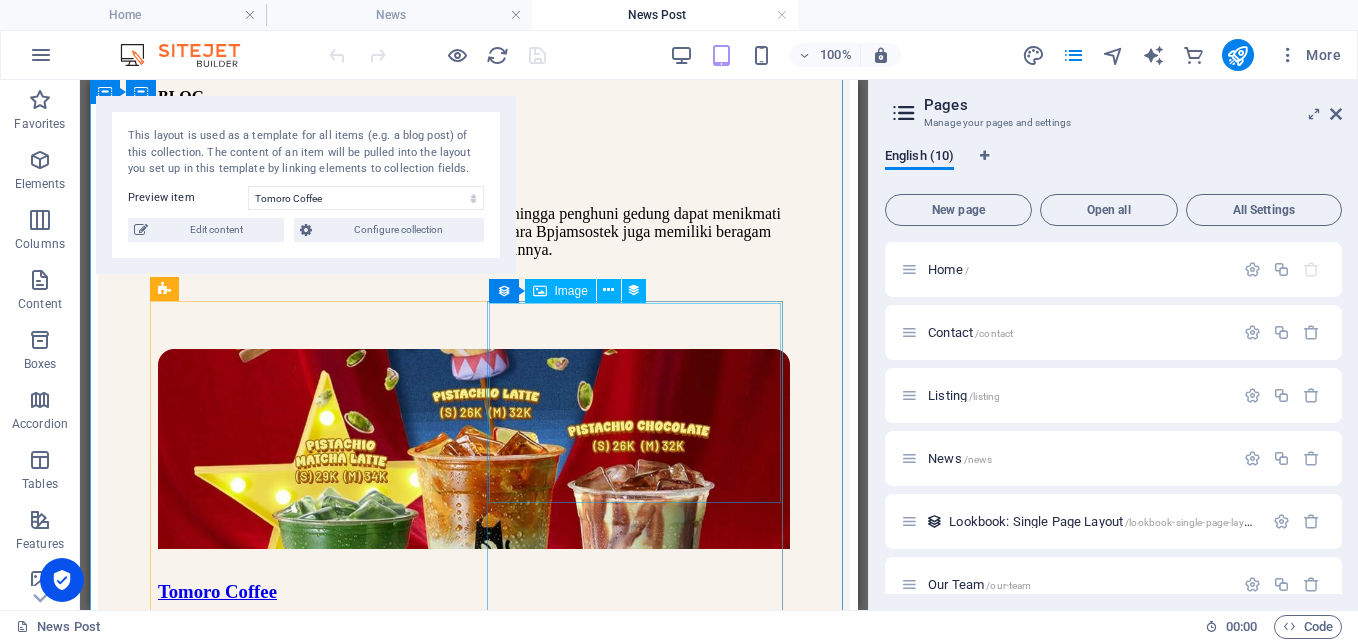 scroll, scrollTop: 0, scrollLeft: 0, axis: both 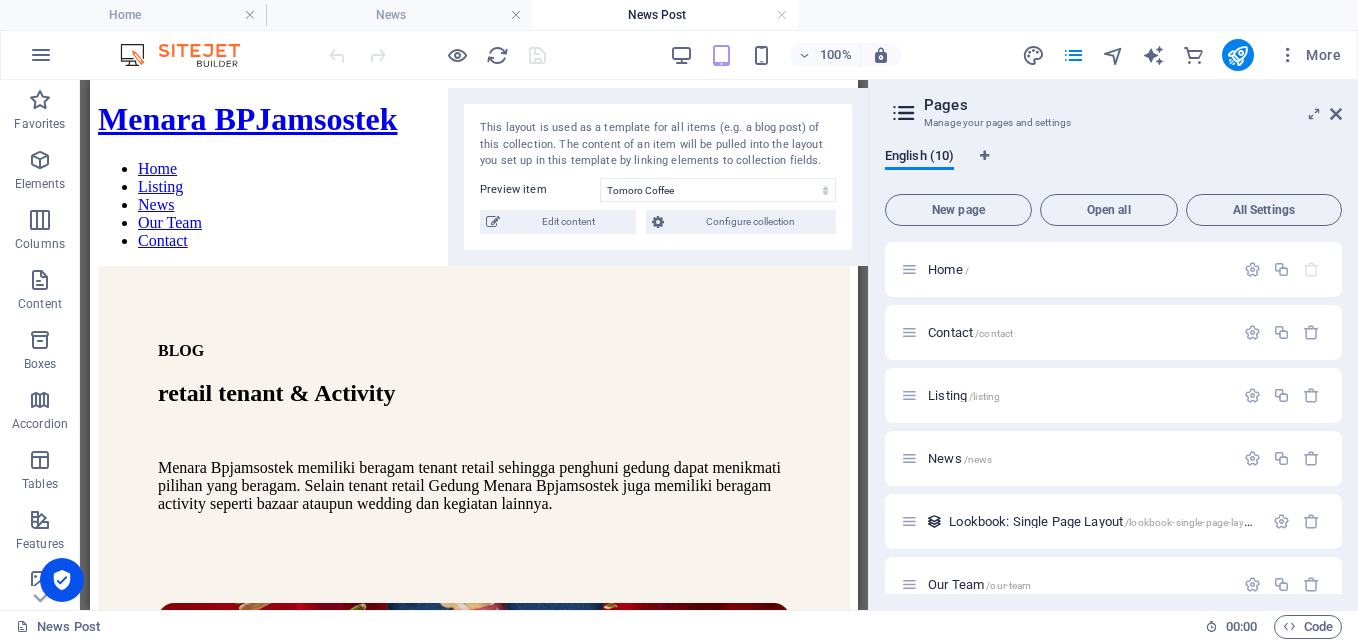 drag, startPoint x: 502, startPoint y: 116, endPoint x: 865, endPoint y: 108, distance: 363.08813 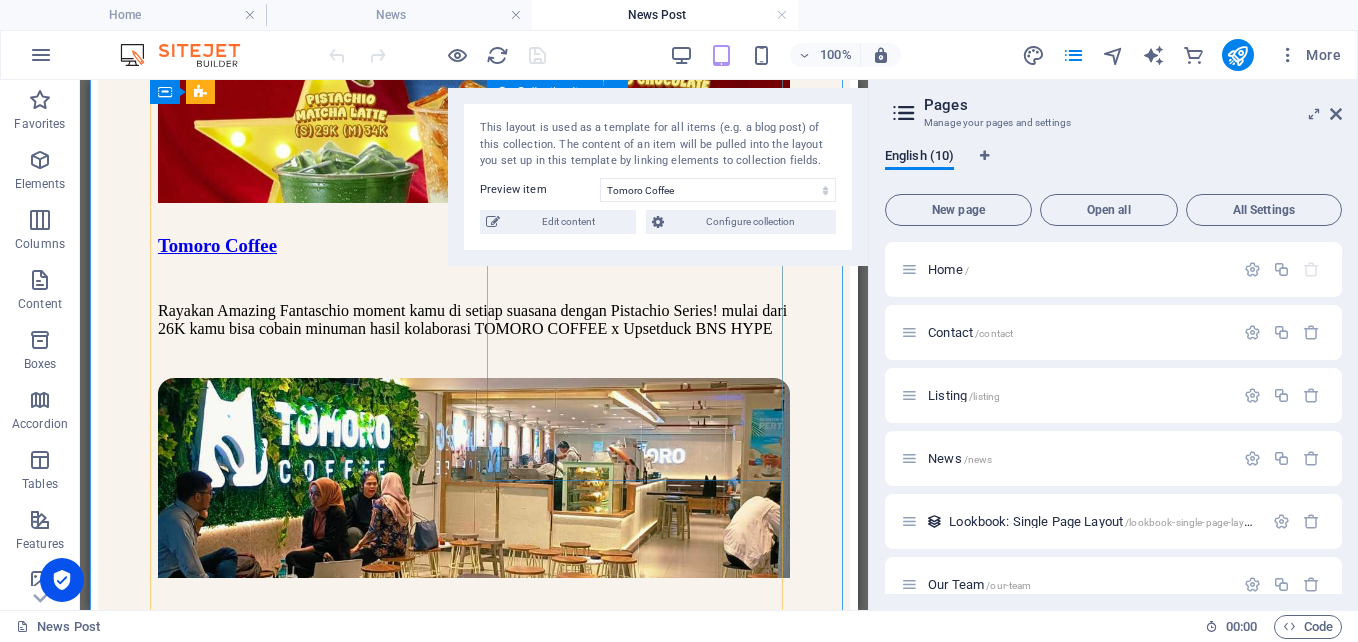 scroll, scrollTop: 900, scrollLeft: 0, axis: vertical 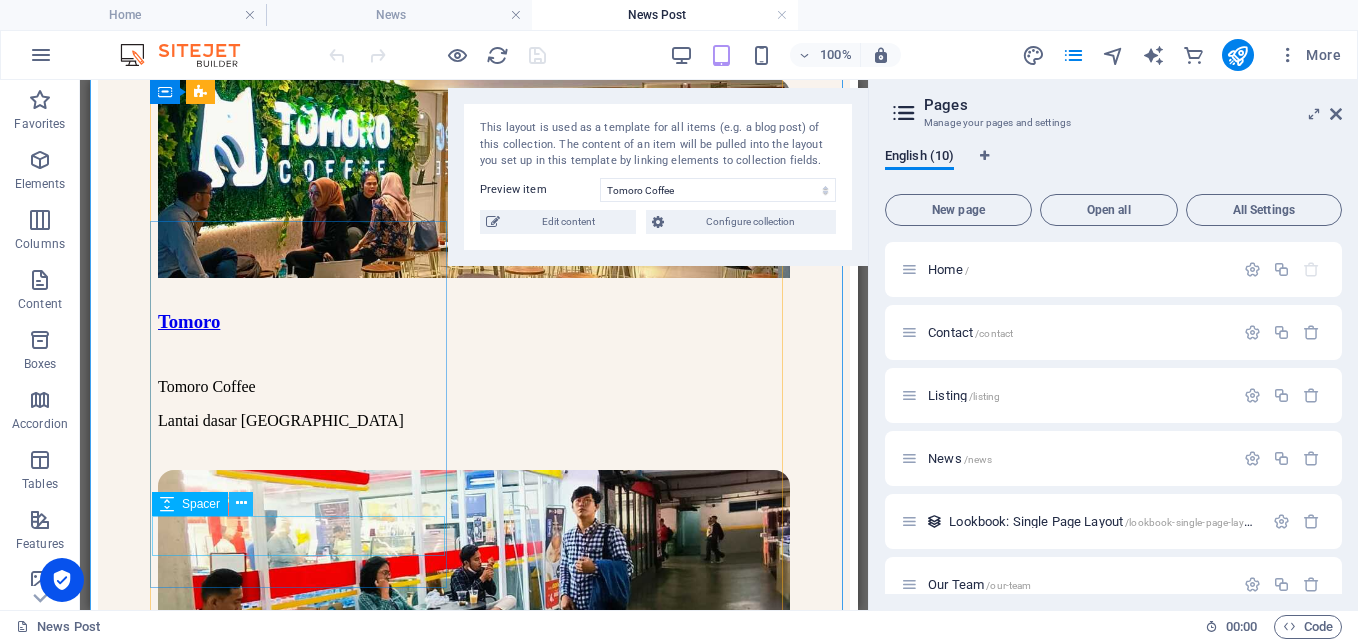 click at bounding box center (241, 503) 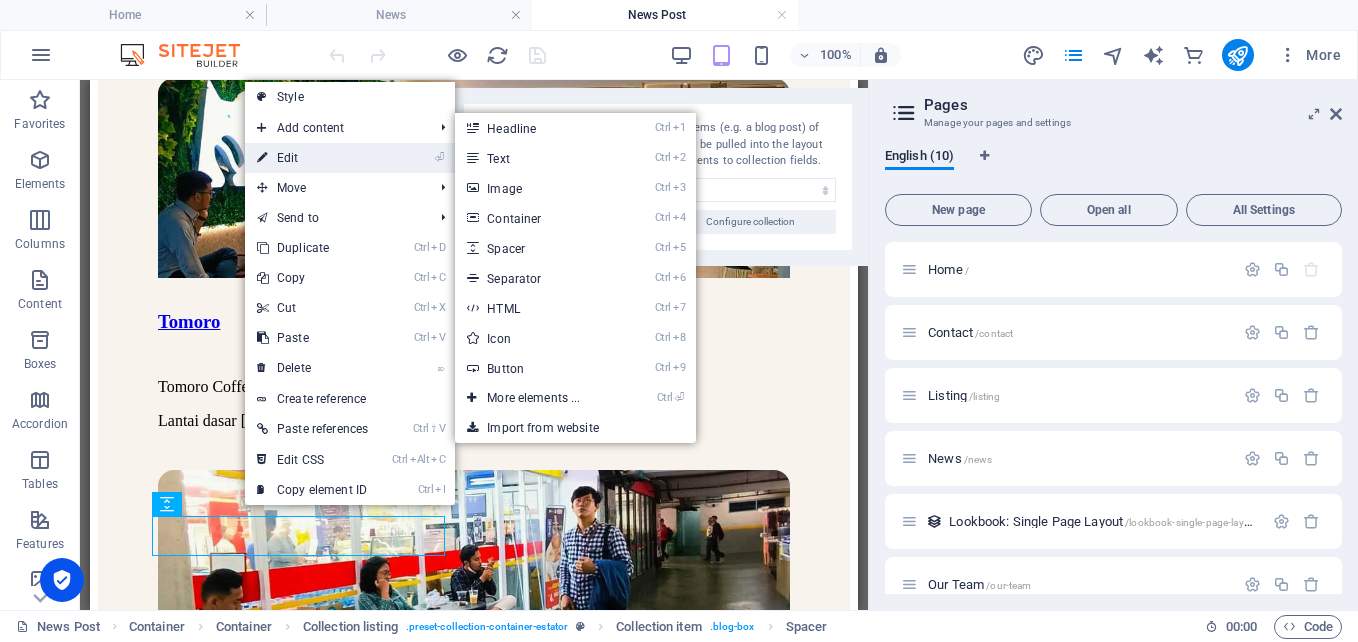click on "⏎  Edit" at bounding box center (312, 158) 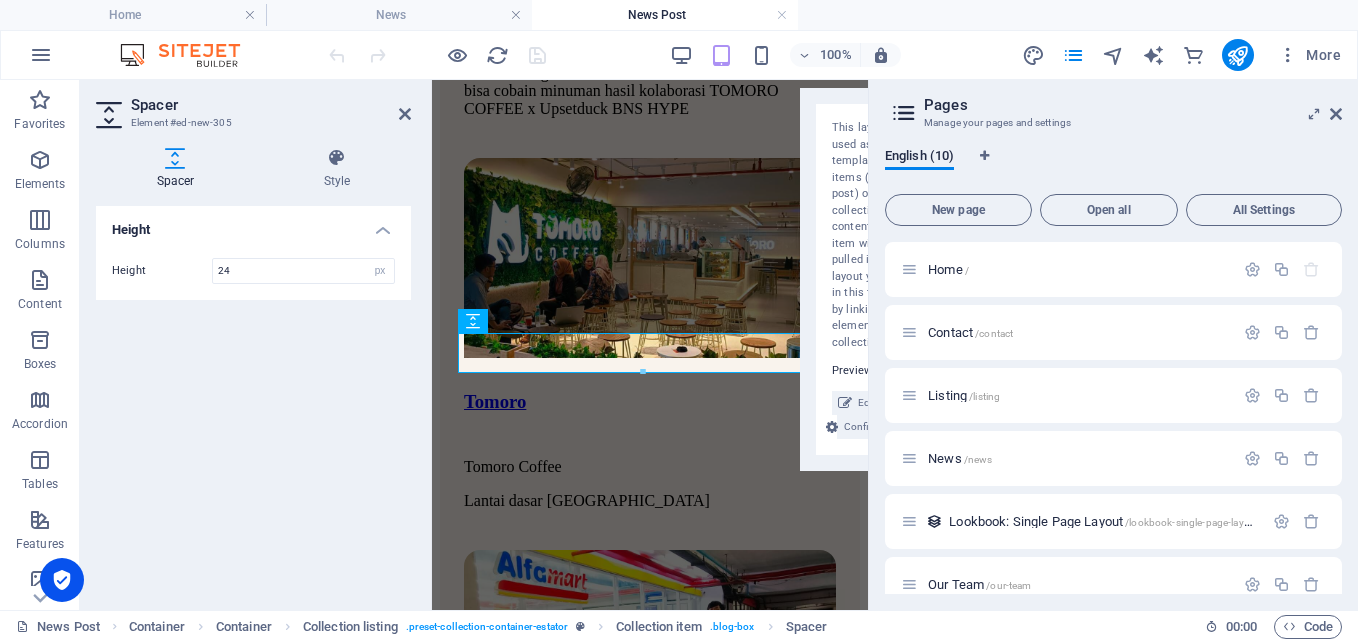 scroll, scrollTop: 1452, scrollLeft: 0, axis: vertical 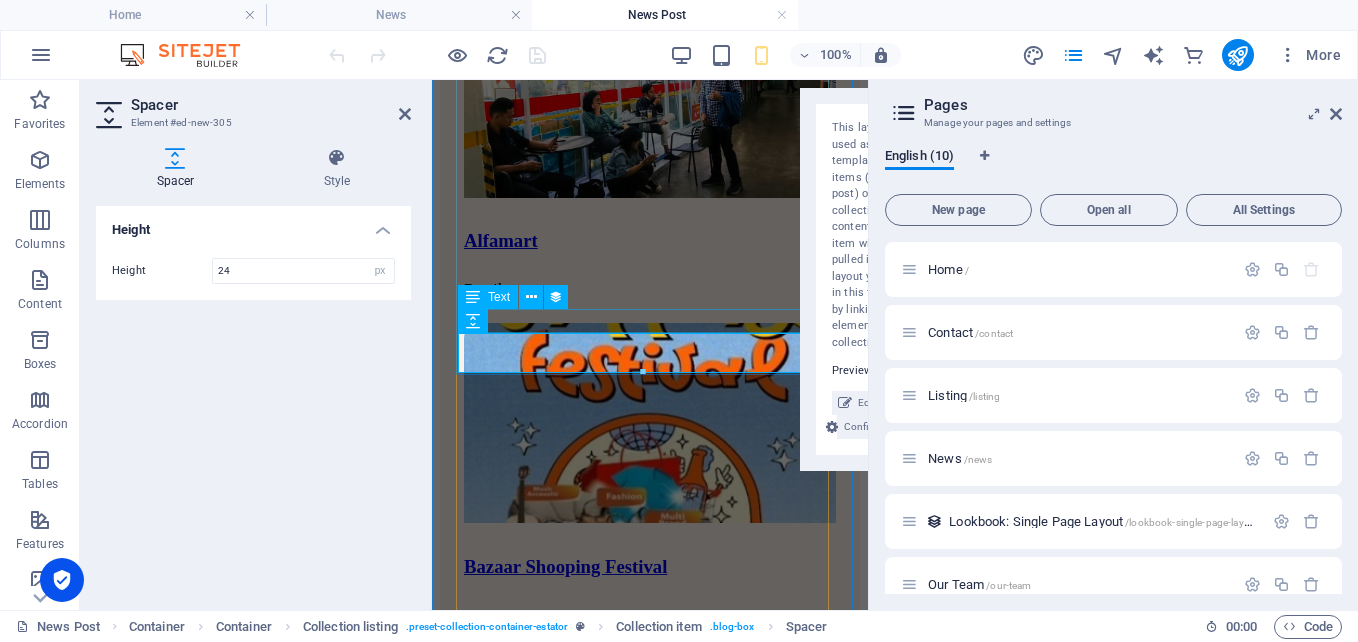 click on "Retail" at bounding box center (650, 290) 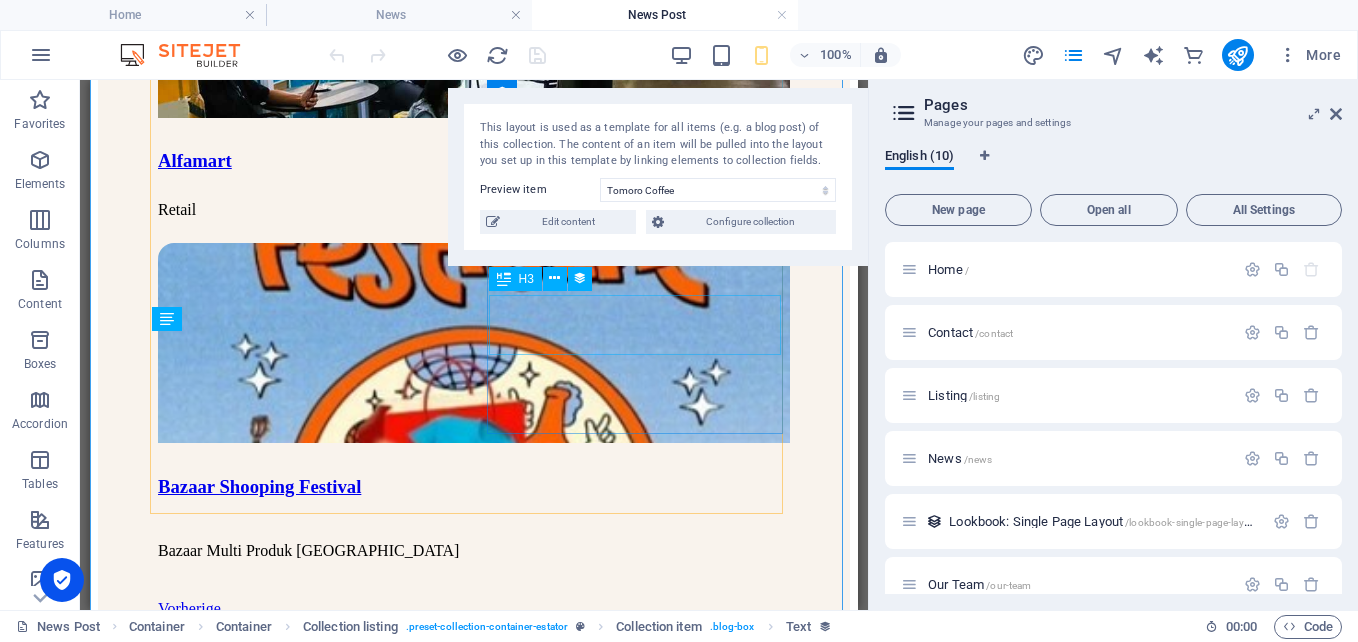 scroll, scrollTop: 1058, scrollLeft: 0, axis: vertical 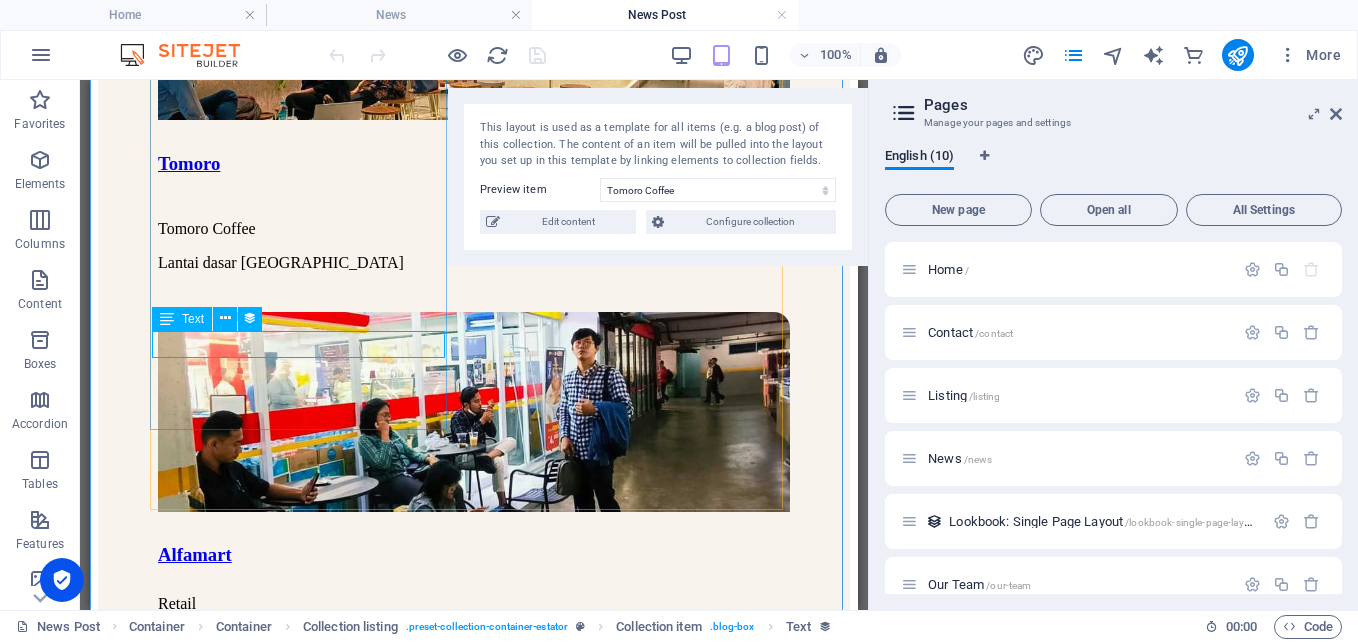 click on "Retail" at bounding box center (474, 604) 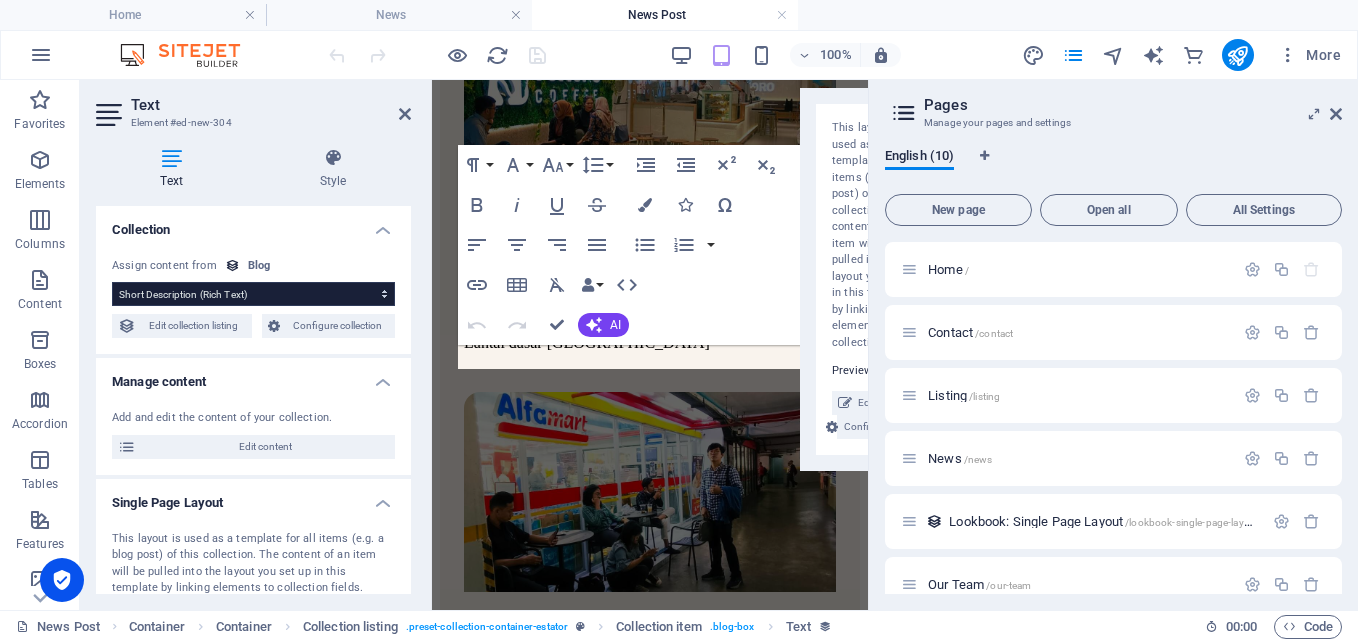 scroll, scrollTop: 1416, scrollLeft: 0, axis: vertical 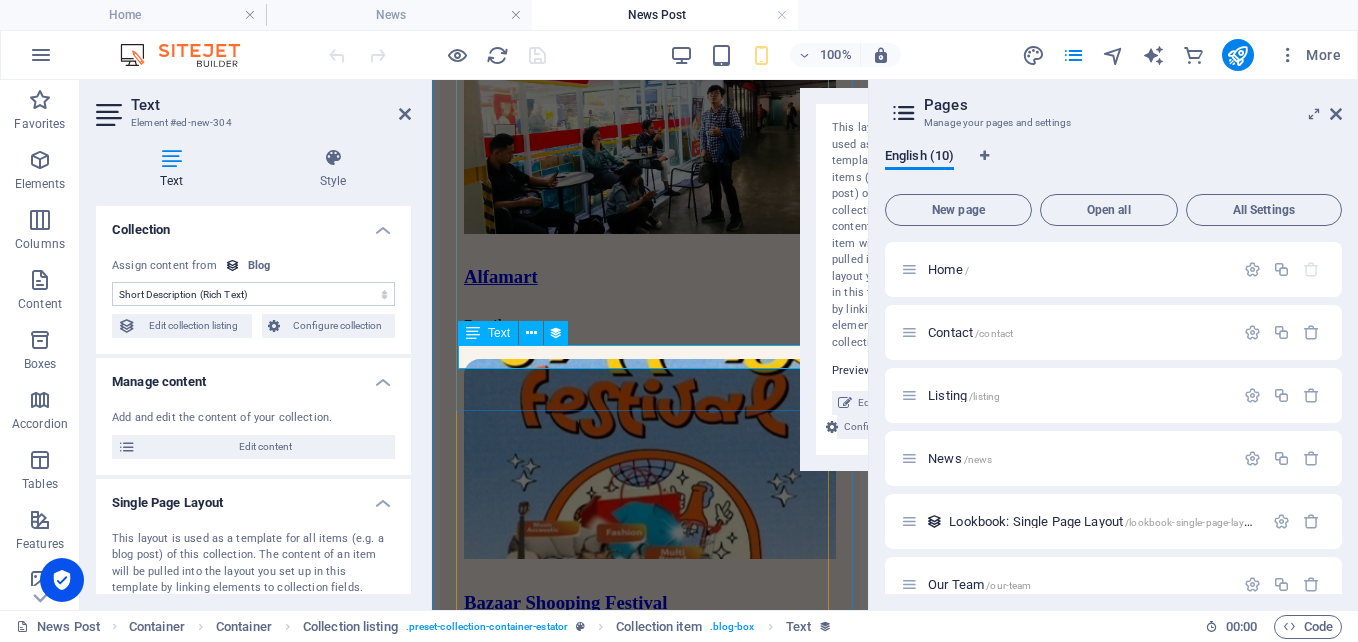click on "Retail" at bounding box center (650, 326) 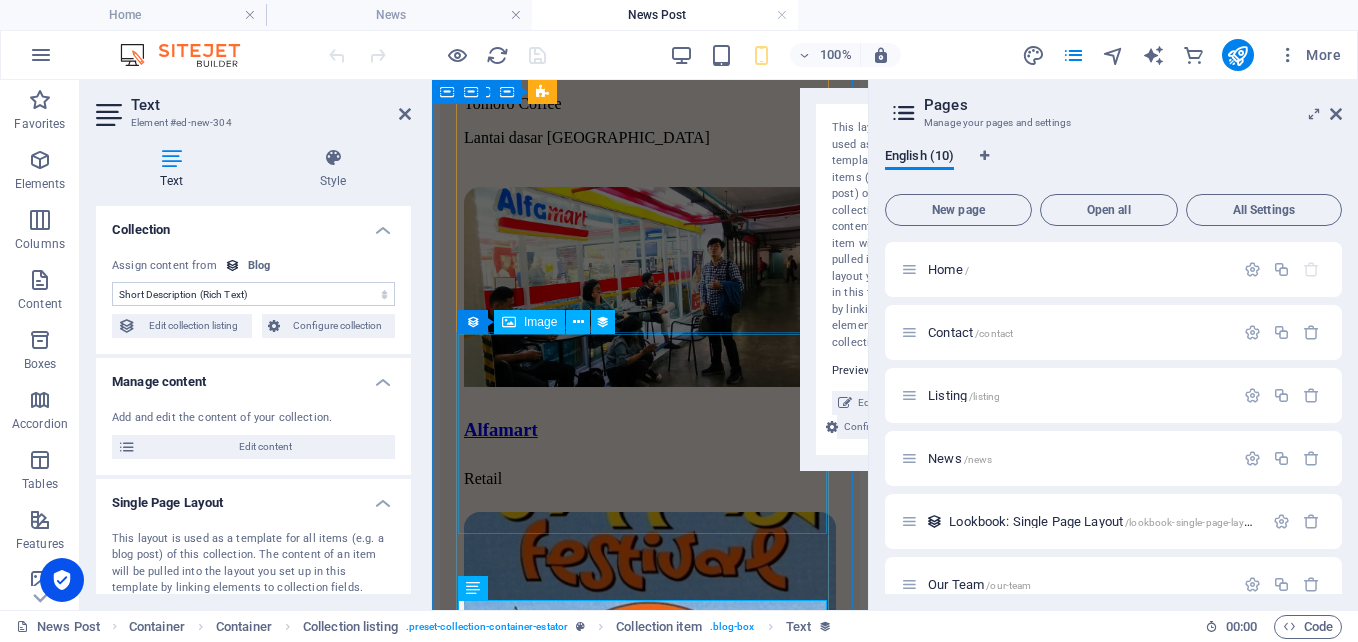 scroll, scrollTop: 1316, scrollLeft: 0, axis: vertical 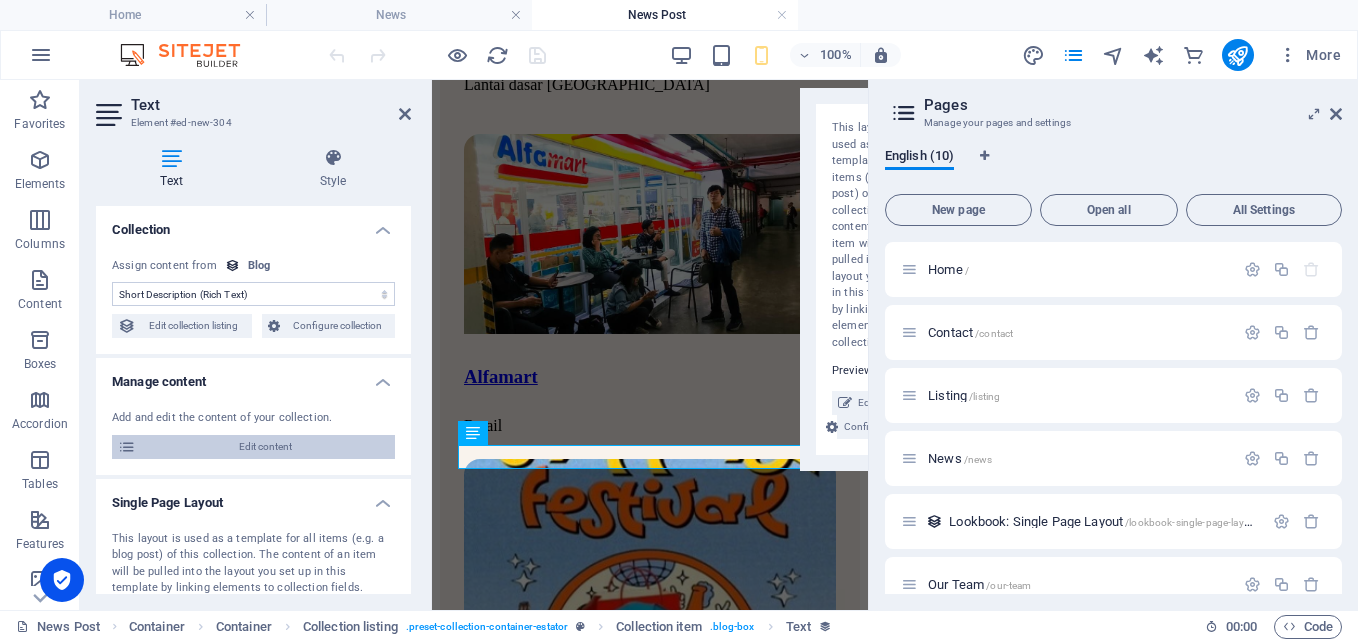 click on "Edit content" at bounding box center [265, 447] 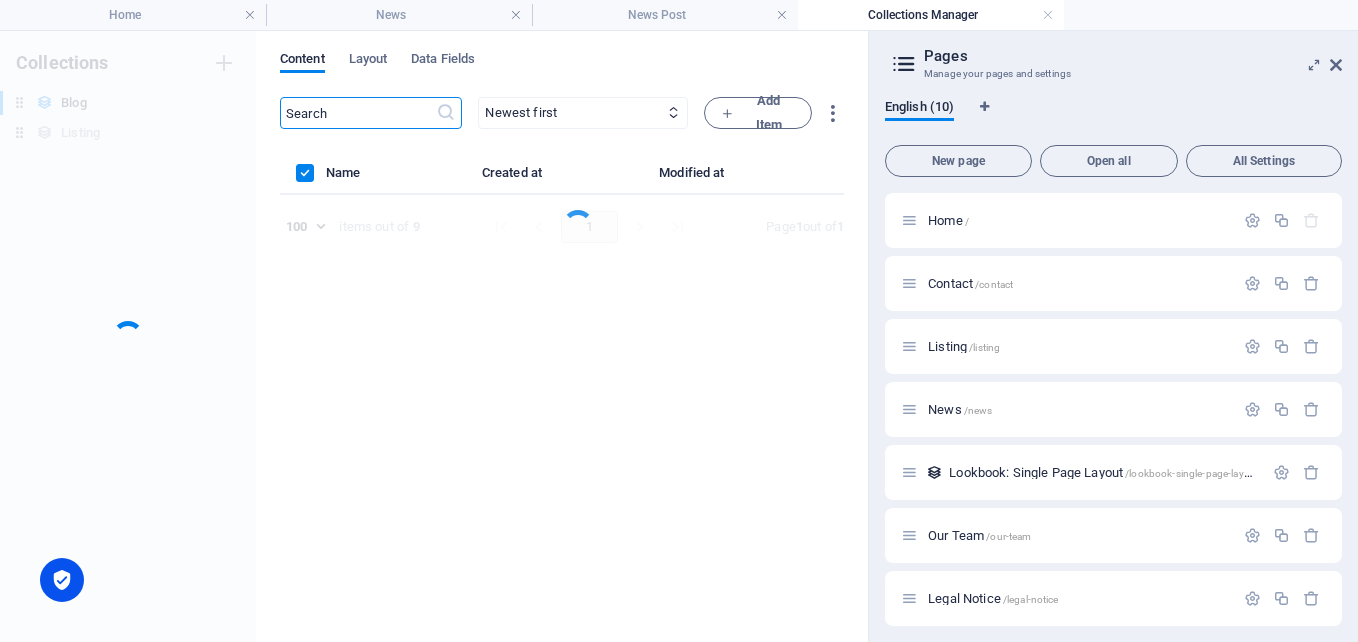 scroll, scrollTop: 0, scrollLeft: 0, axis: both 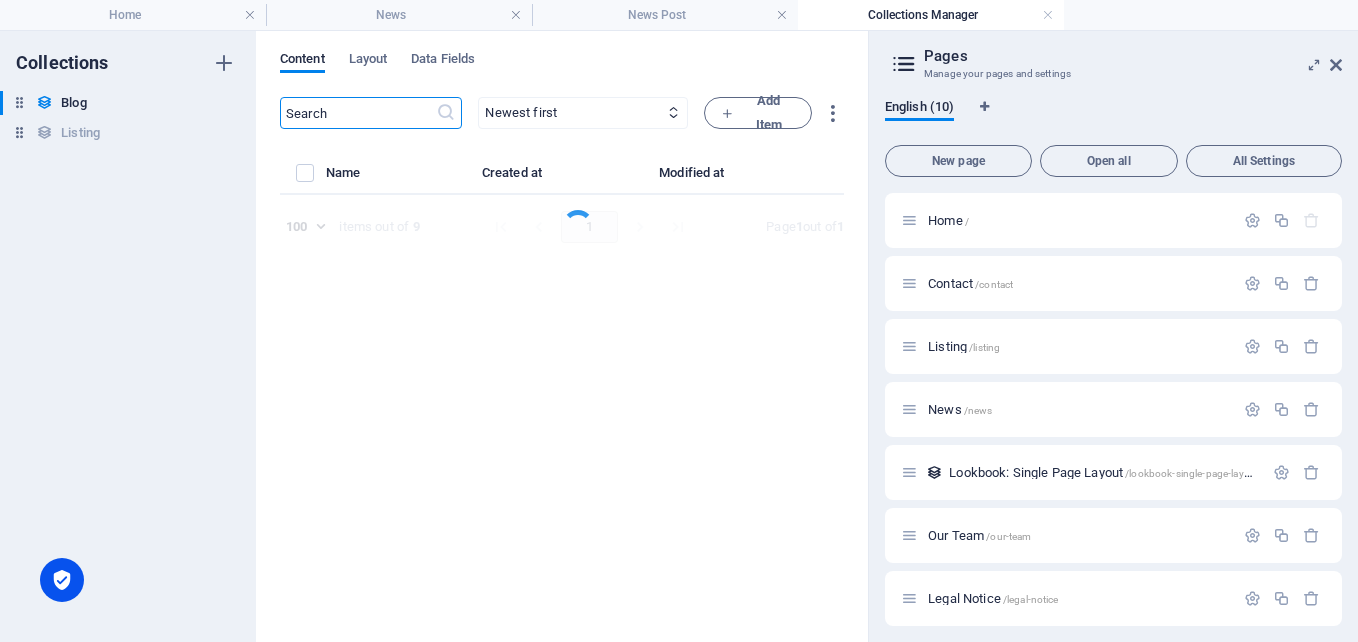 select on "Investment" 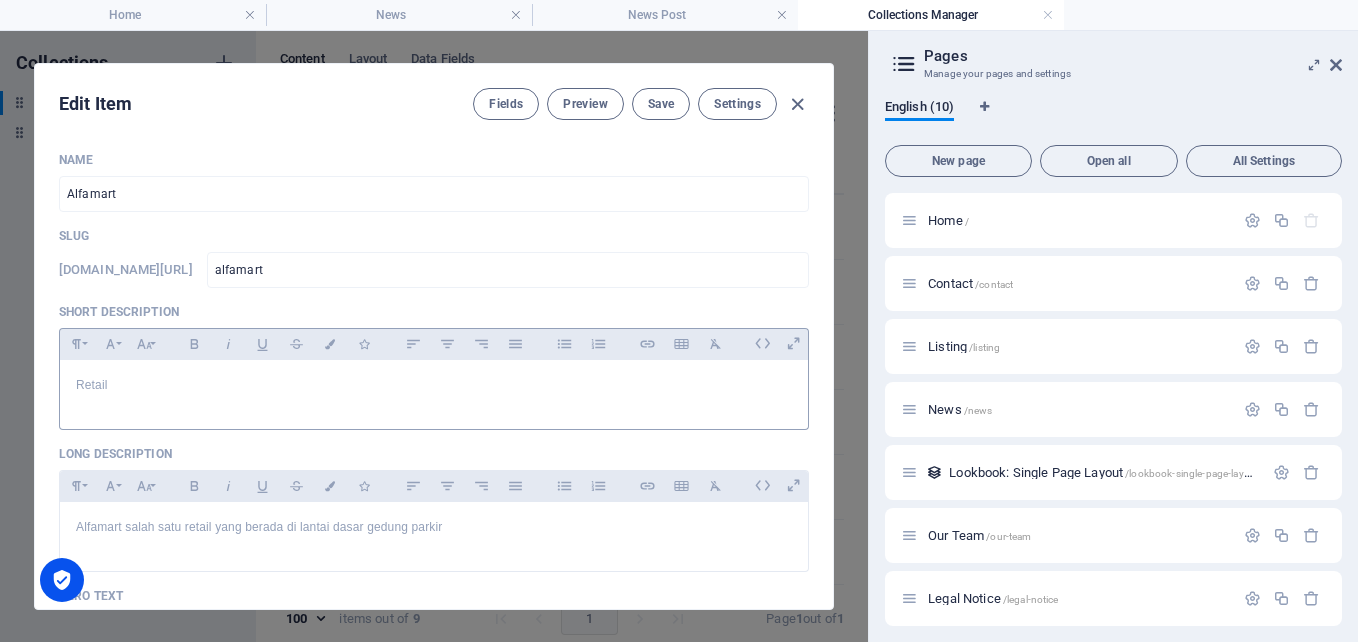 scroll, scrollTop: 100, scrollLeft: 0, axis: vertical 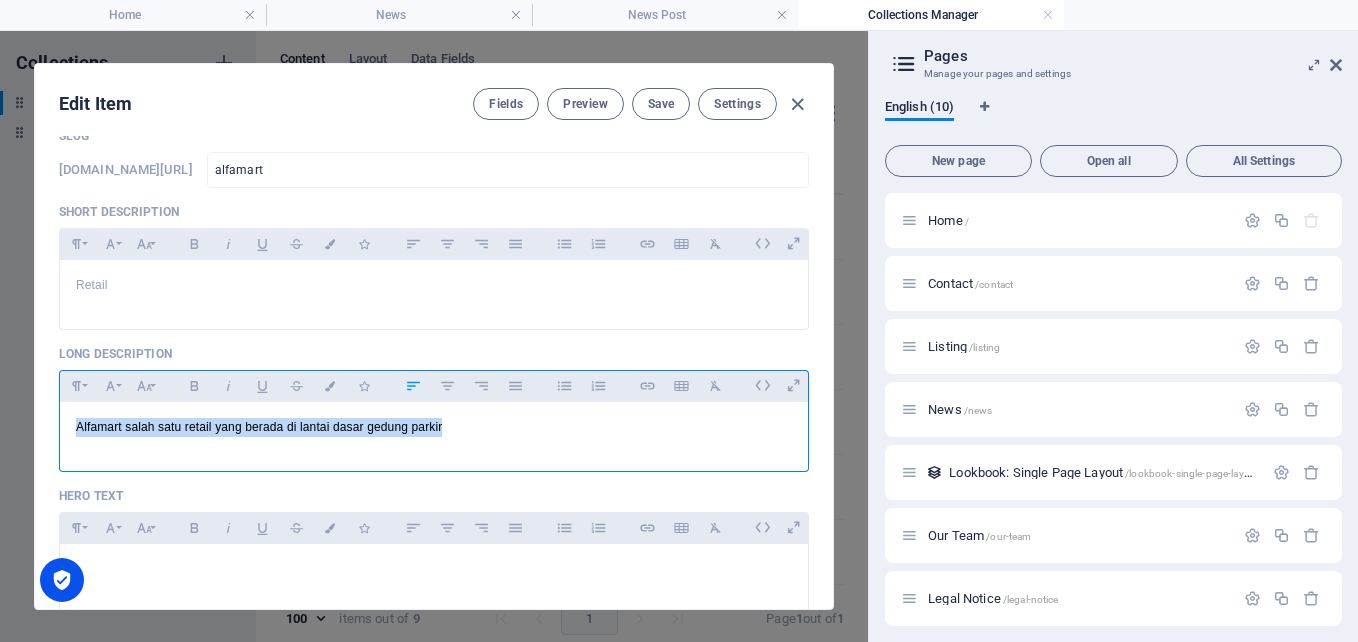 drag, startPoint x: 462, startPoint y: 427, endPoint x: 78, endPoint y: 427, distance: 384 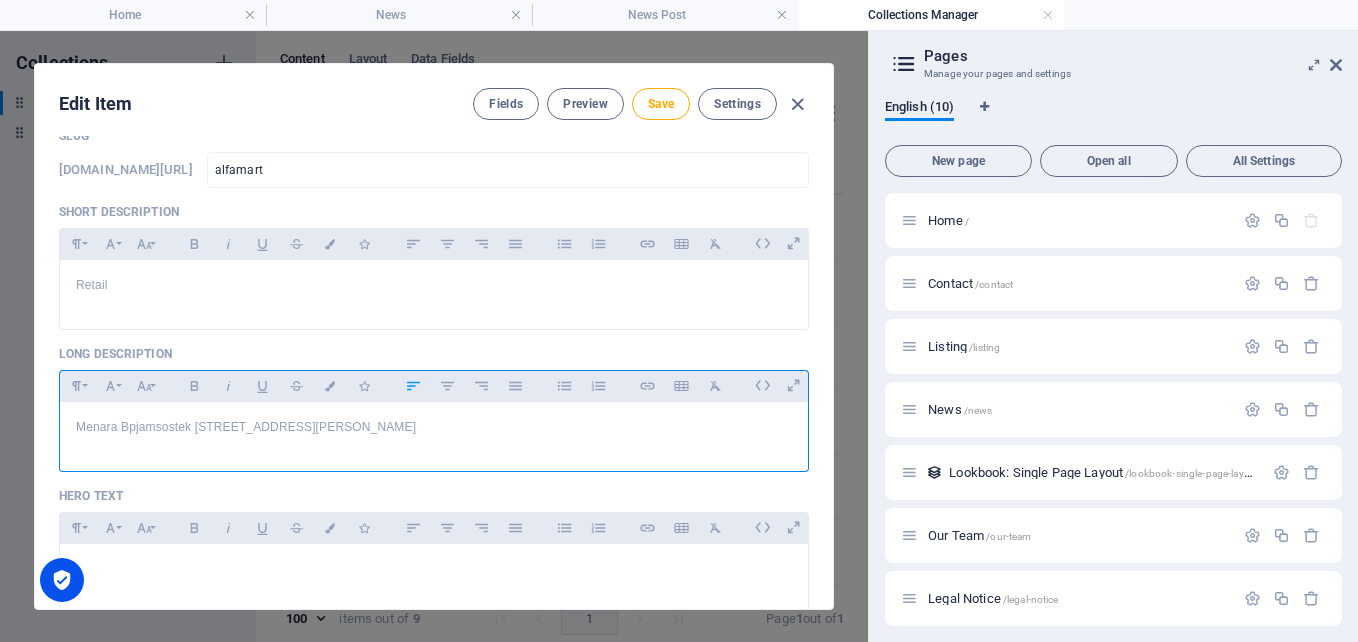 click on "Menara Bpjamsostek Jl.Gatot Subroto lantai 1 no.38" at bounding box center [434, 427] 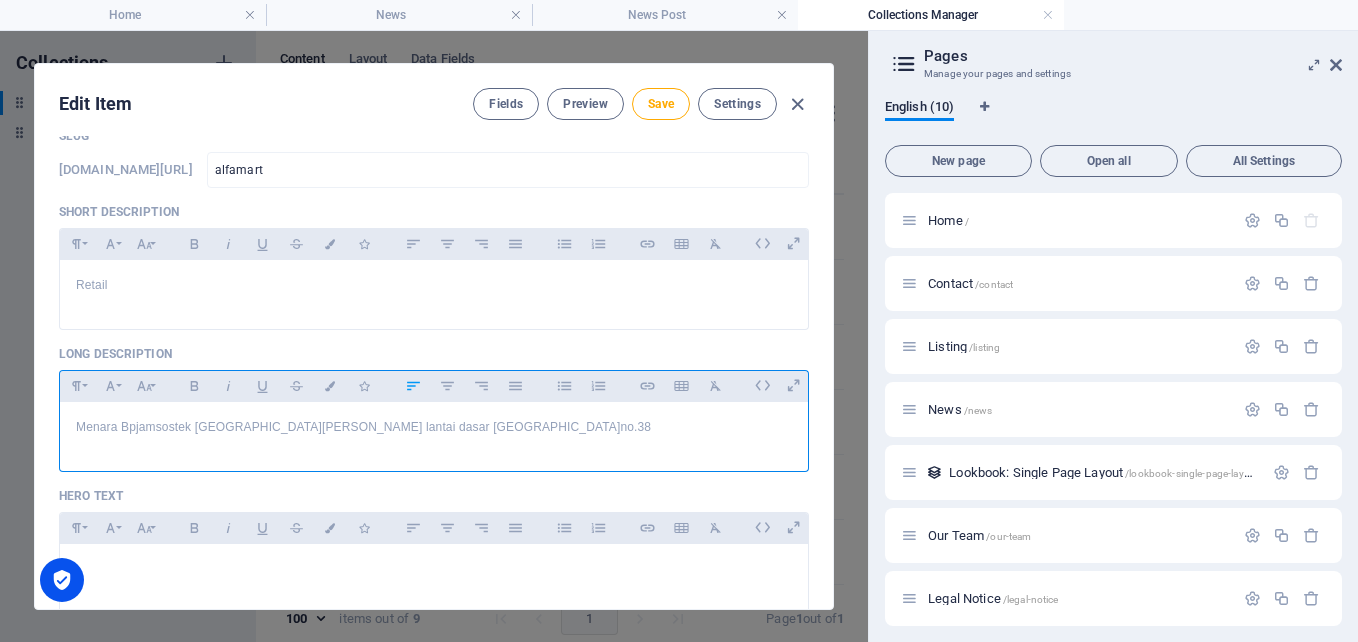 drag, startPoint x: 489, startPoint y: 418, endPoint x: 433, endPoint y: 427, distance: 56.718605 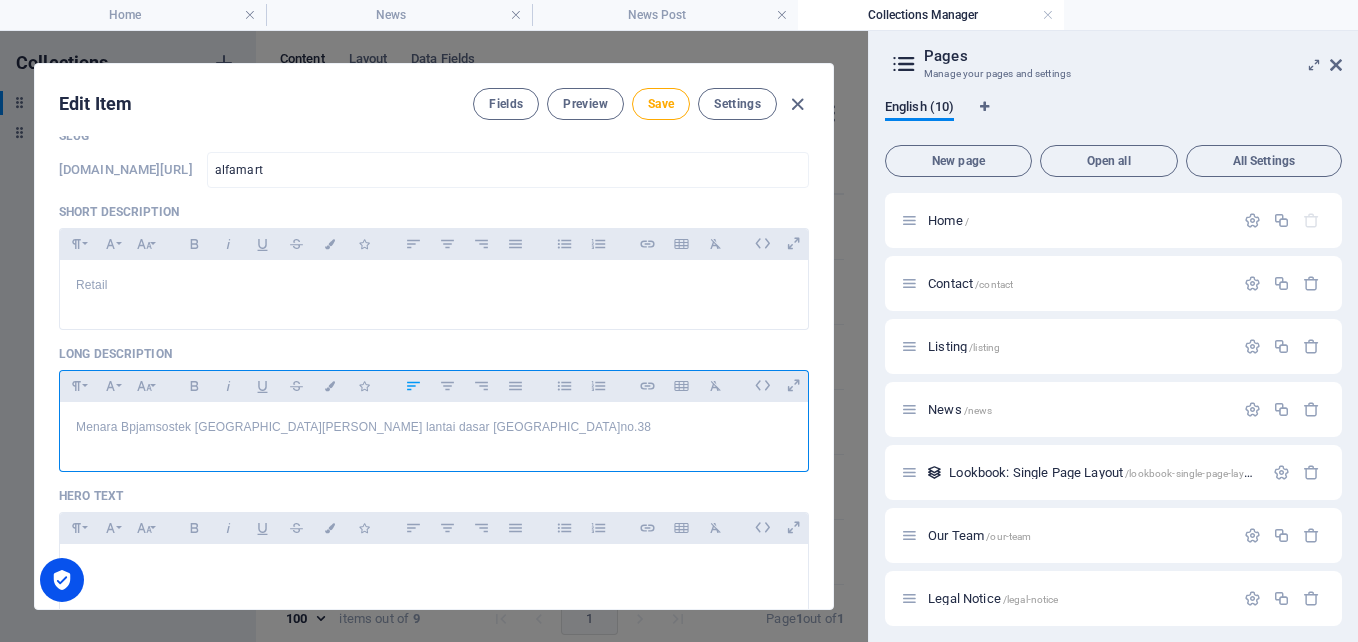 click on "Menara Bpjamsostek Jl.Gatot Subroto lantai dasar gedung parkir  no.38" at bounding box center (434, 427) 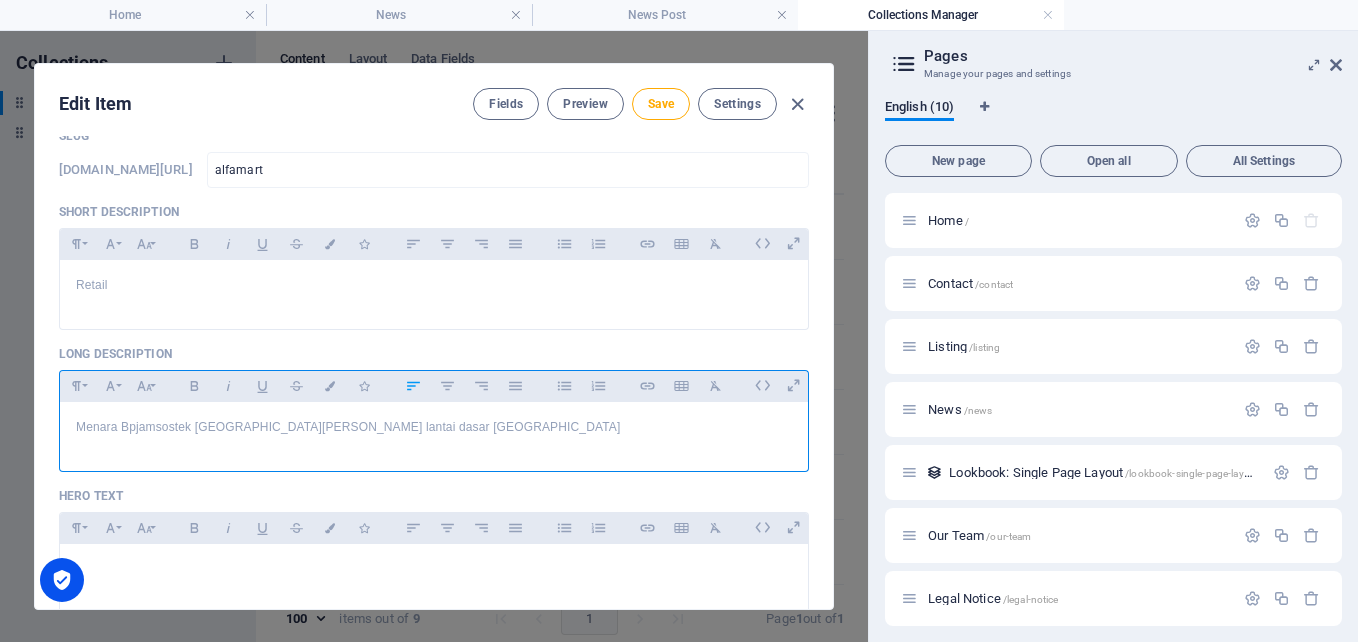 click on "Menara Bpjamsostek Jl.Gatot Subroto lantai dasar gedung parkir" at bounding box center [434, 427] 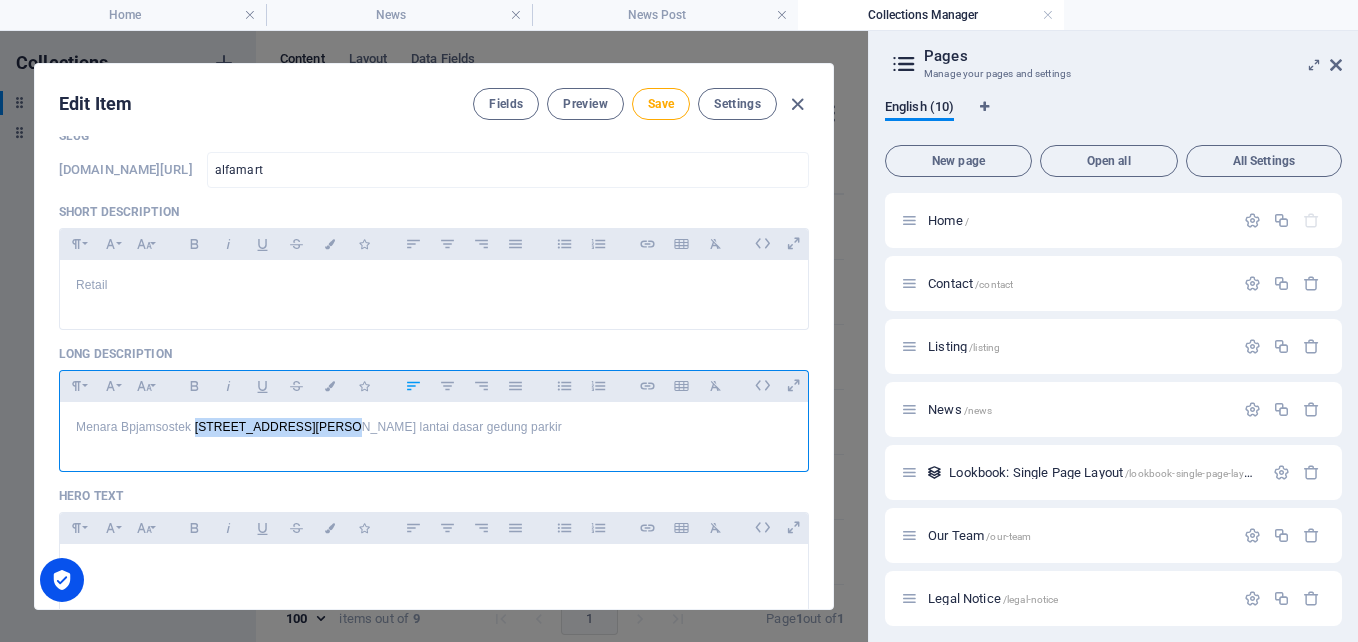 drag, startPoint x: 316, startPoint y: 428, endPoint x: 191, endPoint y: 421, distance: 125.19585 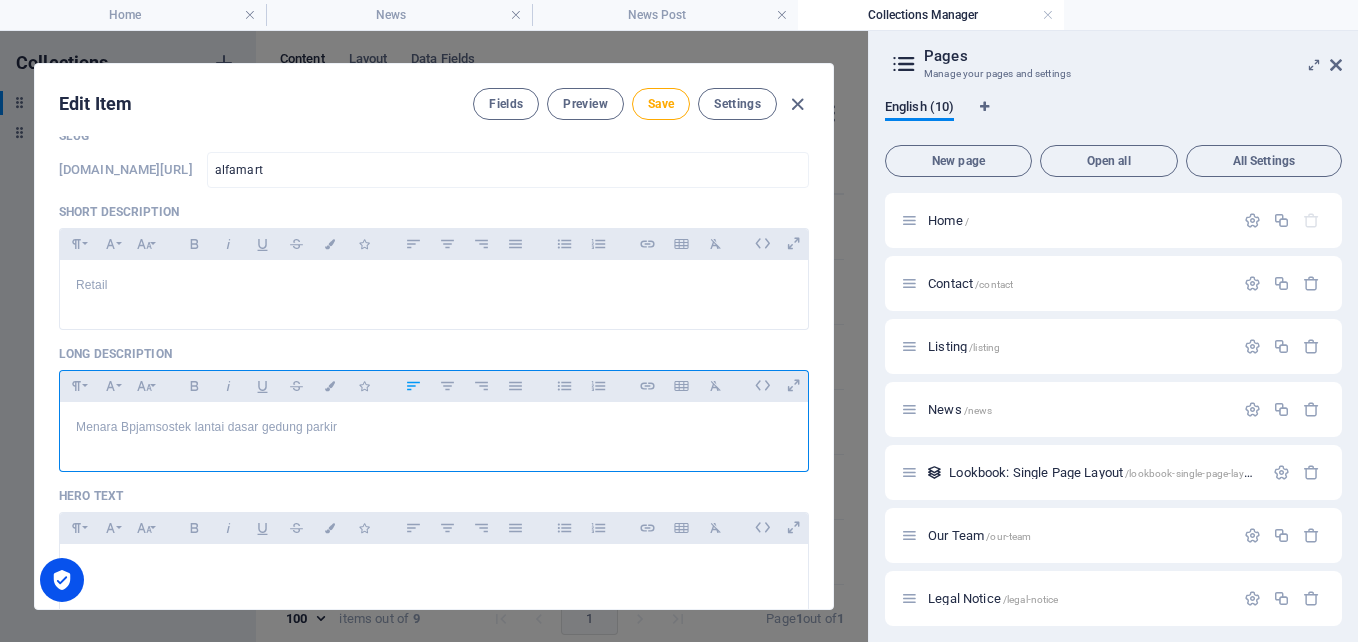 click on "Menara Bpjamsostek lantai dasar gedung parkir" at bounding box center (434, 427) 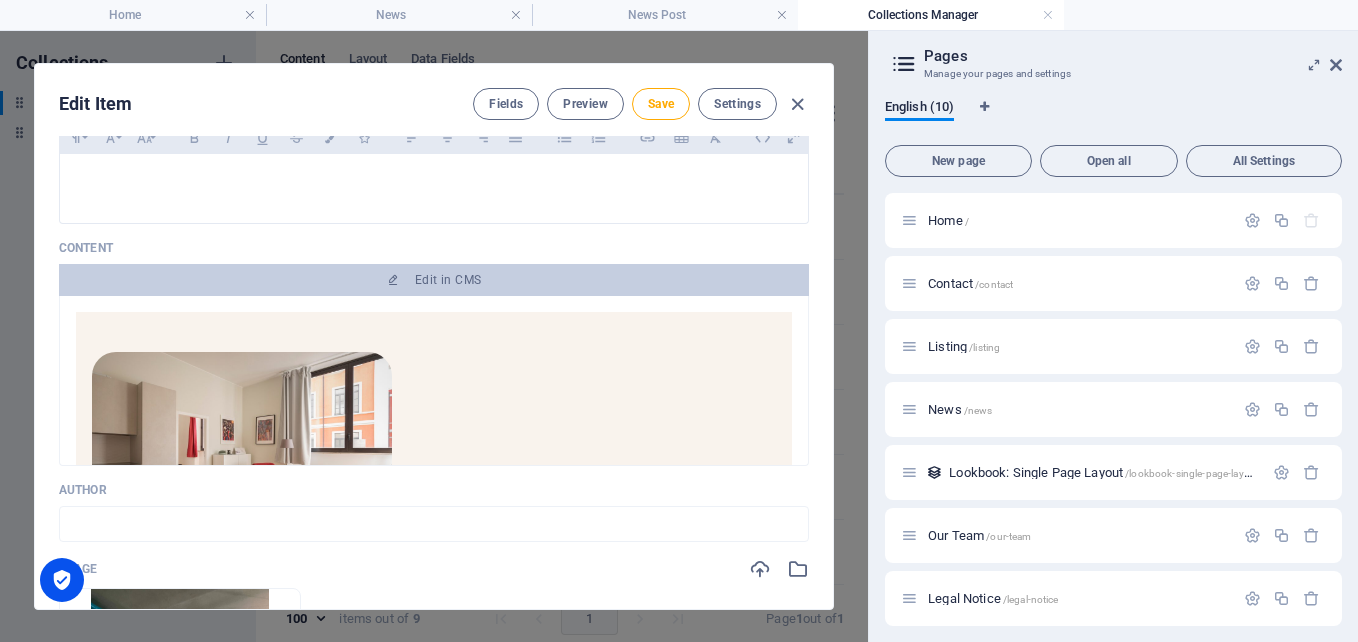 scroll, scrollTop: 600, scrollLeft: 0, axis: vertical 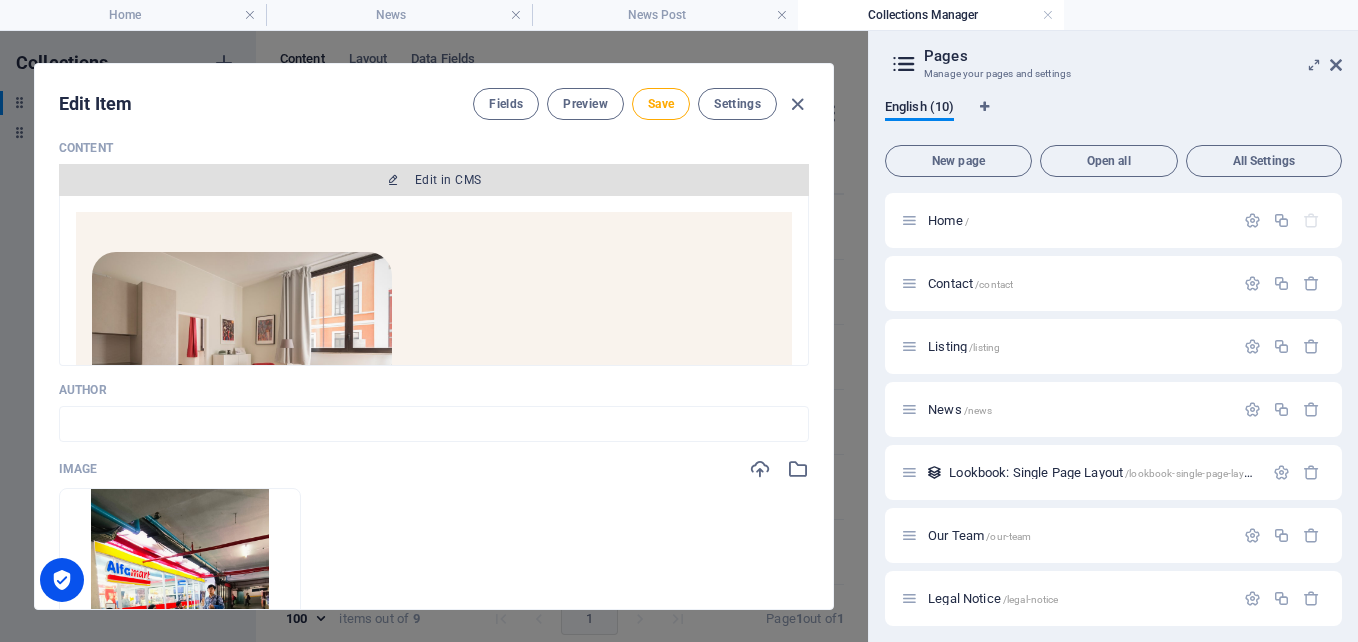 click on "Edit in CMS" at bounding box center (434, 180) 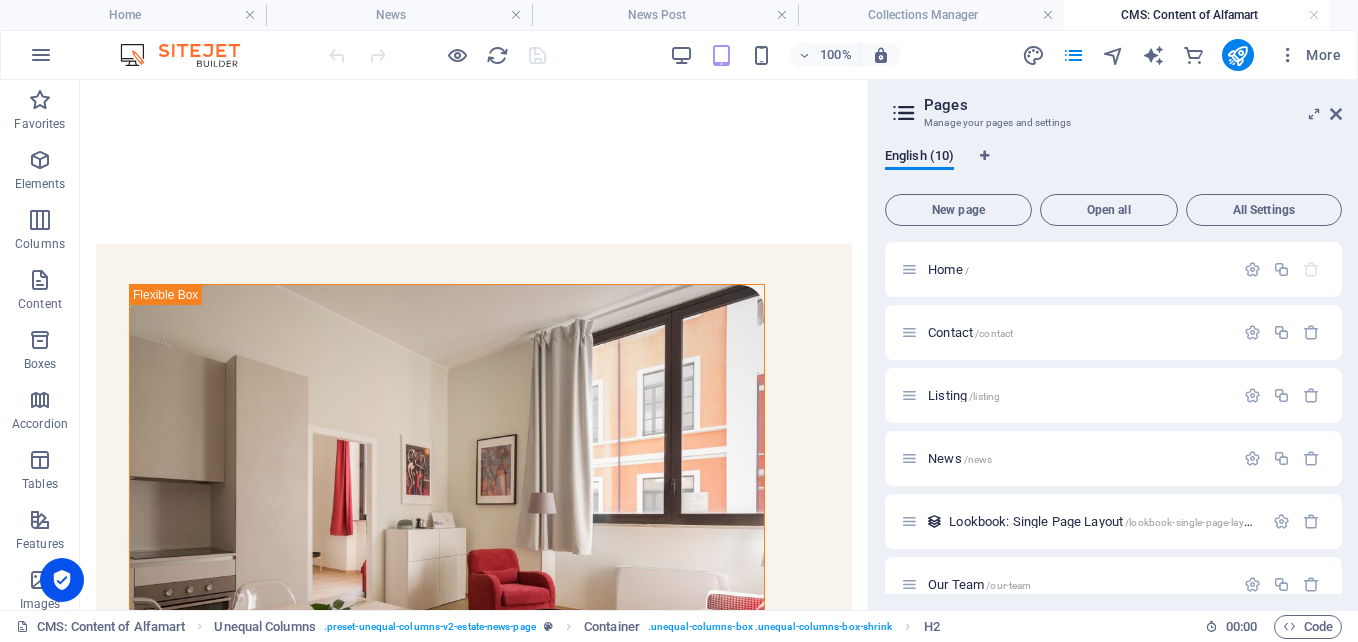 scroll, scrollTop: 0, scrollLeft: 0, axis: both 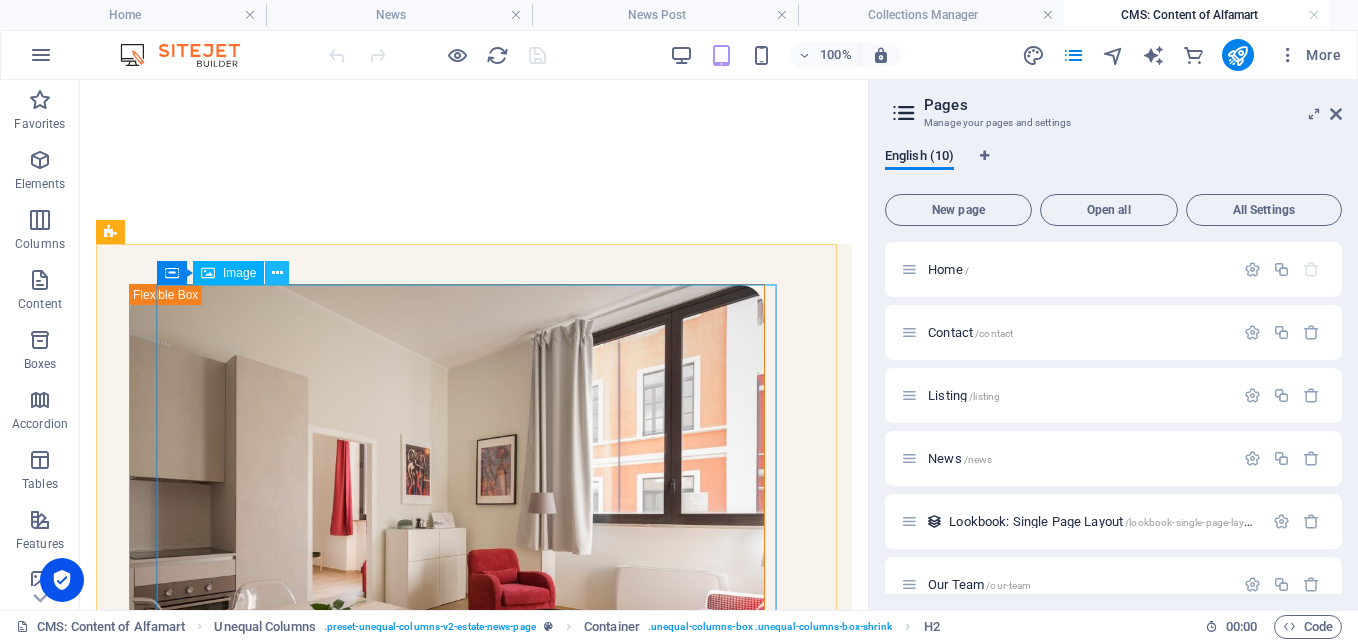 click at bounding box center (277, 273) 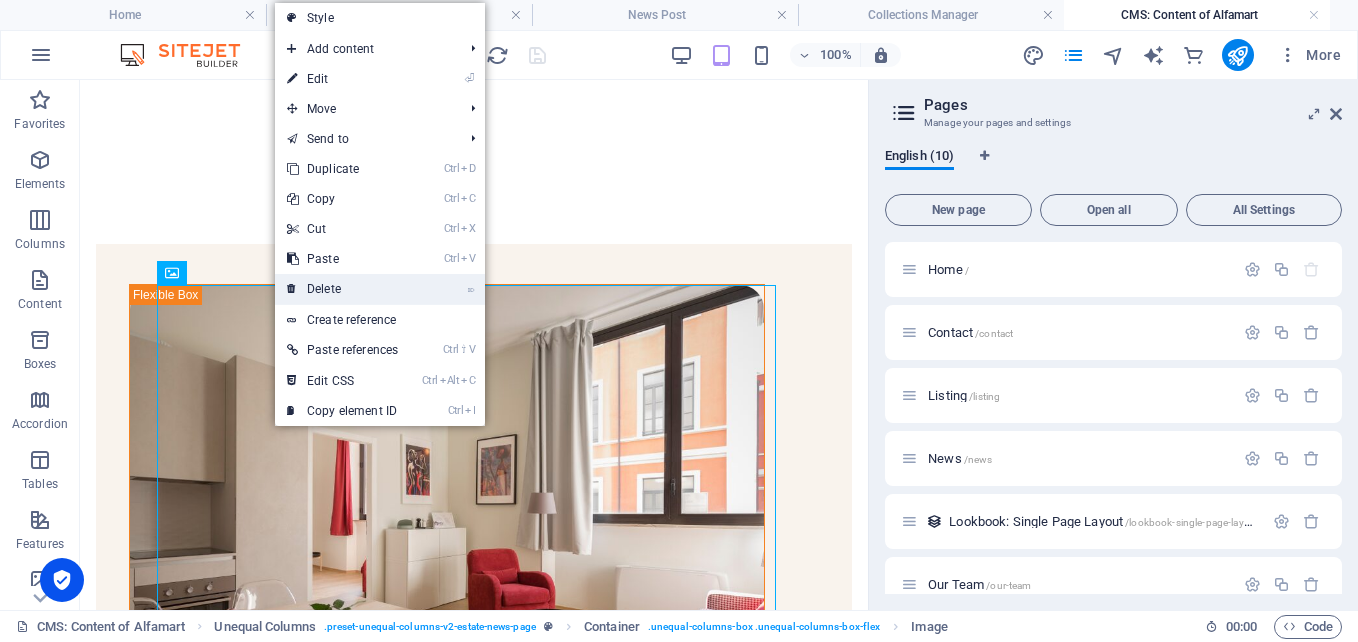 click on "⌦  Delete" at bounding box center (342, 289) 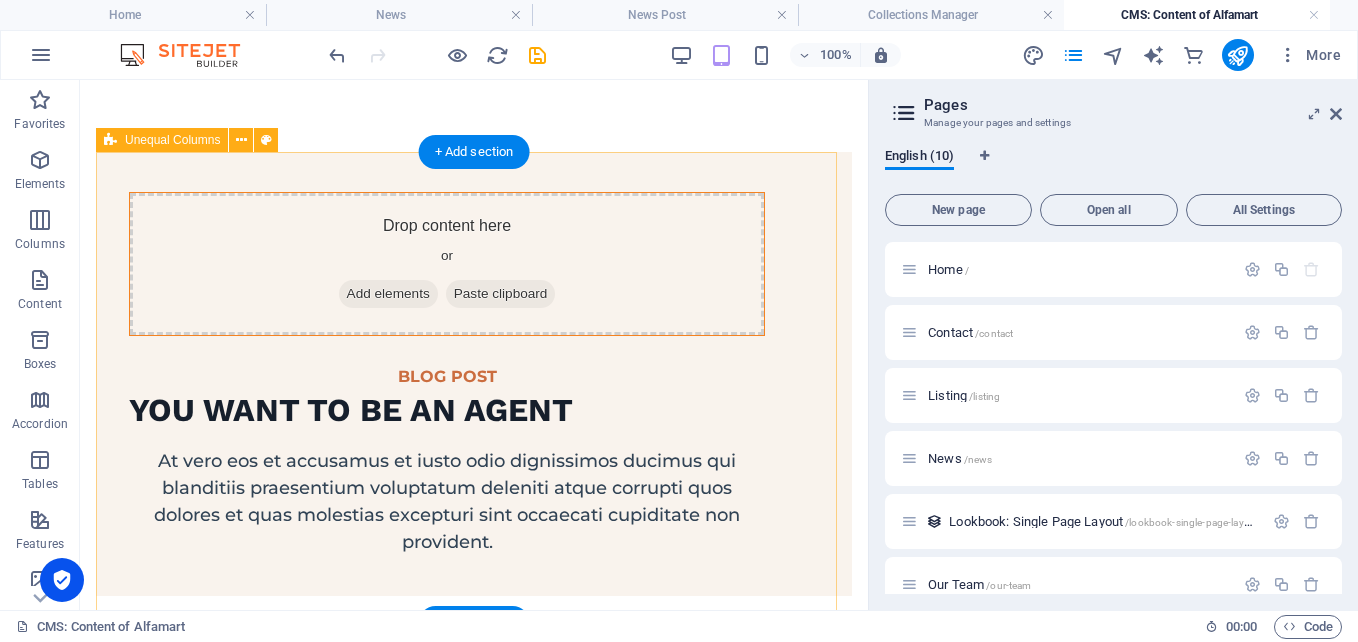 scroll, scrollTop: 200, scrollLeft: 0, axis: vertical 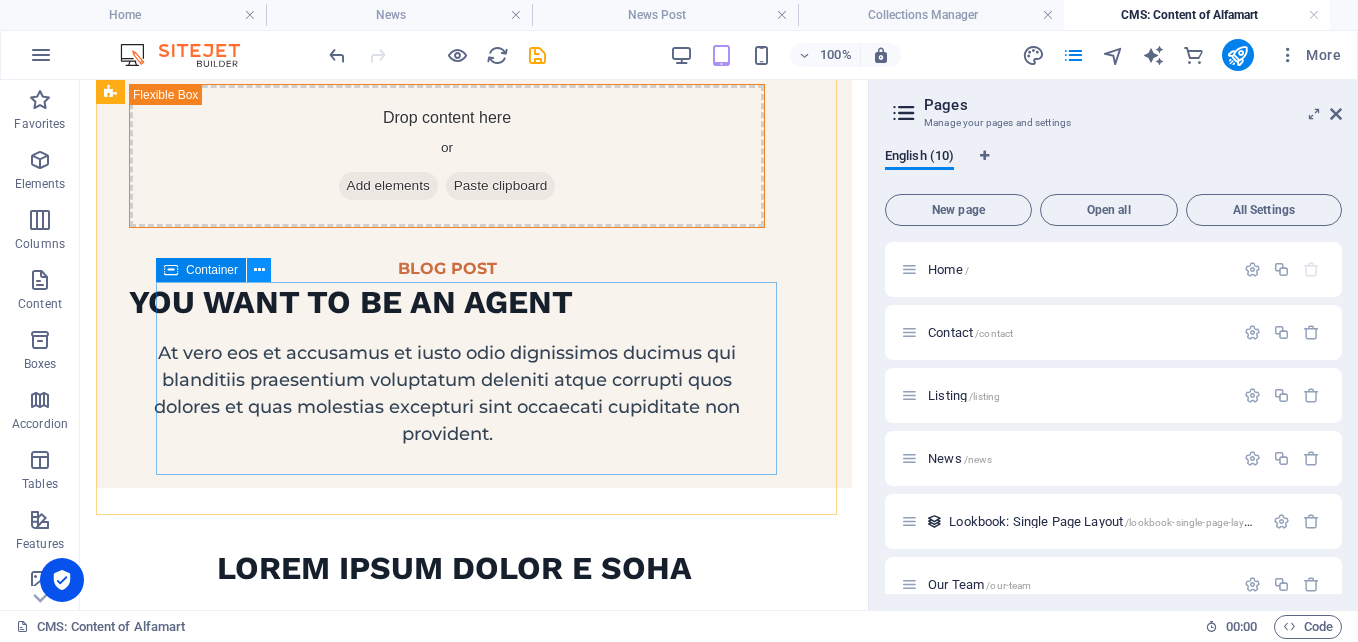 click at bounding box center [259, 270] 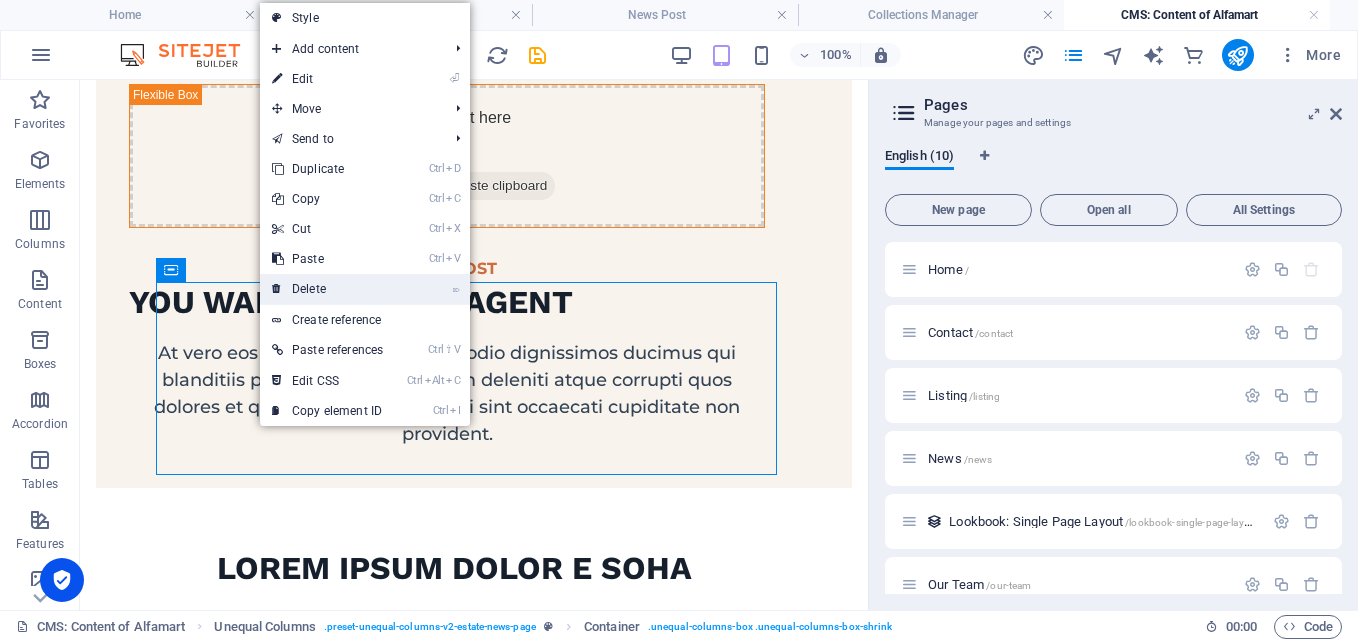 click on "⌦  Delete" at bounding box center [327, 289] 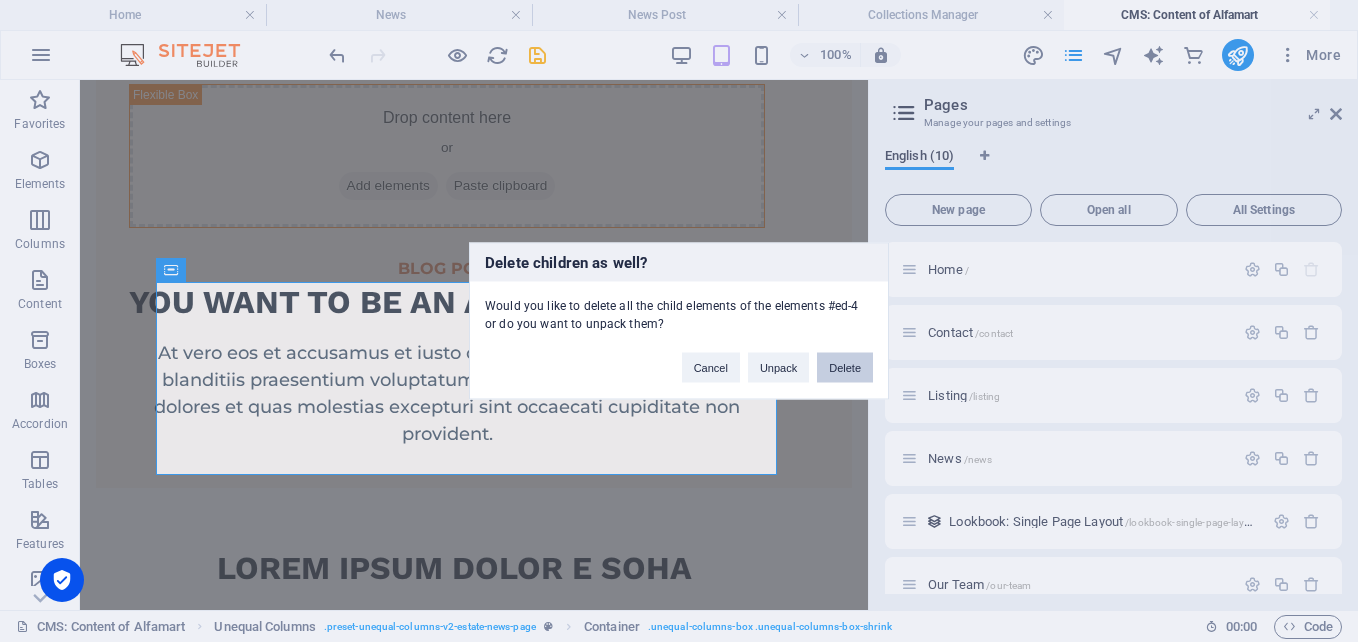 click on "Delete" at bounding box center (845, 368) 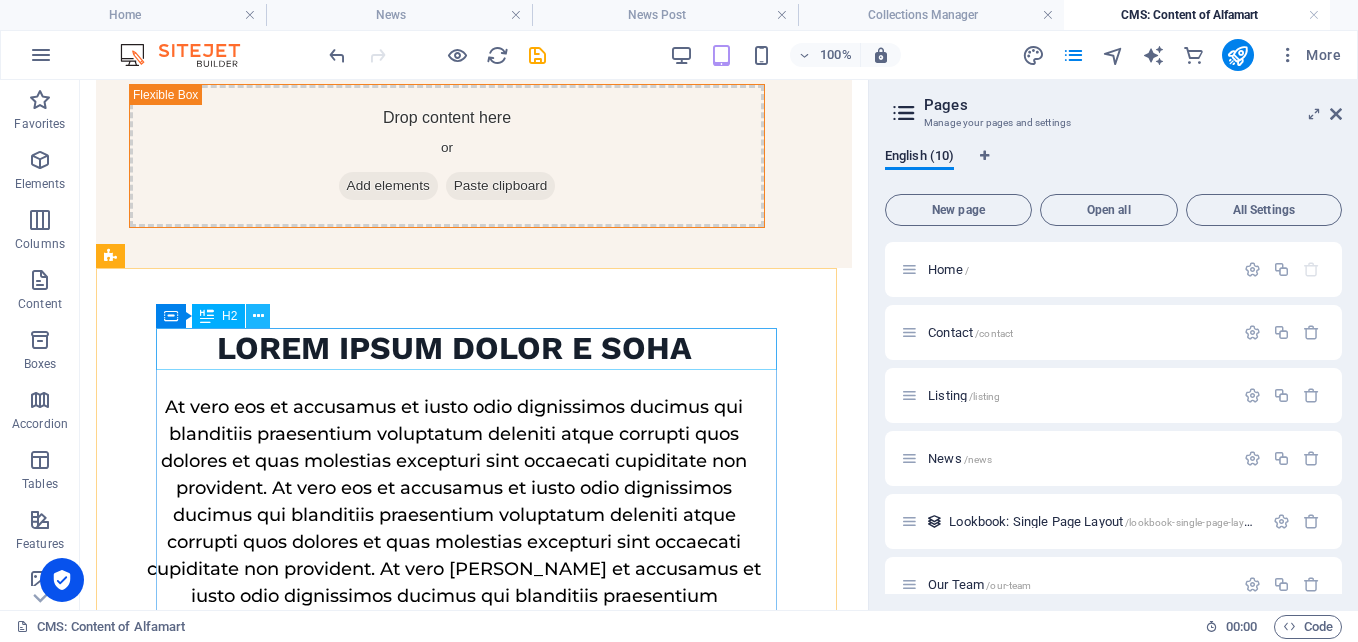 click at bounding box center [258, 316] 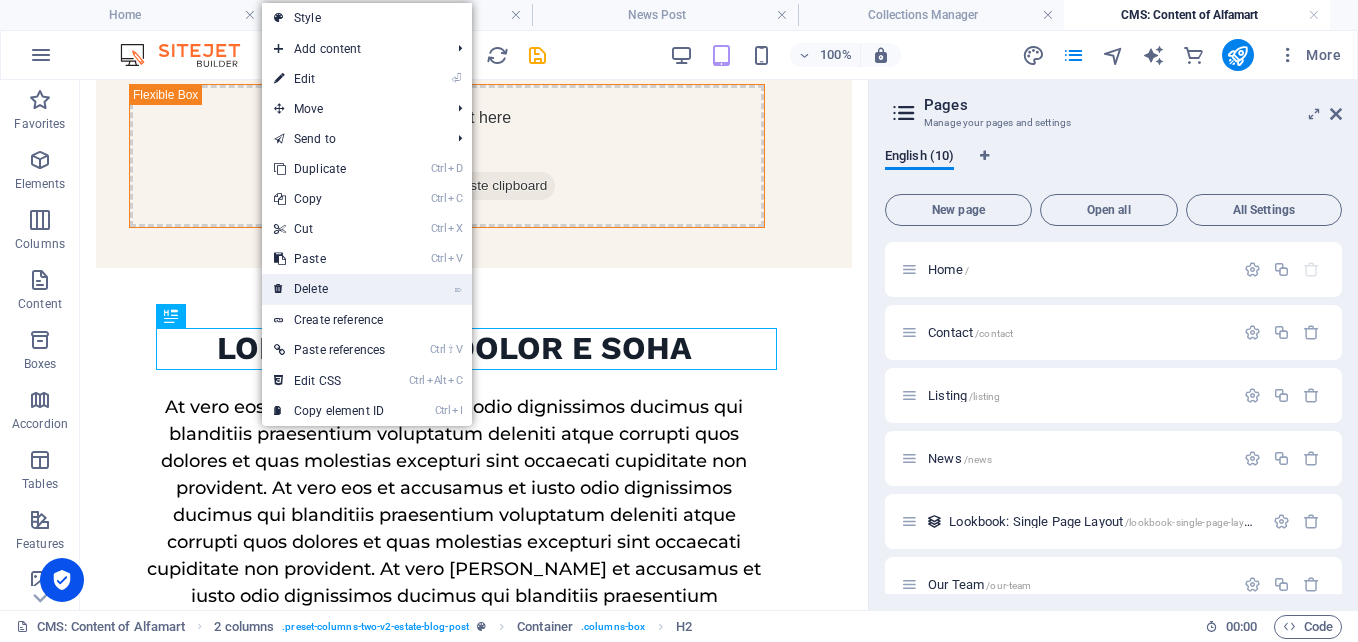 click on "⌦  Delete" at bounding box center [329, 289] 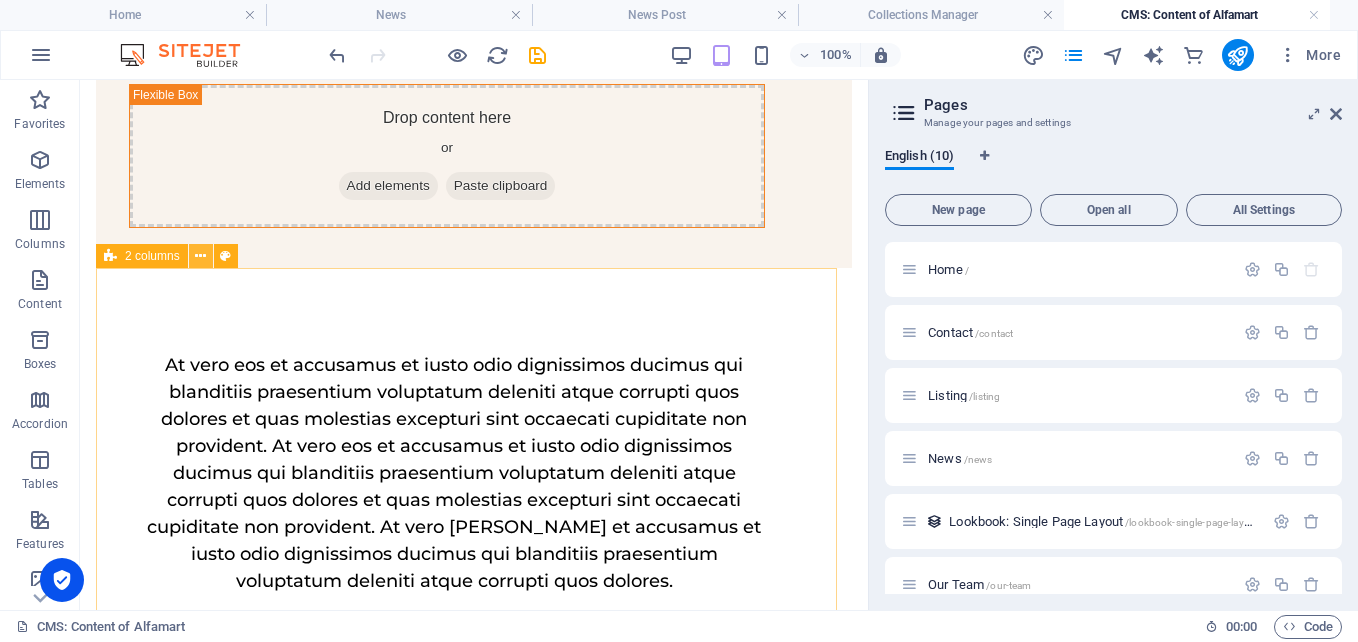 click at bounding box center [200, 256] 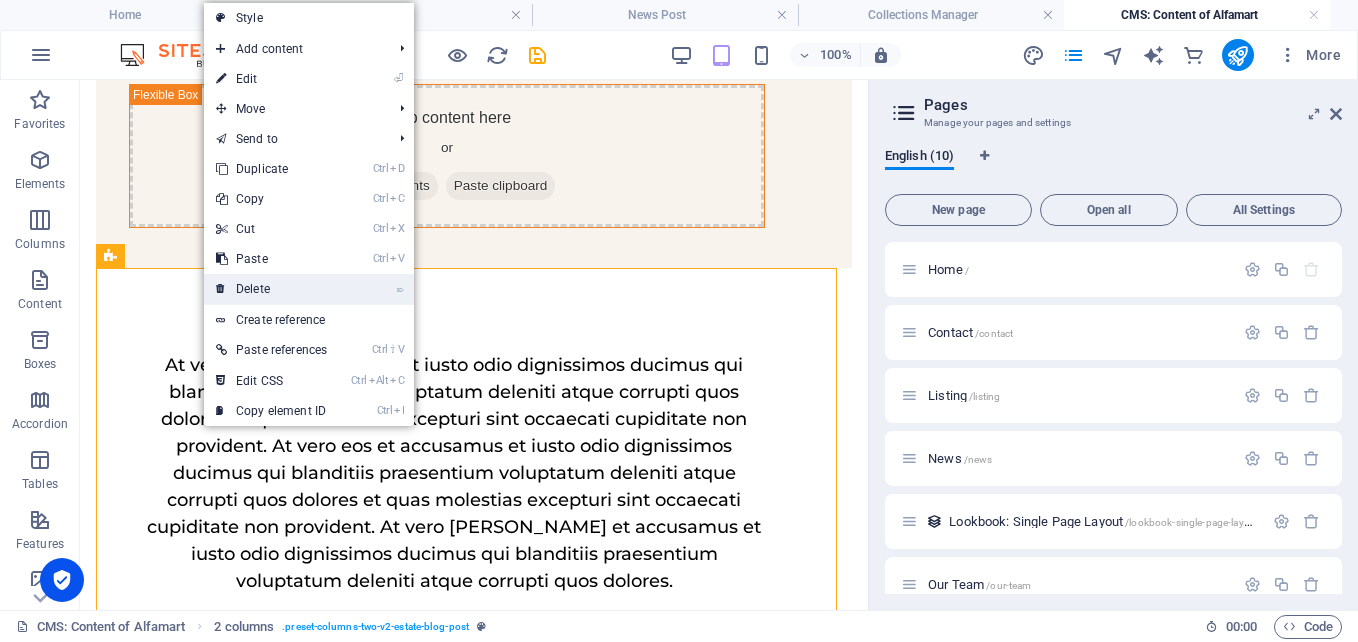 click on "⌦  Delete" at bounding box center [271, 289] 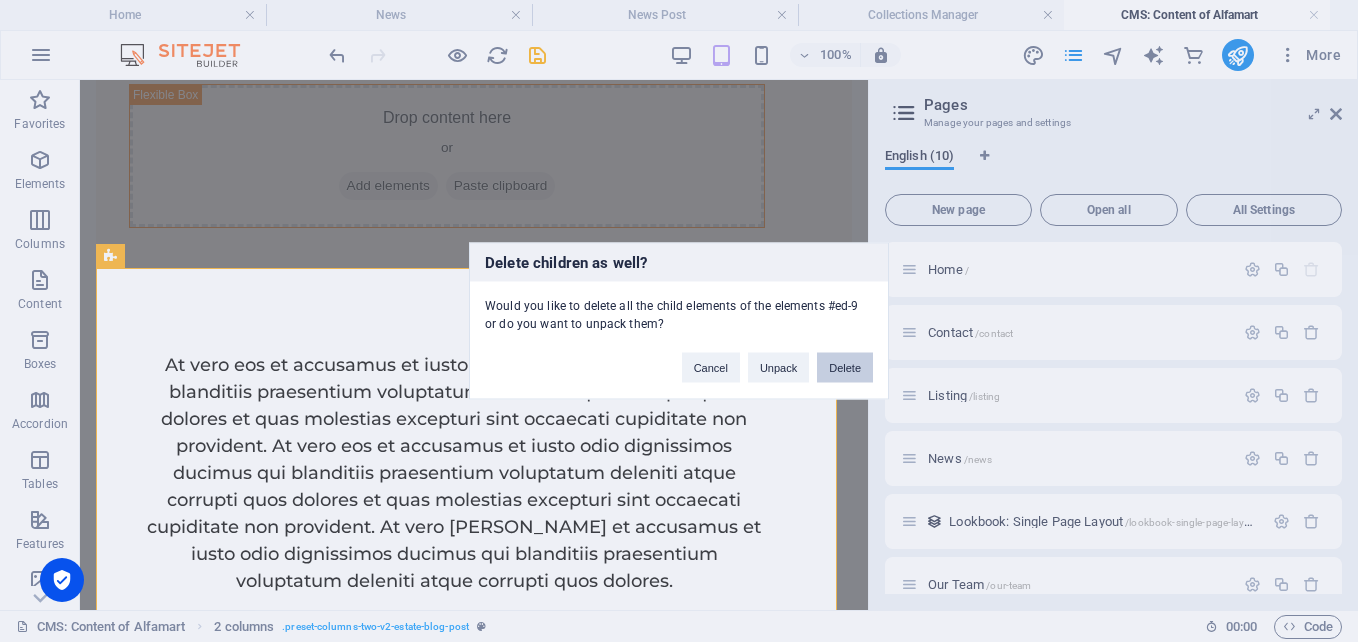click on "Delete" at bounding box center (845, 368) 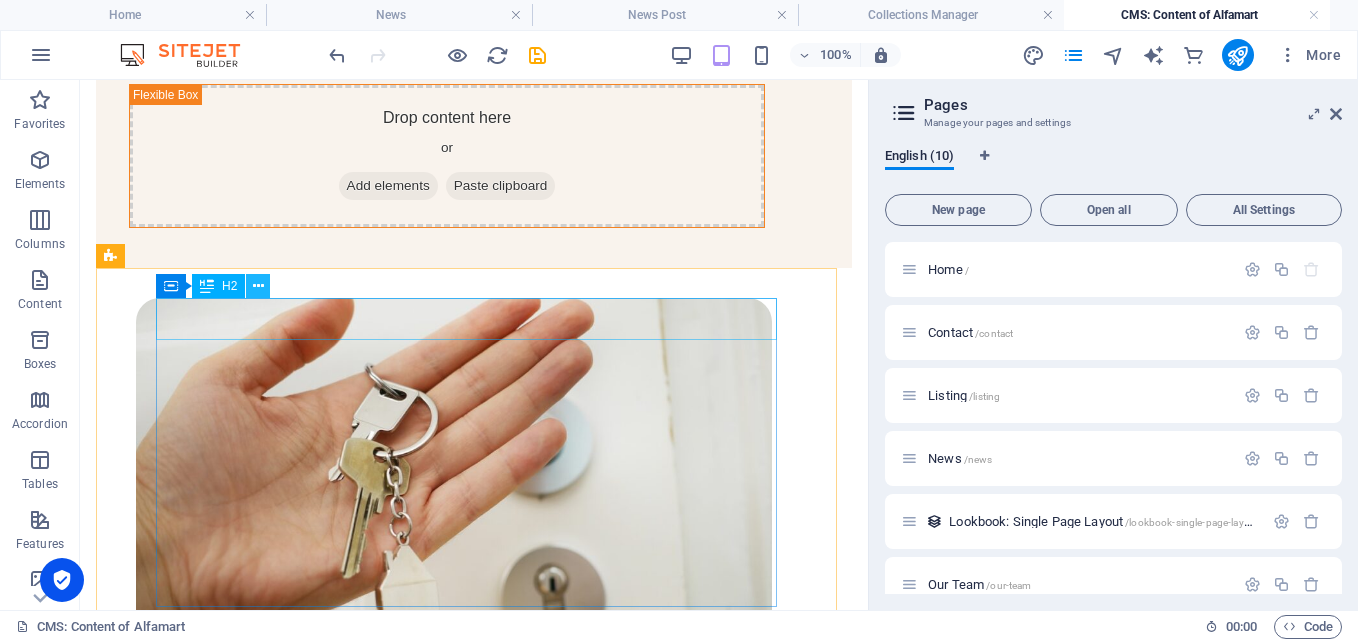 click at bounding box center (258, 286) 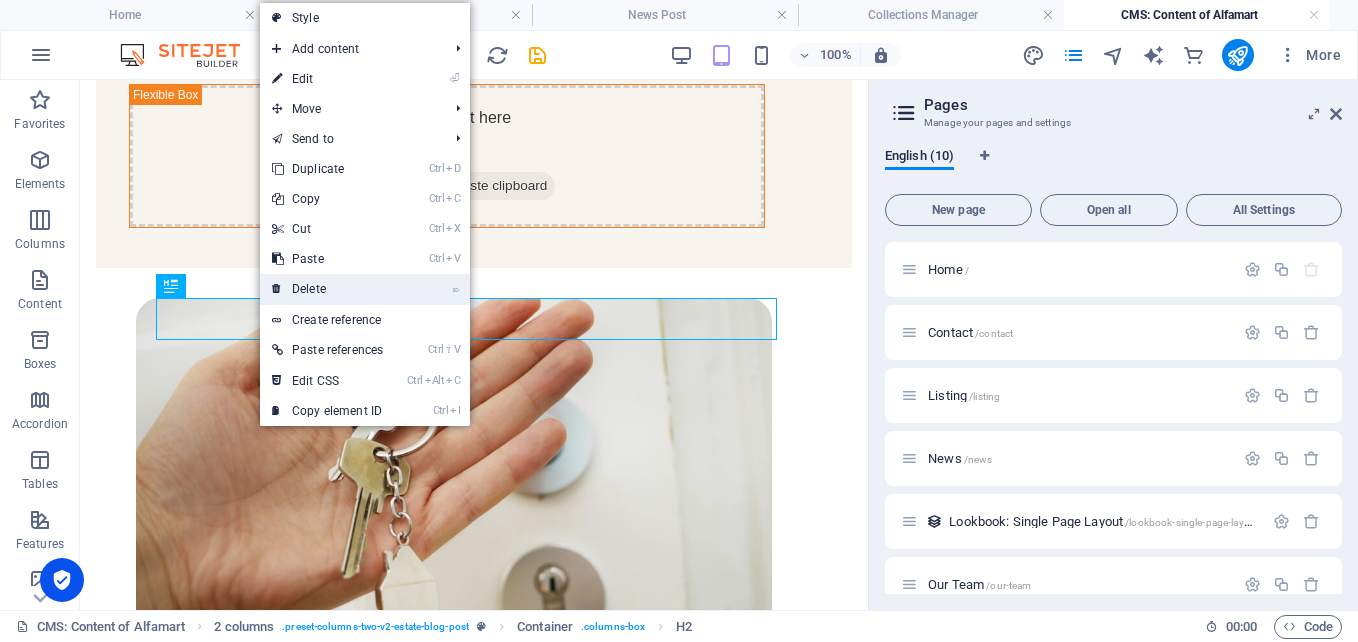 click on "⌦  Delete" at bounding box center (327, 289) 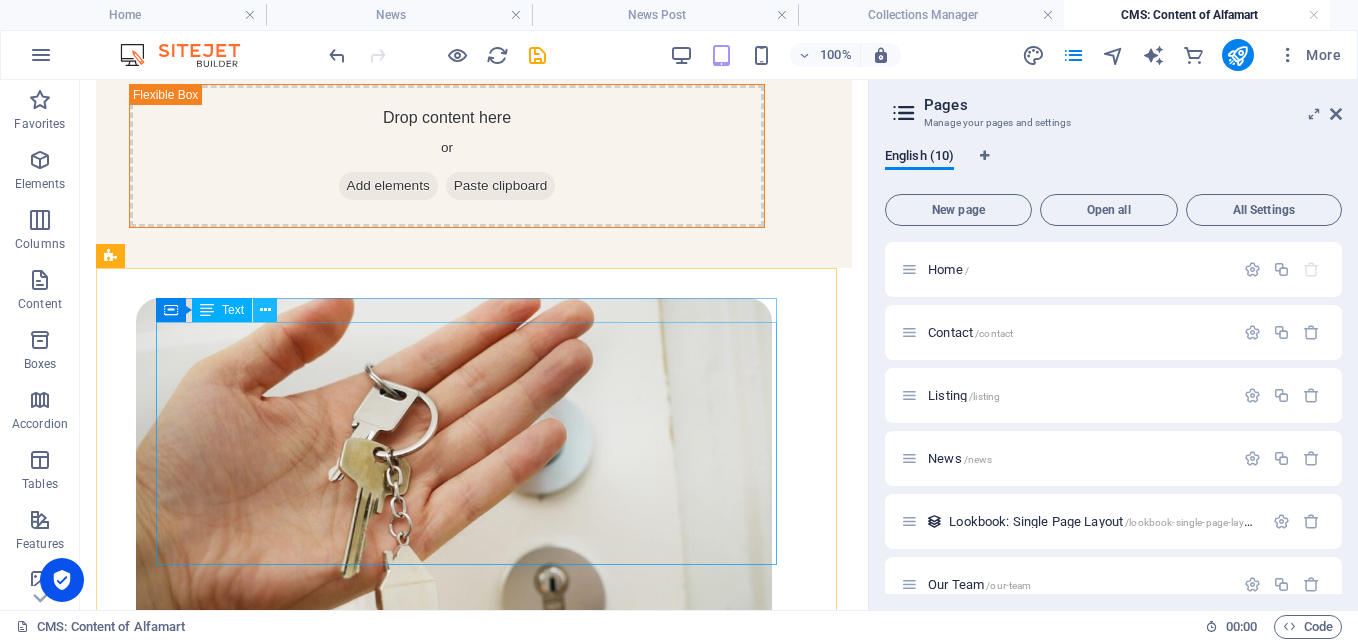 click at bounding box center (265, 310) 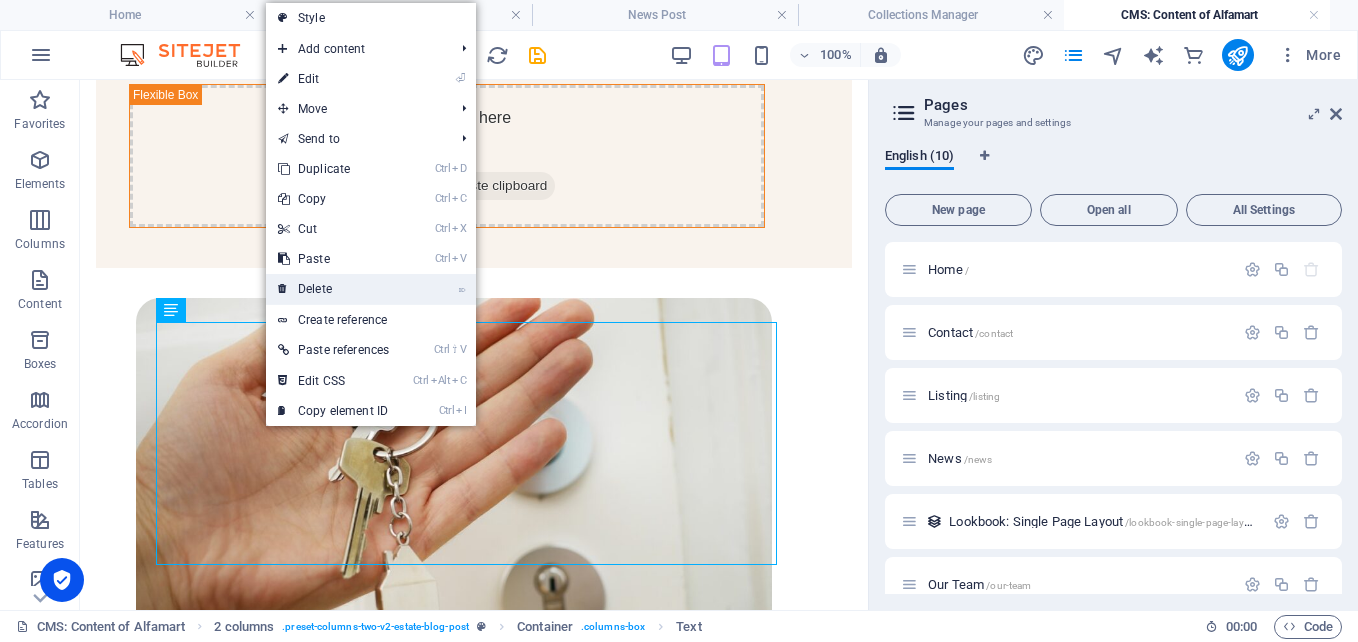 click on "⌦  Delete" at bounding box center (333, 289) 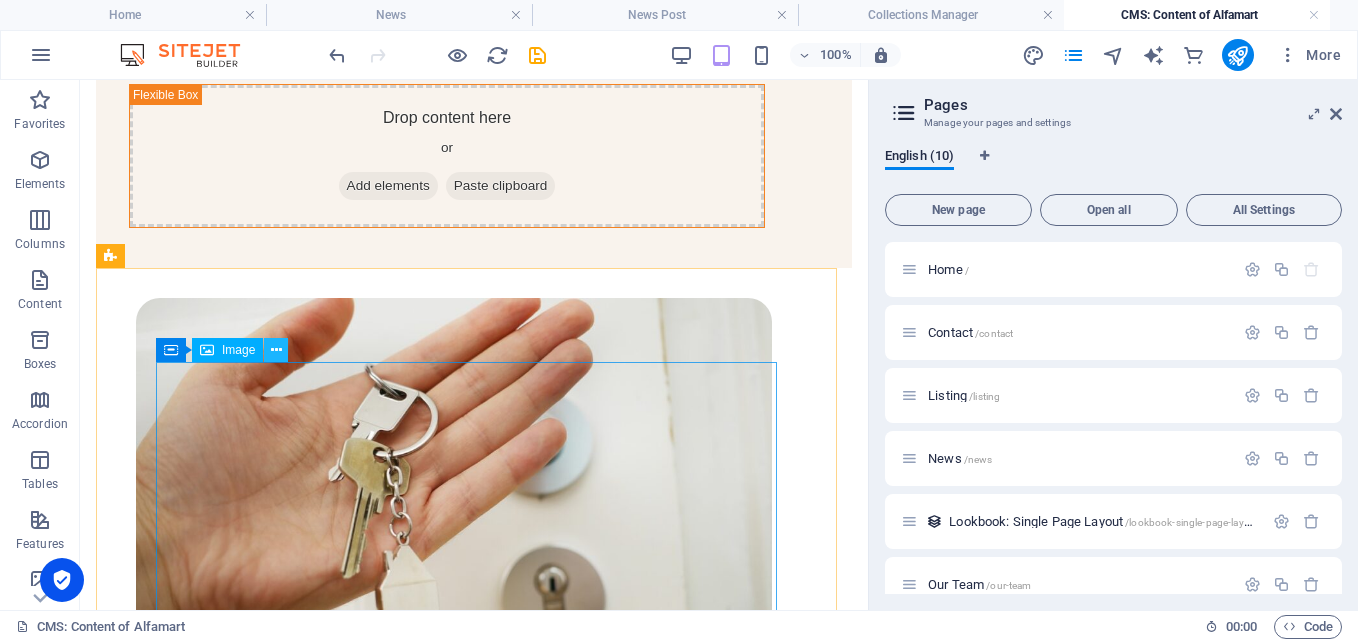 click at bounding box center (276, 350) 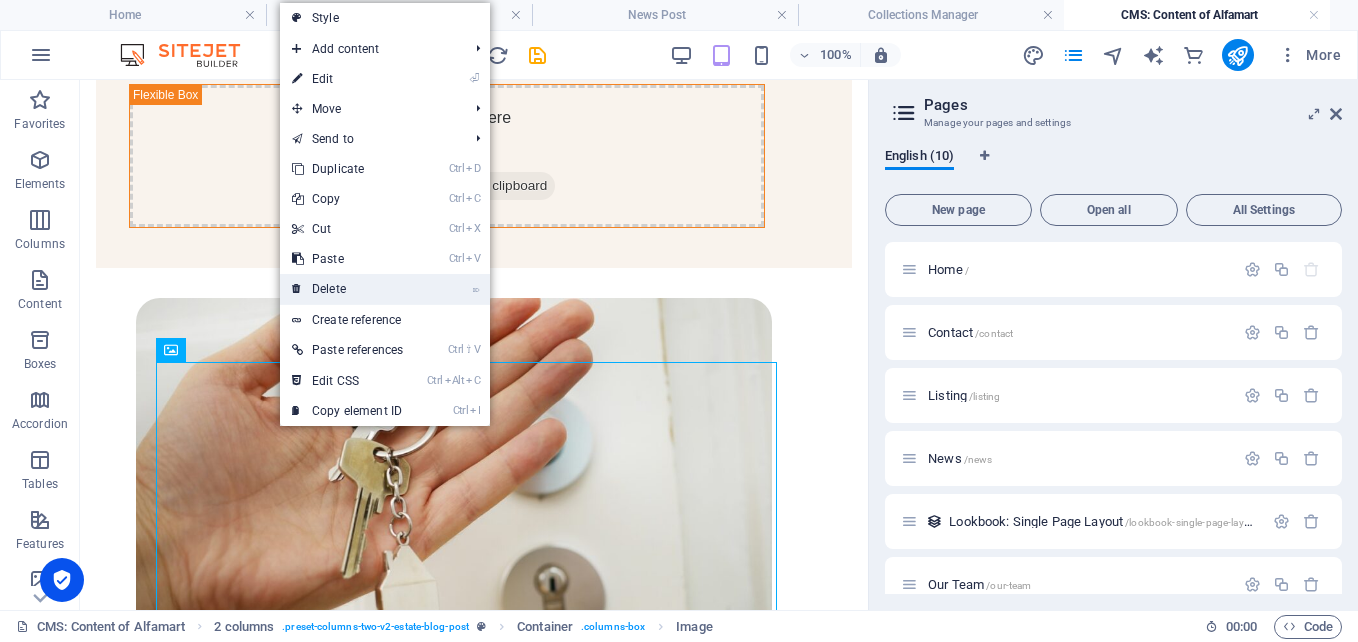 click on "⌦  Delete" at bounding box center [347, 289] 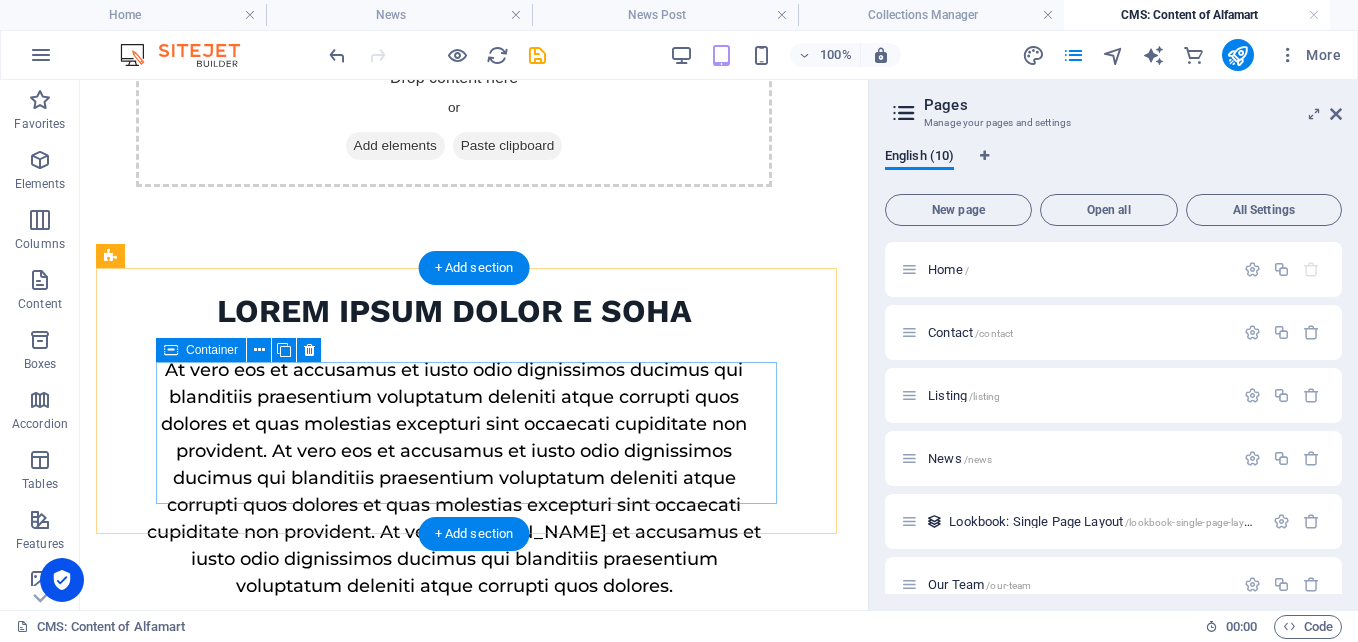 scroll, scrollTop: 500, scrollLeft: 0, axis: vertical 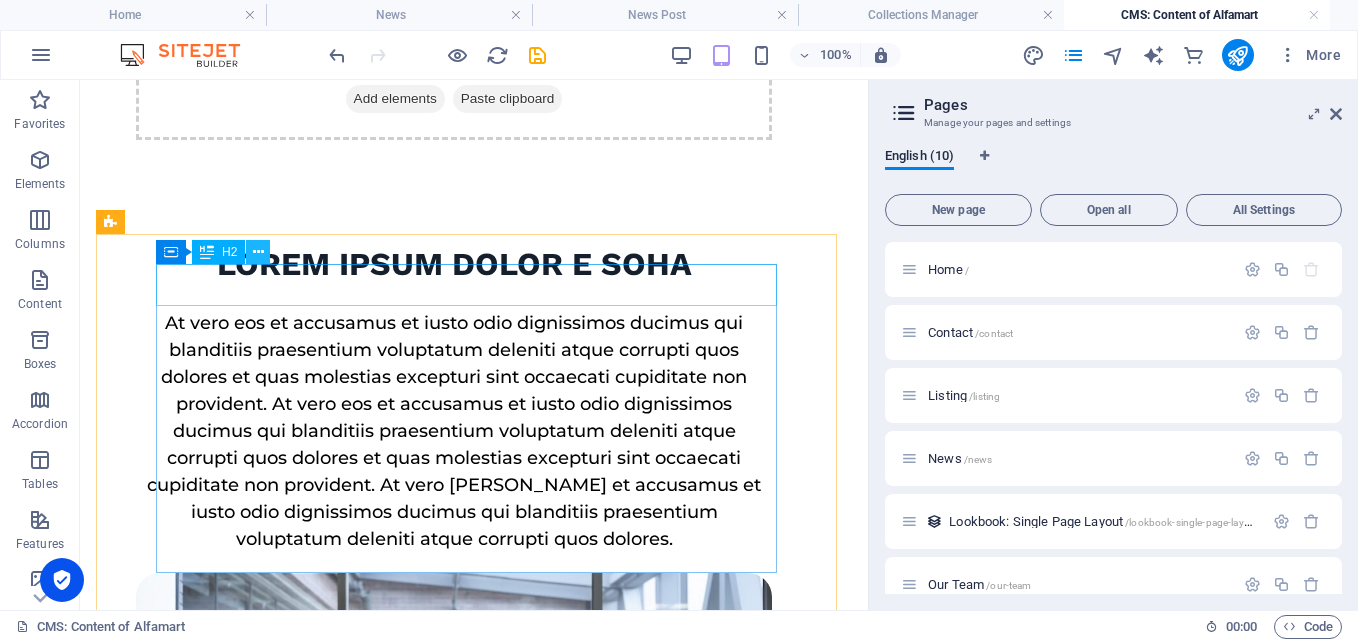 click at bounding box center (258, 252) 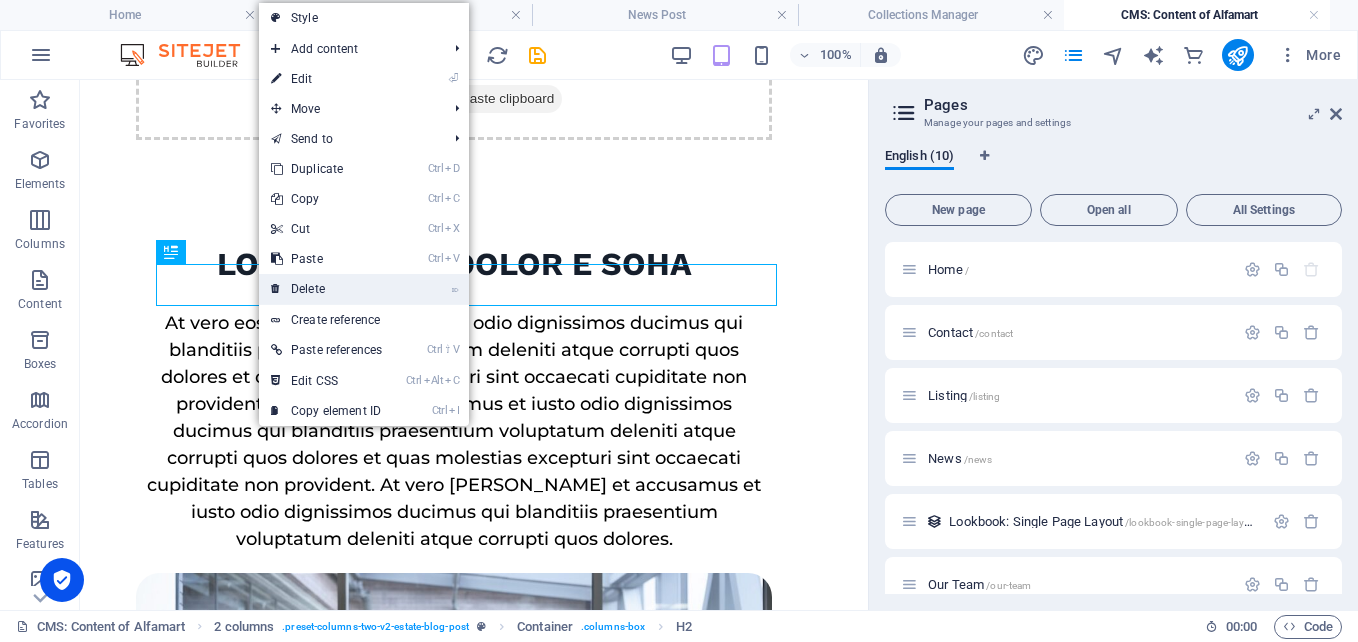 drag, startPoint x: 226, startPoint y: 204, endPoint x: 306, endPoint y: 284, distance: 113.137085 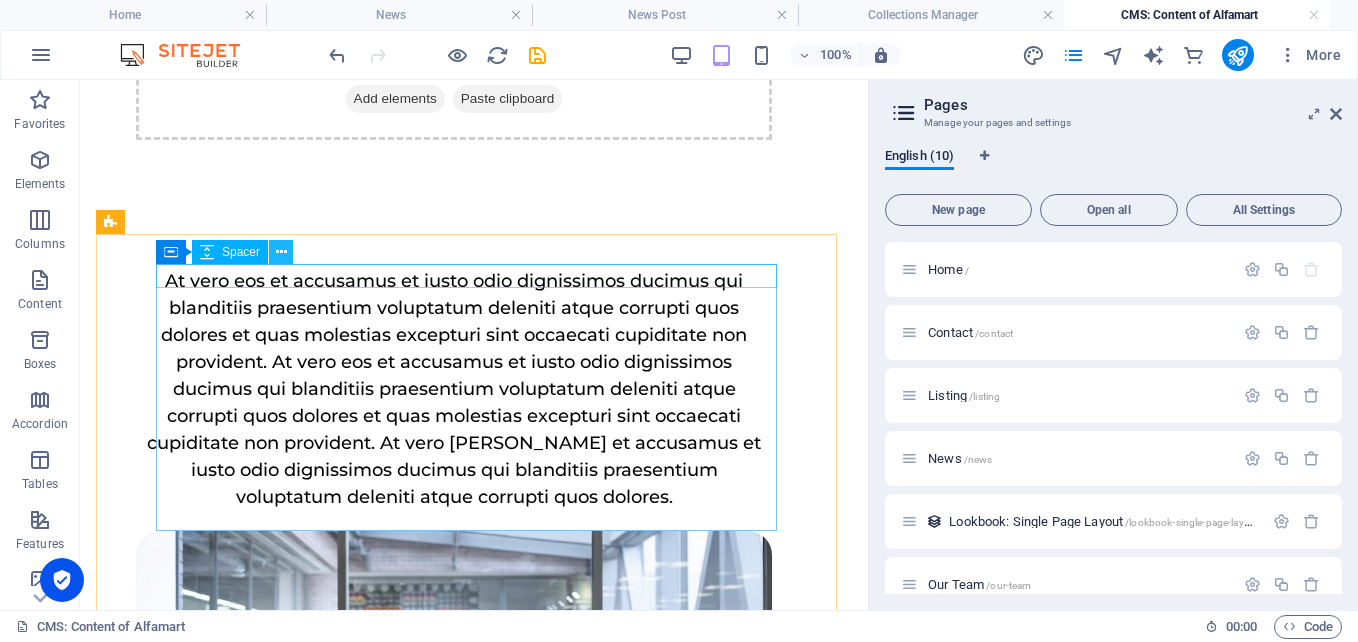 click at bounding box center (281, 252) 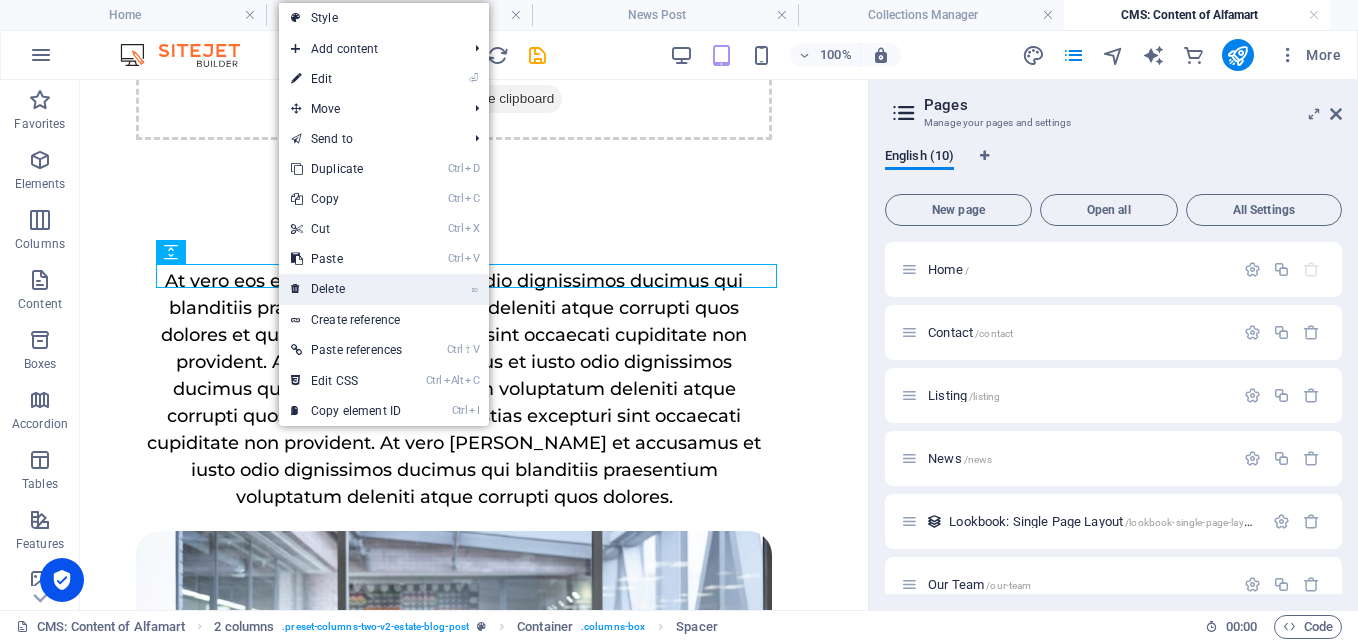 click on "⌦  Delete" at bounding box center [346, 289] 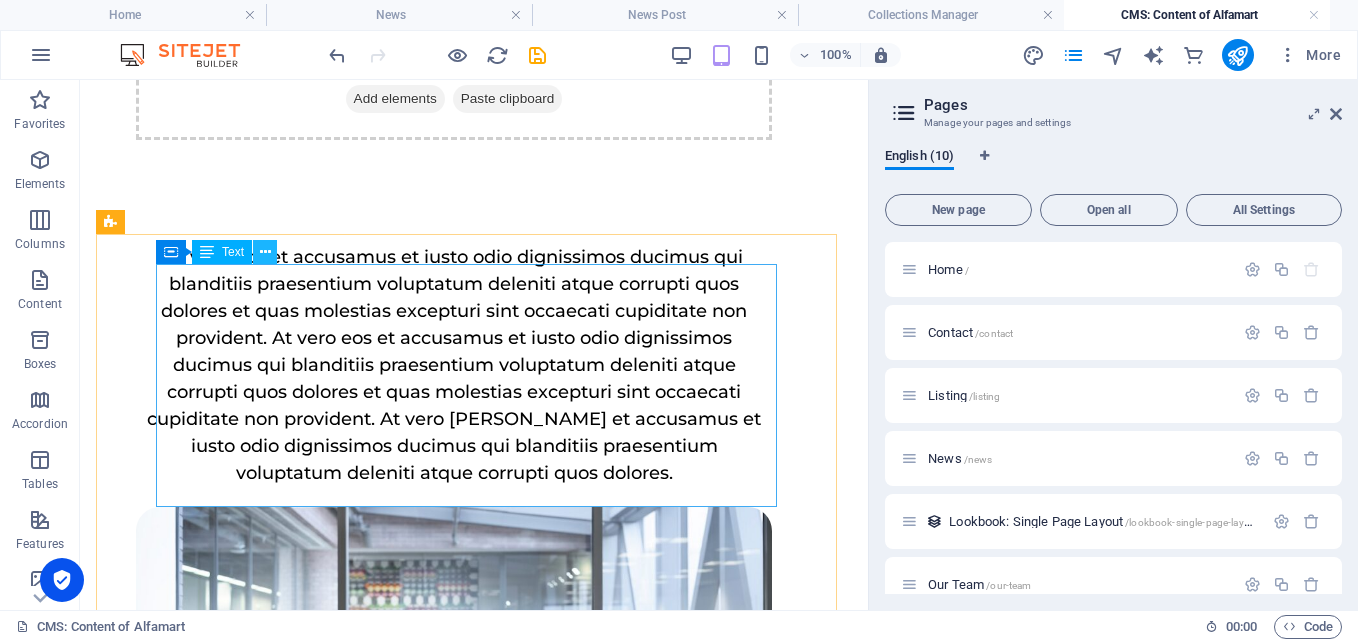 click at bounding box center [265, 252] 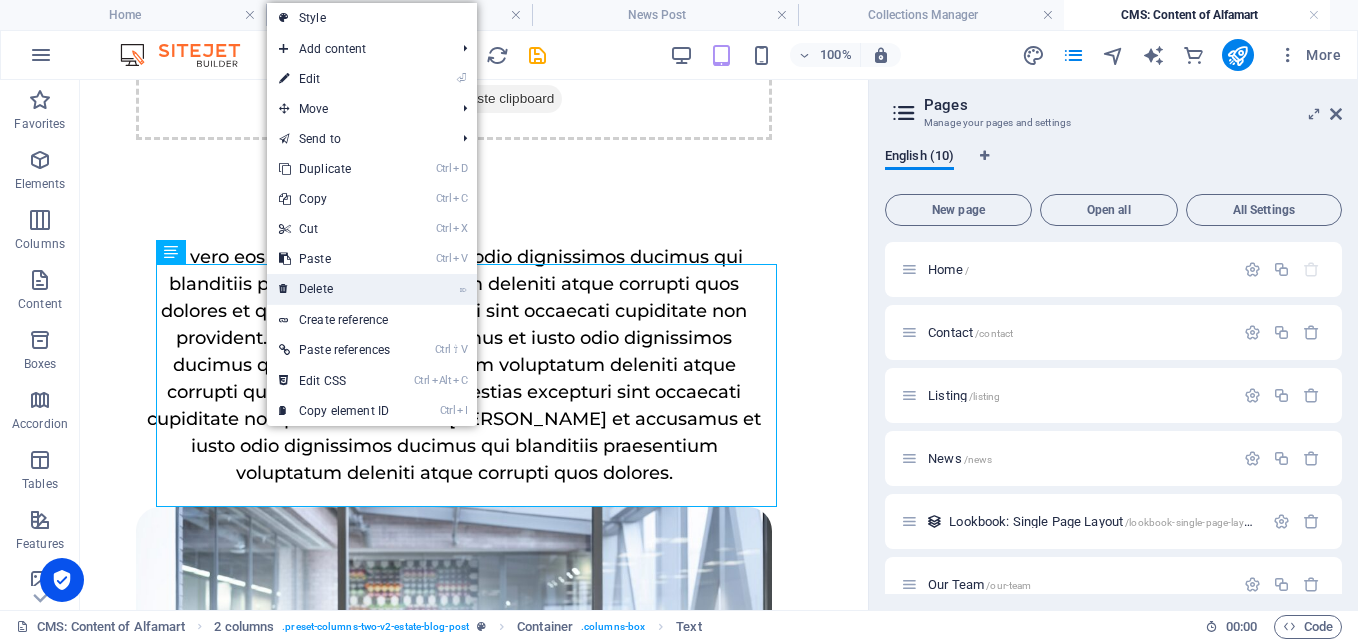 click on "⌦  Delete" at bounding box center (334, 289) 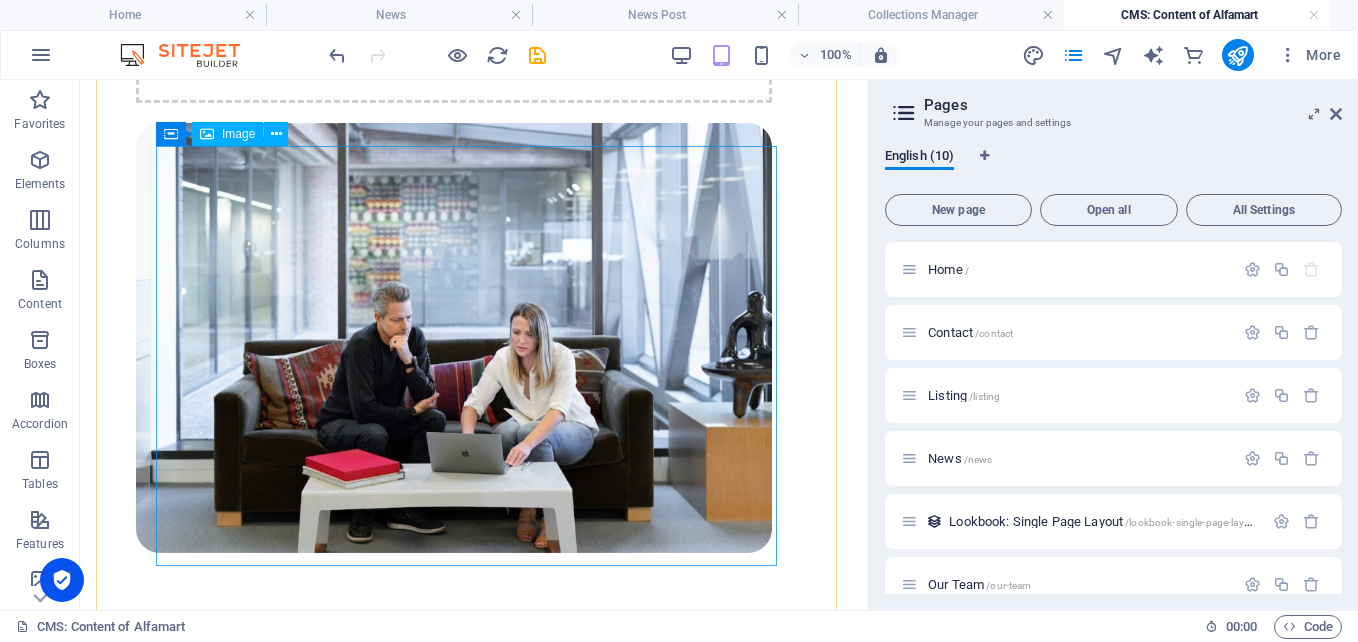 scroll, scrollTop: 800, scrollLeft: 0, axis: vertical 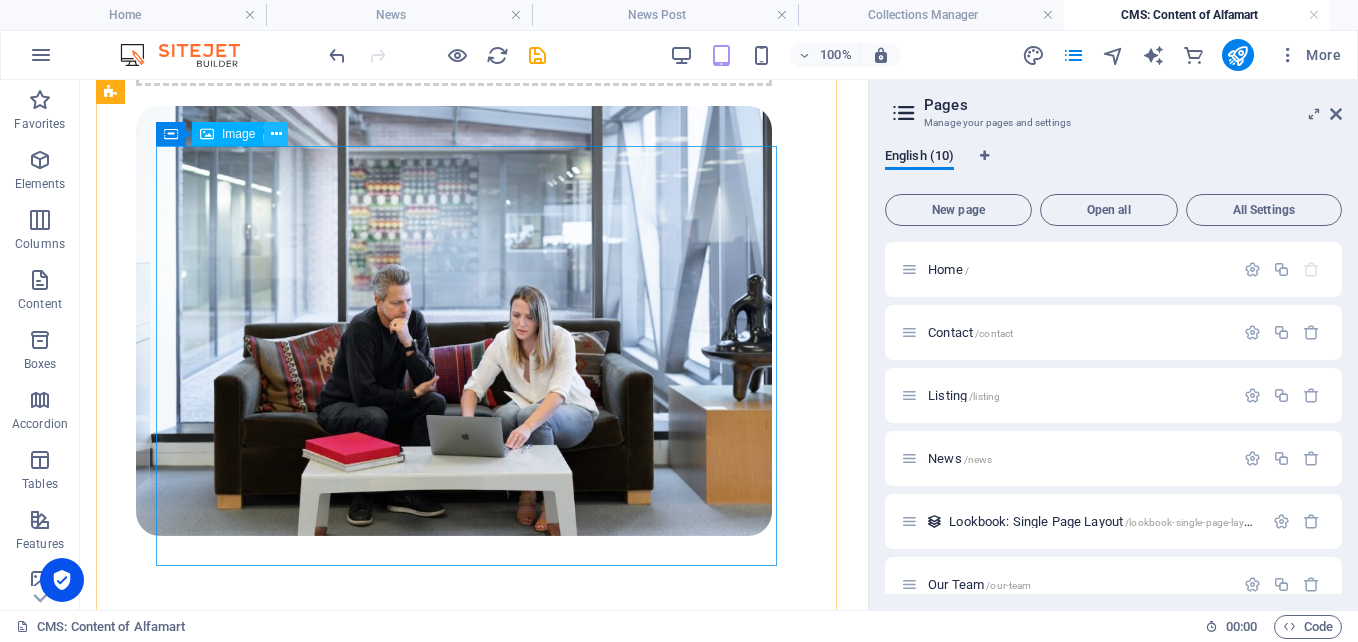 click at bounding box center [276, 134] 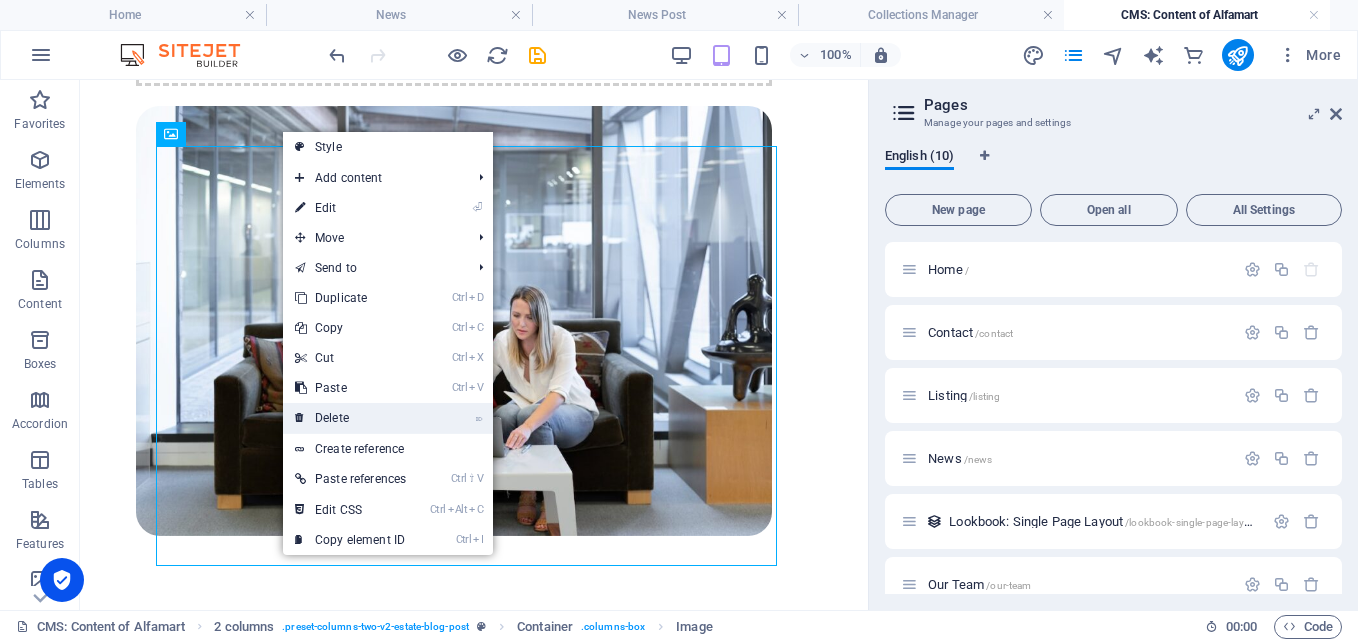 click on "⌦  Delete" at bounding box center (350, 418) 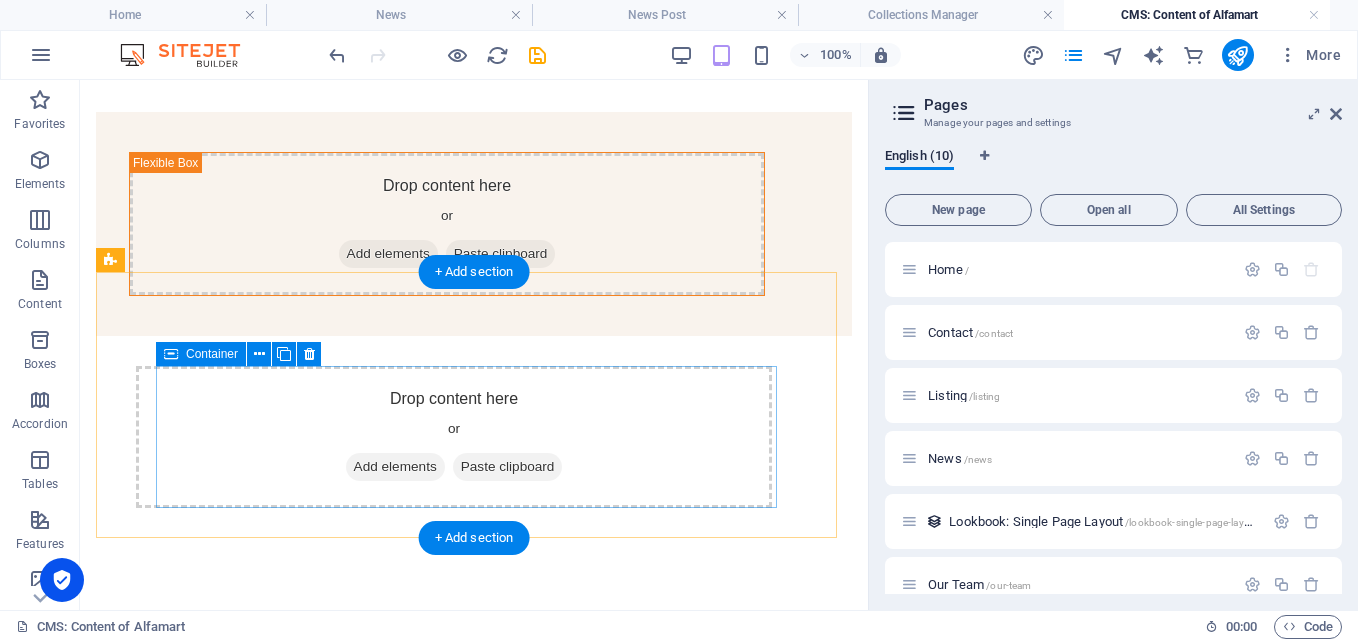 scroll, scrollTop: 0, scrollLeft: 0, axis: both 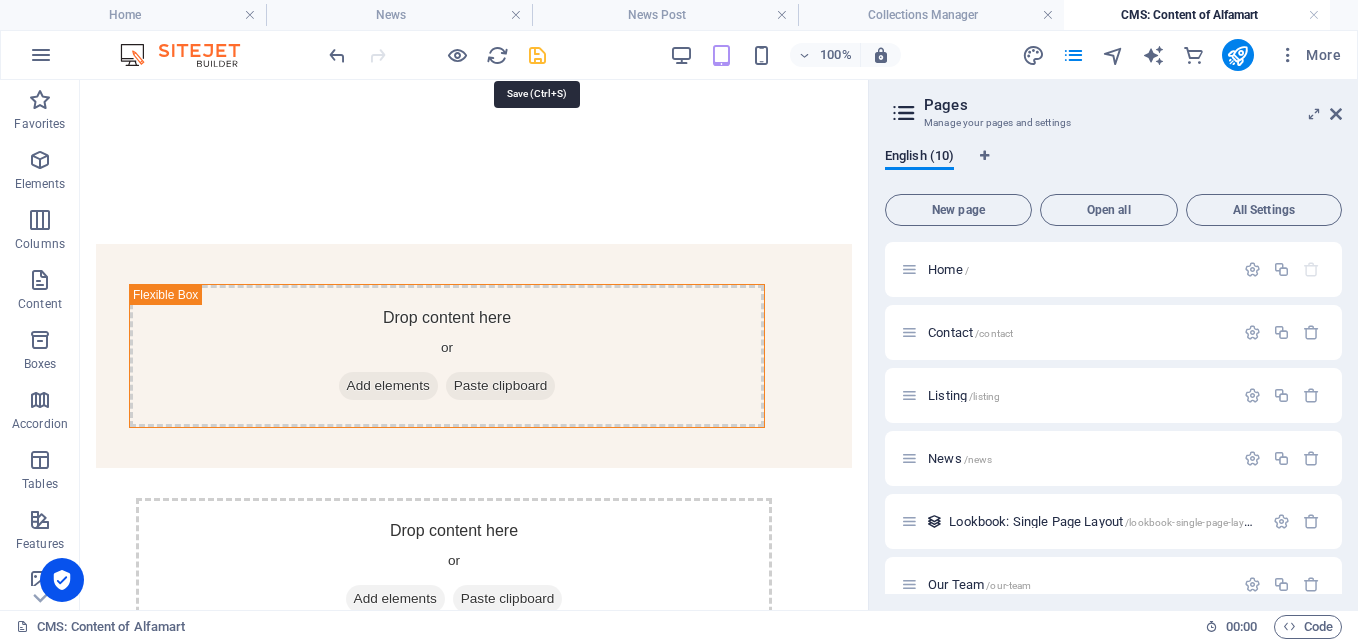 click at bounding box center (537, 55) 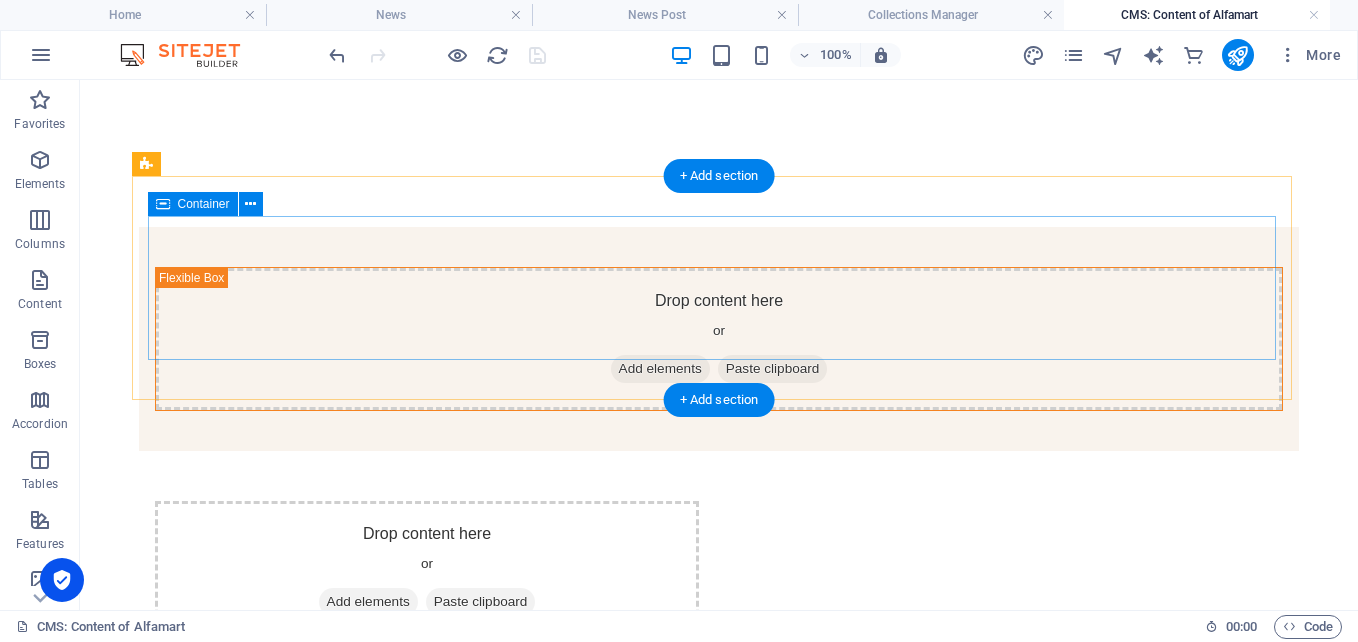 scroll, scrollTop: 0, scrollLeft: 0, axis: both 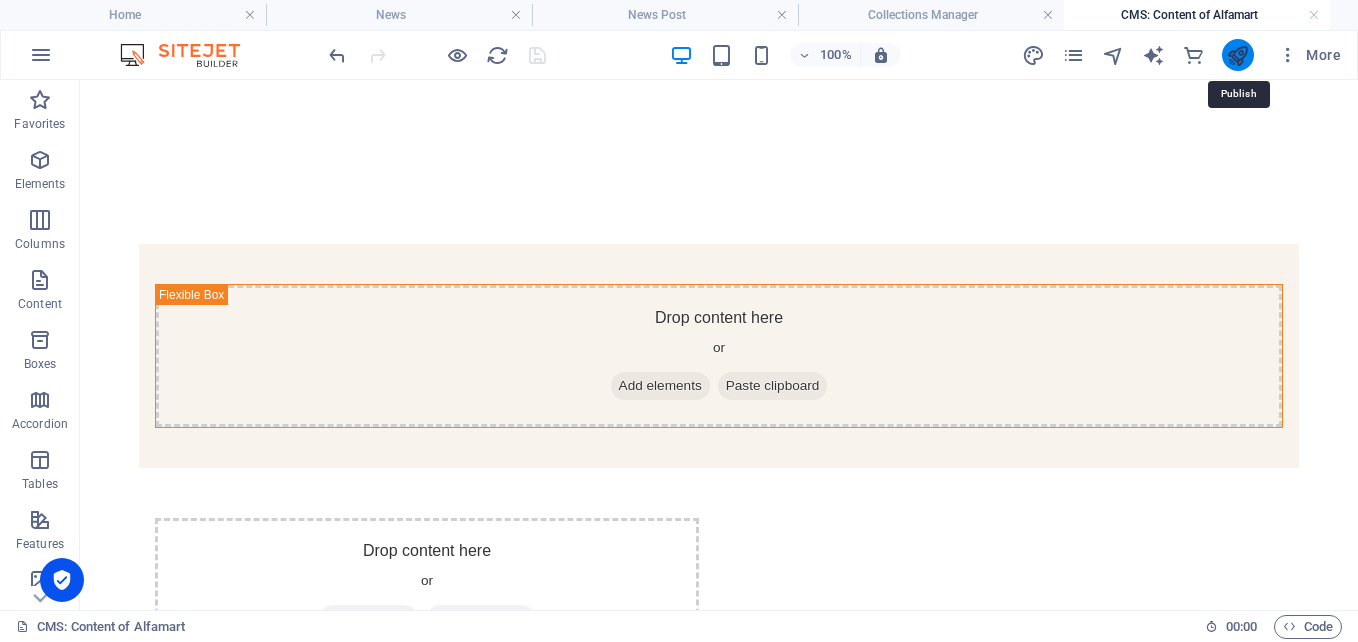 click at bounding box center [1237, 55] 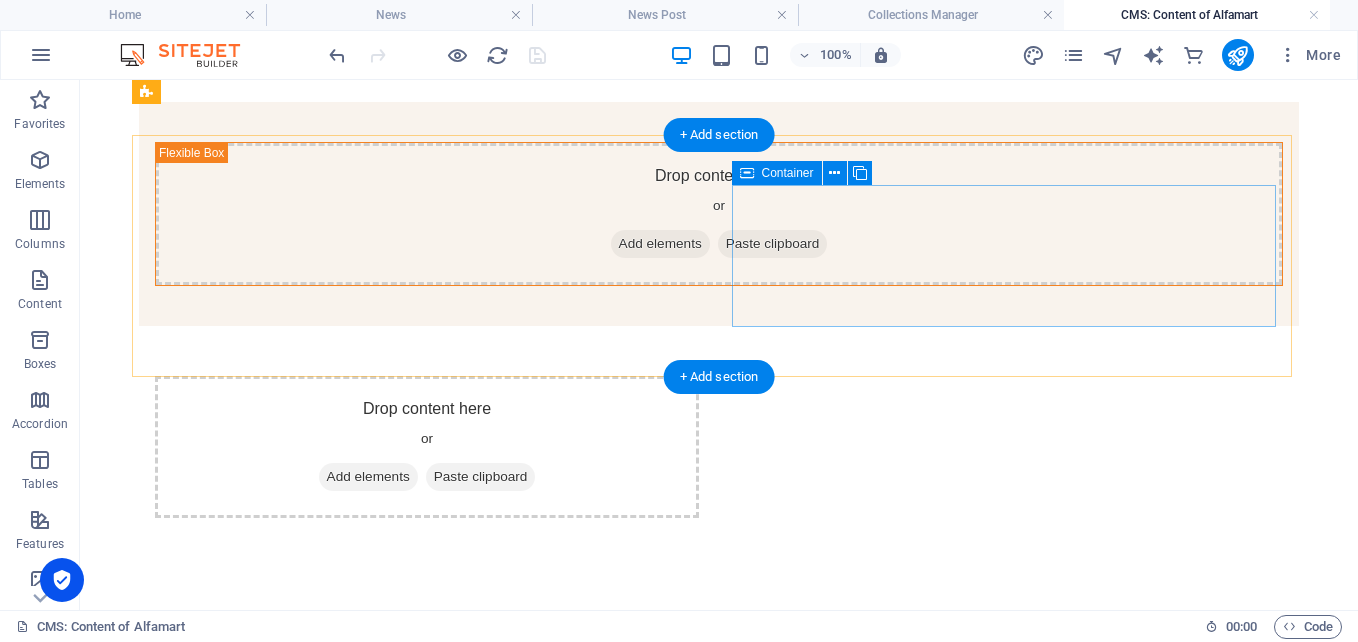 scroll, scrollTop: 0, scrollLeft: 0, axis: both 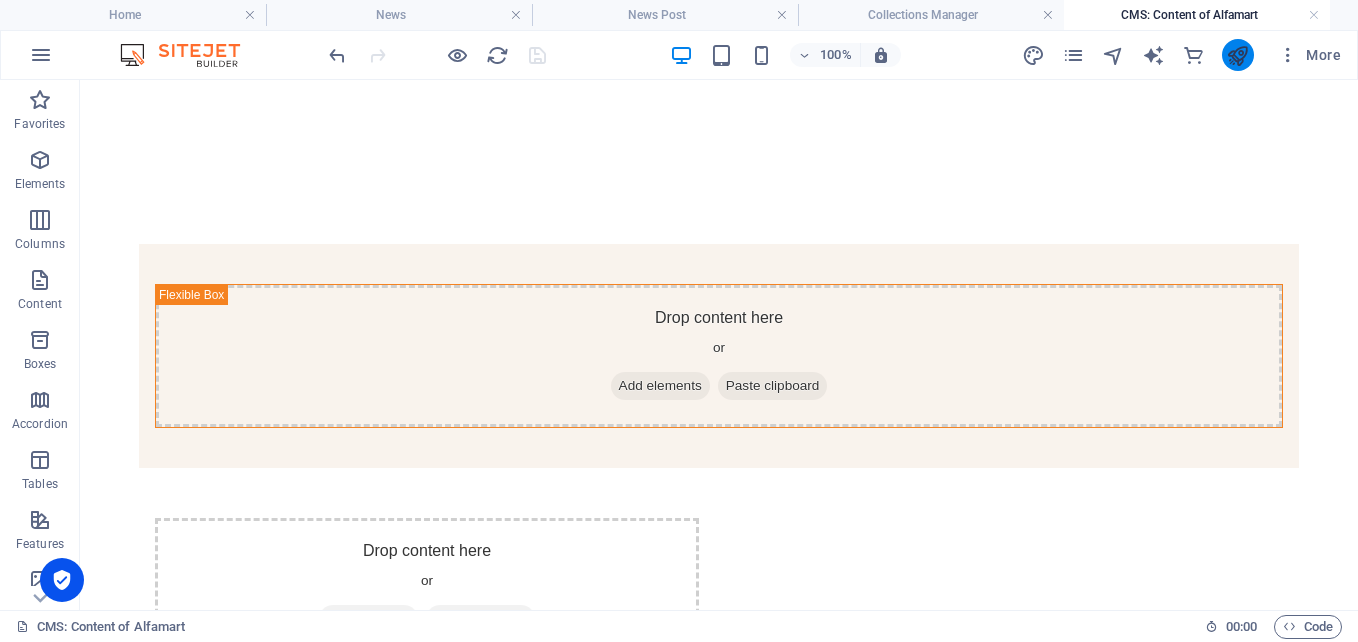 click at bounding box center [1237, 55] 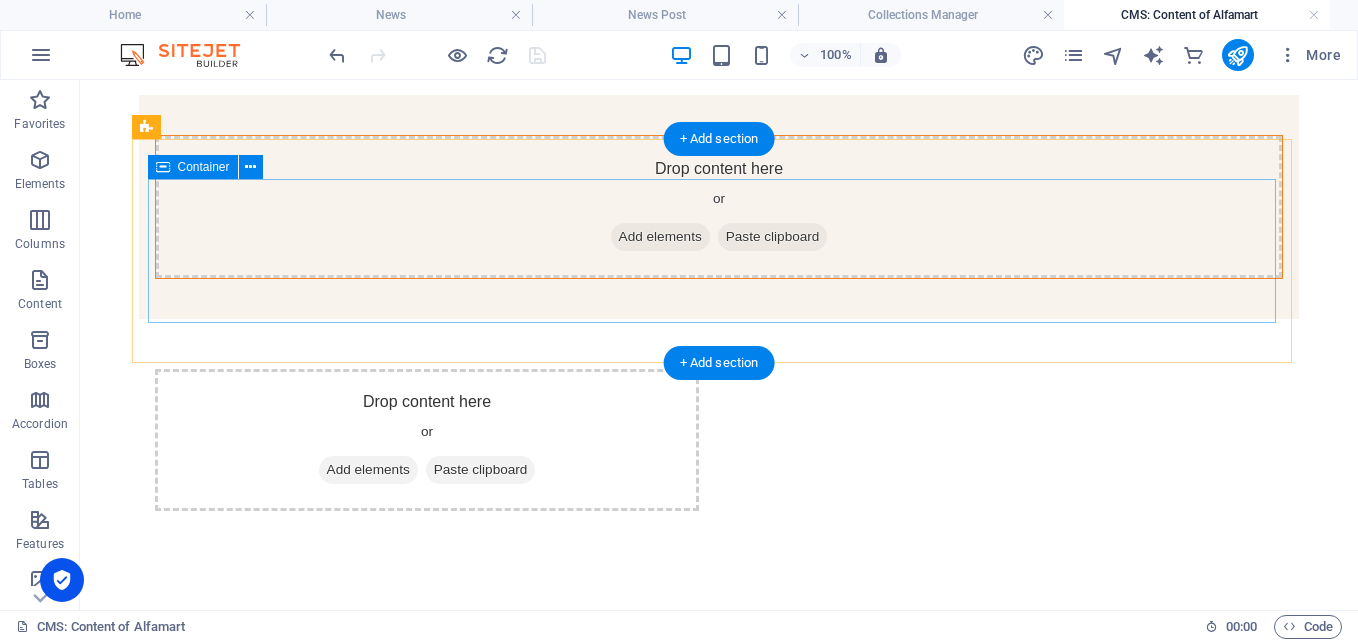 scroll, scrollTop: 0, scrollLeft: 0, axis: both 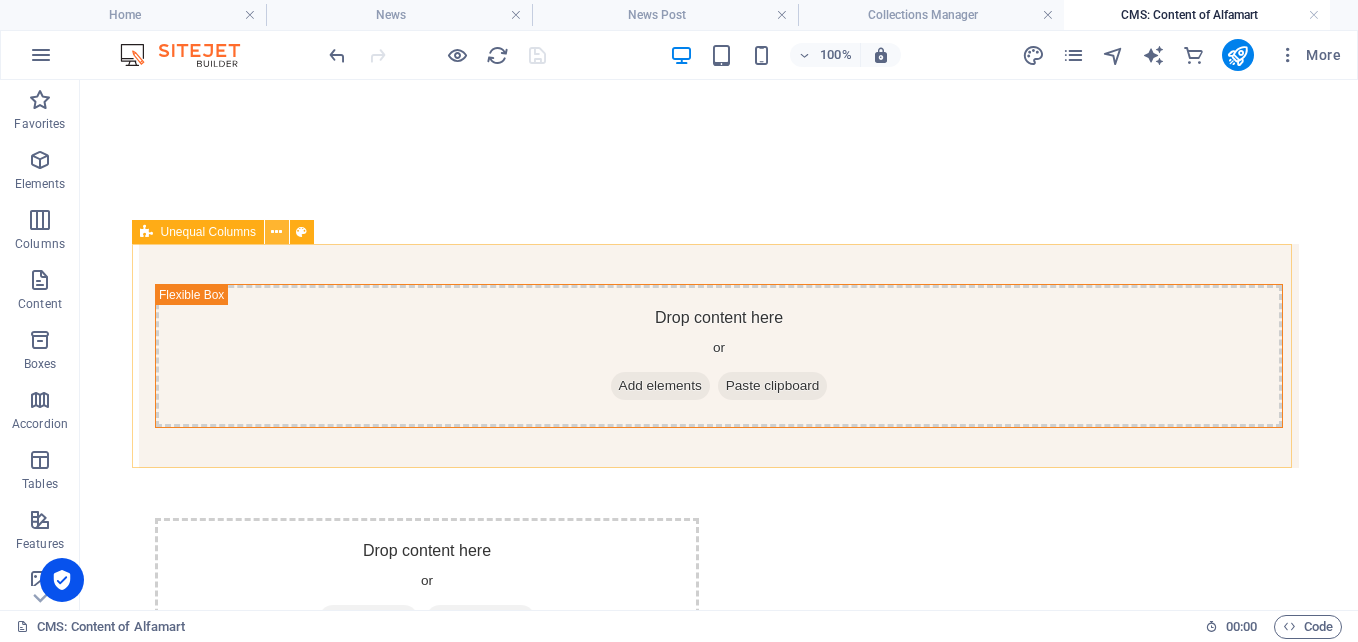 click at bounding box center (276, 232) 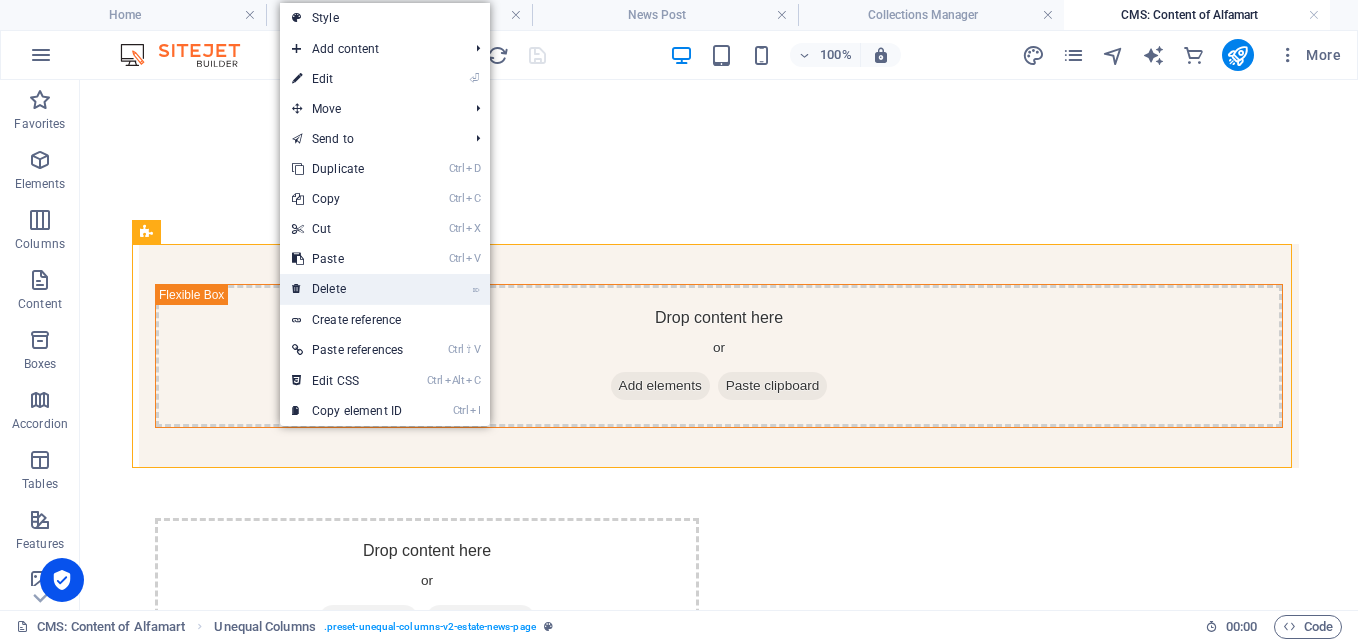 click on "⌦  Delete" at bounding box center [347, 289] 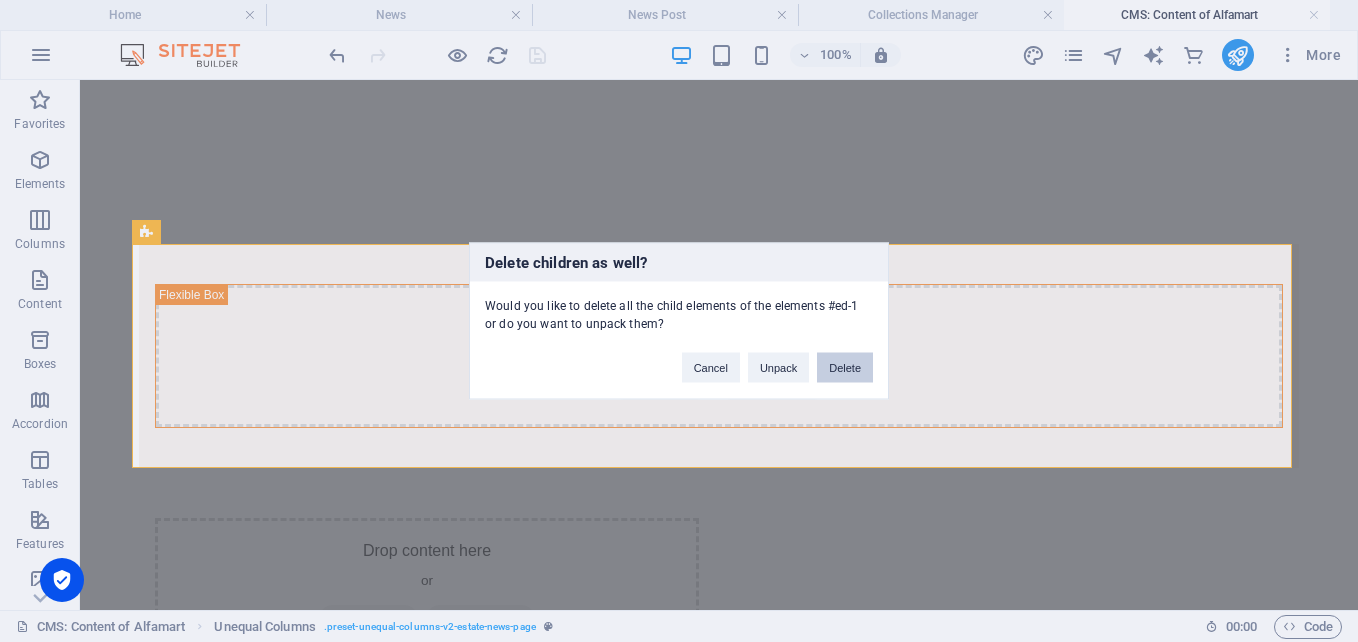 click on "Delete" at bounding box center [845, 368] 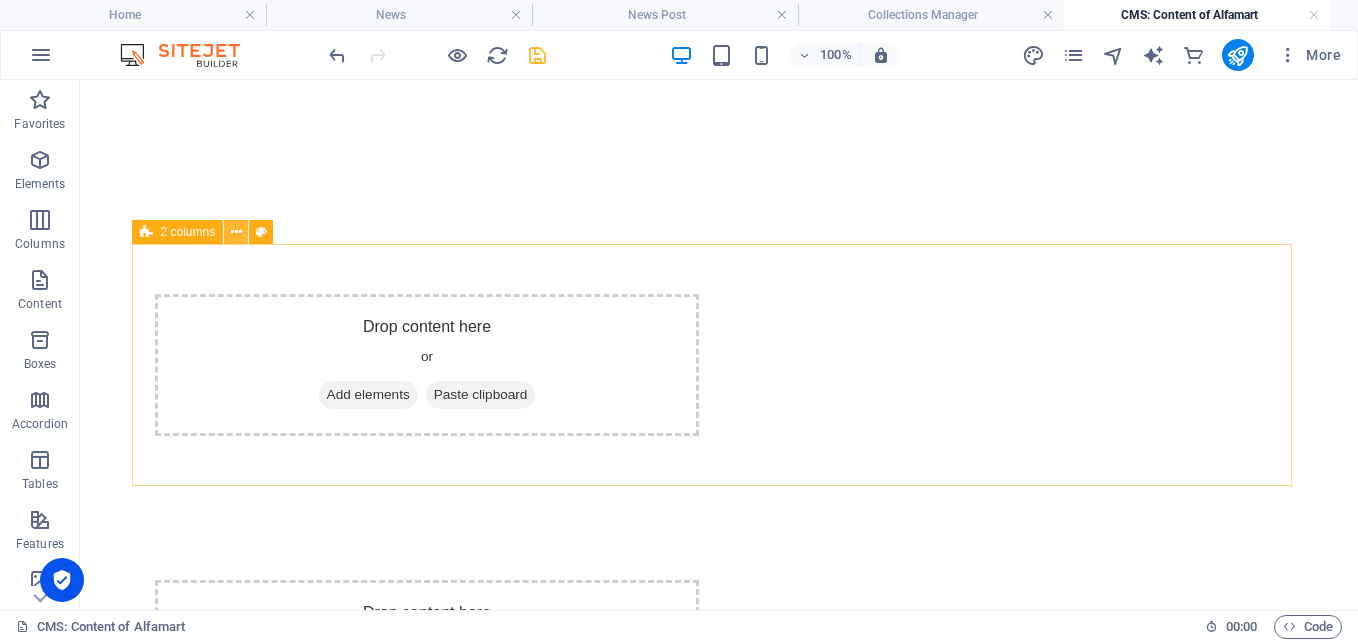 click at bounding box center [236, 232] 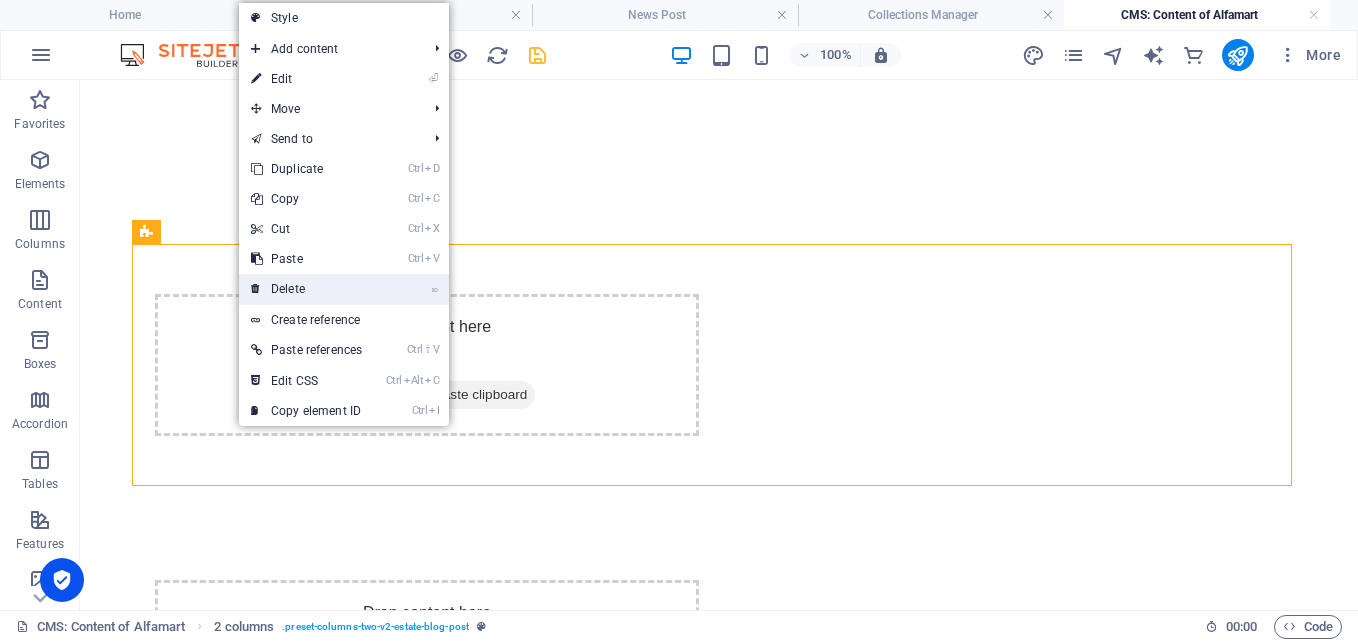 click on "⌦  Delete" at bounding box center [306, 289] 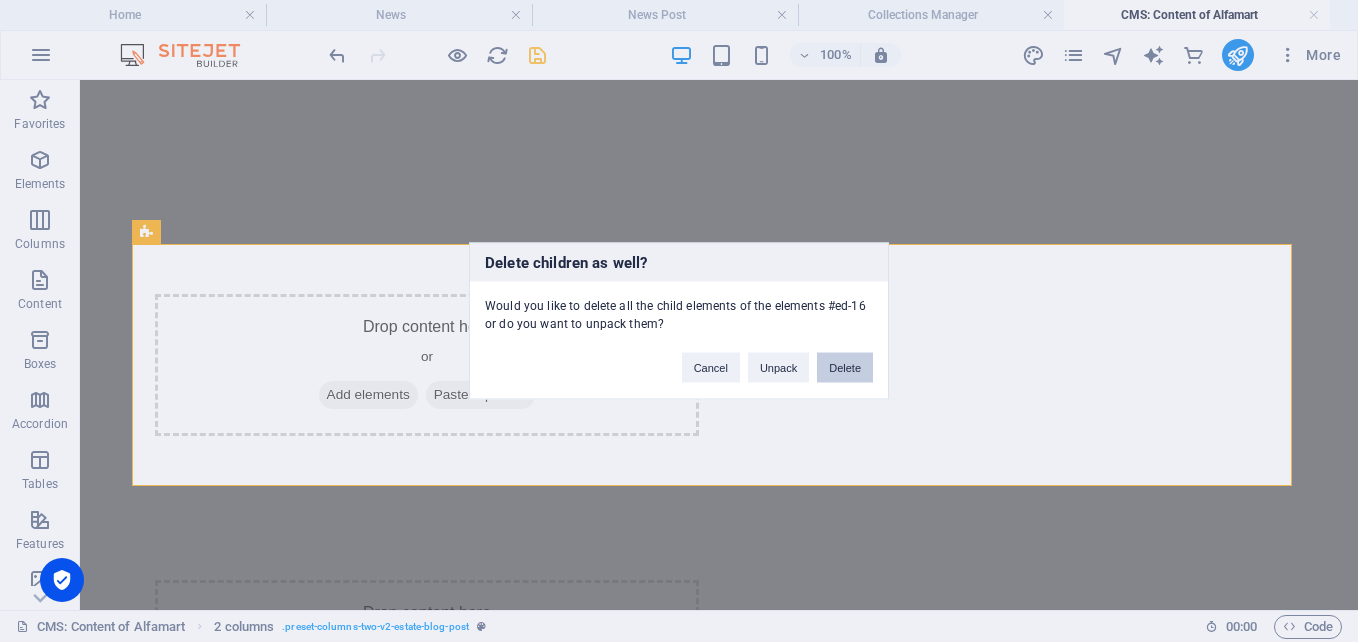 click on "Delete" at bounding box center (845, 368) 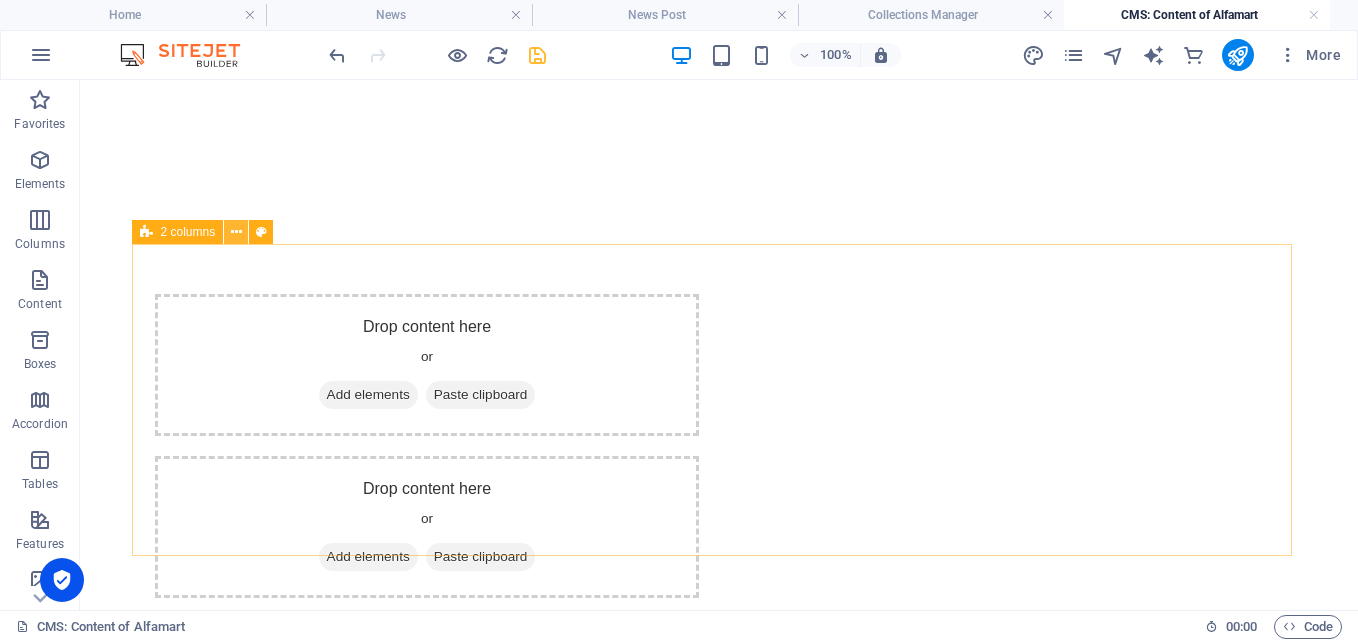 click at bounding box center (236, 232) 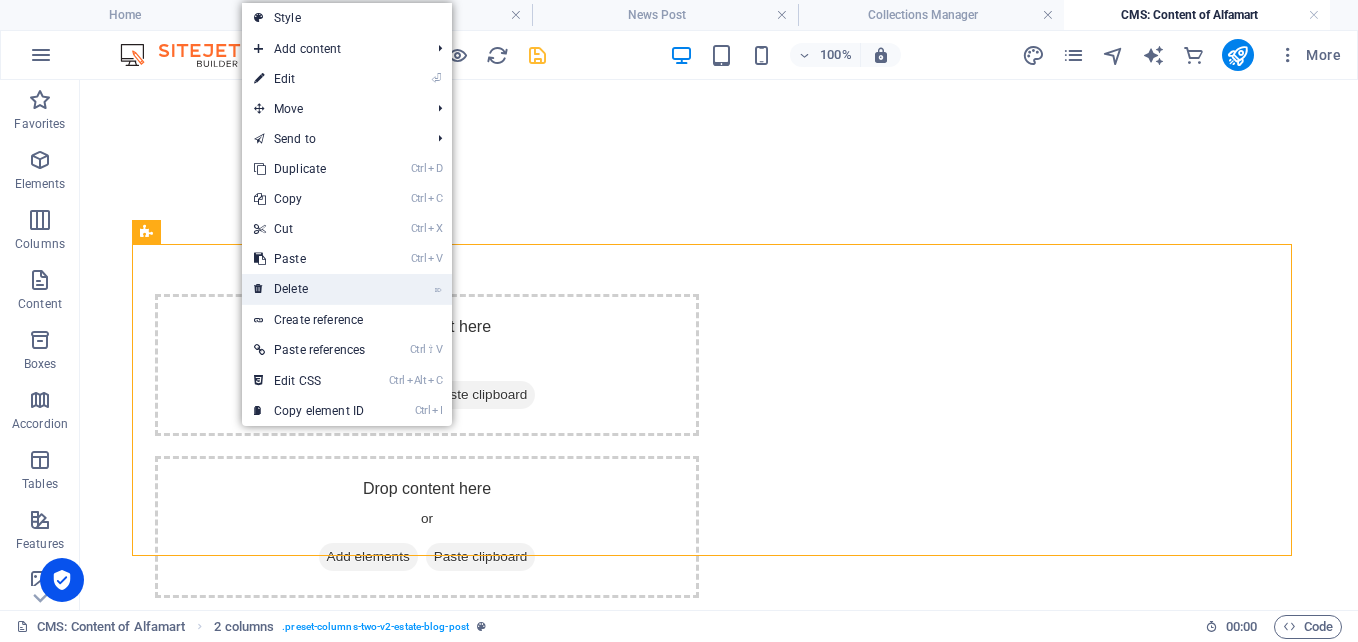 click on "⌦  Delete" at bounding box center [309, 289] 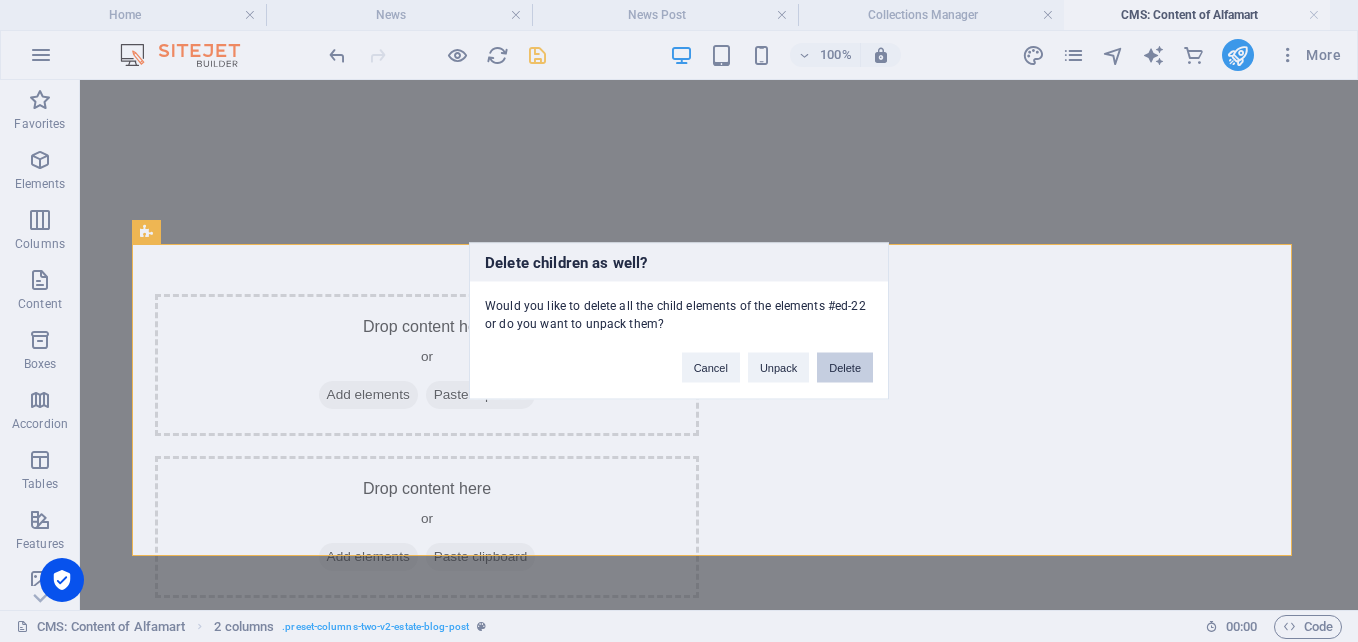 click on "Delete" at bounding box center (845, 368) 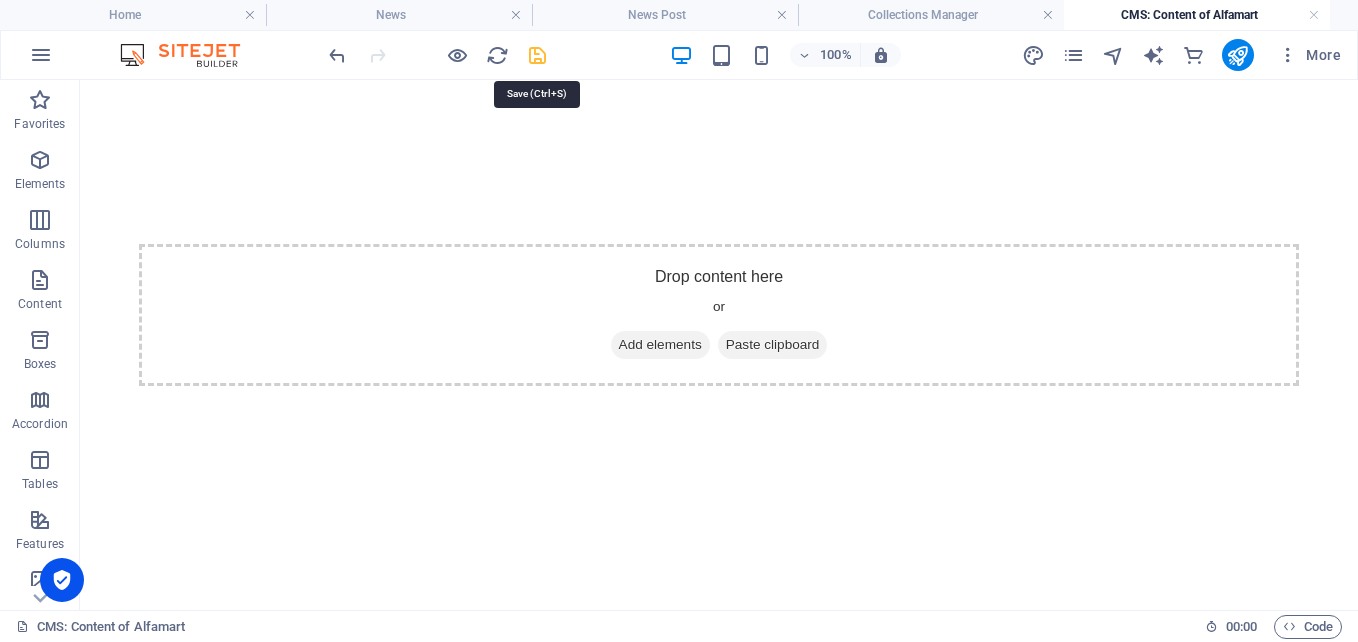 click at bounding box center [537, 55] 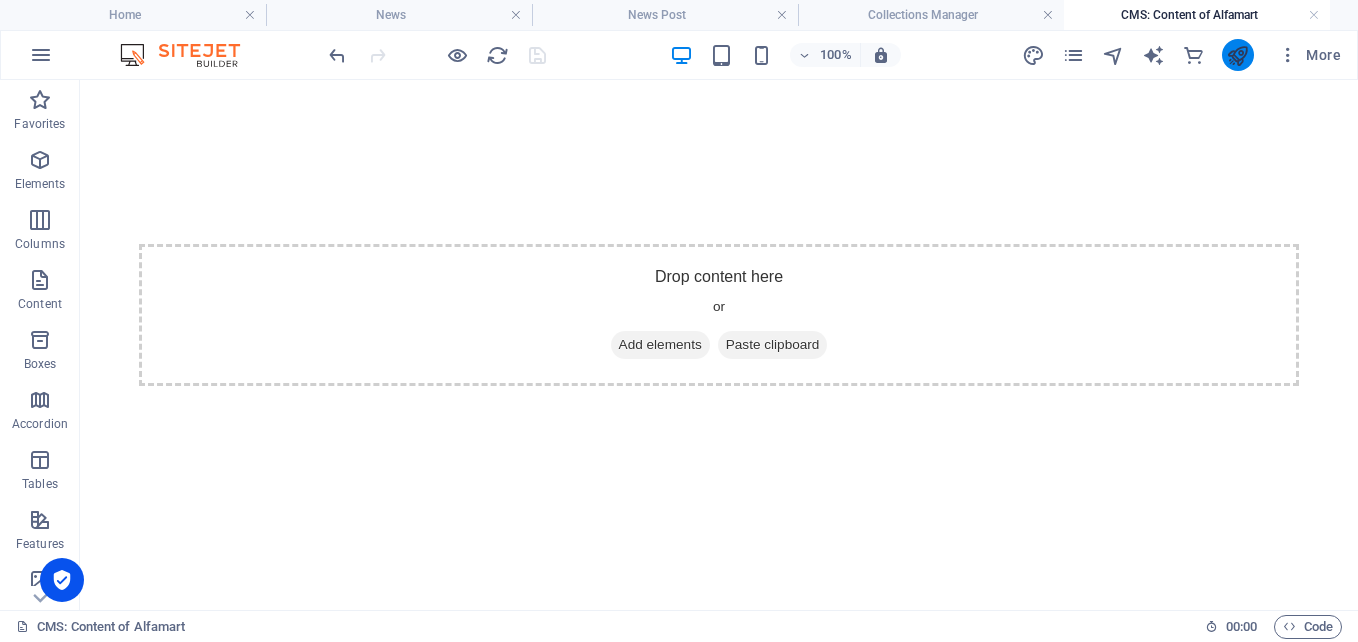click at bounding box center [1237, 55] 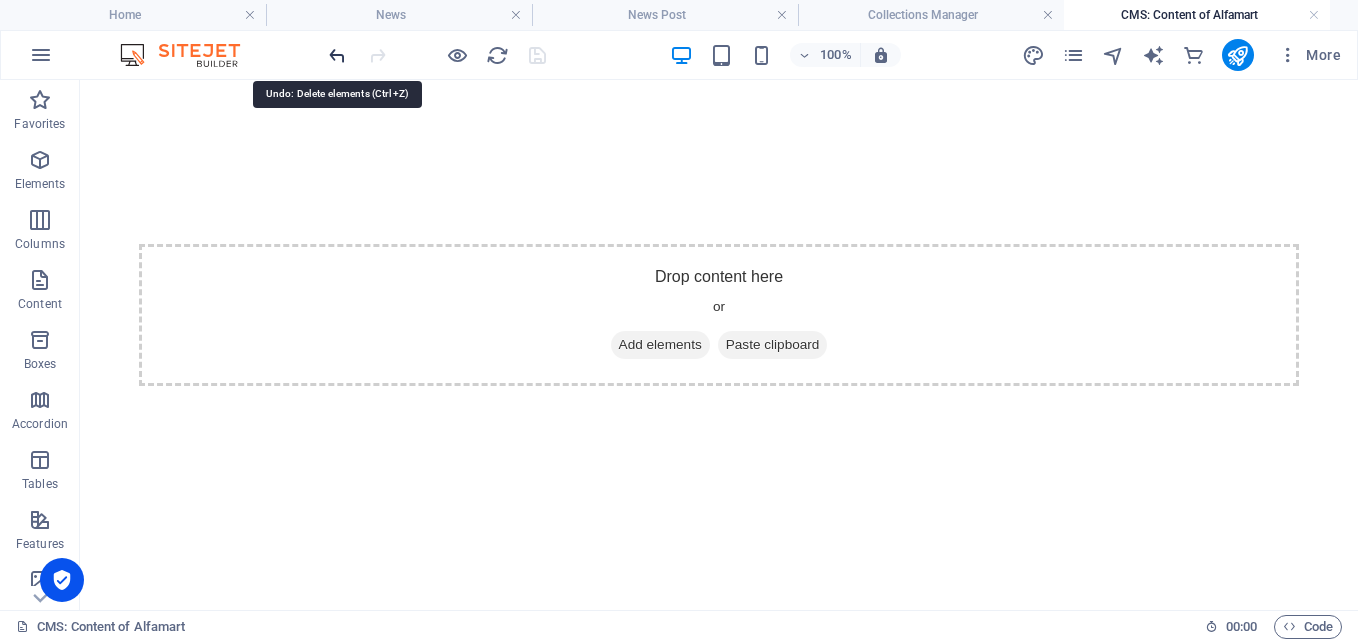 click at bounding box center (337, 55) 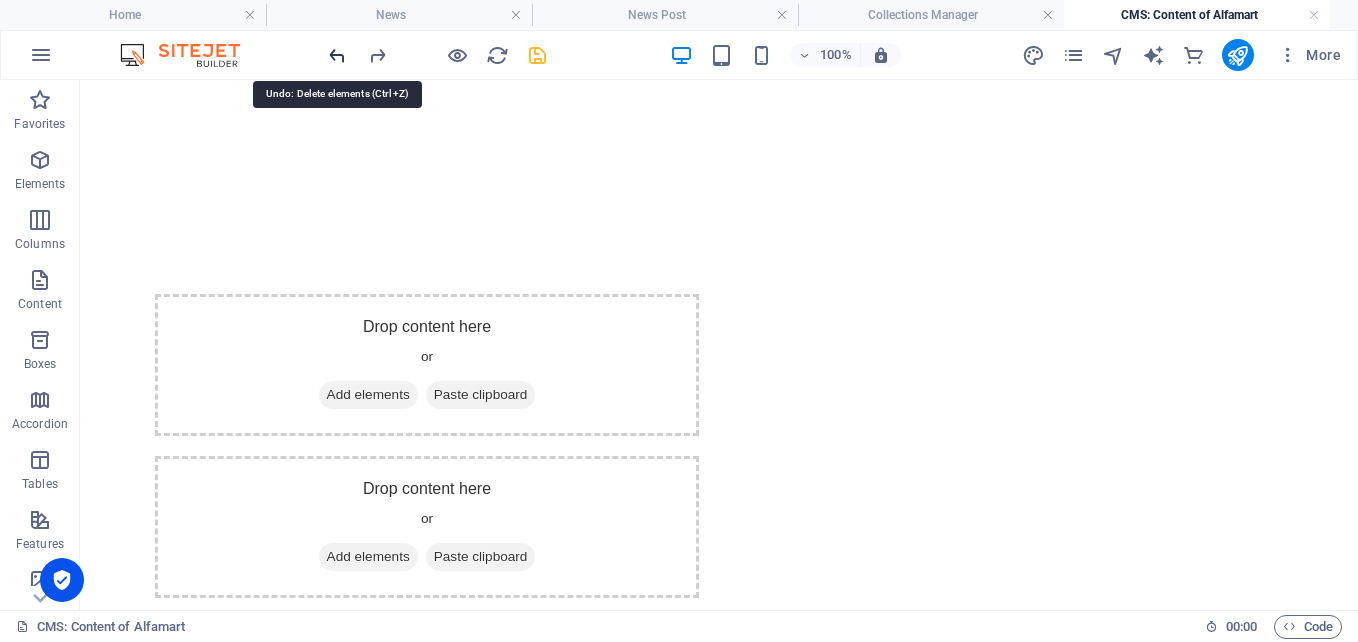 click at bounding box center (337, 55) 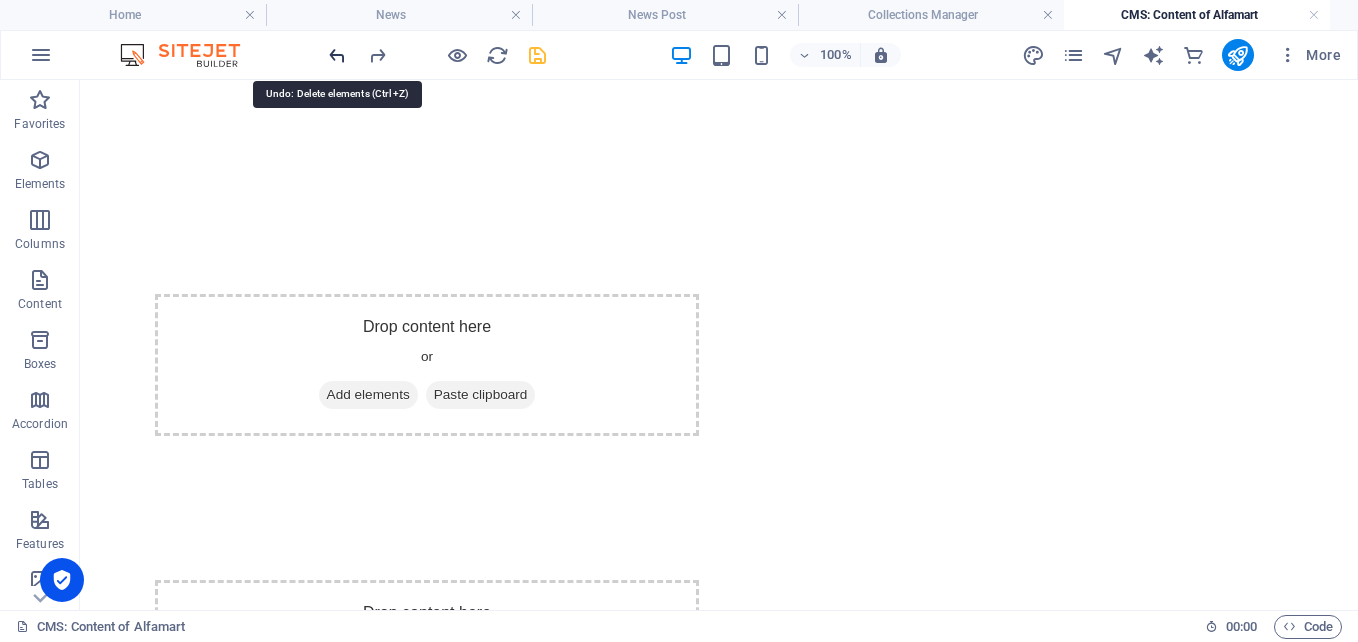 click at bounding box center (337, 55) 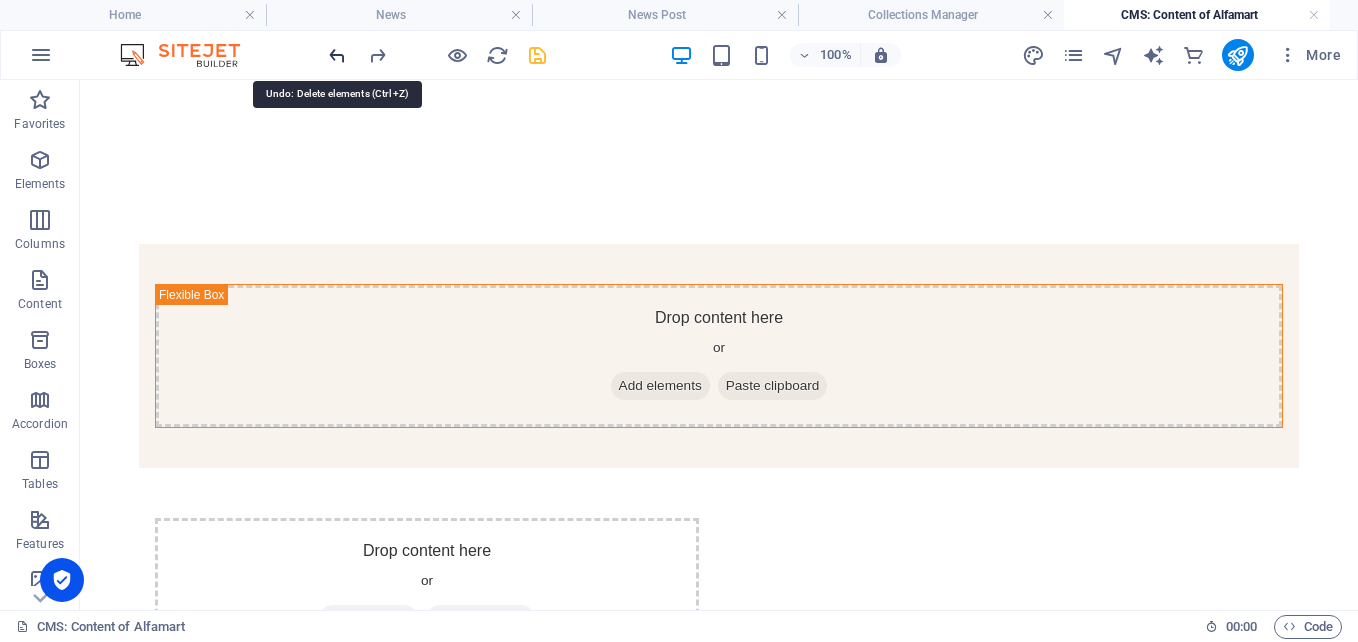 click at bounding box center [337, 55] 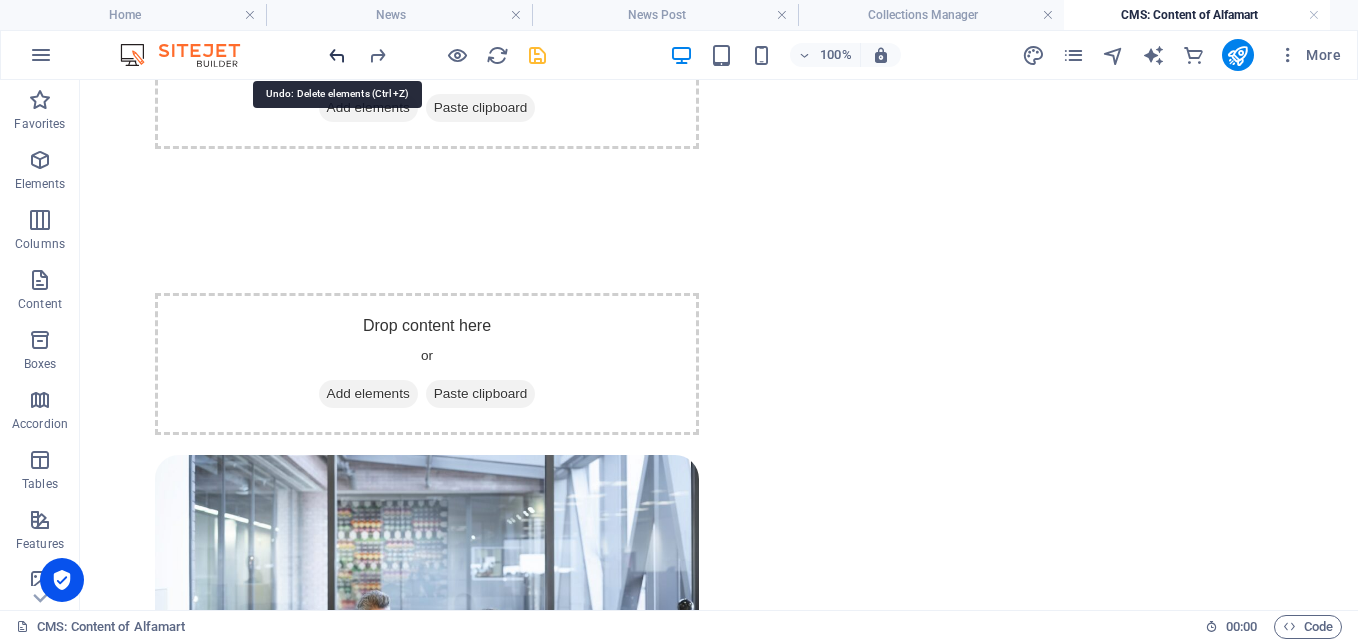 scroll, scrollTop: 599, scrollLeft: 0, axis: vertical 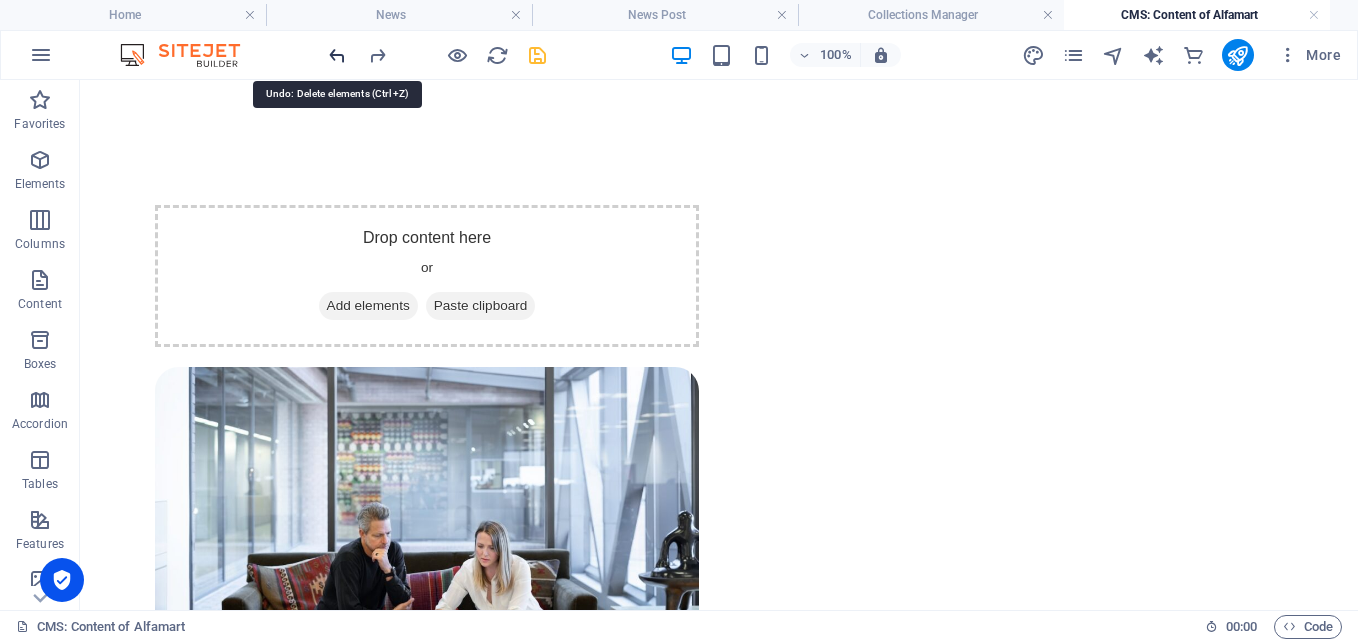 click at bounding box center (337, 55) 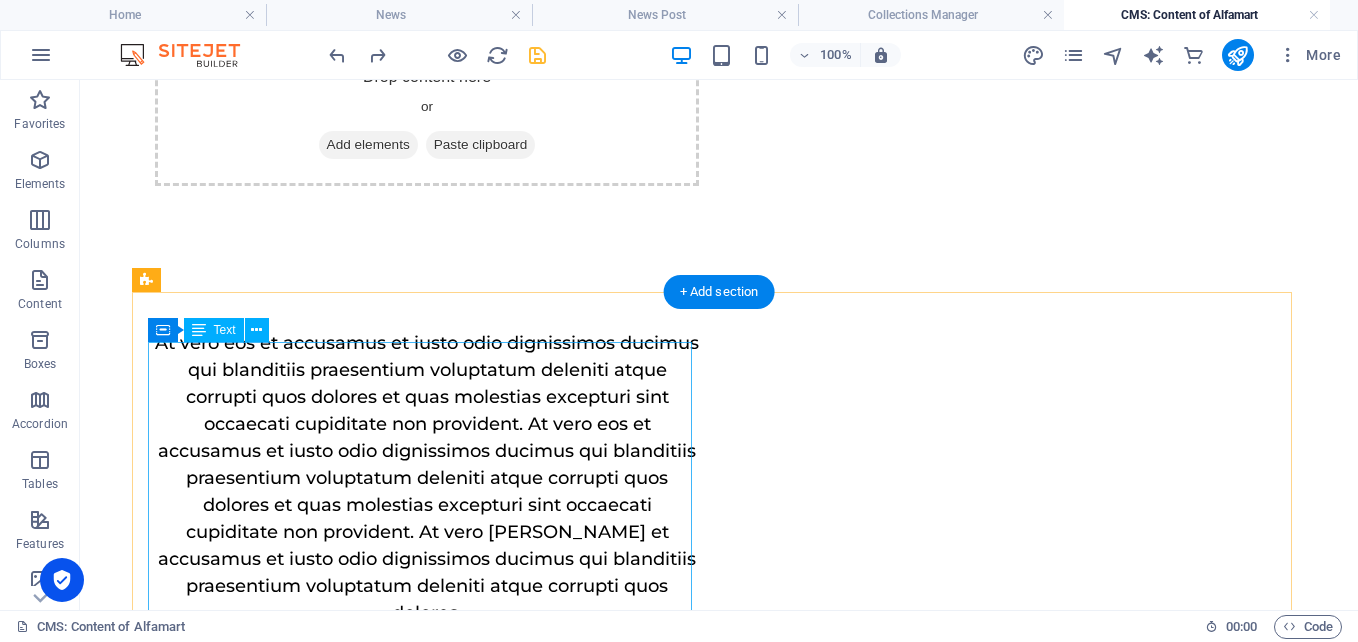 scroll, scrollTop: 399, scrollLeft: 0, axis: vertical 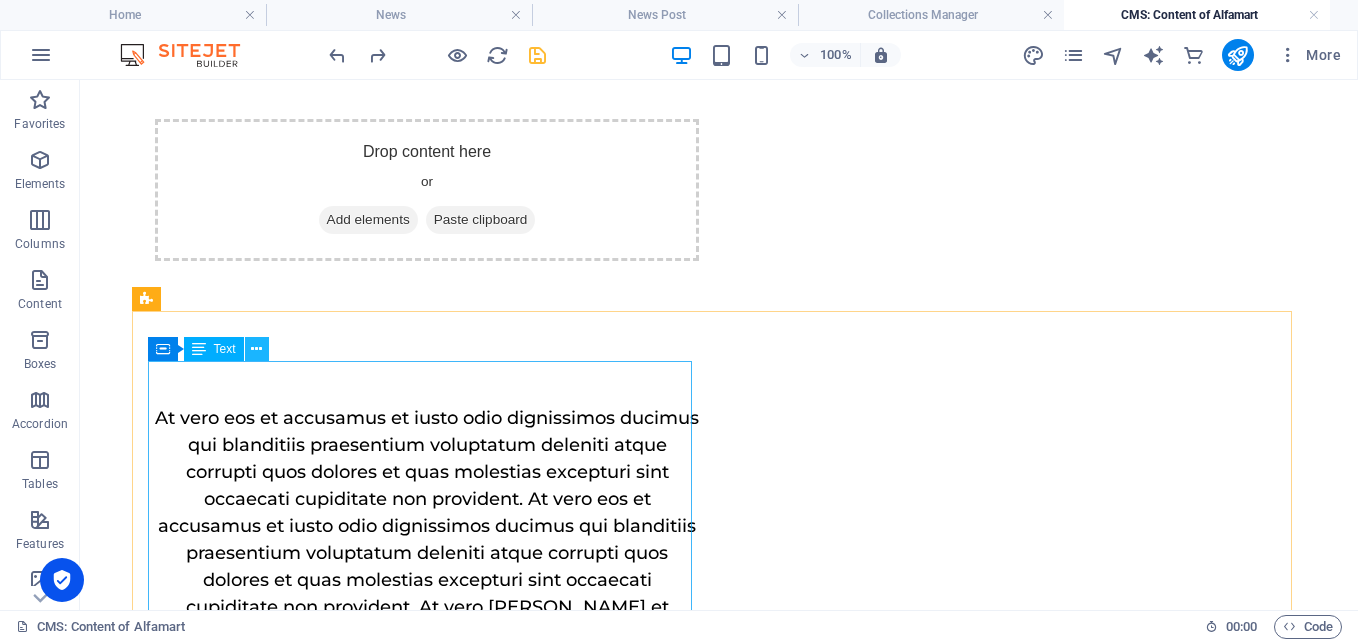 click at bounding box center [256, 349] 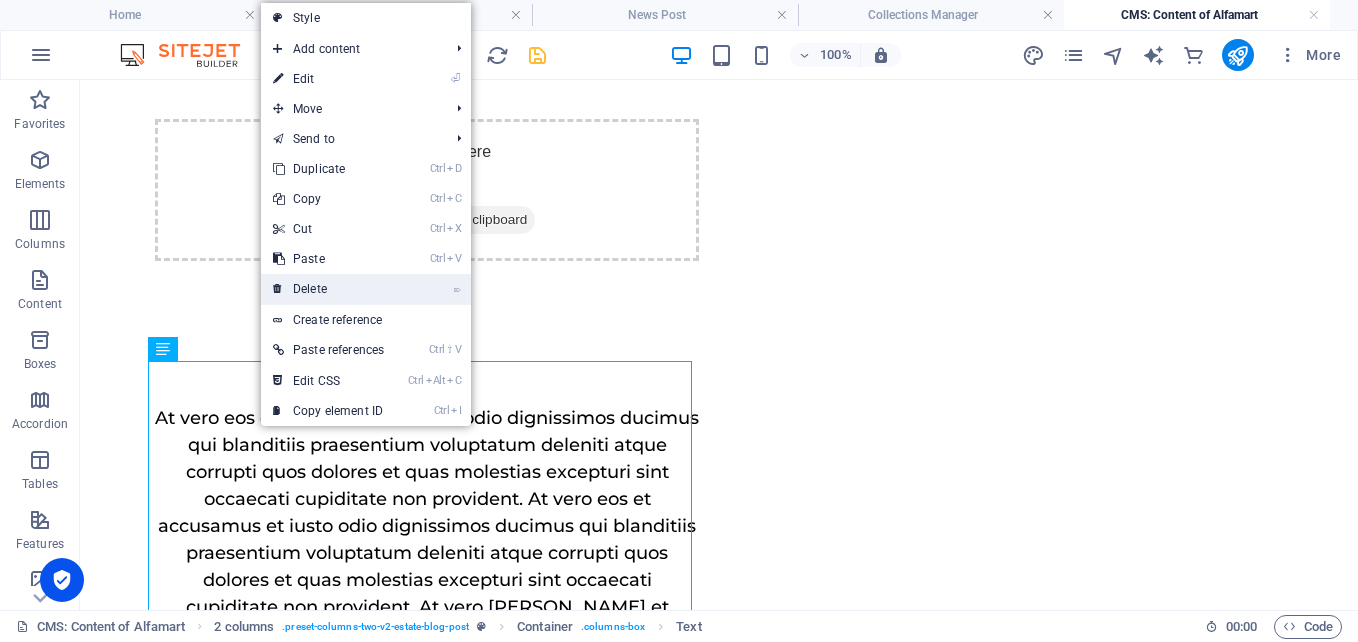 click on "⌦  Delete" at bounding box center [328, 289] 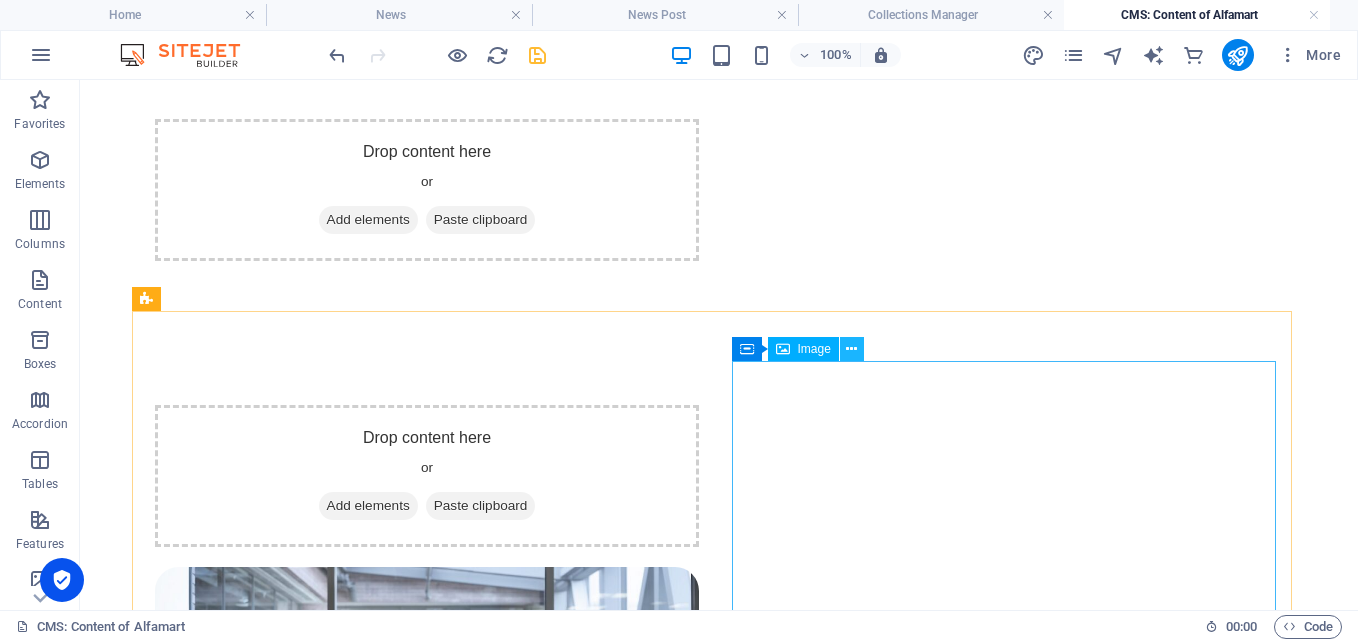 click at bounding box center (851, 349) 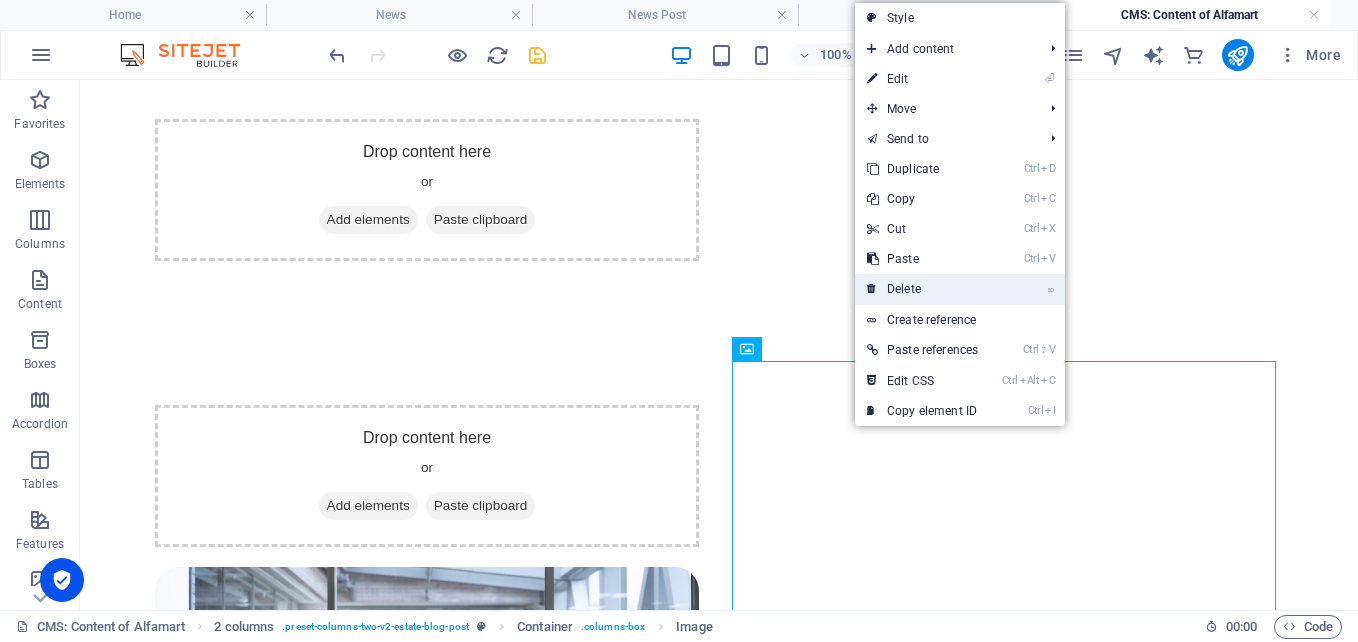 click on "⌦  Delete" at bounding box center (922, 289) 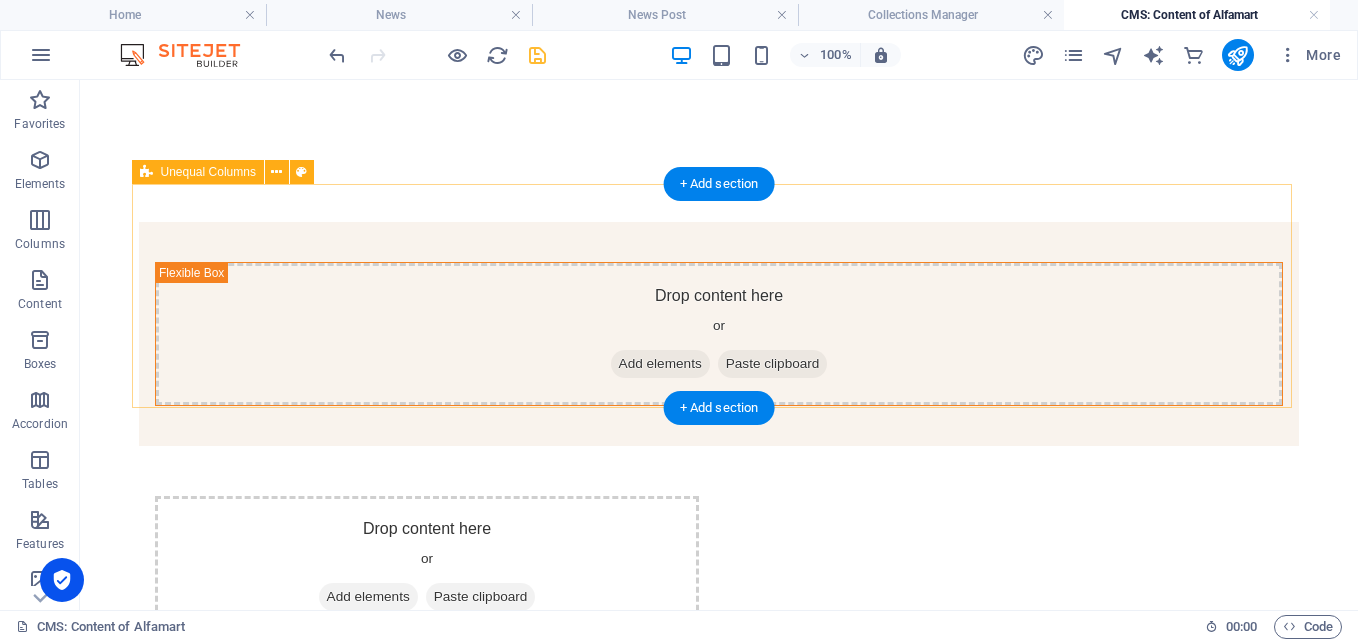 scroll, scrollTop: 0, scrollLeft: 0, axis: both 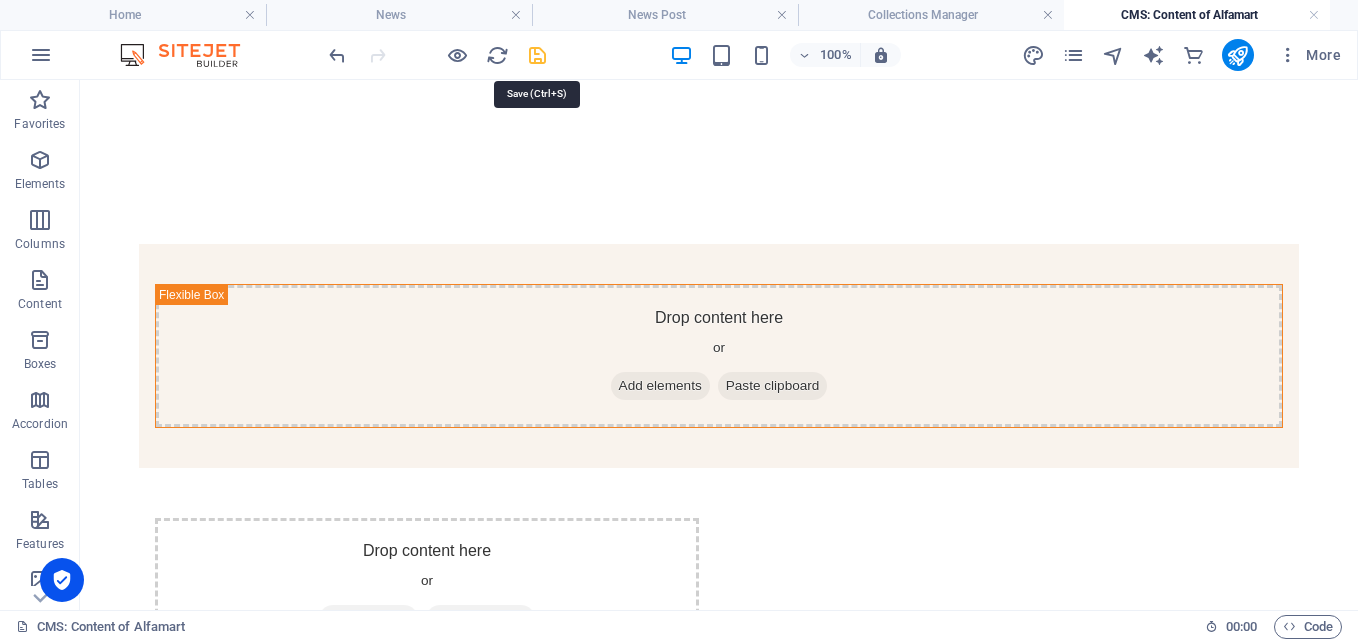 click at bounding box center [537, 55] 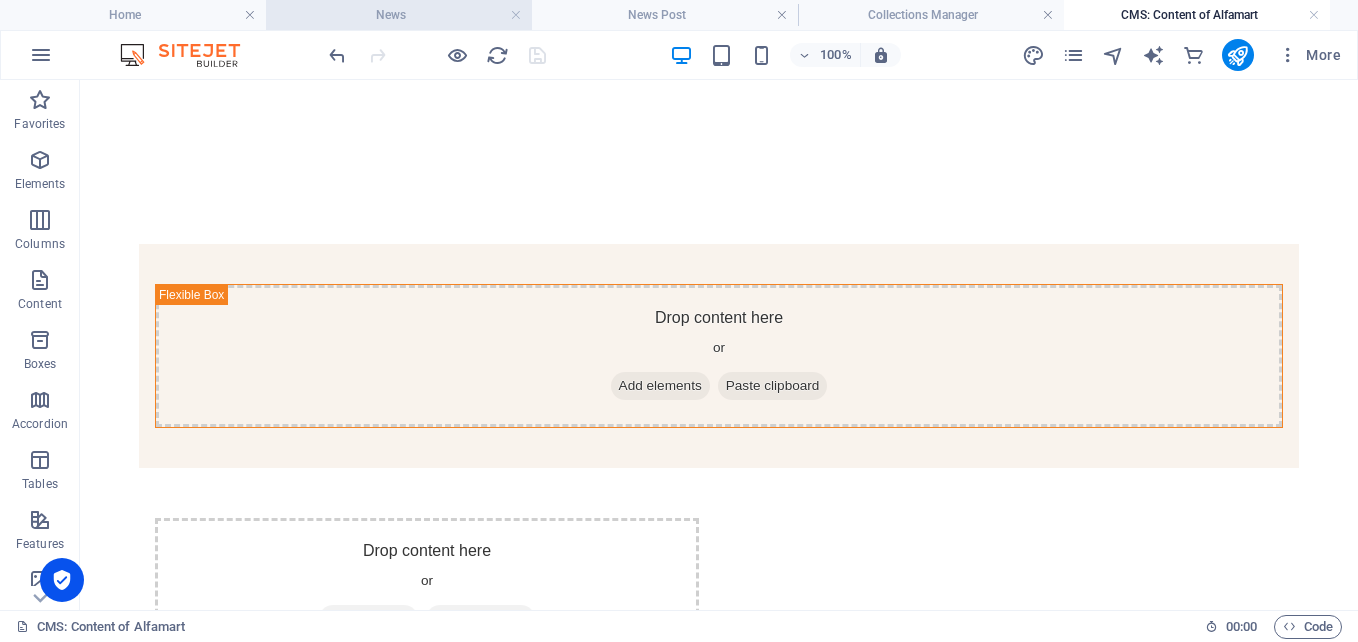 click on "News" at bounding box center [399, 15] 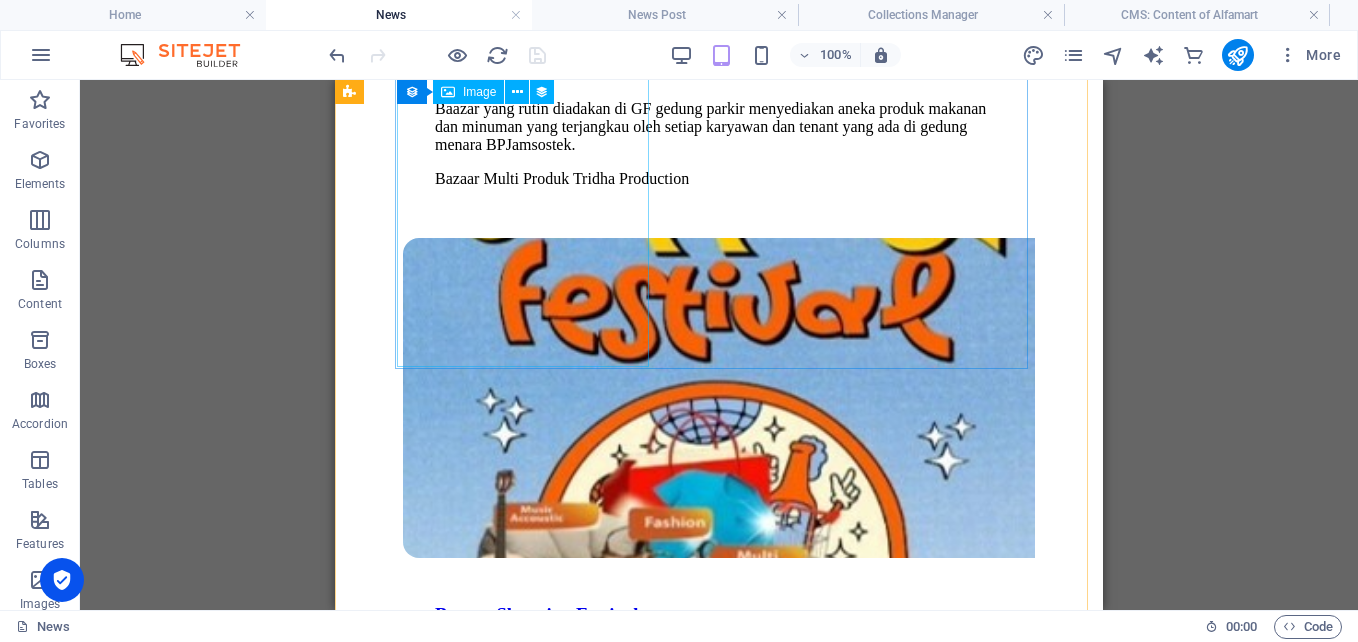 scroll, scrollTop: 3504, scrollLeft: 0, axis: vertical 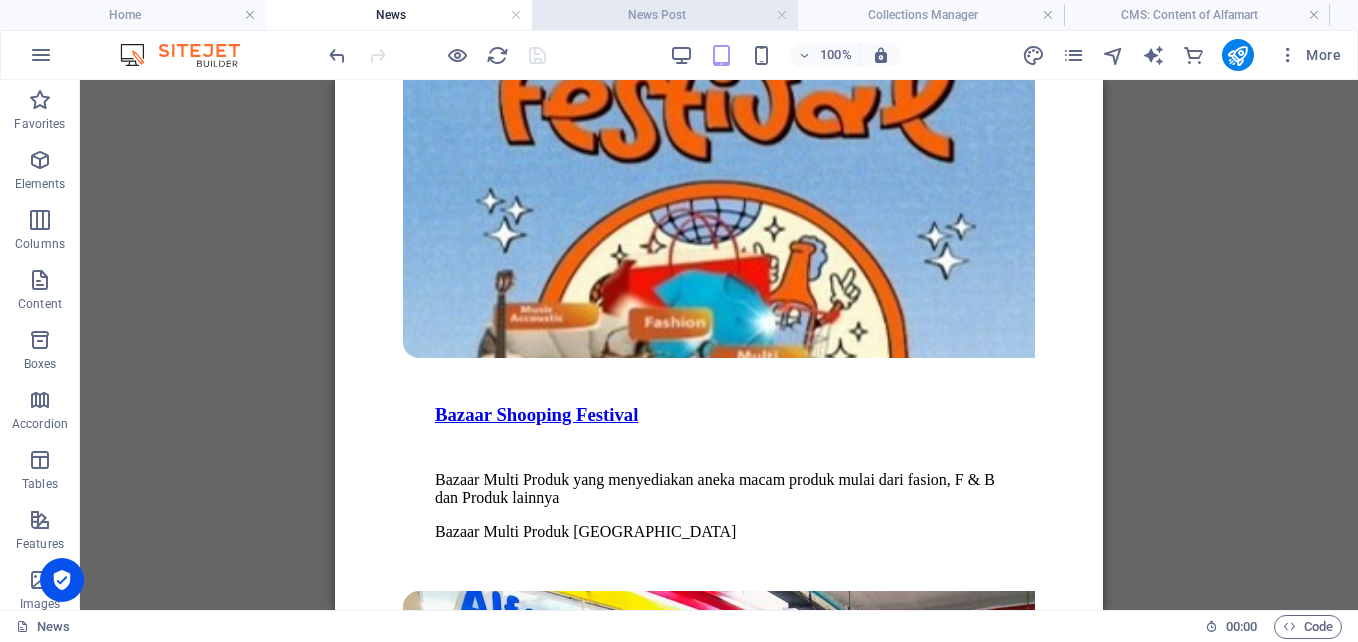 click on "News Post" at bounding box center (665, 15) 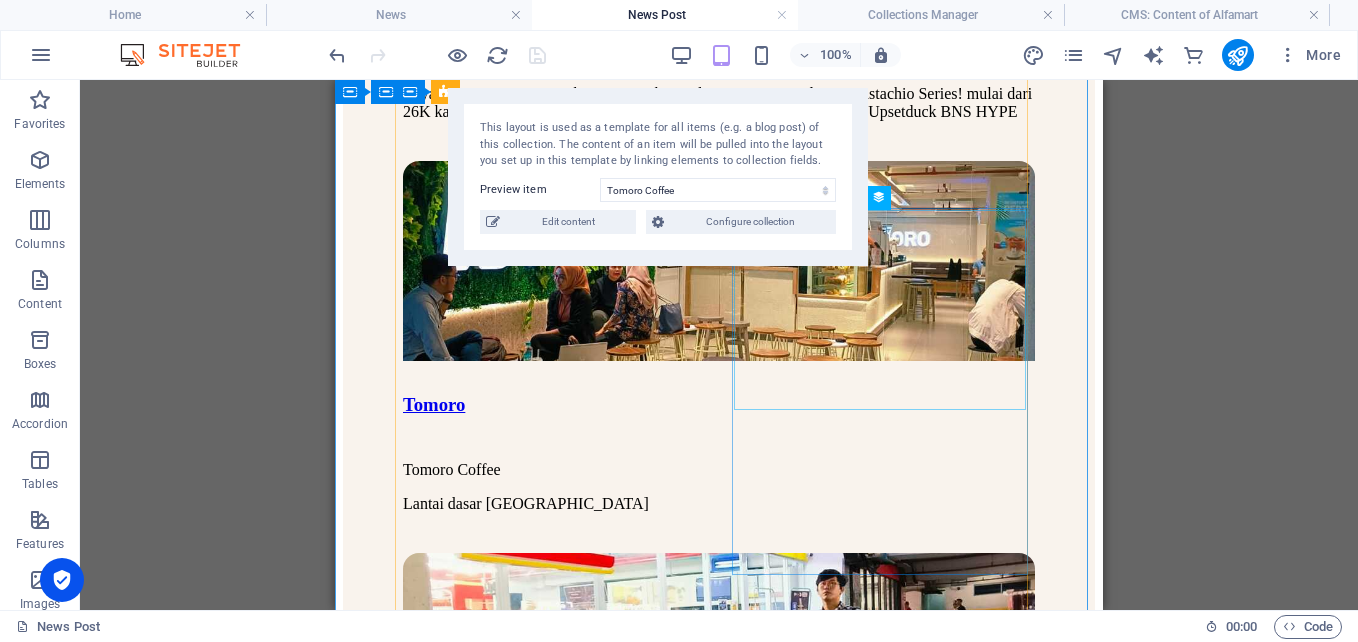 scroll, scrollTop: 716, scrollLeft: 0, axis: vertical 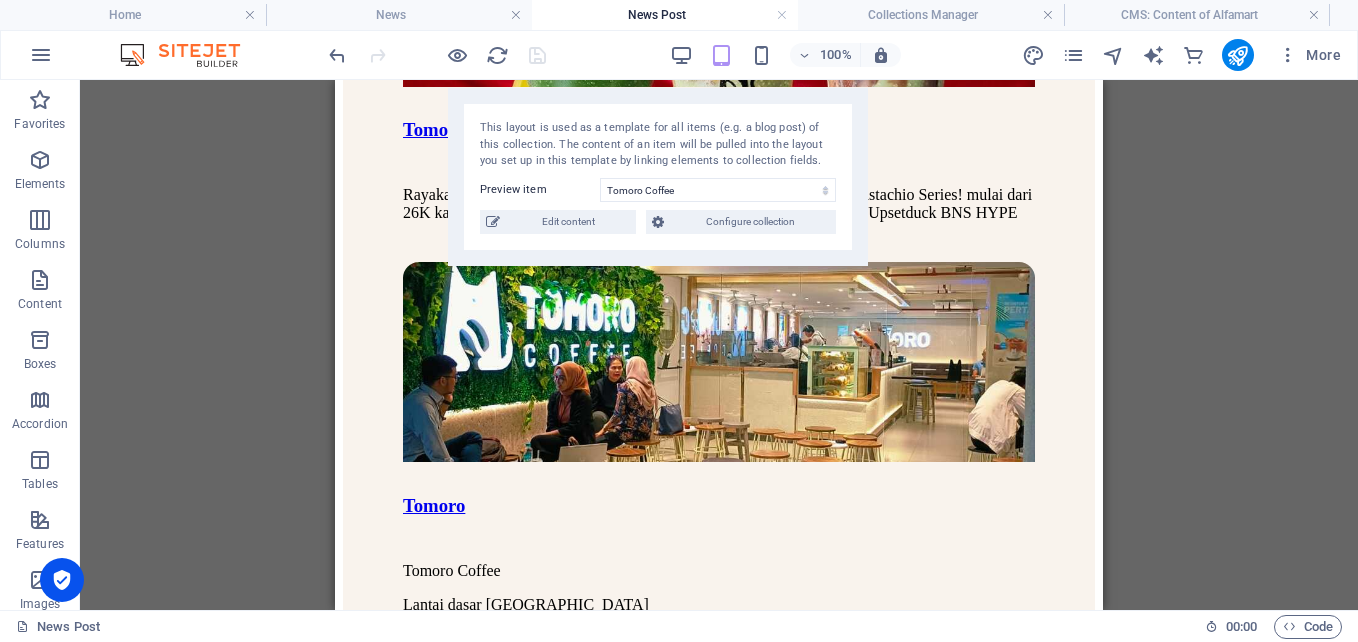 click on "H2   Container   Container   Container   Text   Spacer   Spacer   Container   Collection listing   Image   Container   Container   Collection item   Spacer   Text   Collection item   Image   Collection item   Spacer   H3   Spacer   Container   Reference   Spacer   Text   H3   Spacer   Collection item   Image   Collection item   Spacer   Spacer   Text   Spacer   Reference   H3   Spacer   Button   Spacer   Collection item   H3   Spacer   Collection item   Image   Collection item   Spacer" at bounding box center [719, 345] 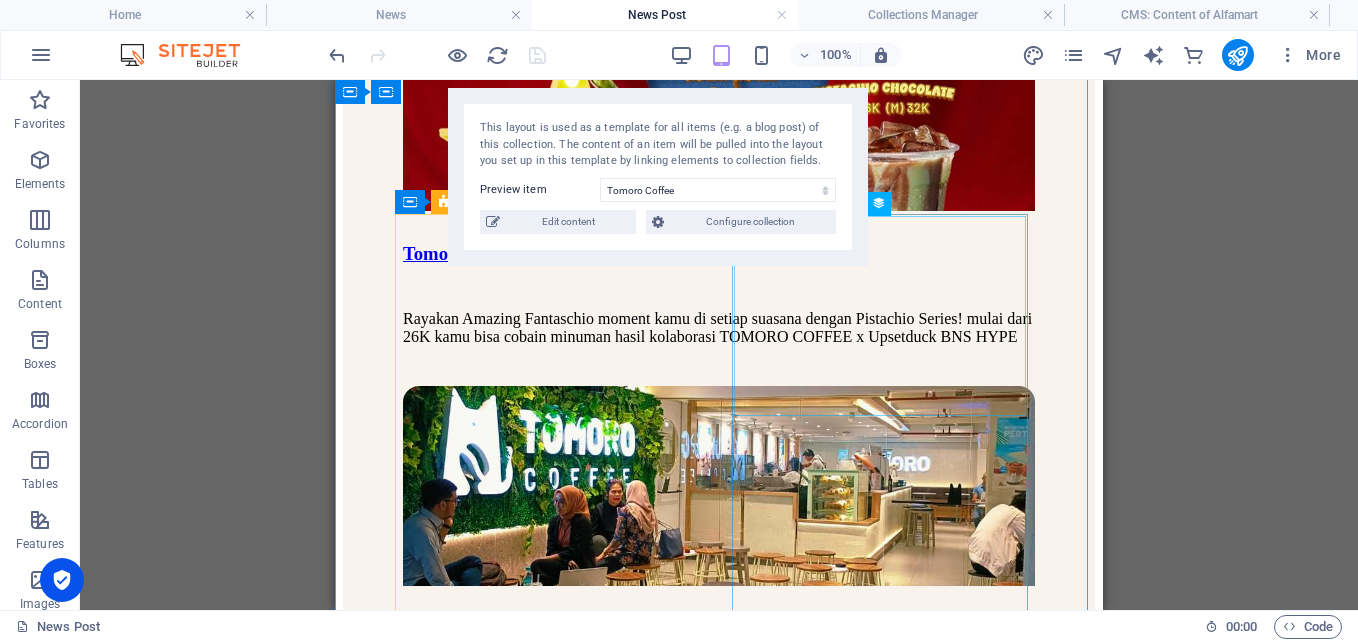 scroll, scrollTop: 216, scrollLeft: 0, axis: vertical 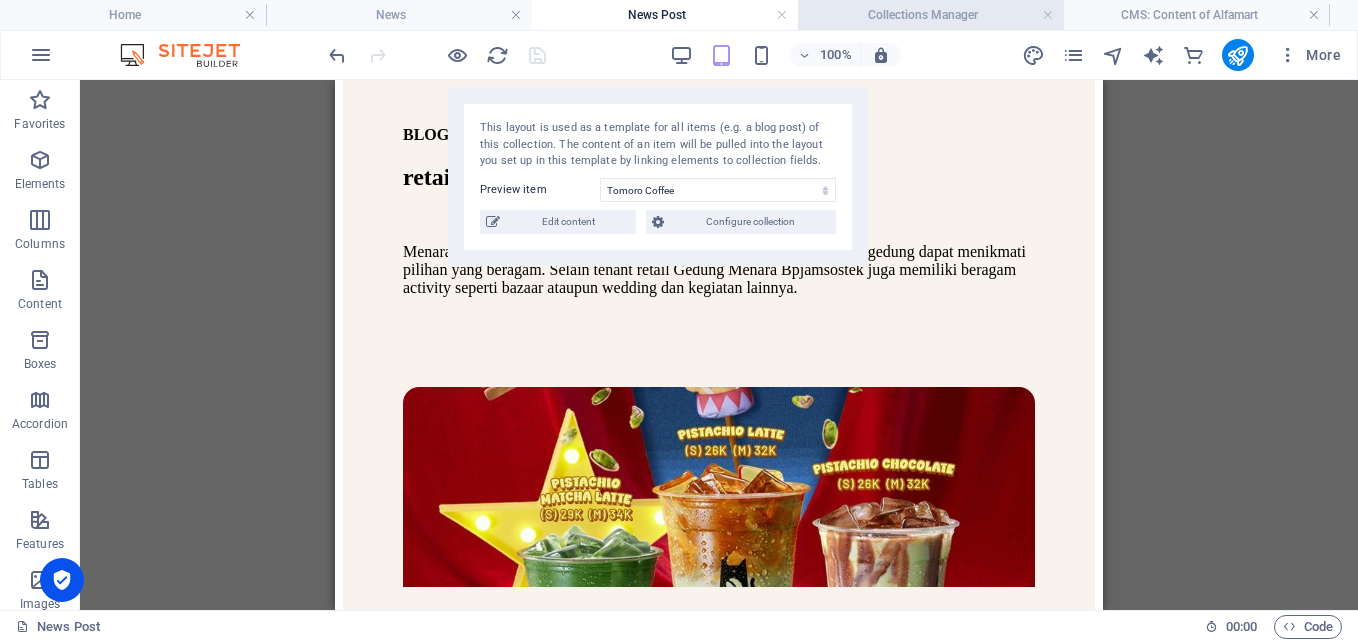 click on "Collections Manager" at bounding box center (931, 15) 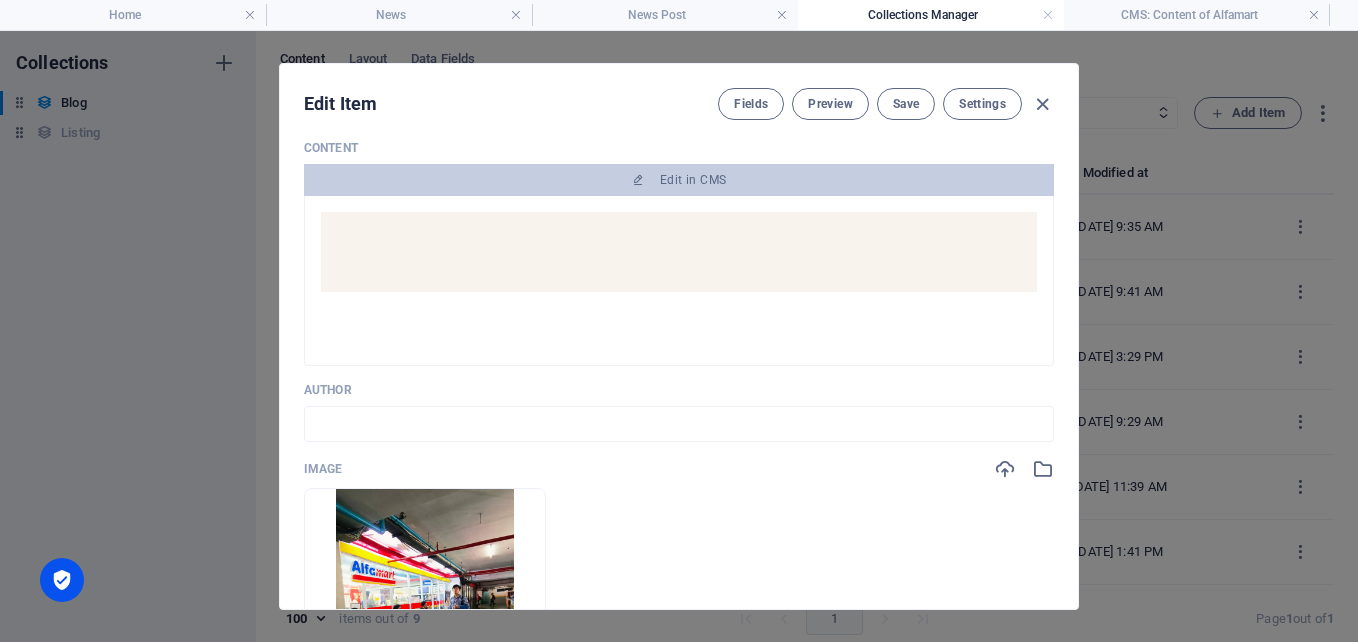scroll, scrollTop: 0, scrollLeft: 0, axis: both 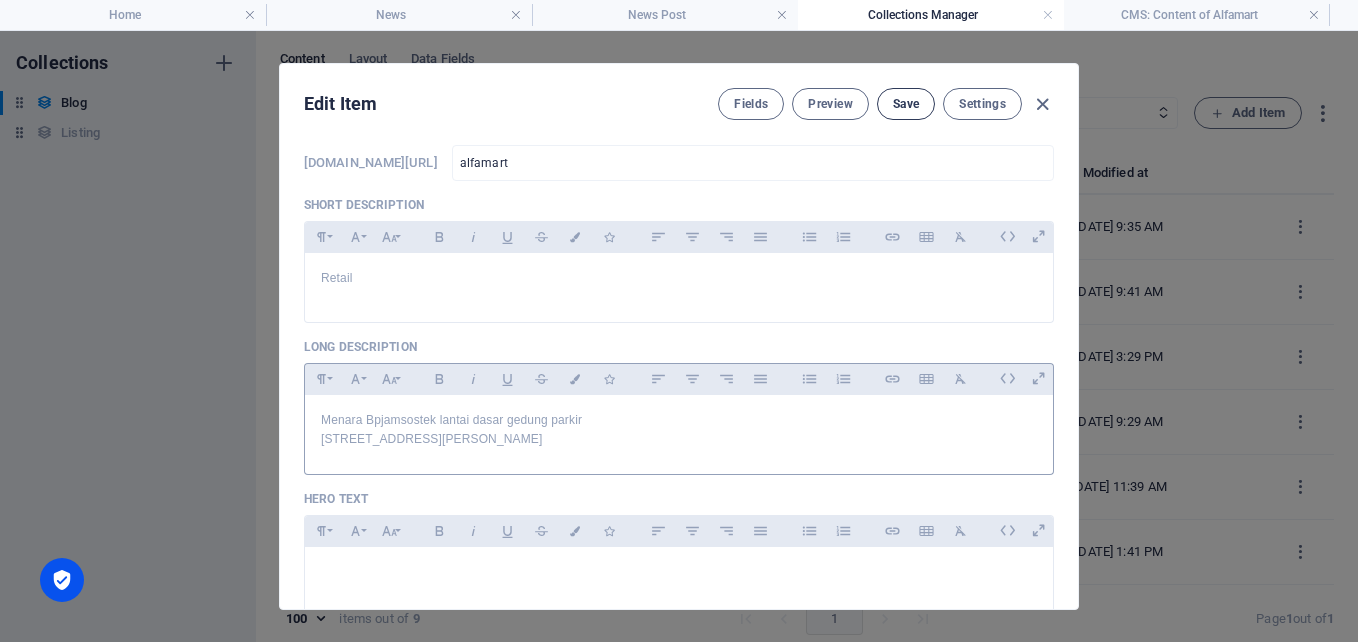 click on "Save" at bounding box center (906, 104) 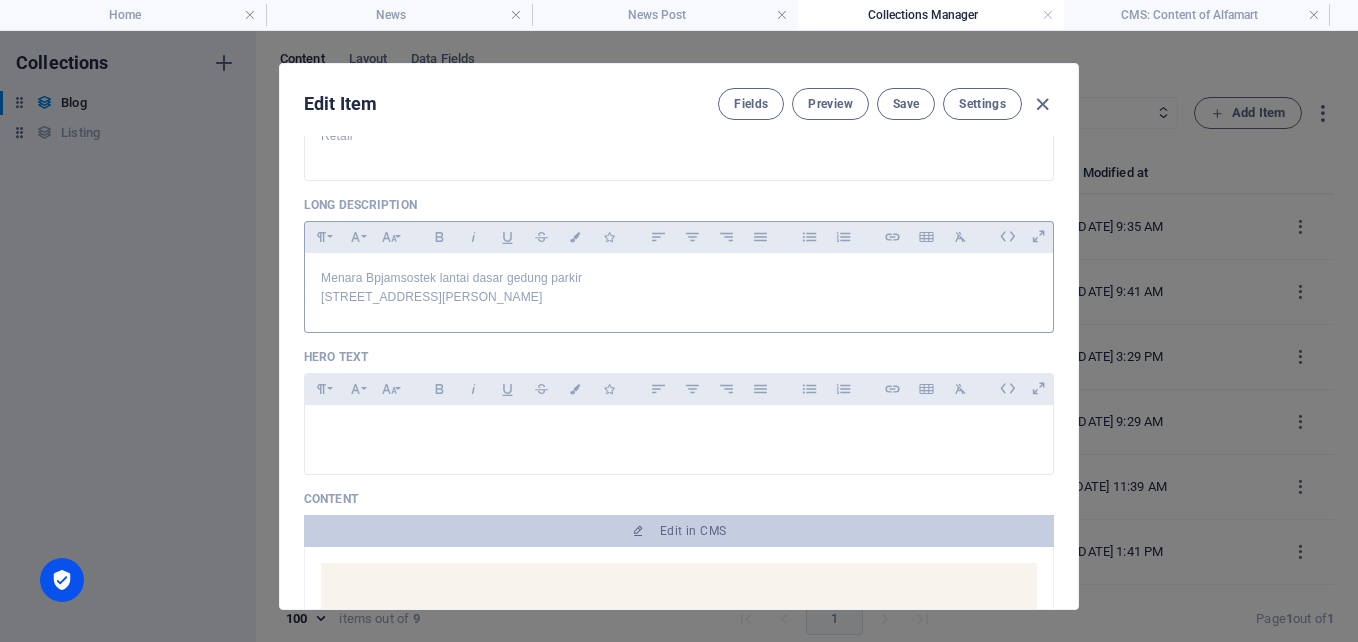 scroll, scrollTop: 507, scrollLeft: 0, axis: vertical 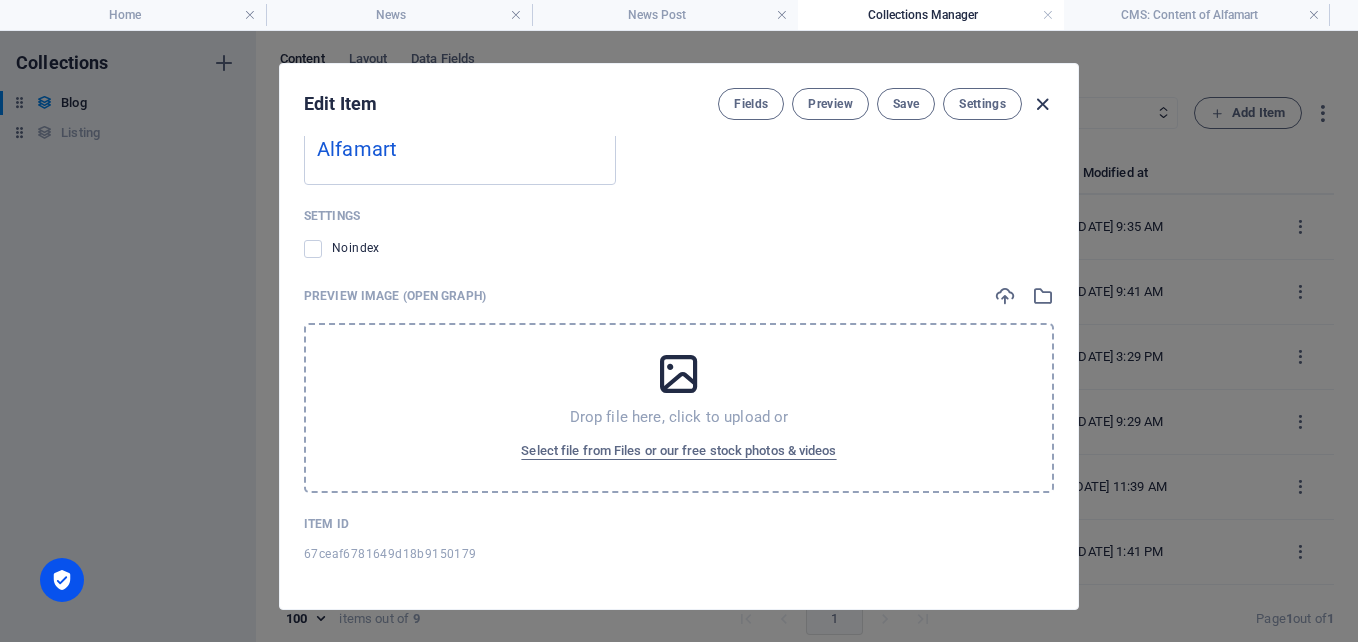 click at bounding box center [1042, 104] 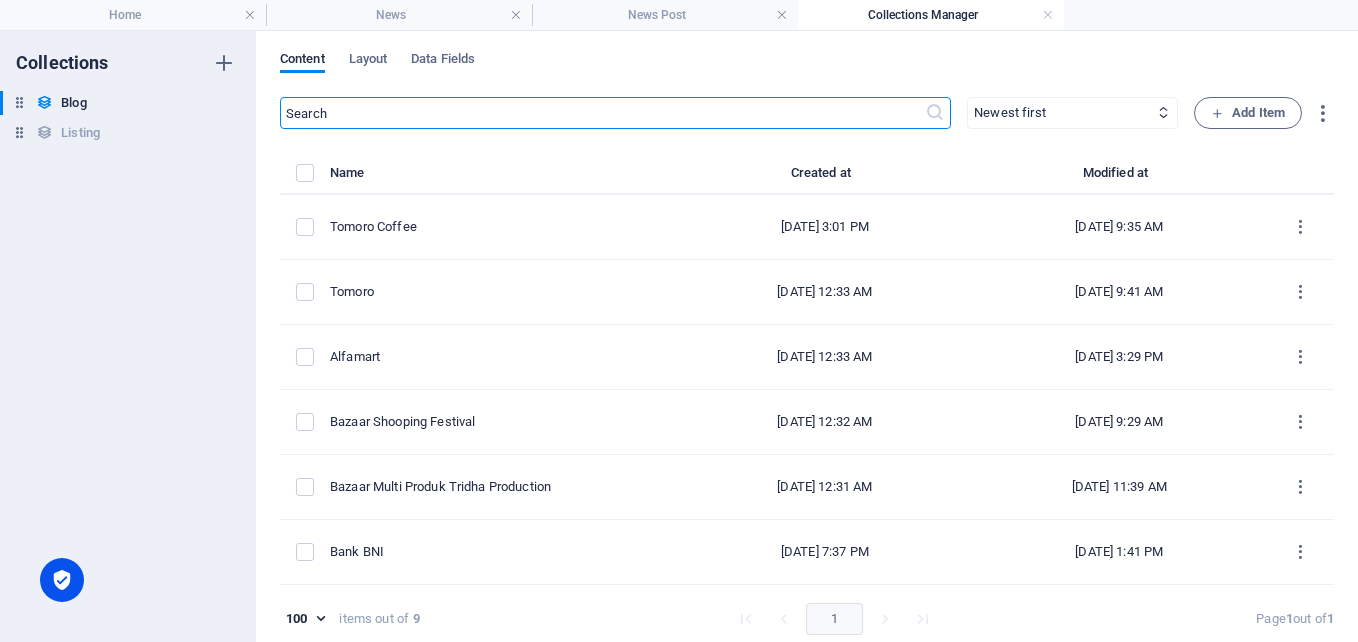 type on "2025-07-14" 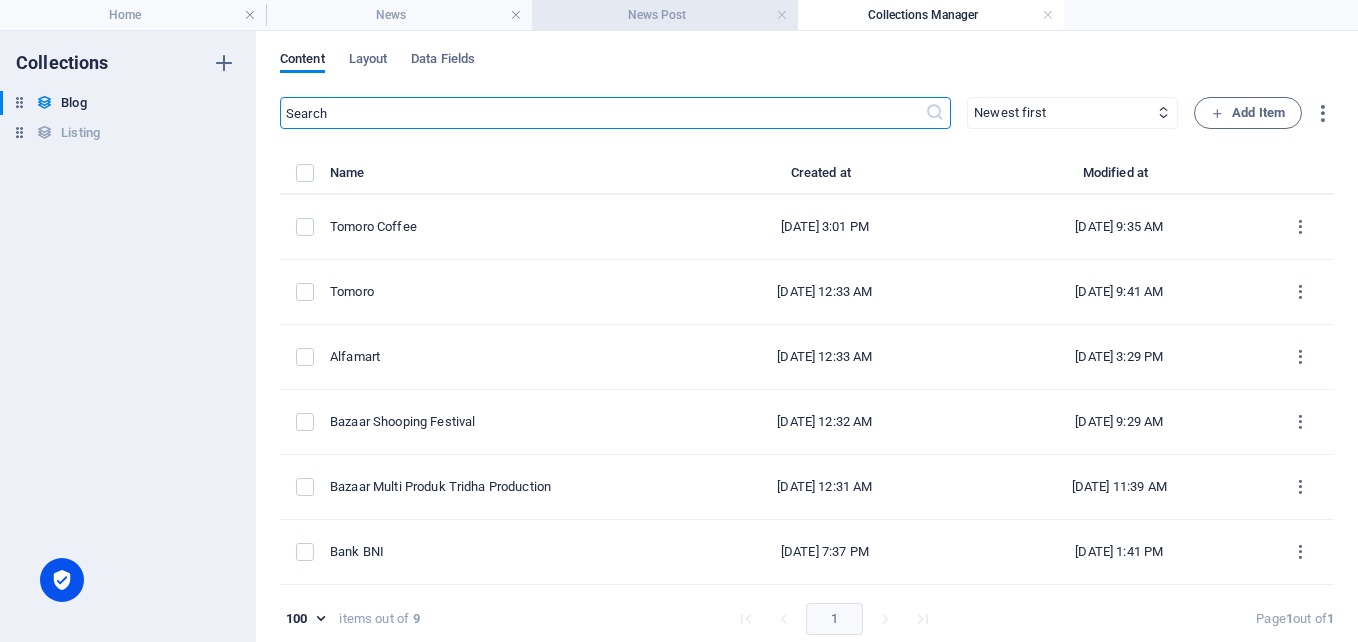 click on "News Post" at bounding box center [665, 15] 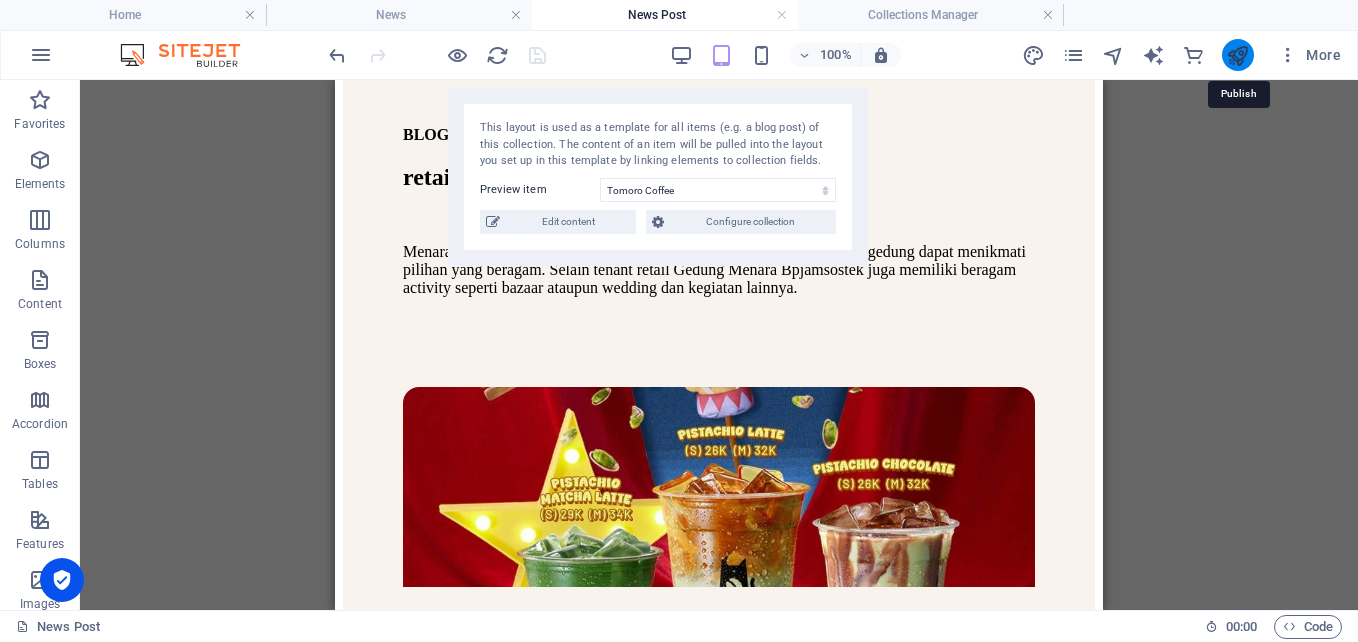 click at bounding box center [1237, 55] 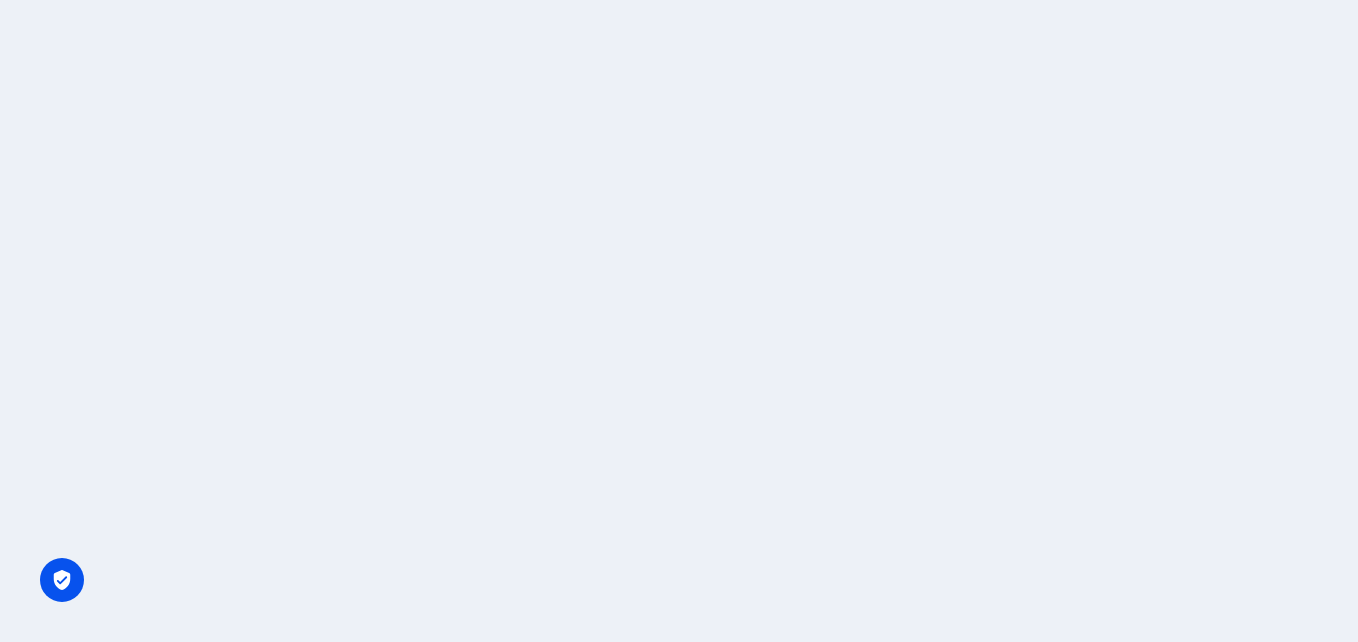 scroll, scrollTop: 0, scrollLeft: 0, axis: both 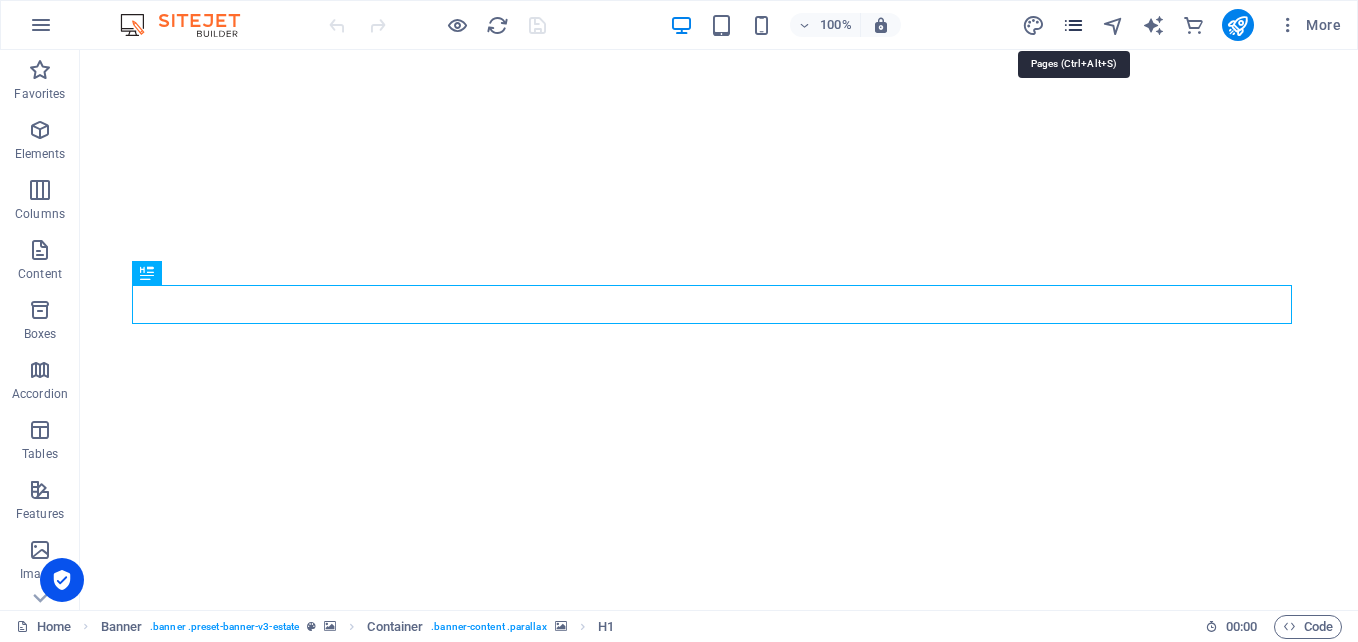 click at bounding box center [1073, 25] 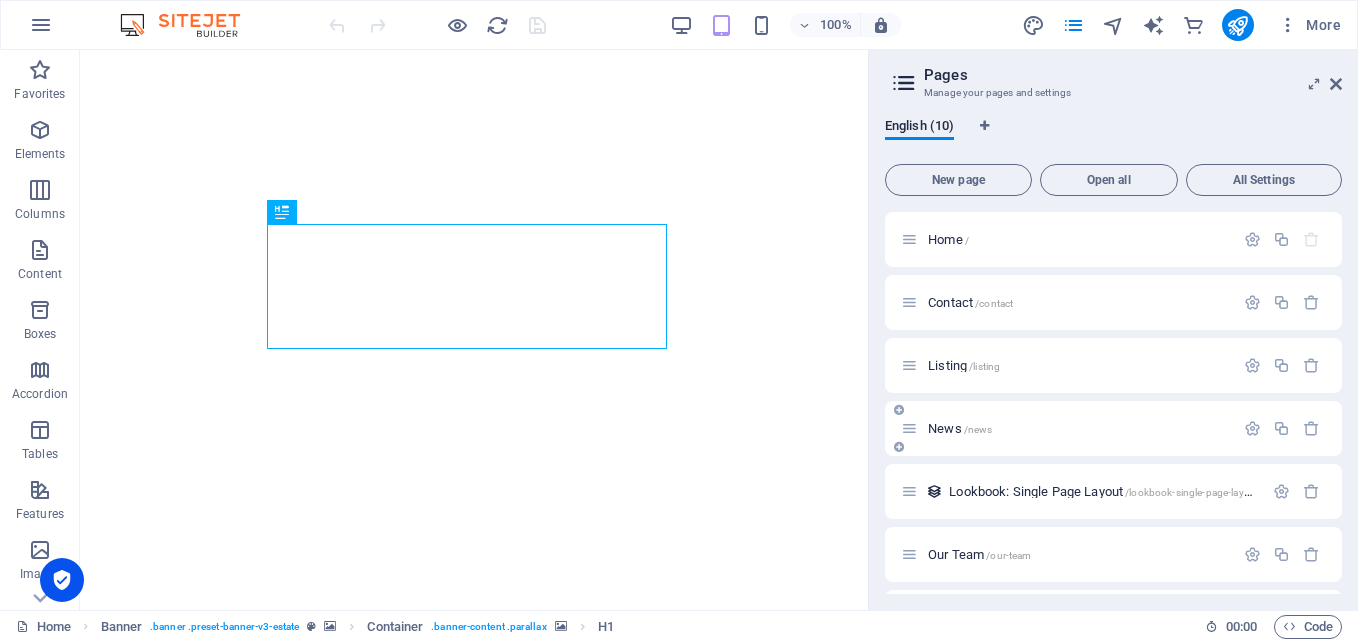 click on "News /news" at bounding box center (1078, 428) 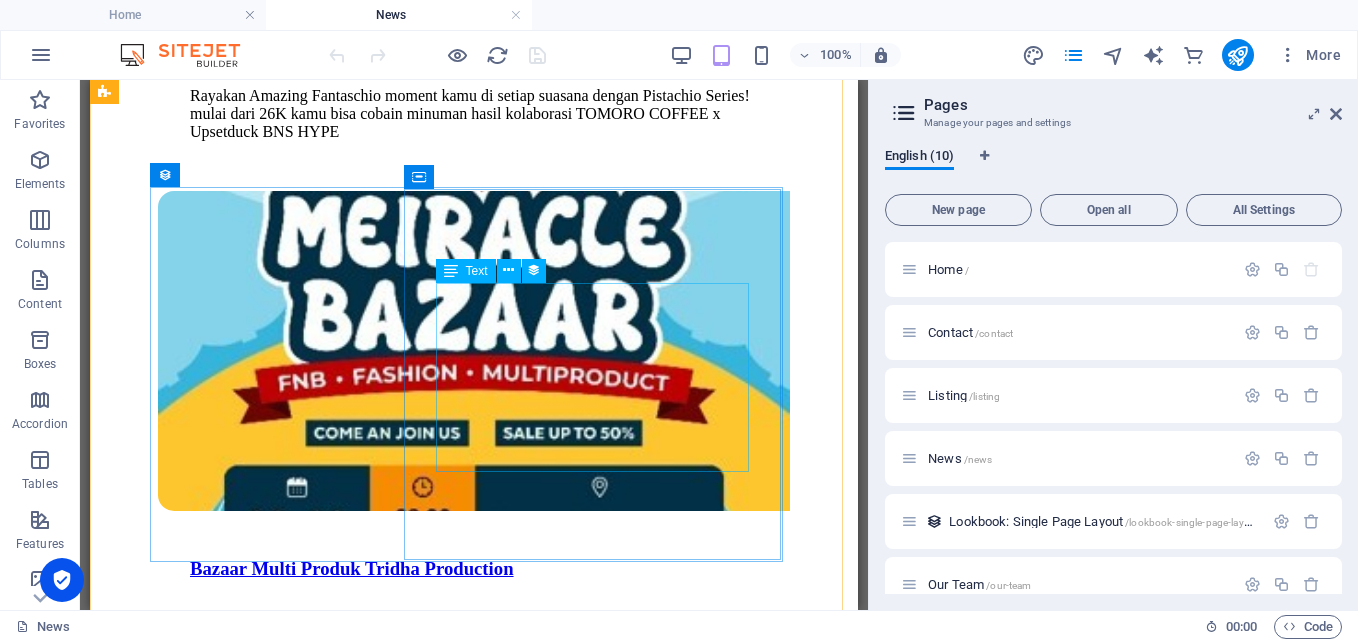 scroll, scrollTop: 2757, scrollLeft: 0, axis: vertical 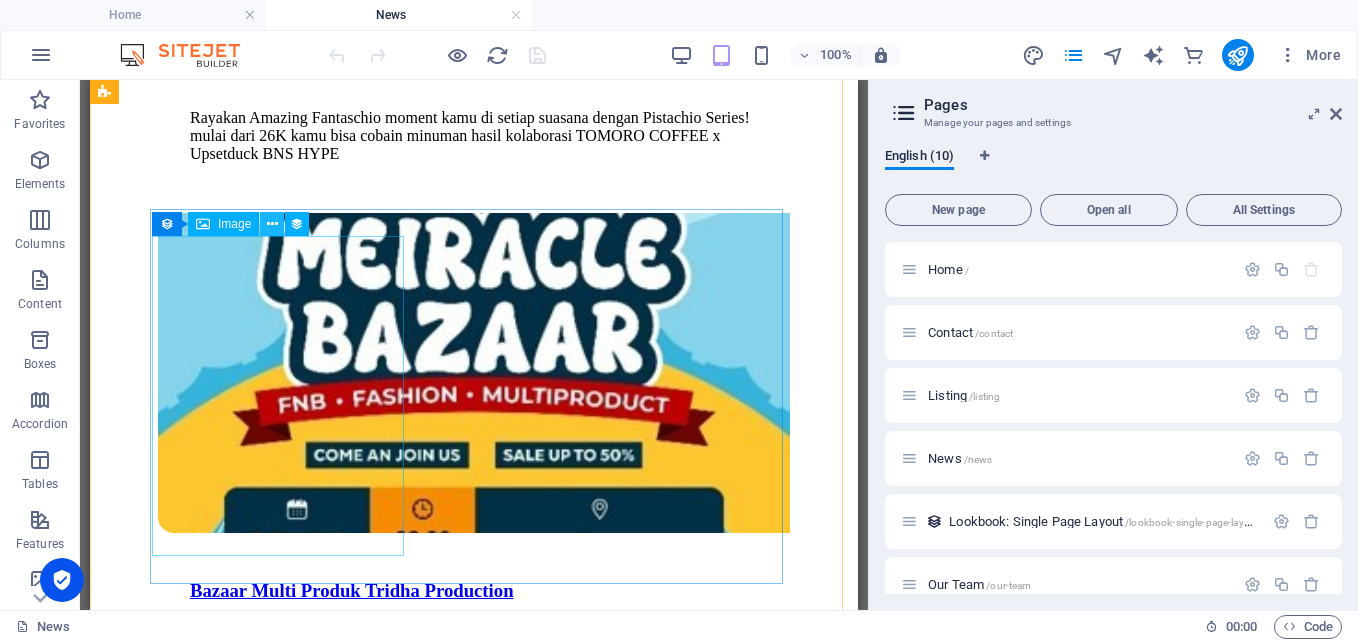 click at bounding box center [272, 224] 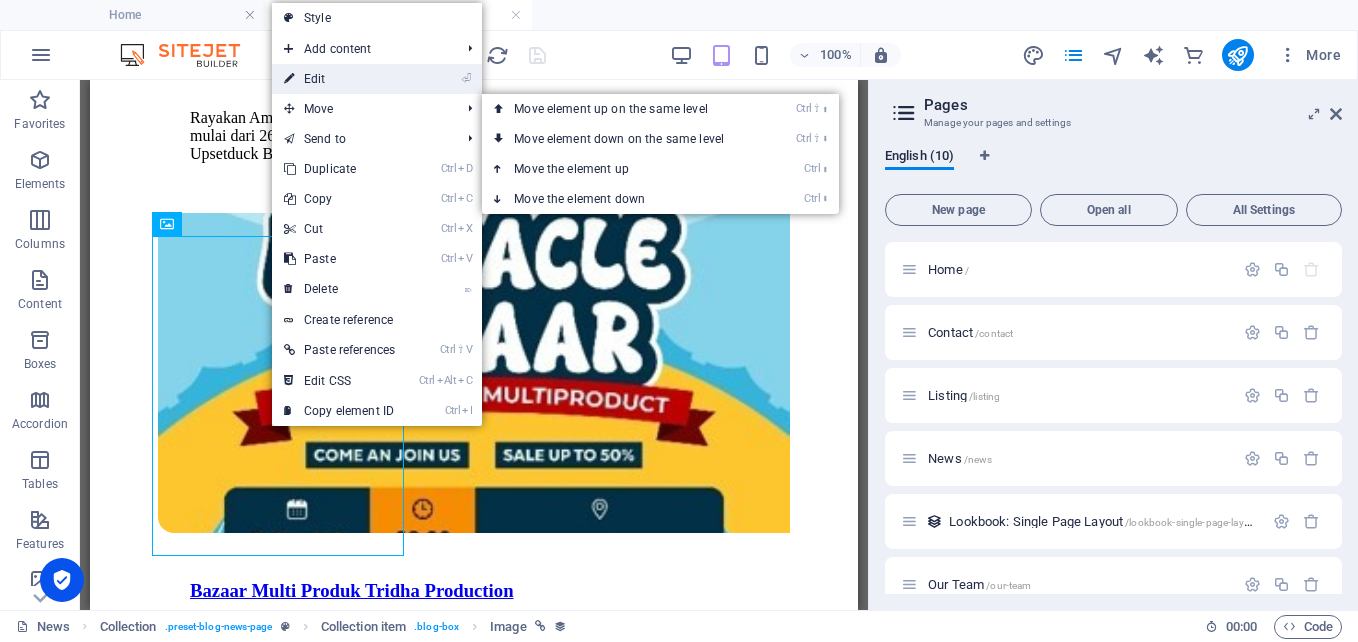 click on "⏎  Edit" at bounding box center [339, 79] 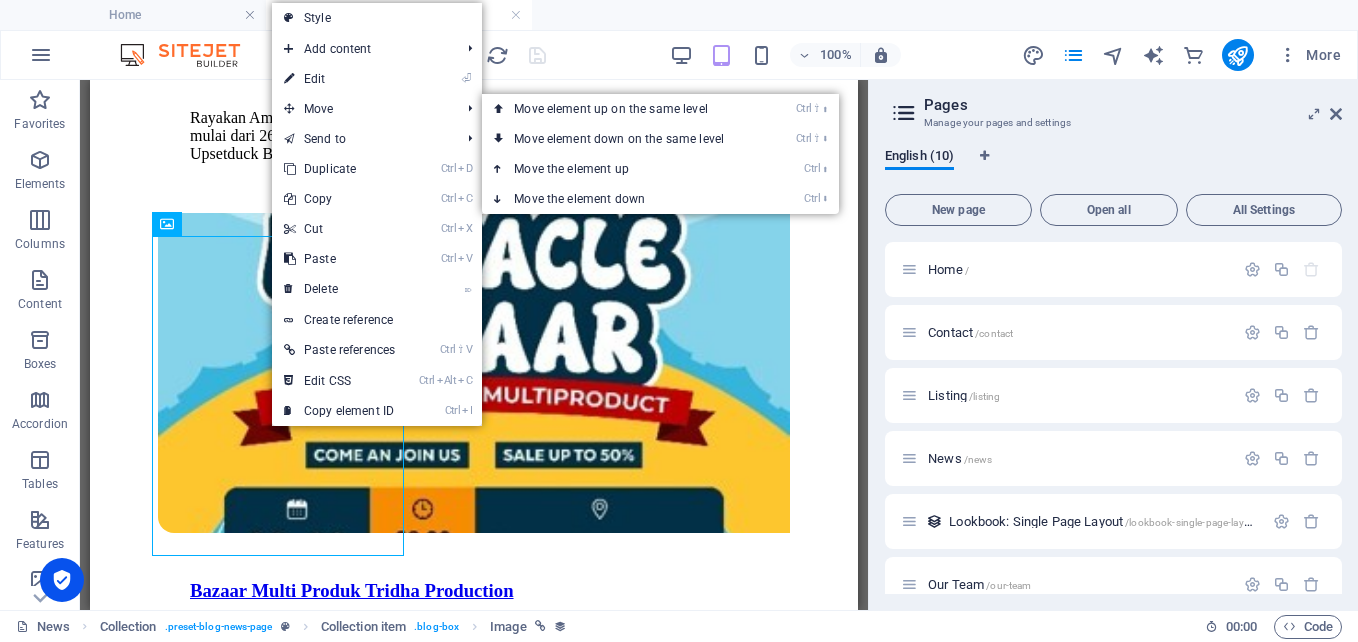 select on "%" 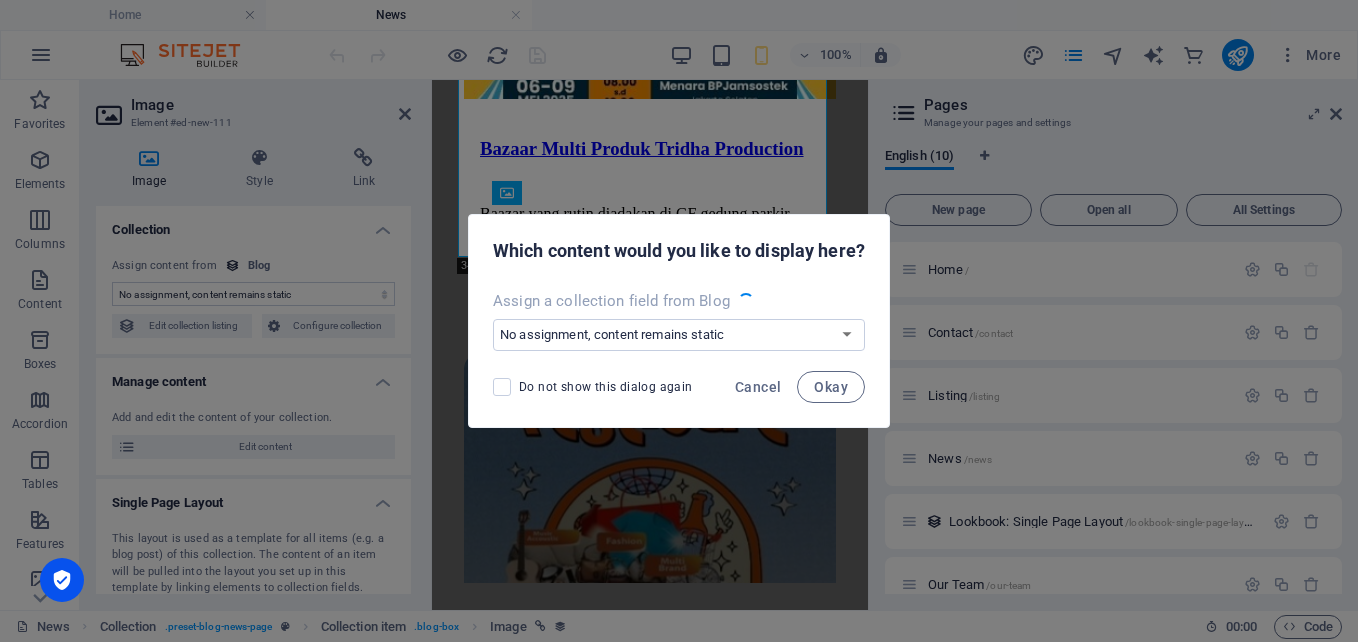 scroll, scrollTop: 2761, scrollLeft: 0, axis: vertical 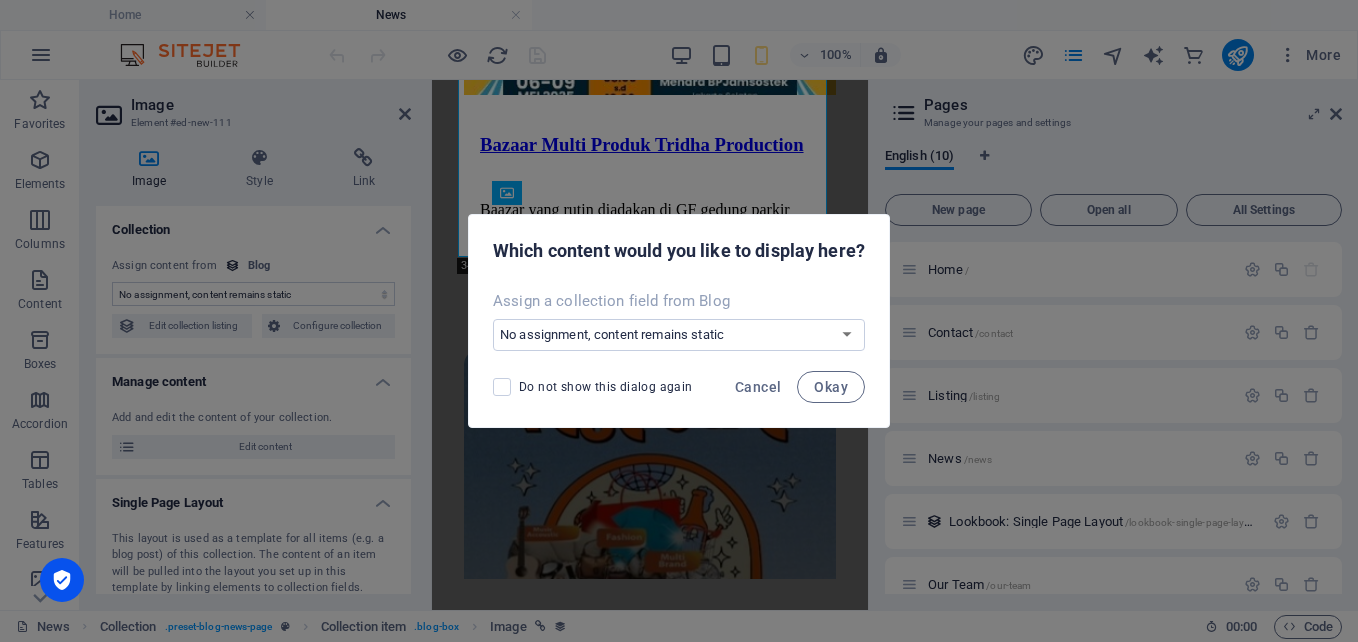 select on "image" 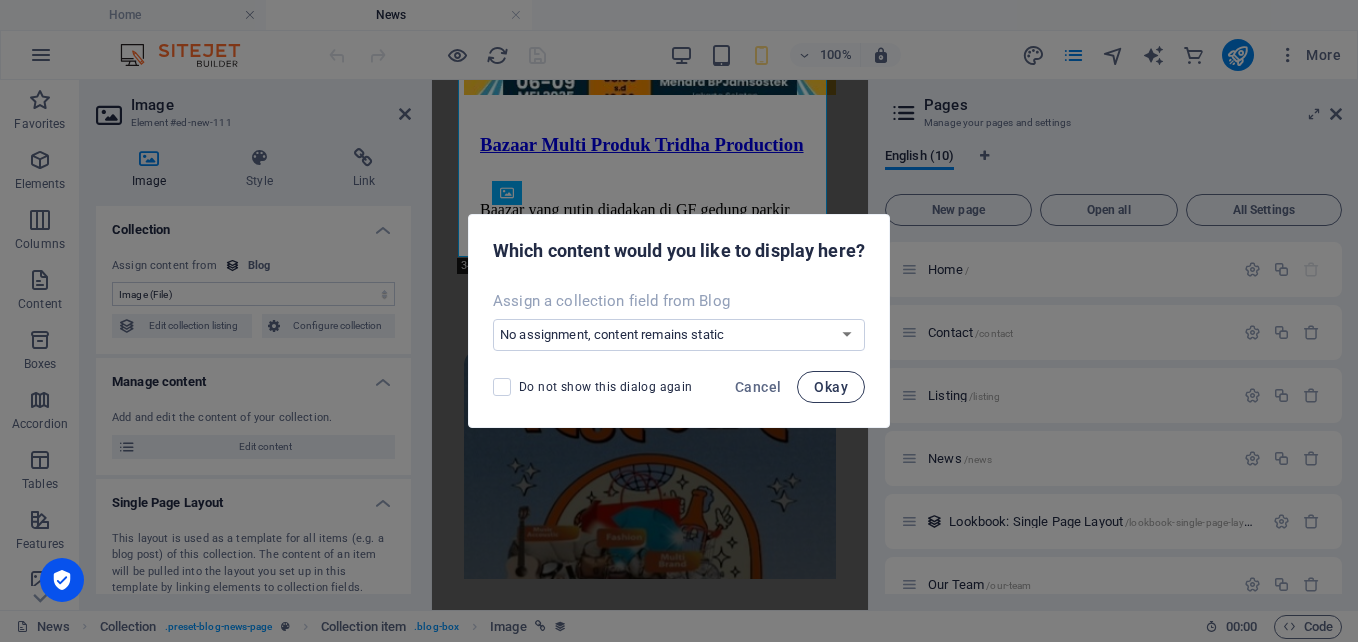 click on "Okay" at bounding box center [831, 387] 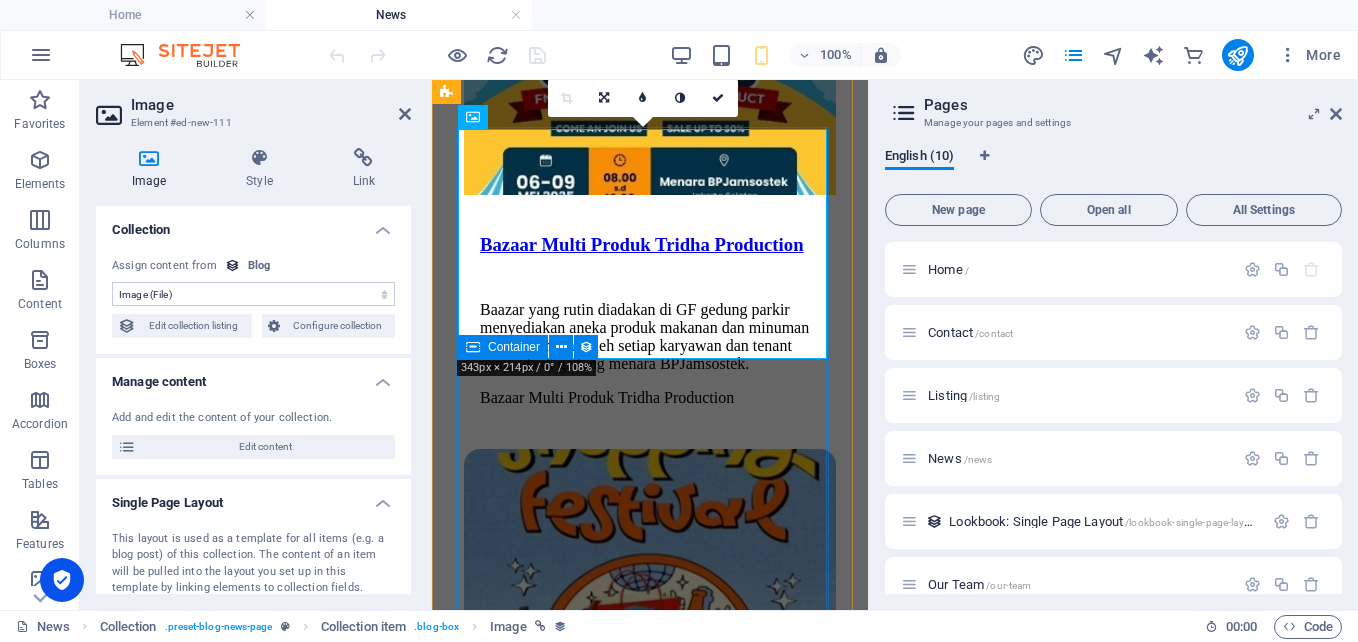 scroll, scrollTop: 2561, scrollLeft: 0, axis: vertical 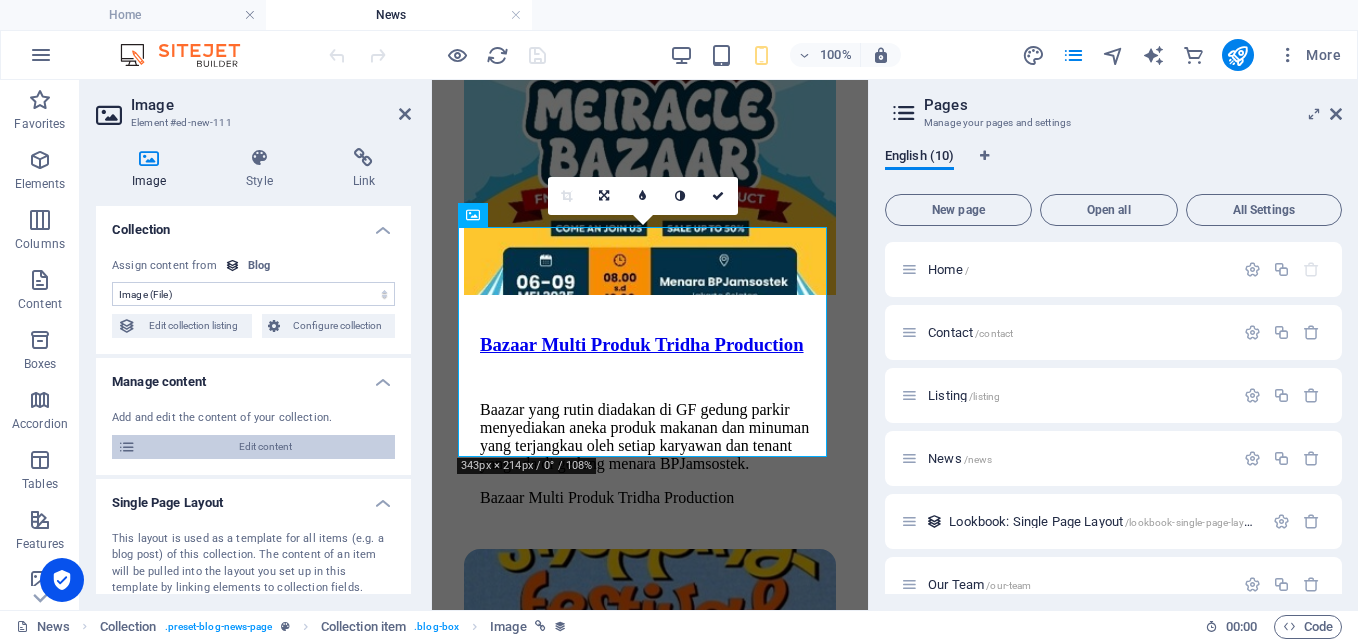 click on "Edit content" at bounding box center [265, 447] 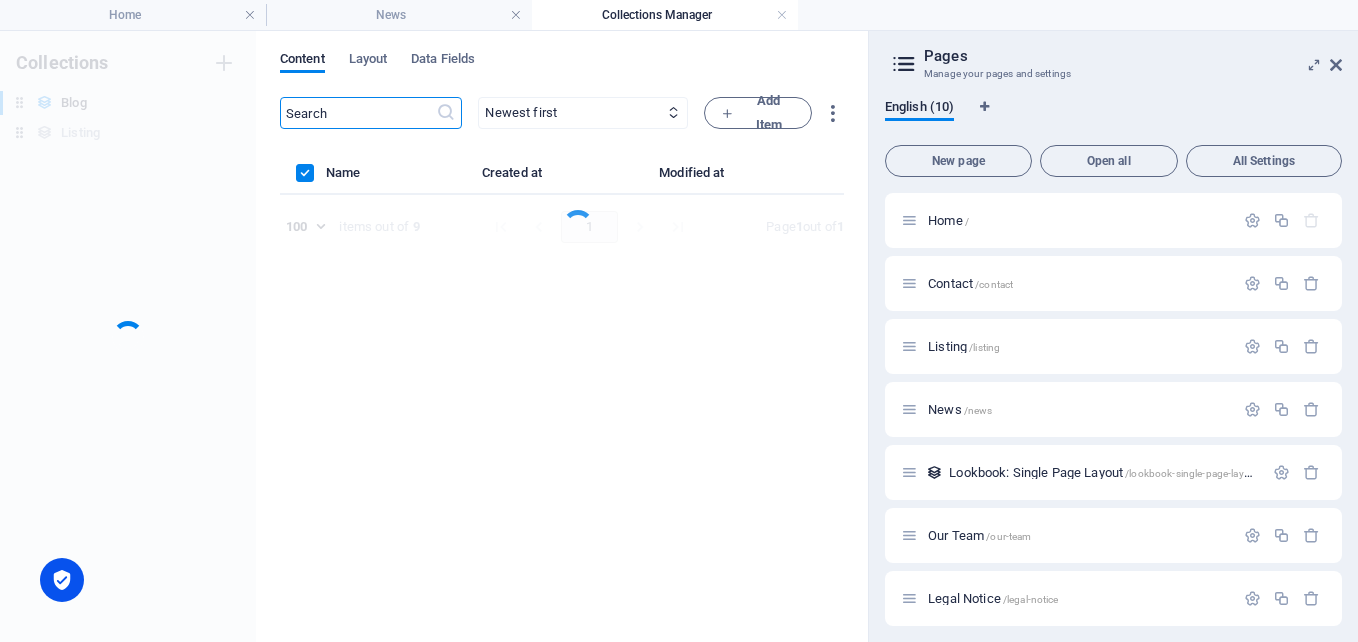 scroll, scrollTop: 0, scrollLeft: 0, axis: both 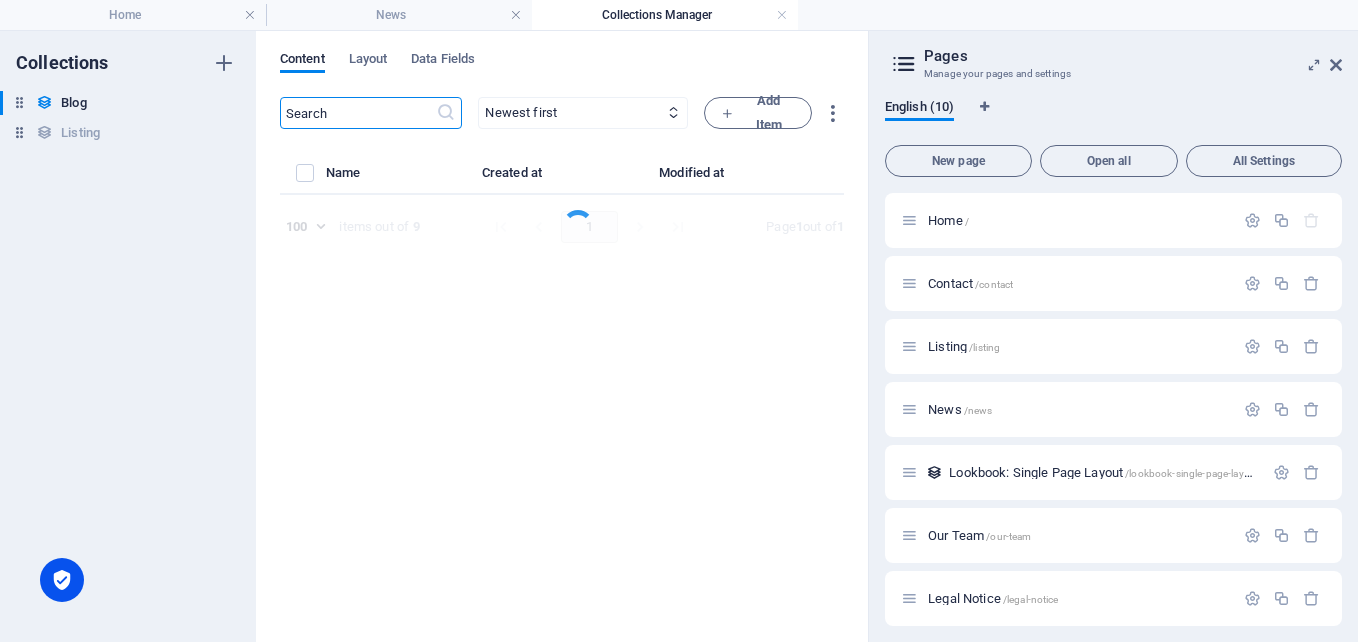 select on "Trends" 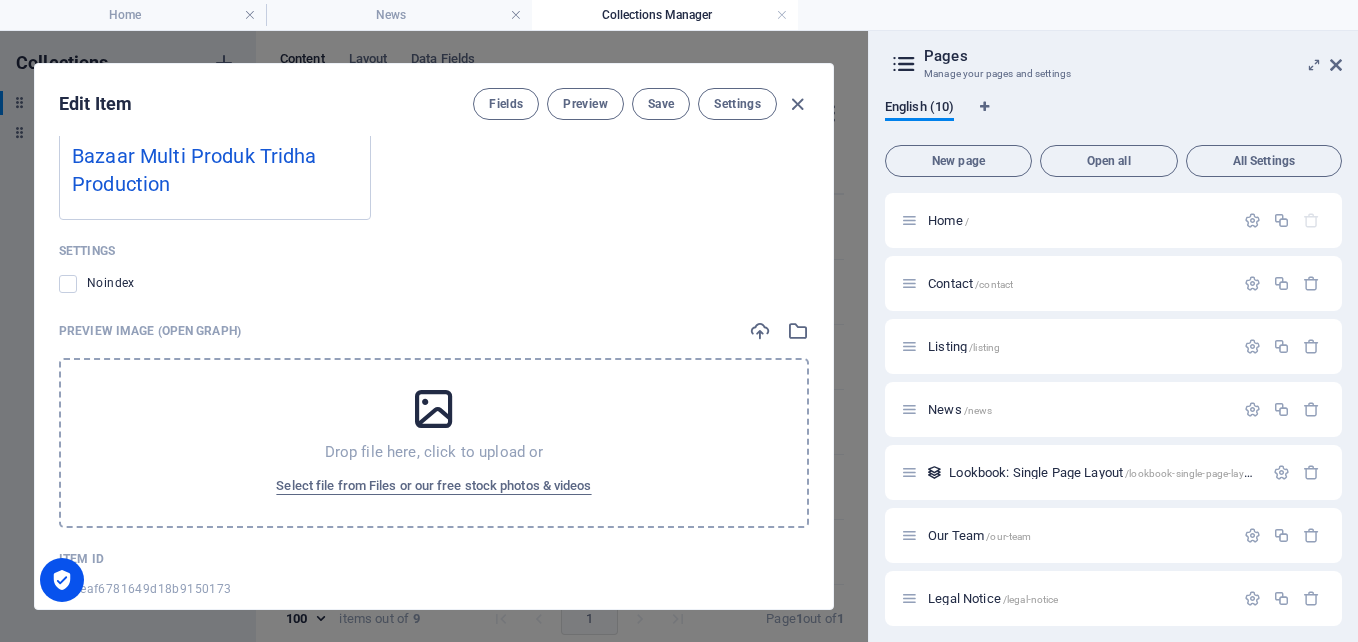 scroll, scrollTop: 2207, scrollLeft: 0, axis: vertical 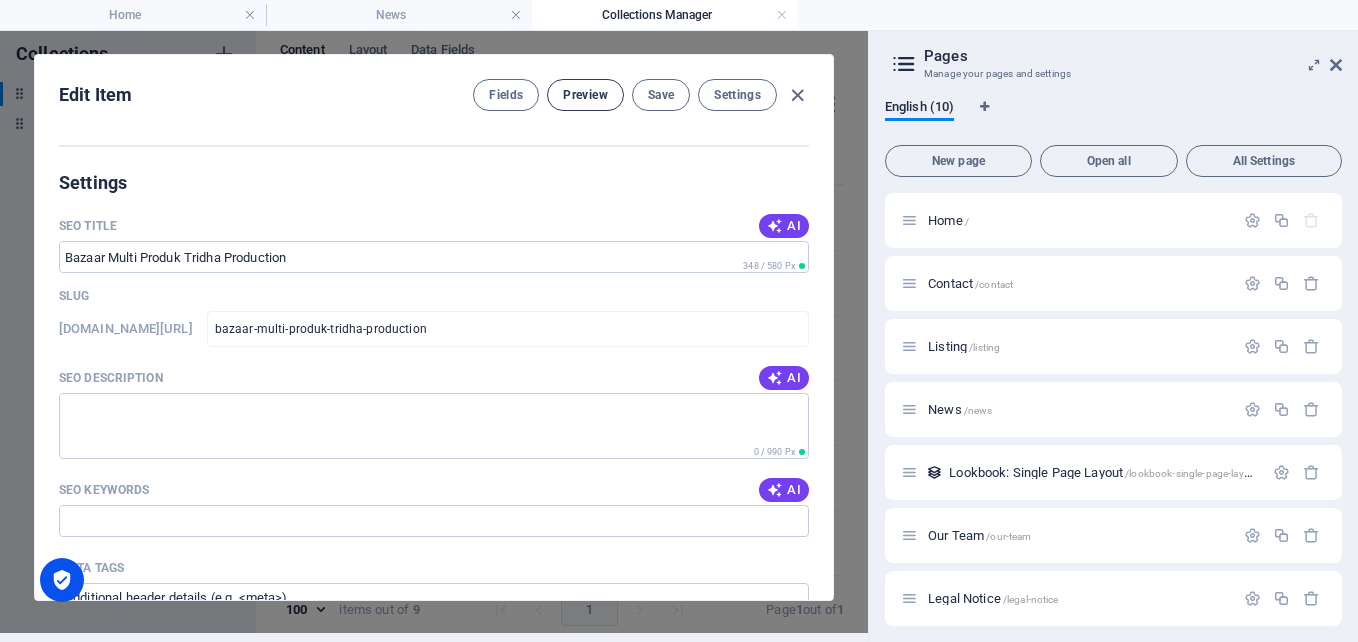 click on "Preview" at bounding box center [585, 95] 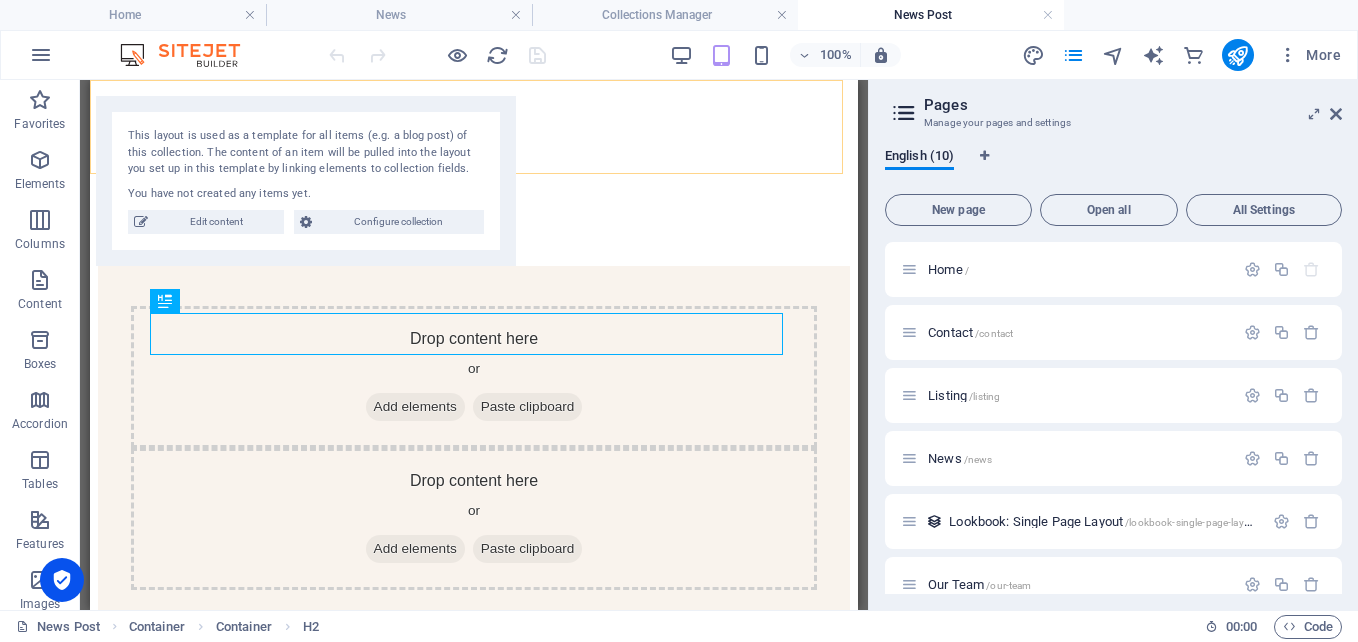scroll, scrollTop: 1404, scrollLeft: 0, axis: vertical 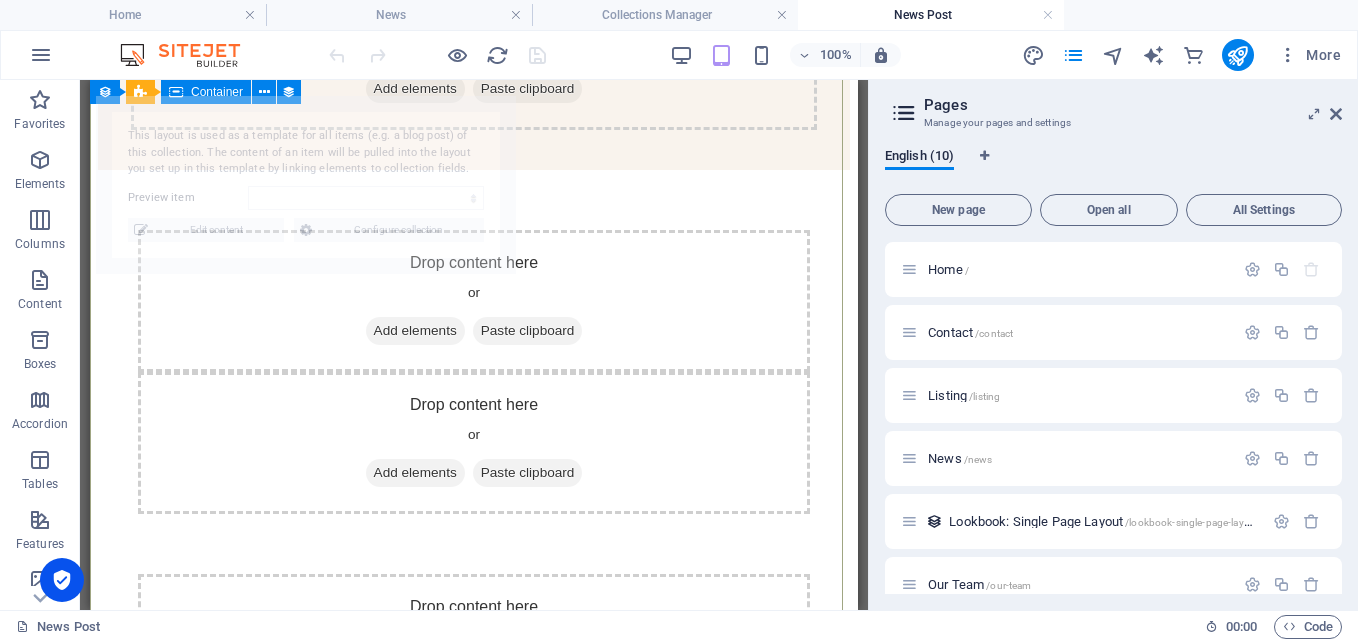 select on "67ceaf6781649d18b9150173" 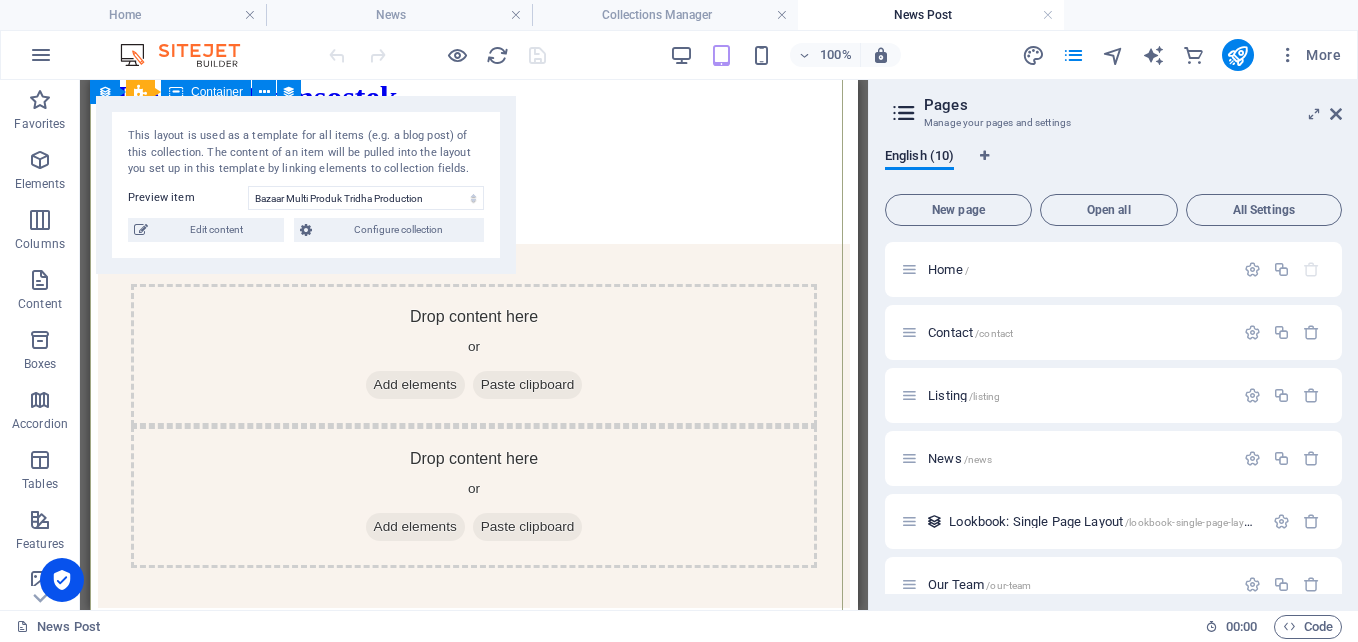 scroll, scrollTop: 0, scrollLeft: 0, axis: both 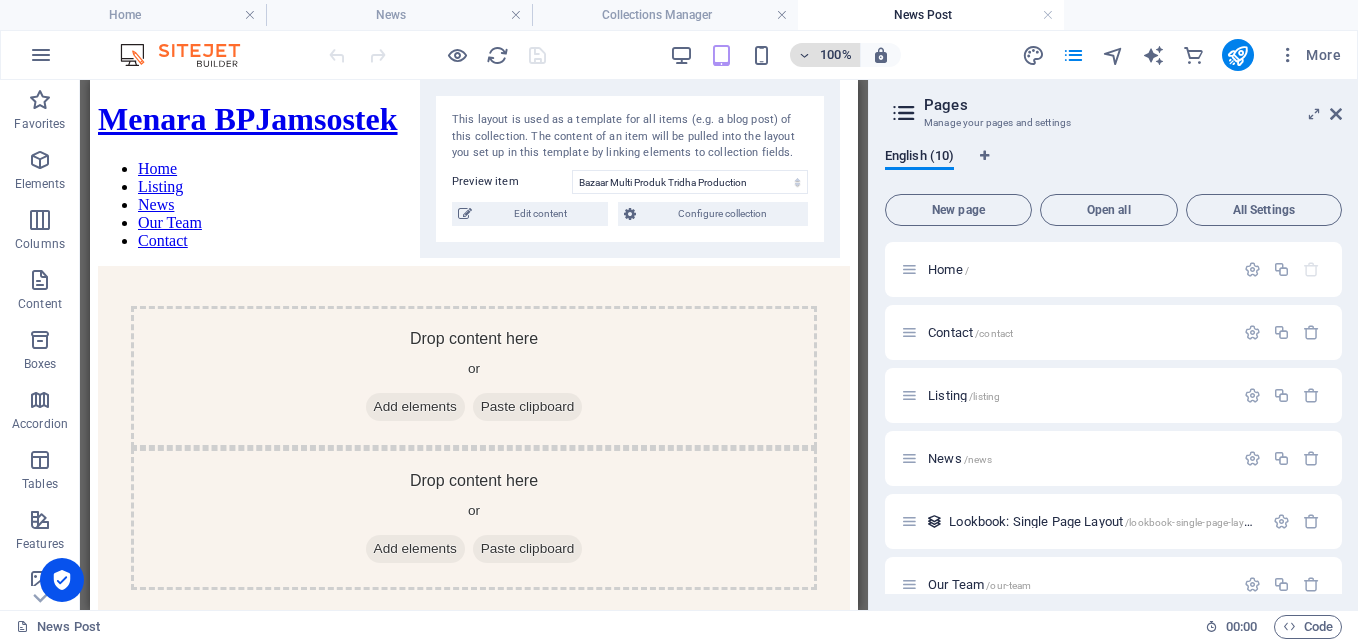 drag, startPoint x: 483, startPoint y: 102, endPoint x: 807, endPoint y: 52, distance: 327.83533 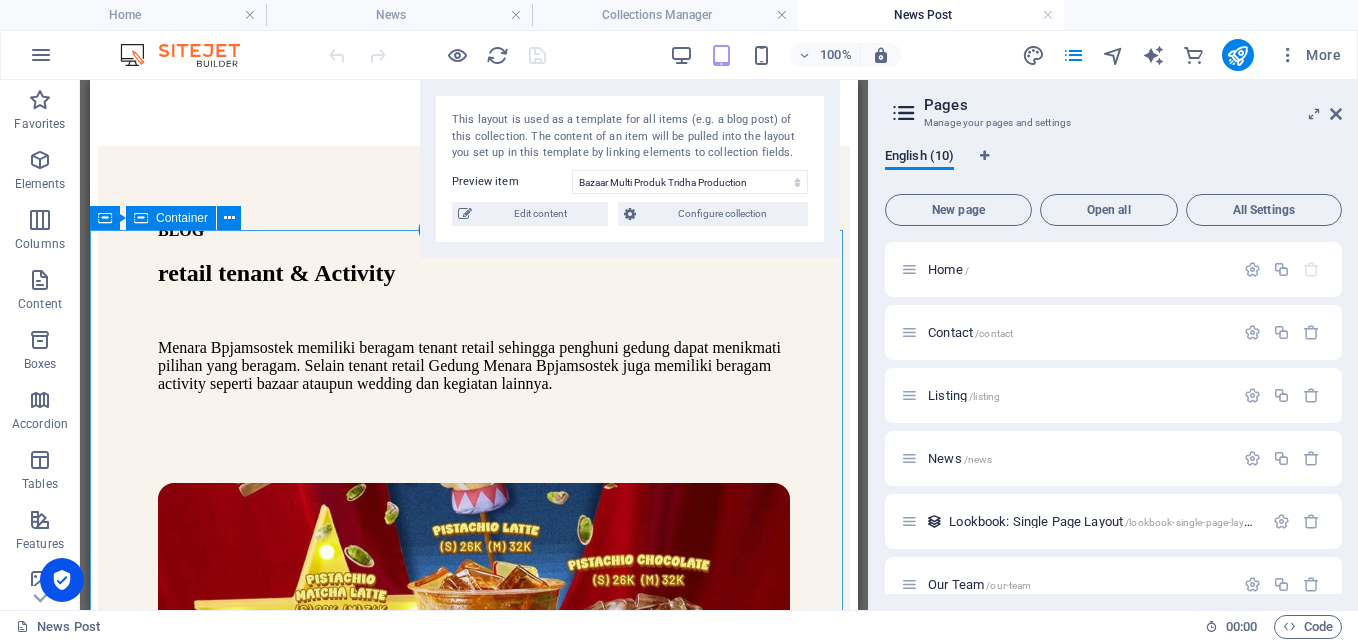 scroll, scrollTop: 1000, scrollLeft: 0, axis: vertical 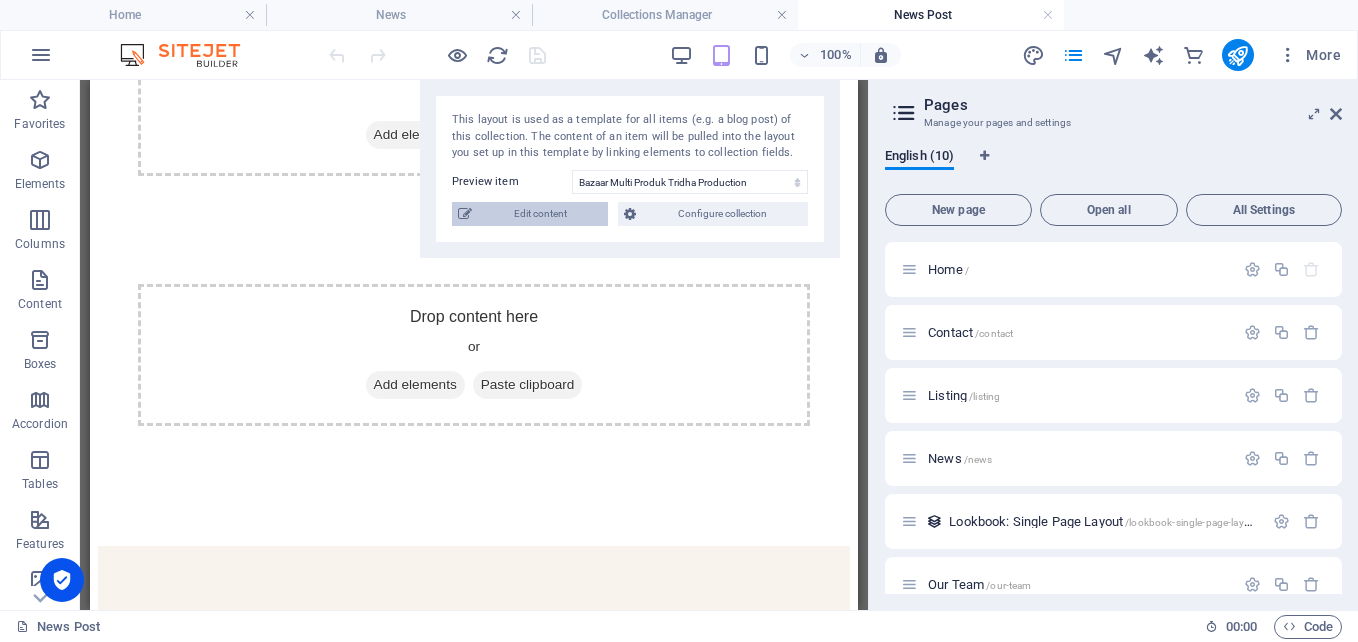 click on "Edit content" at bounding box center (540, 214) 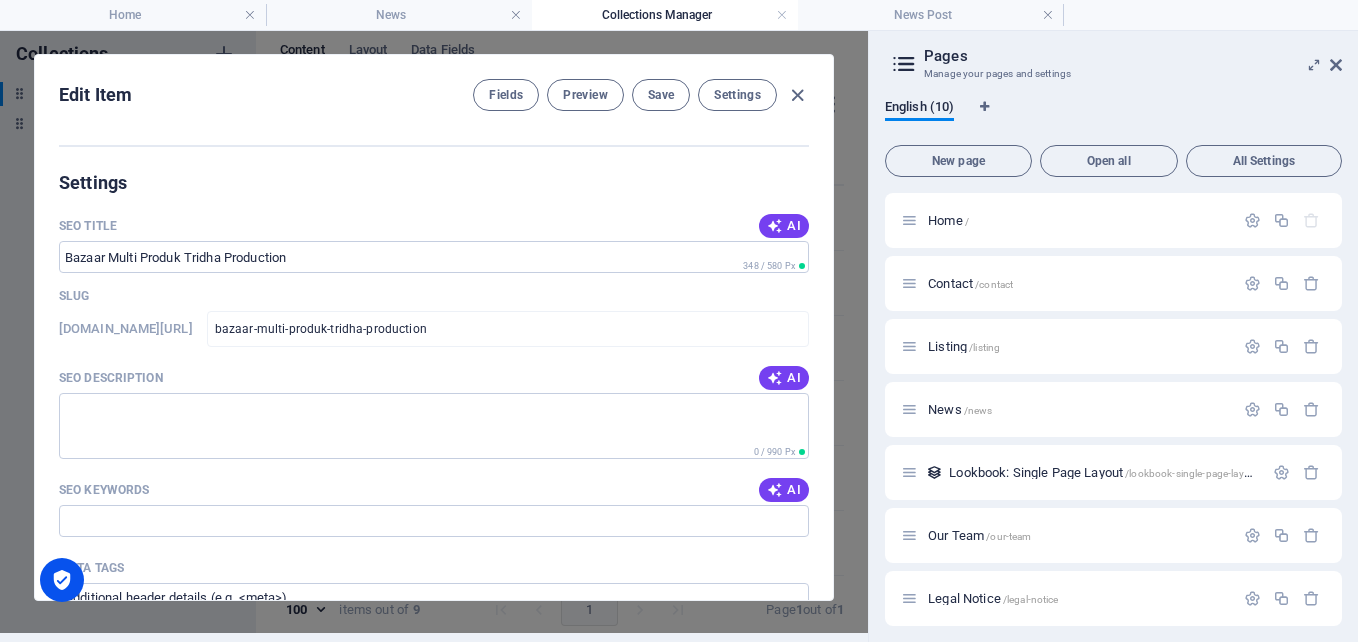 scroll, scrollTop: 1586, scrollLeft: 0, axis: vertical 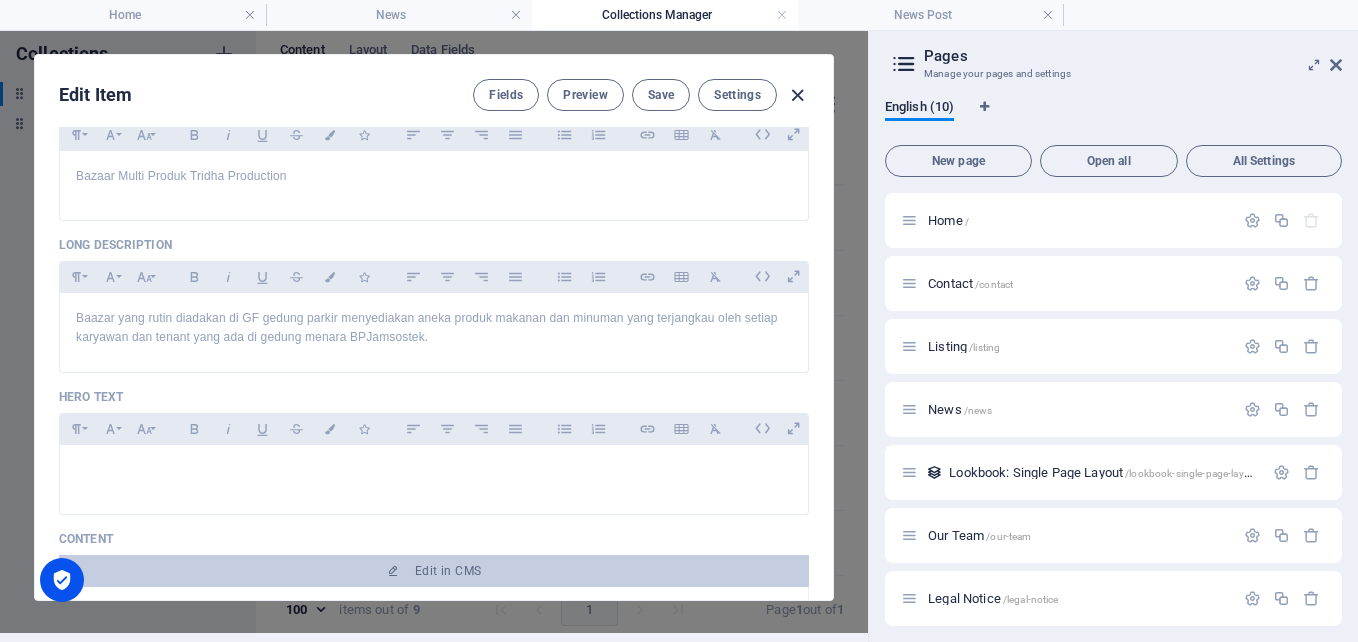 click at bounding box center (797, 95) 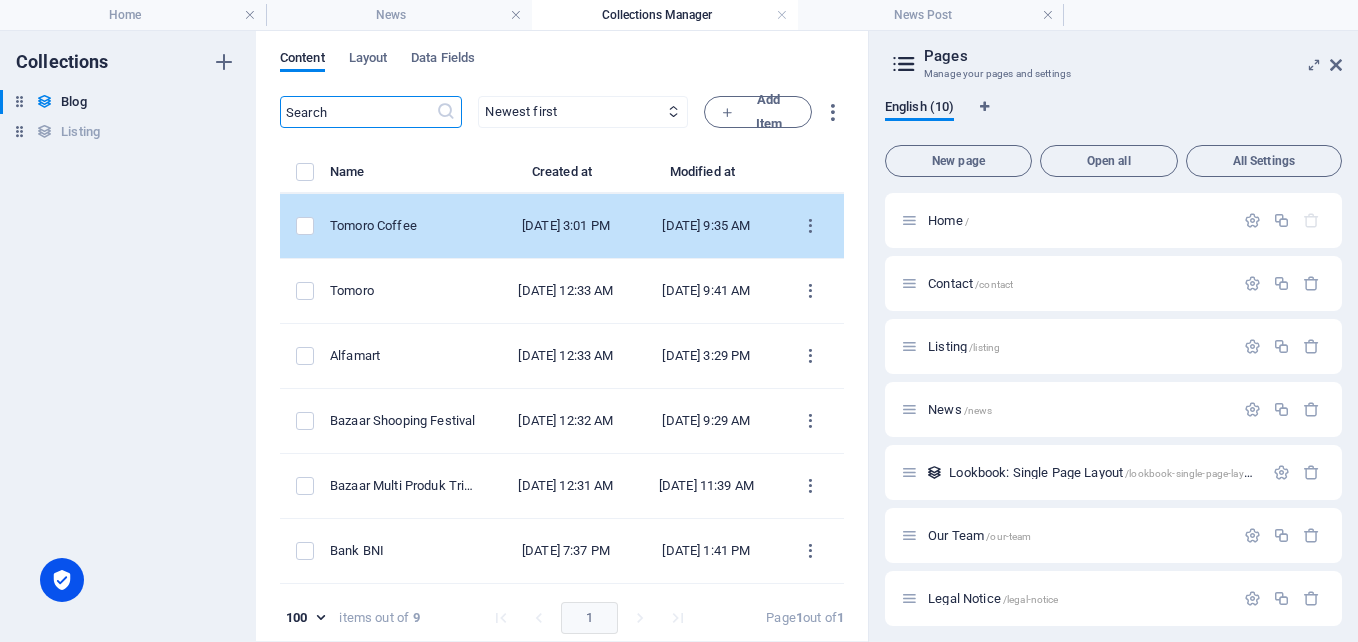 scroll, scrollTop: 0, scrollLeft: 0, axis: both 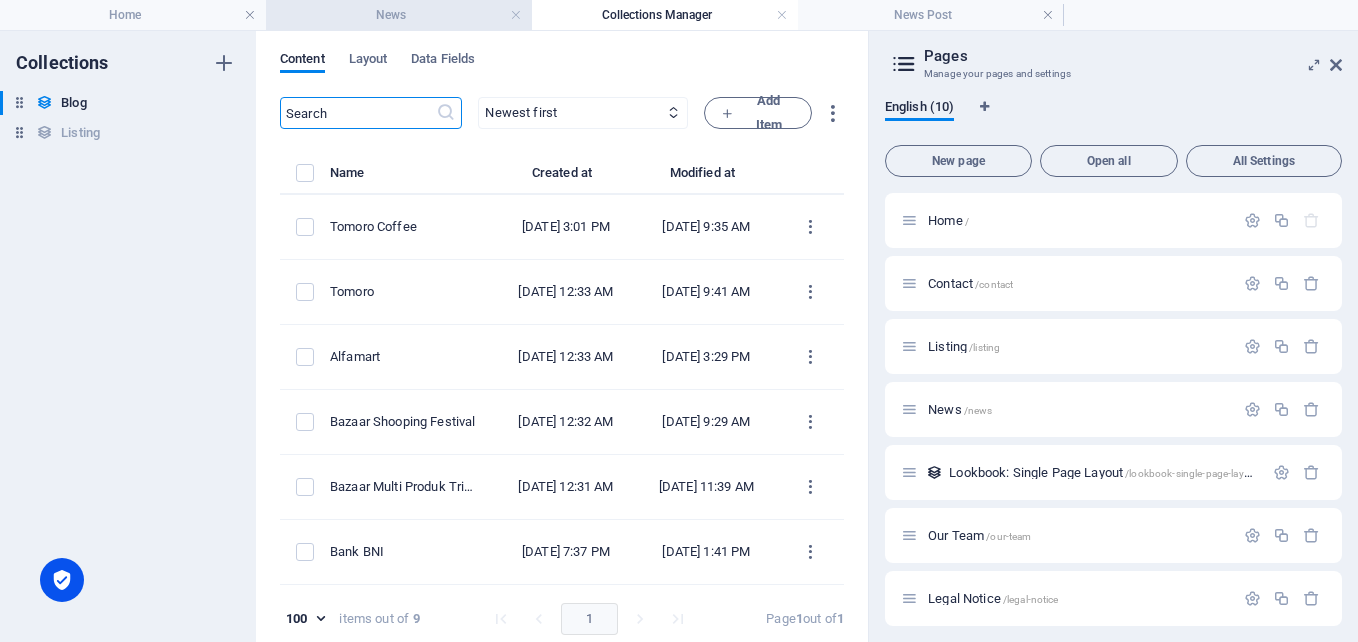 click on "News" at bounding box center (399, 15) 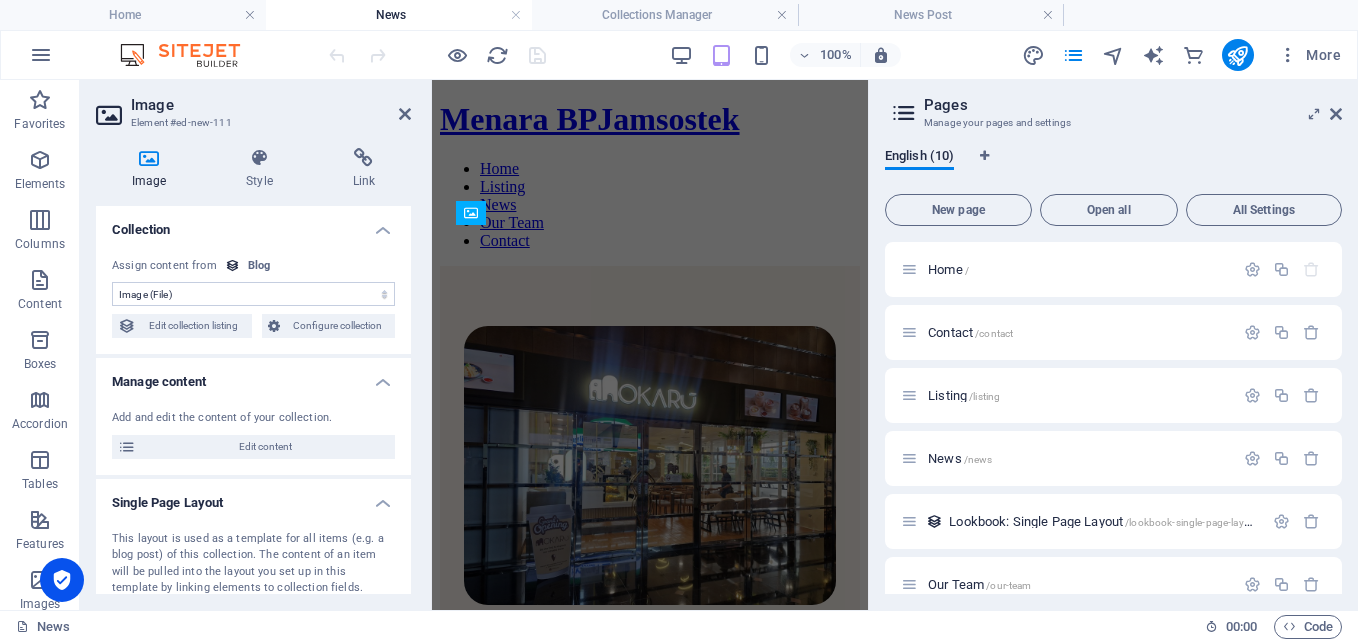 type 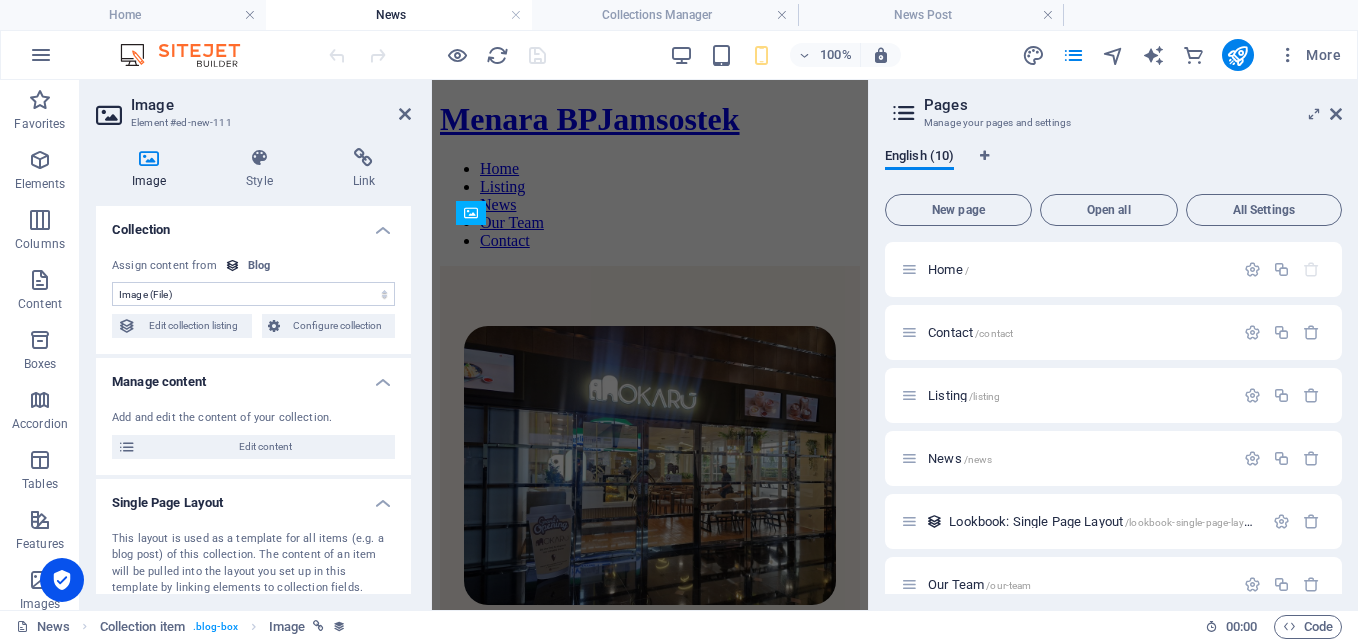 scroll, scrollTop: 2561, scrollLeft: 0, axis: vertical 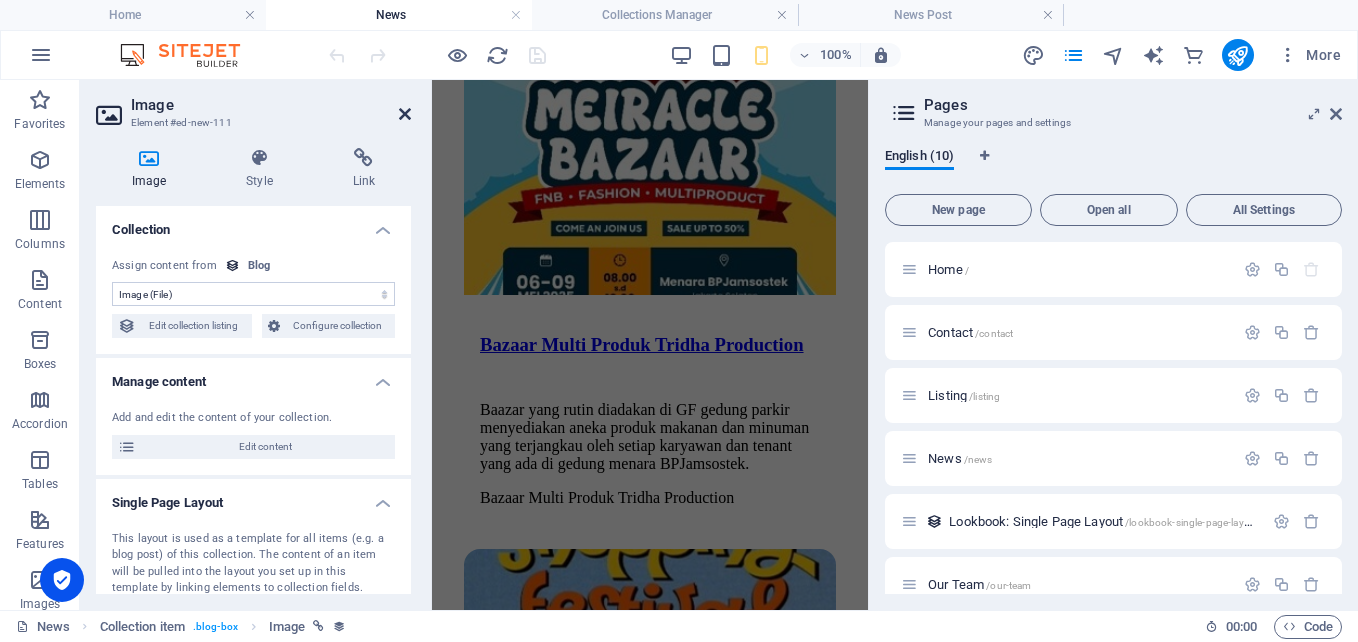 click at bounding box center (405, 114) 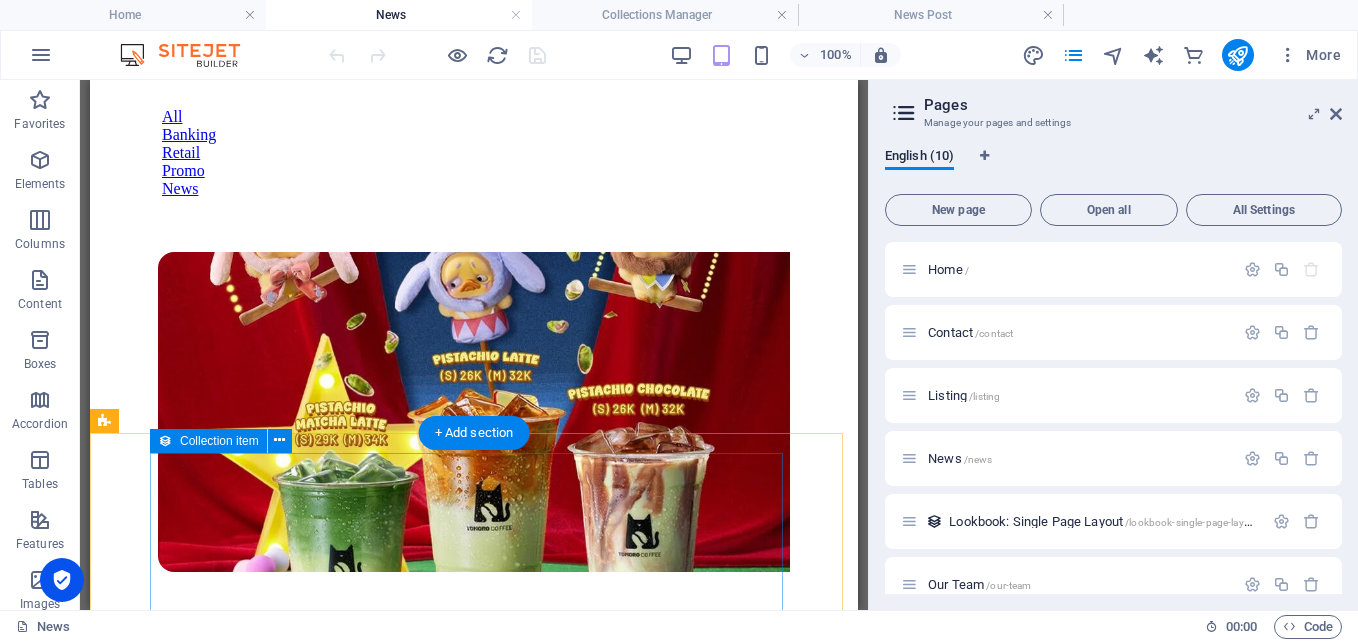 scroll, scrollTop: 2157, scrollLeft: 0, axis: vertical 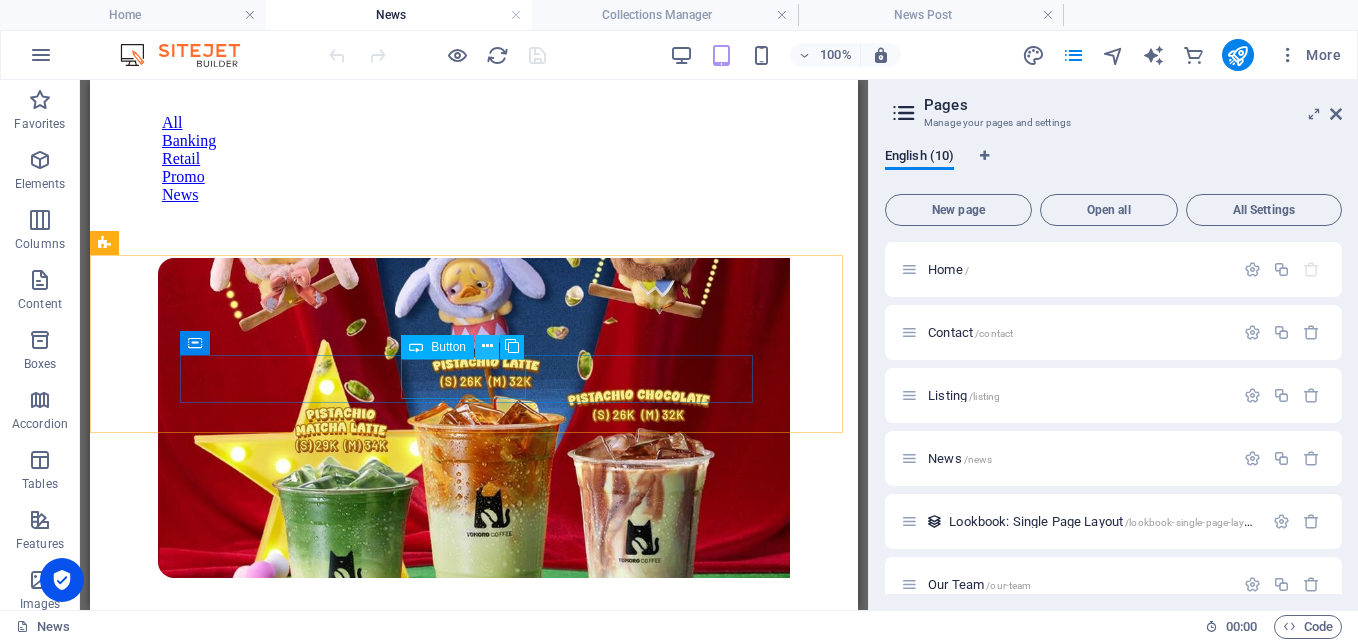 click at bounding box center (487, 346) 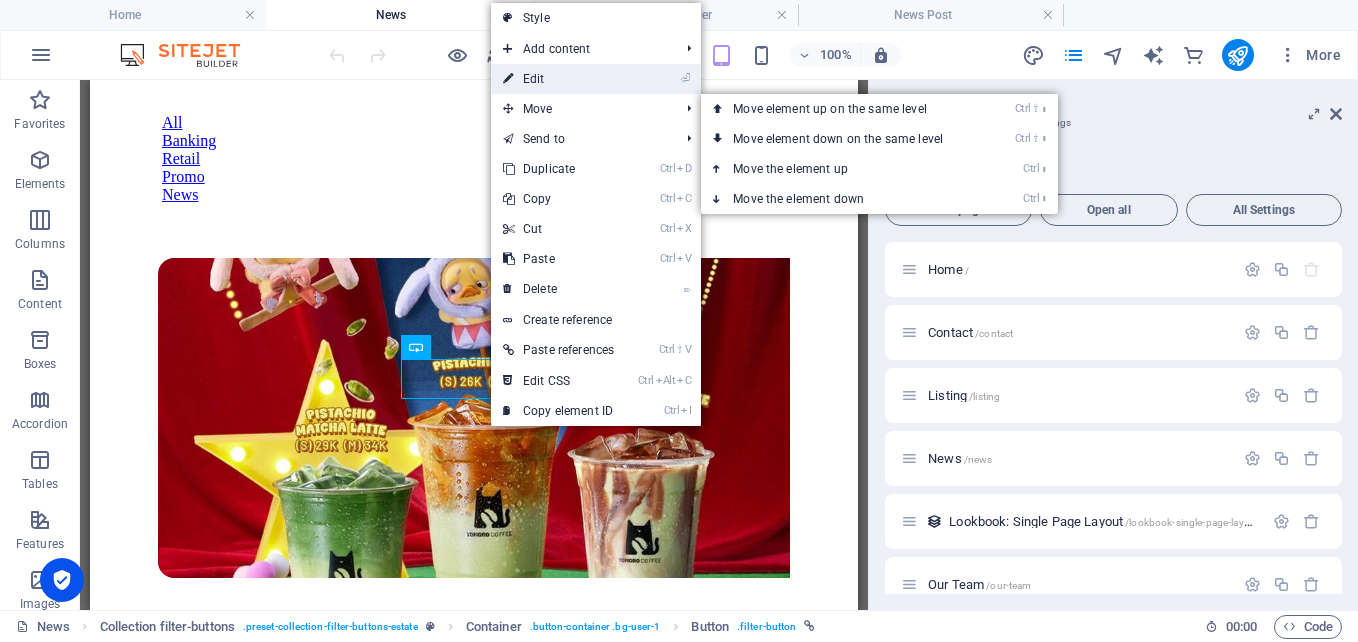 click on "⏎  Edit" at bounding box center [558, 79] 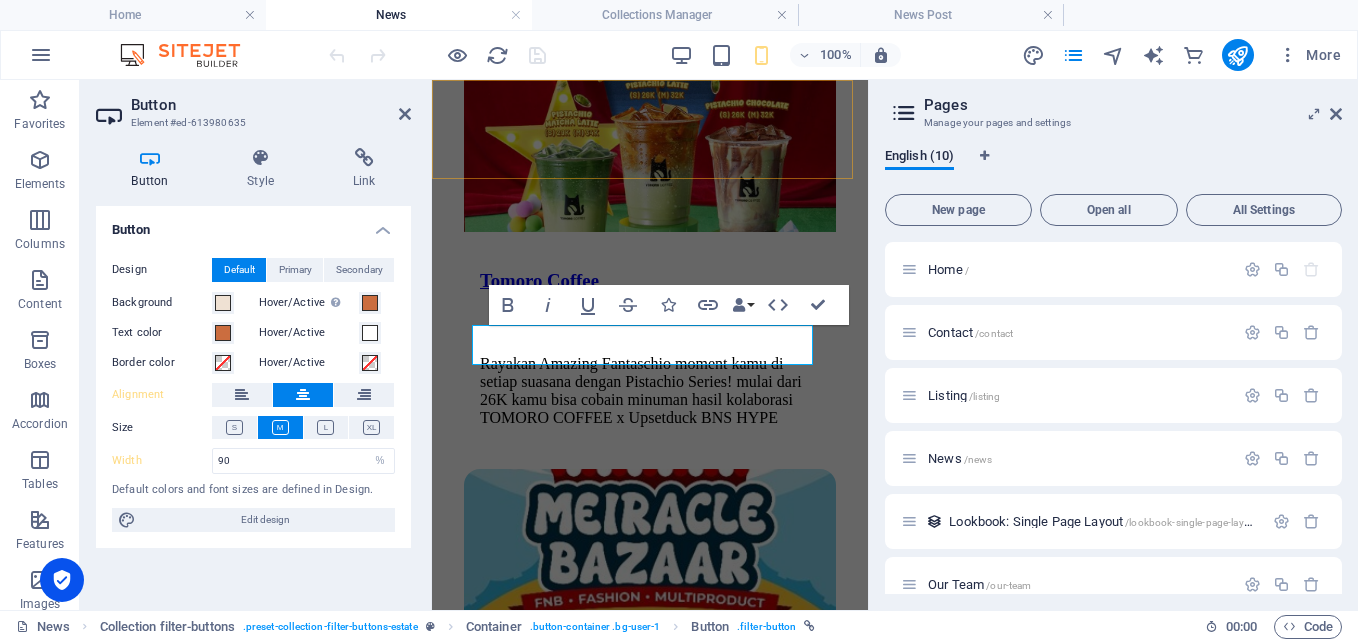 scroll, scrollTop: 1769, scrollLeft: 0, axis: vertical 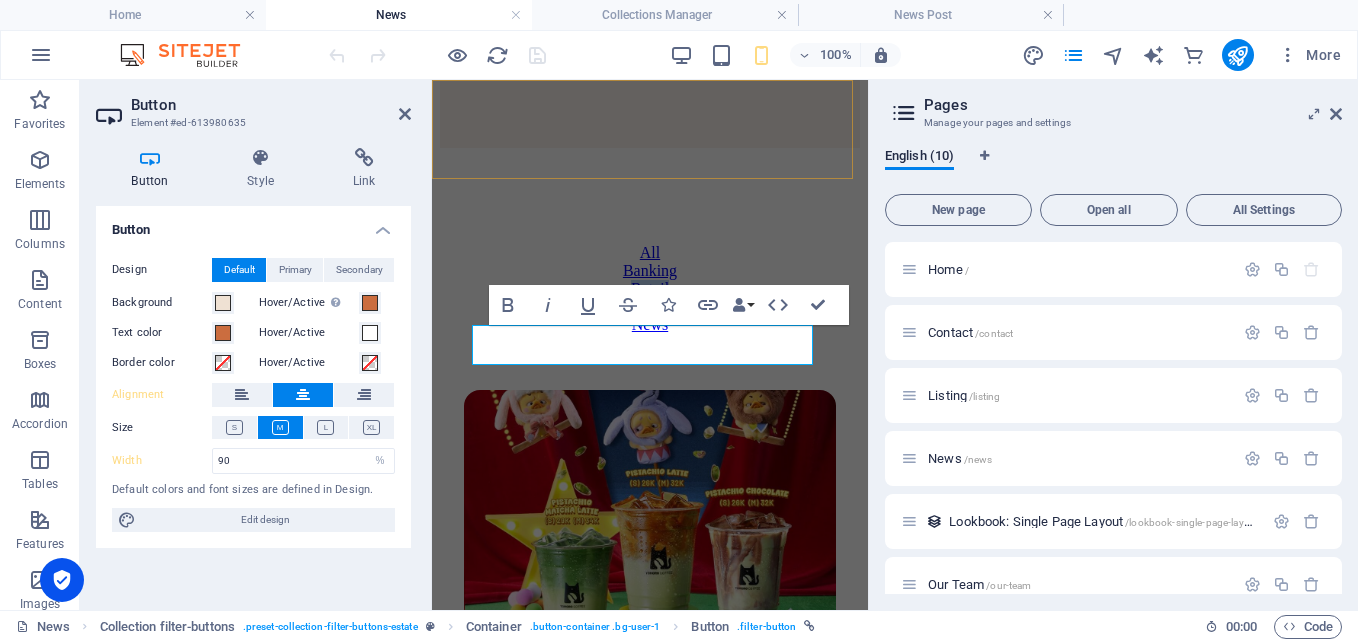 type 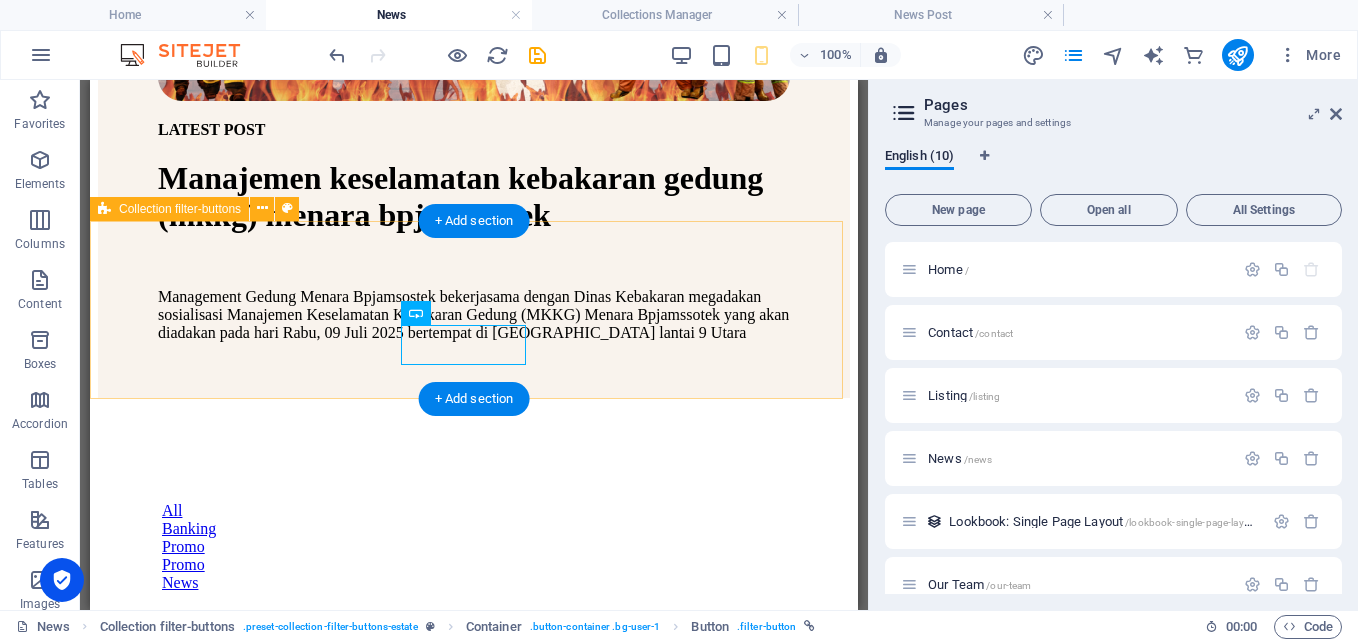 scroll, scrollTop: 2191, scrollLeft: 0, axis: vertical 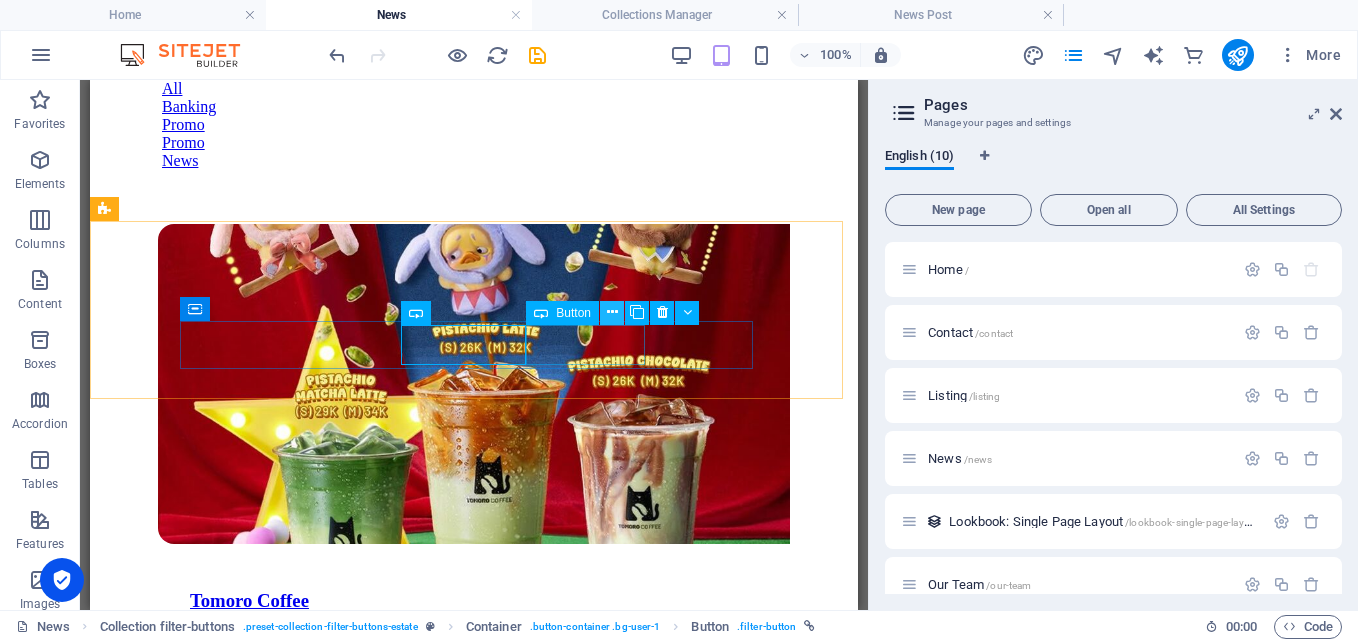 click at bounding box center (612, 312) 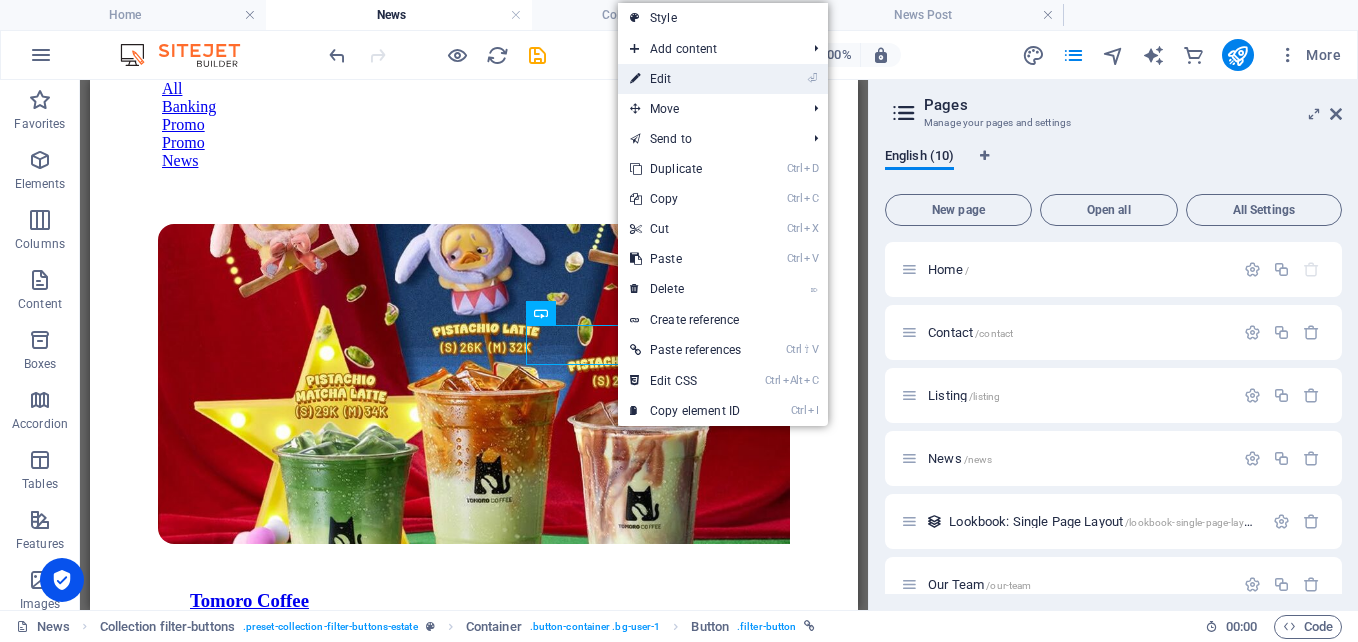 click on "⏎  Edit" at bounding box center (685, 79) 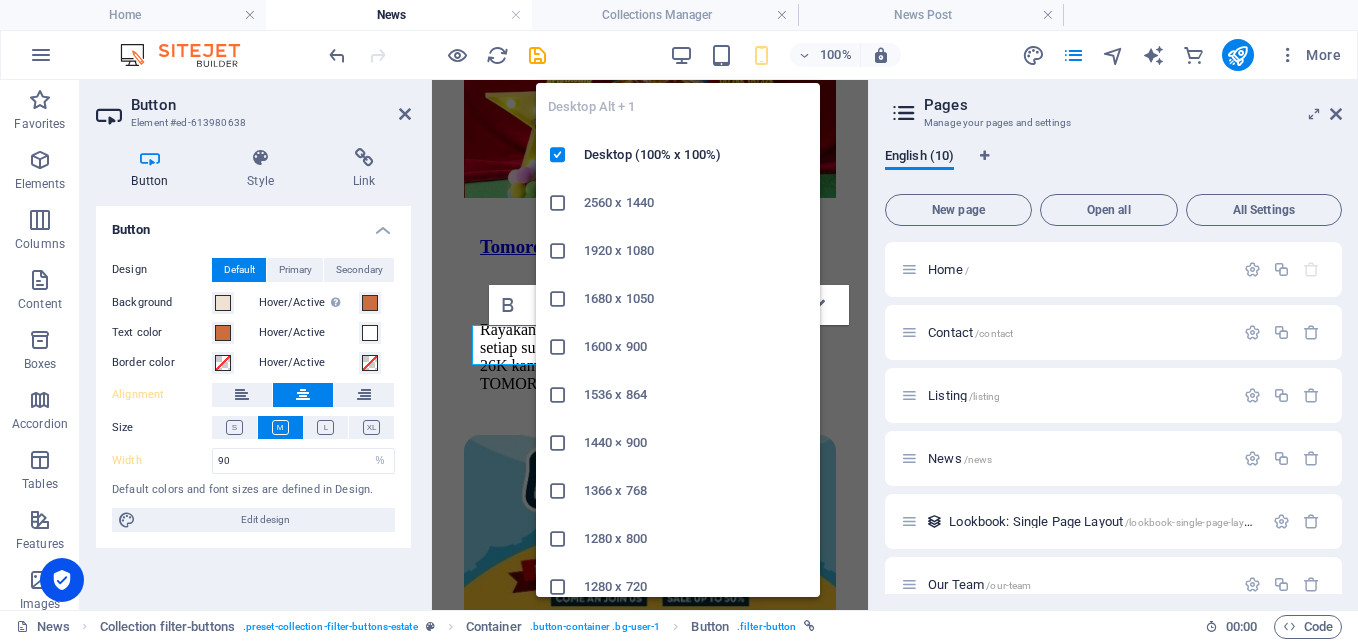 scroll, scrollTop: 1809, scrollLeft: 0, axis: vertical 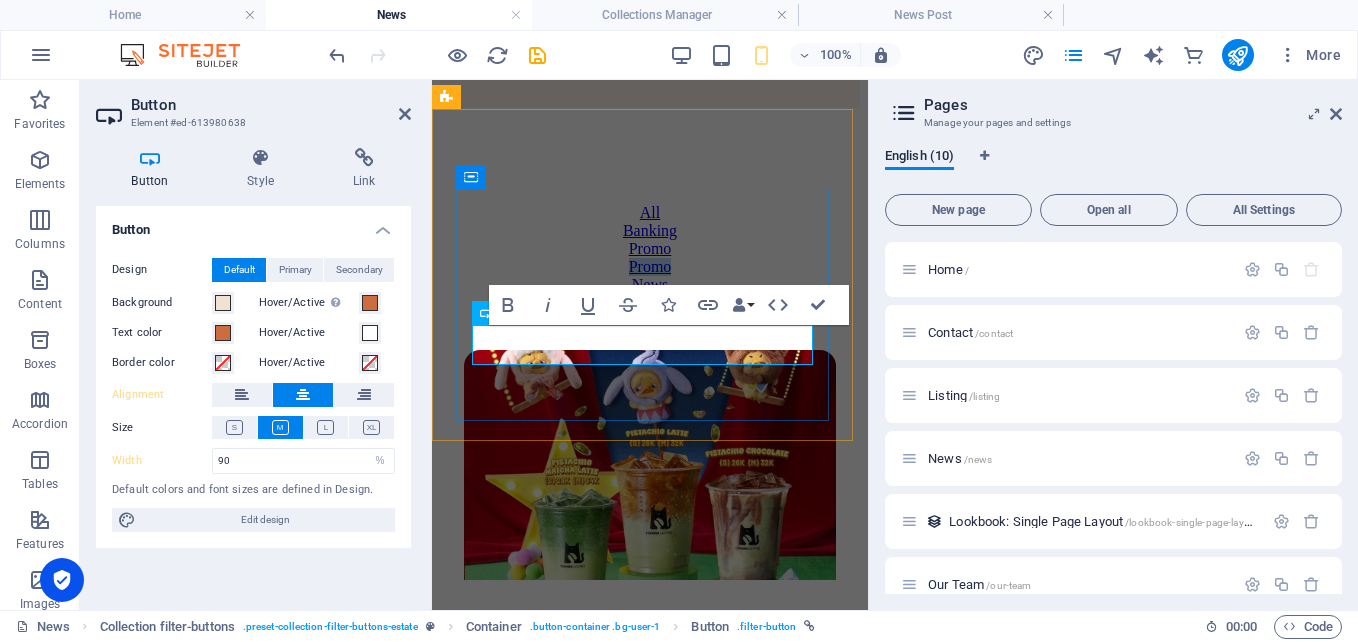 type 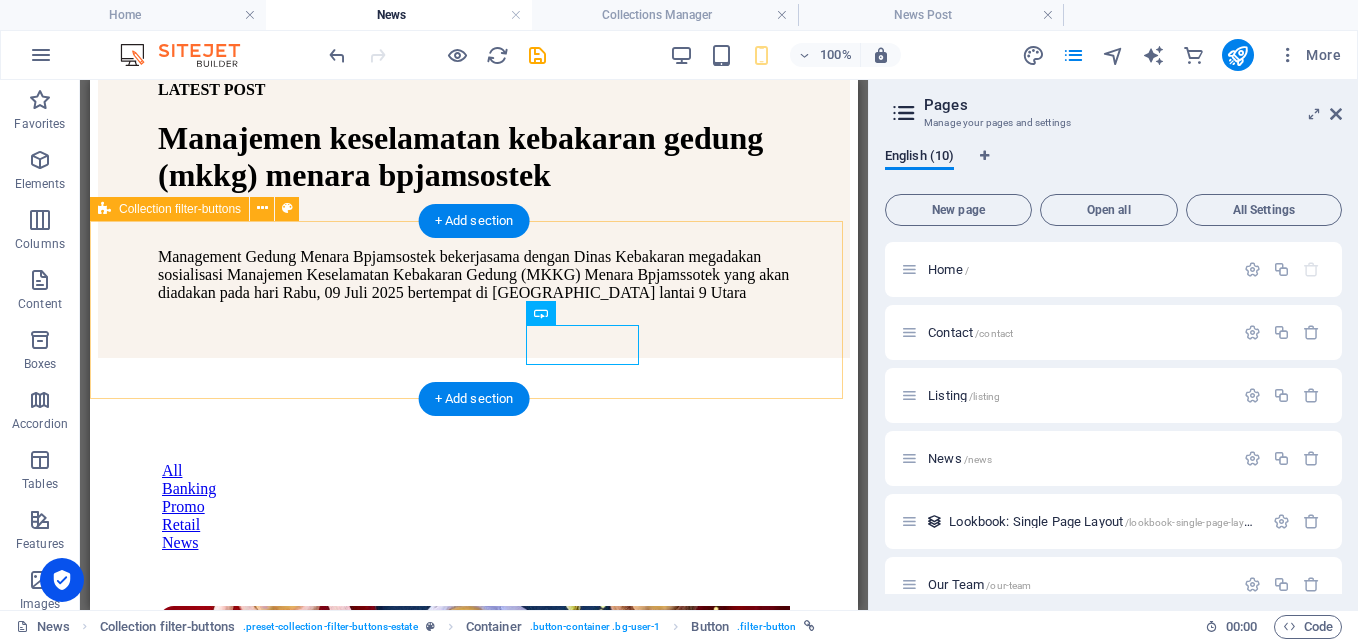 scroll, scrollTop: 2191, scrollLeft: 0, axis: vertical 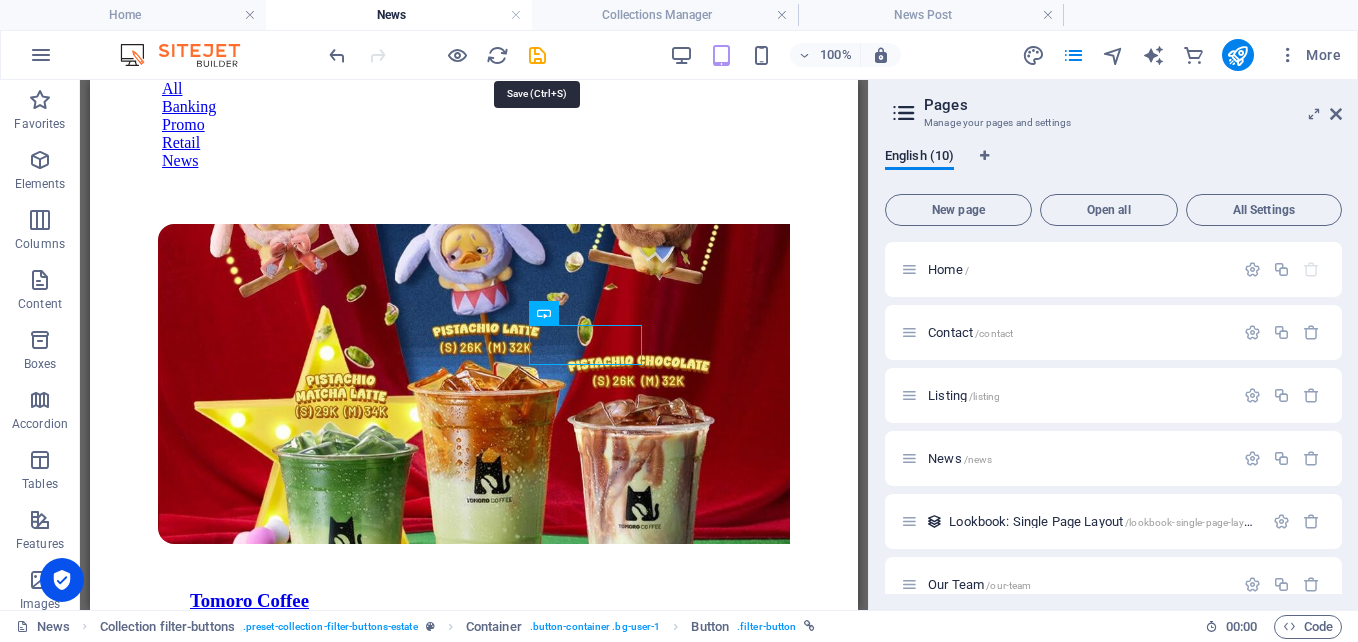 click at bounding box center (537, 55) 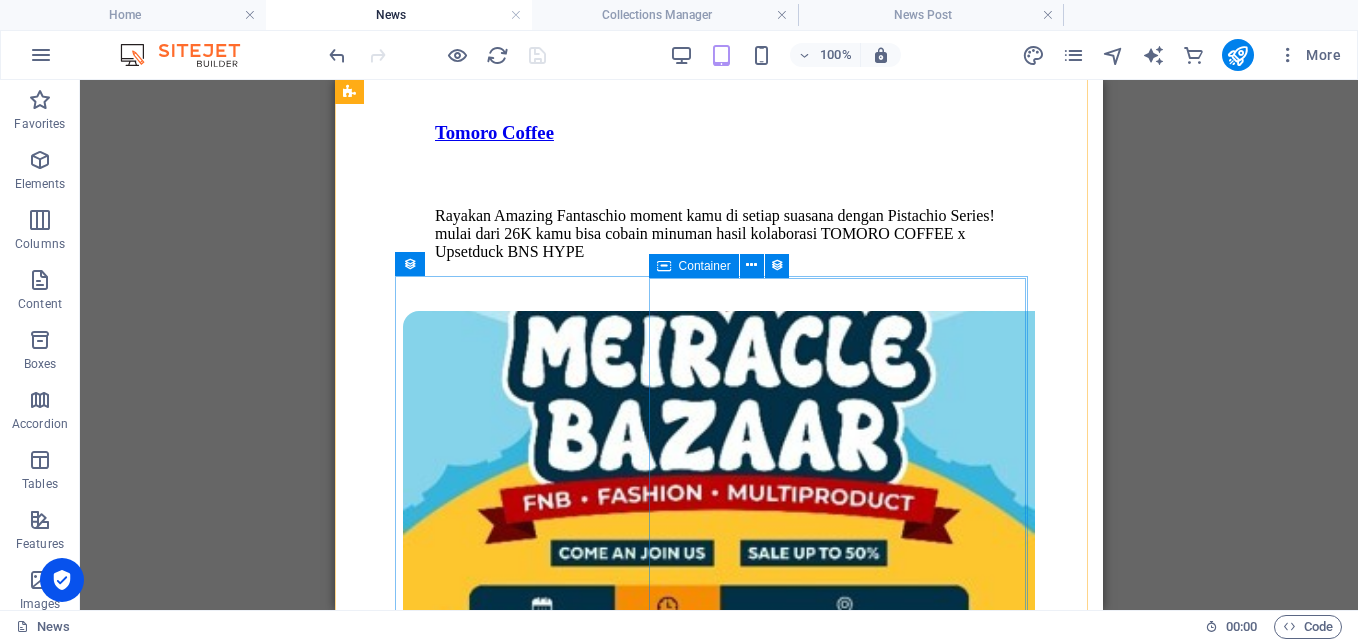 scroll, scrollTop: 2691, scrollLeft: 0, axis: vertical 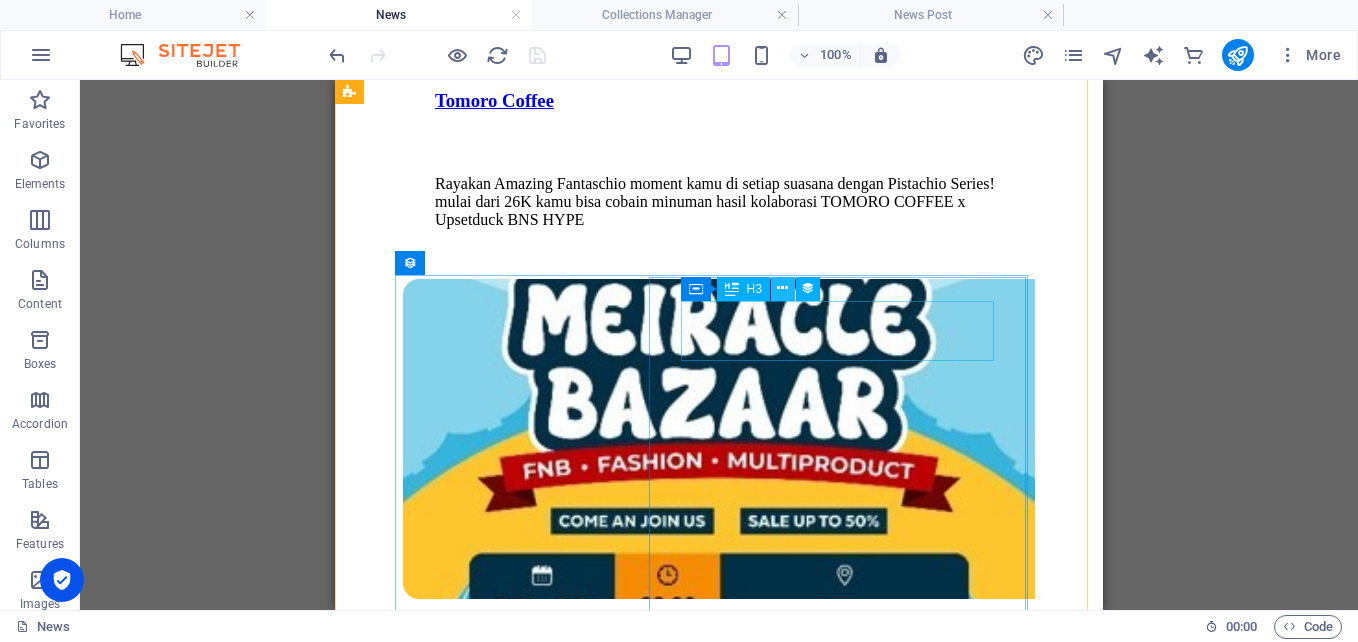 click at bounding box center [782, 288] 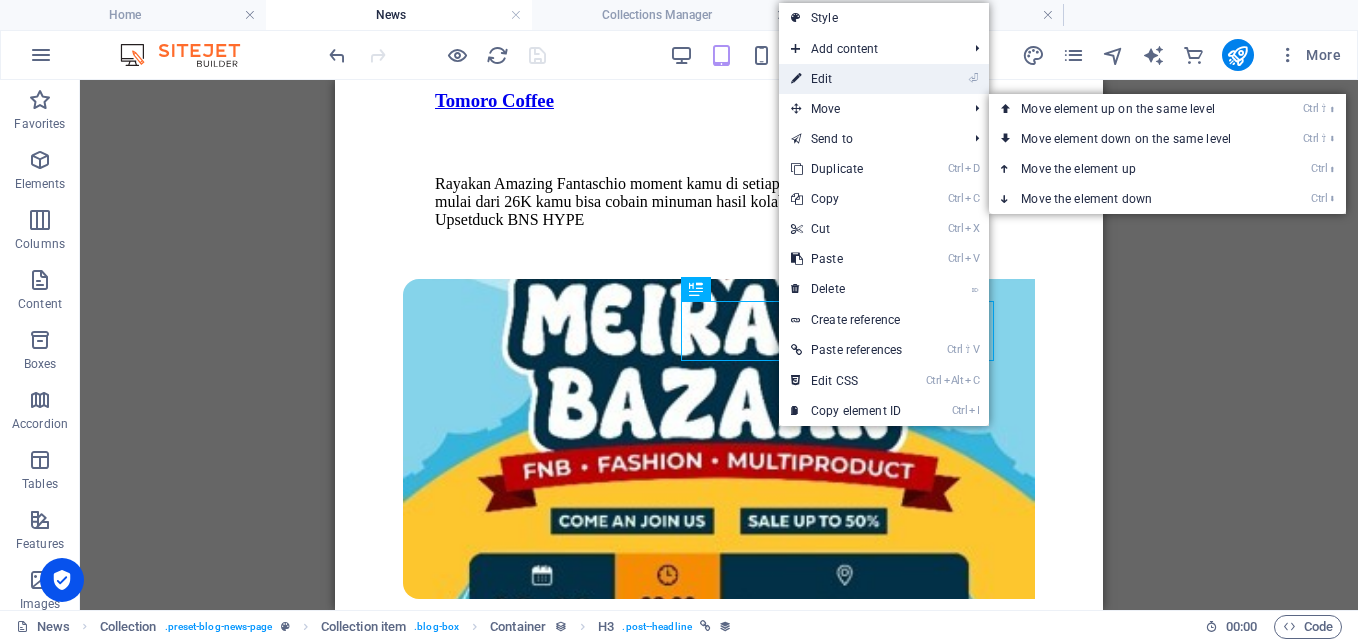click on "⏎  Edit" at bounding box center [846, 79] 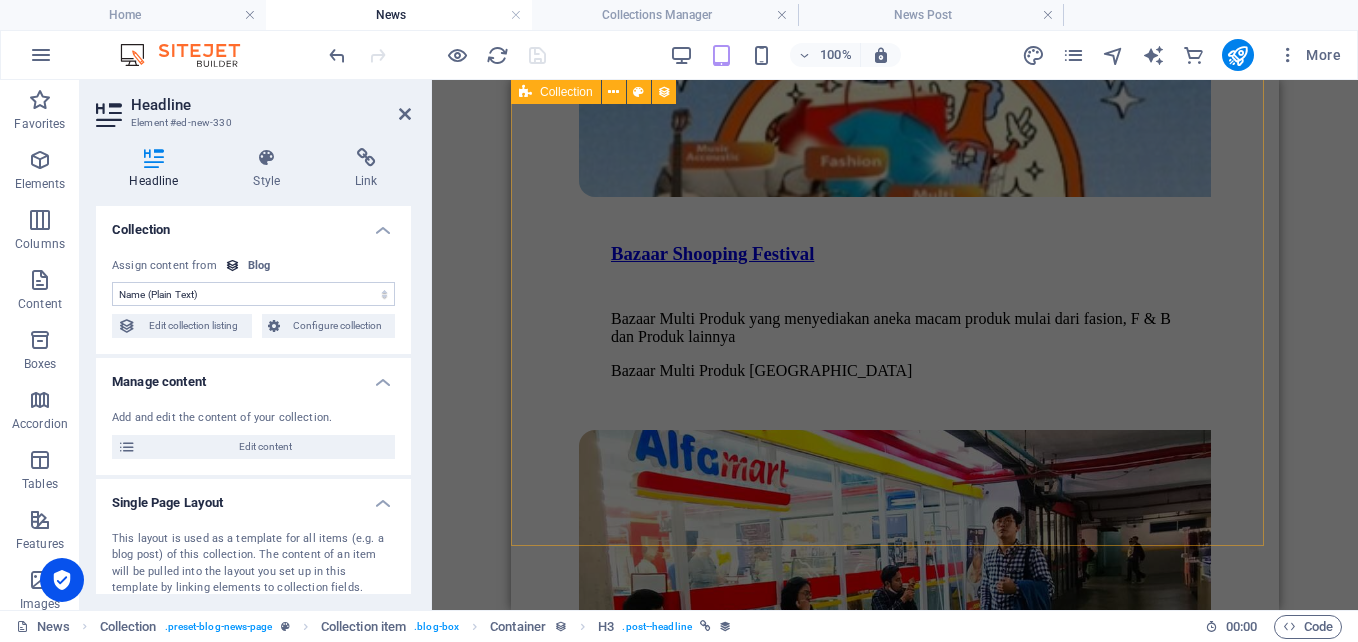 scroll, scrollTop: 3691, scrollLeft: 0, axis: vertical 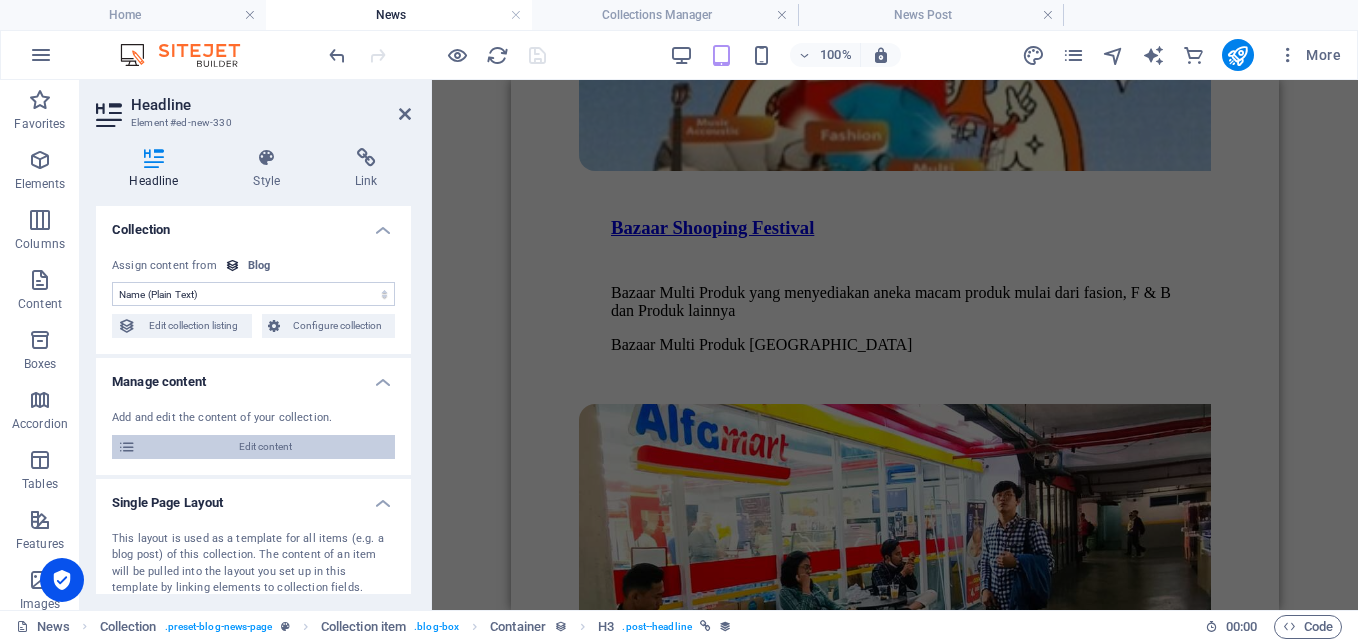 click on "Edit content" at bounding box center [265, 447] 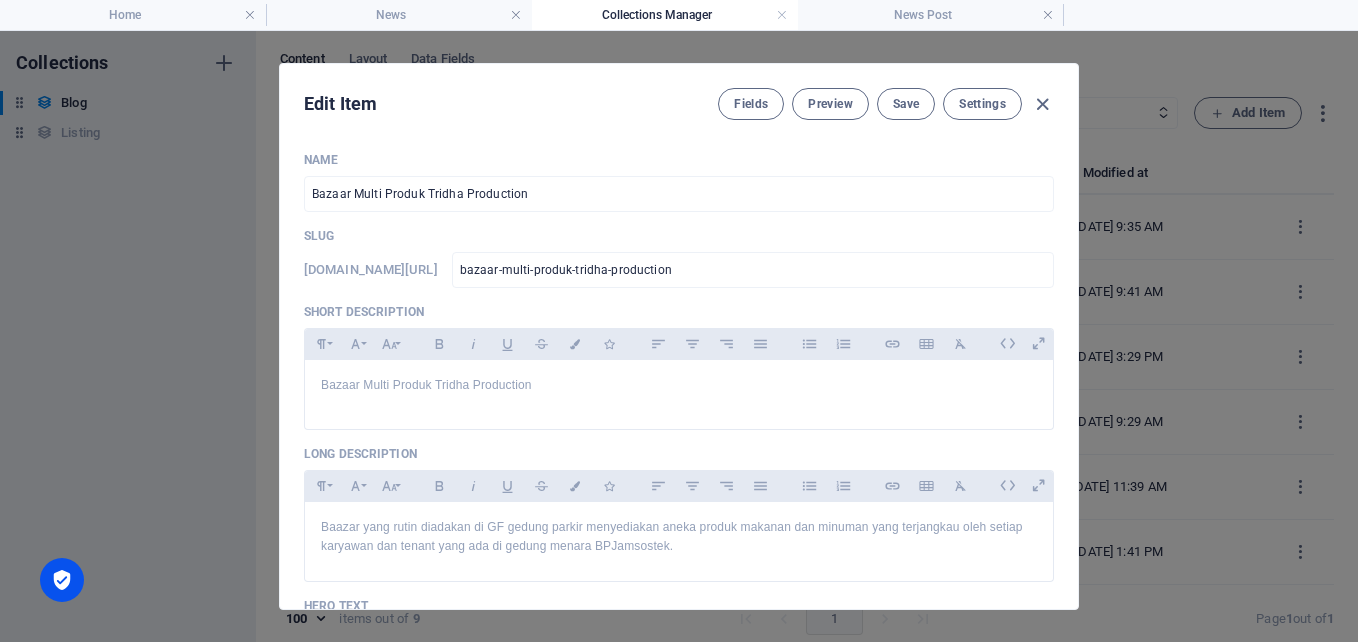 scroll, scrollTop: 0, scrollLeft: 0, axis: both 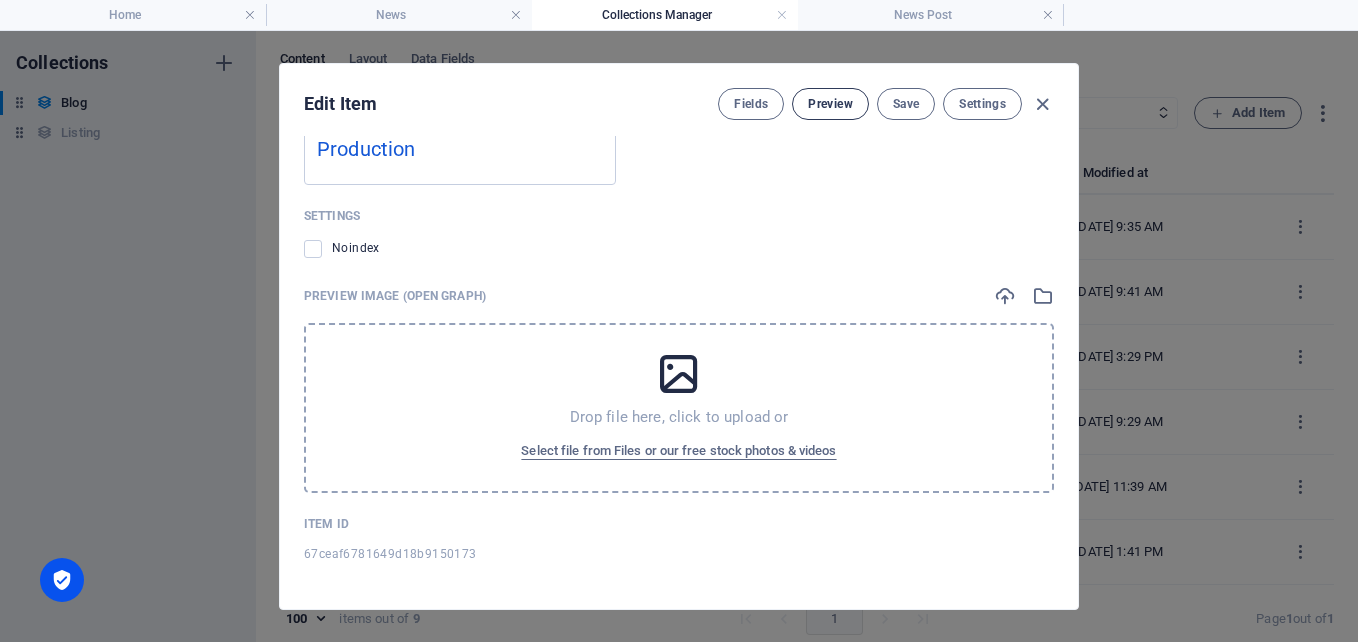 click on "Preview" at bounding box center (830, 104) 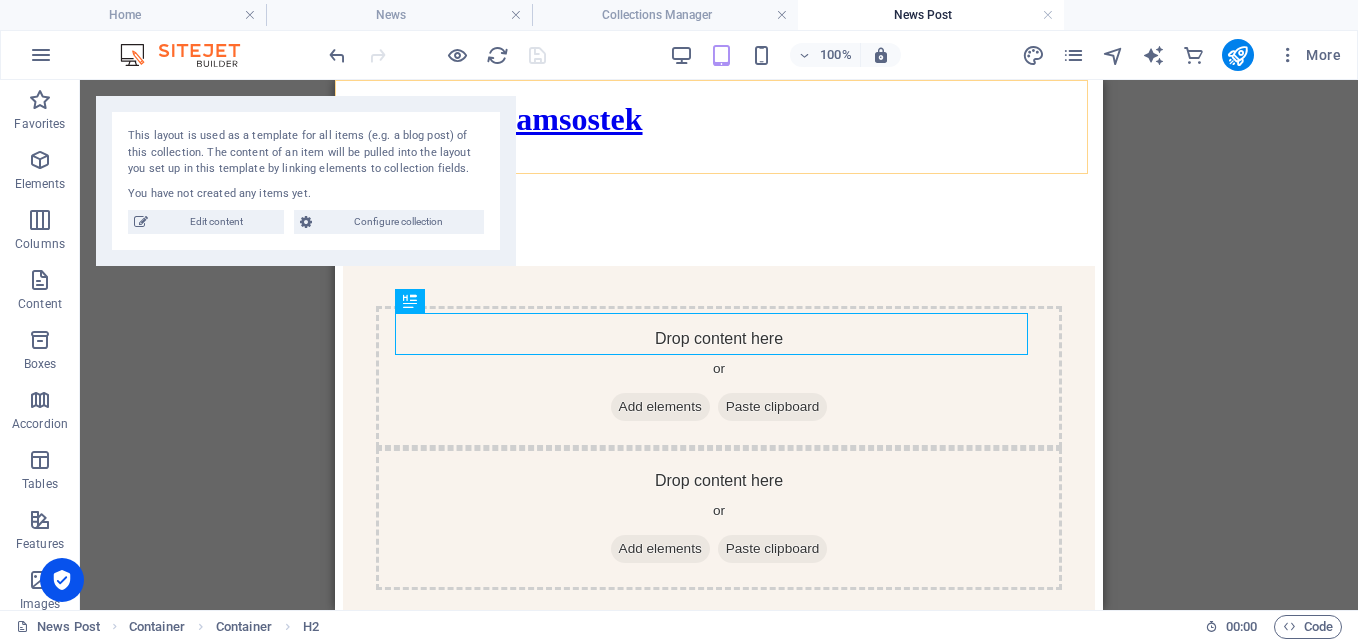 scroll, scrollTop: 1404, scrollLeft: 0, axis: vertical 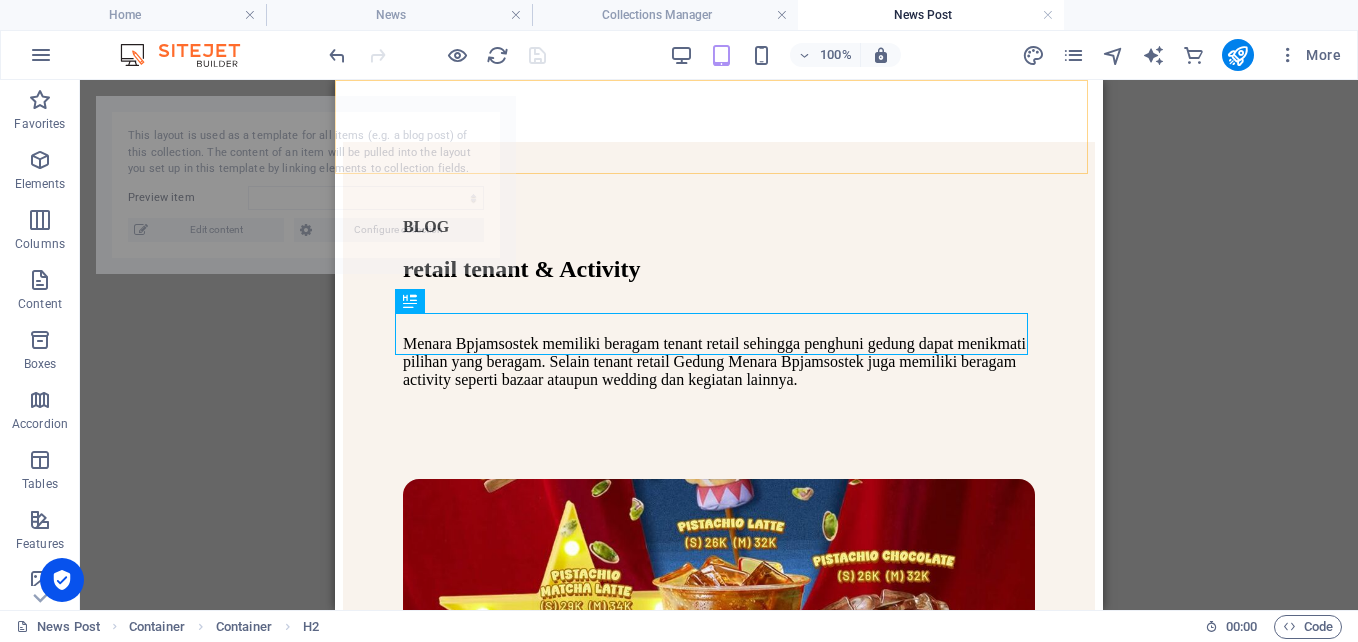 select on "67ceaf6781649d18b9150173" 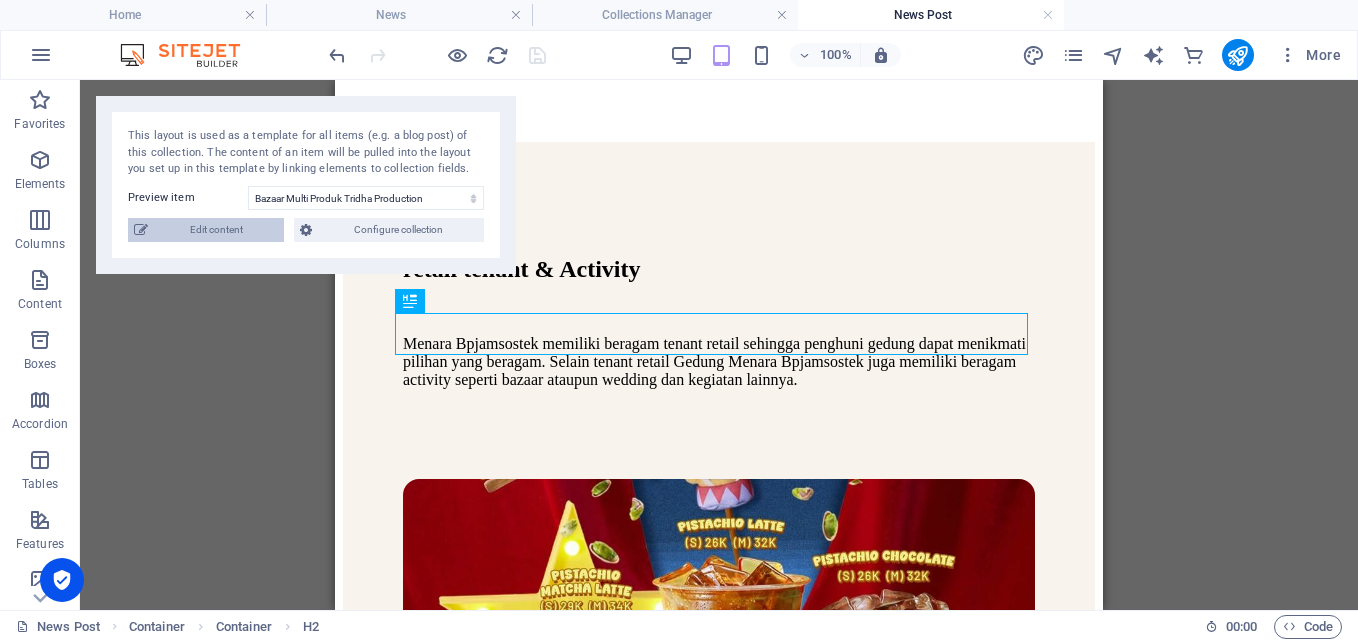 click on "Edit content" at bounding box center (216, 230) 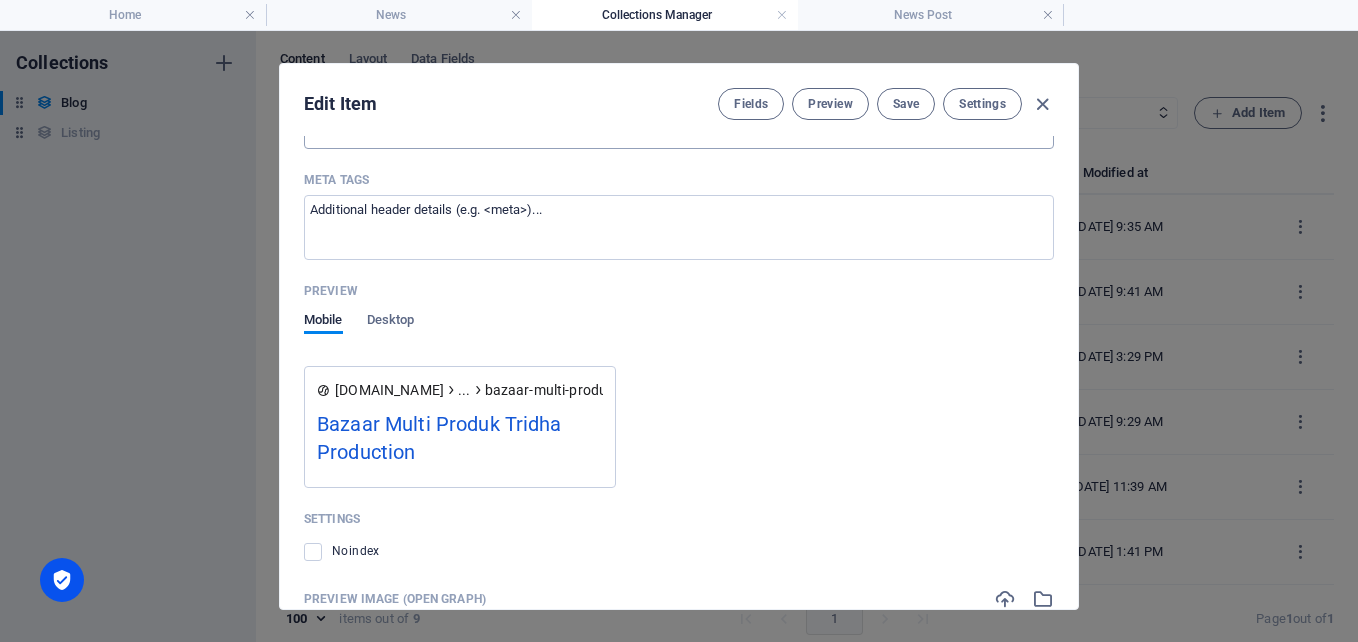 scroll, scrollTop: 1921, scrollLeft: 0, axis: vertical 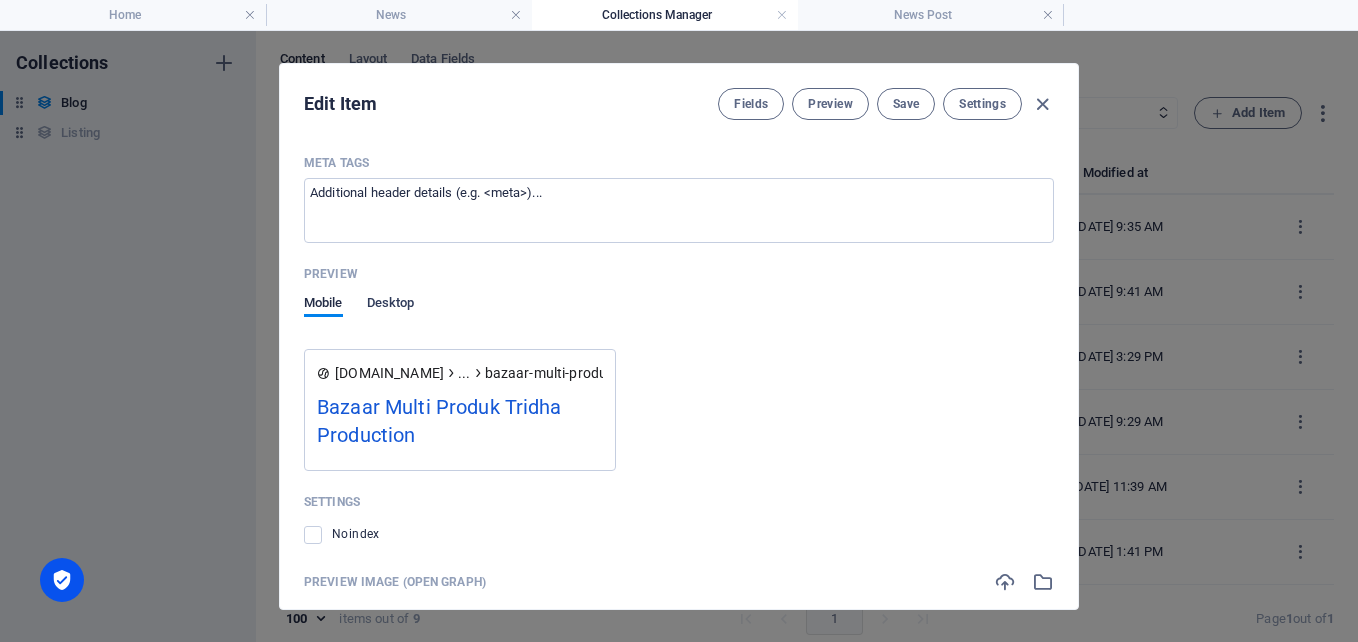 click on "Desktop" at bounding box center (391, 305) 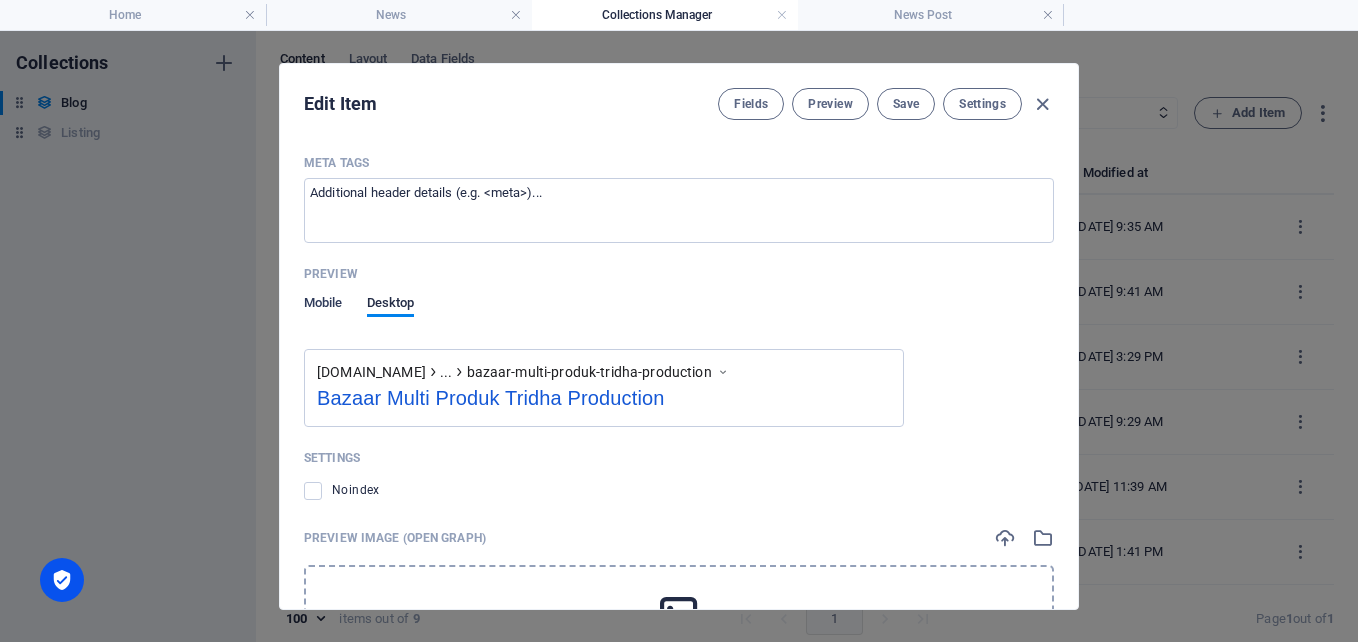 click on "Mobile" at bounding box center [323, 305] 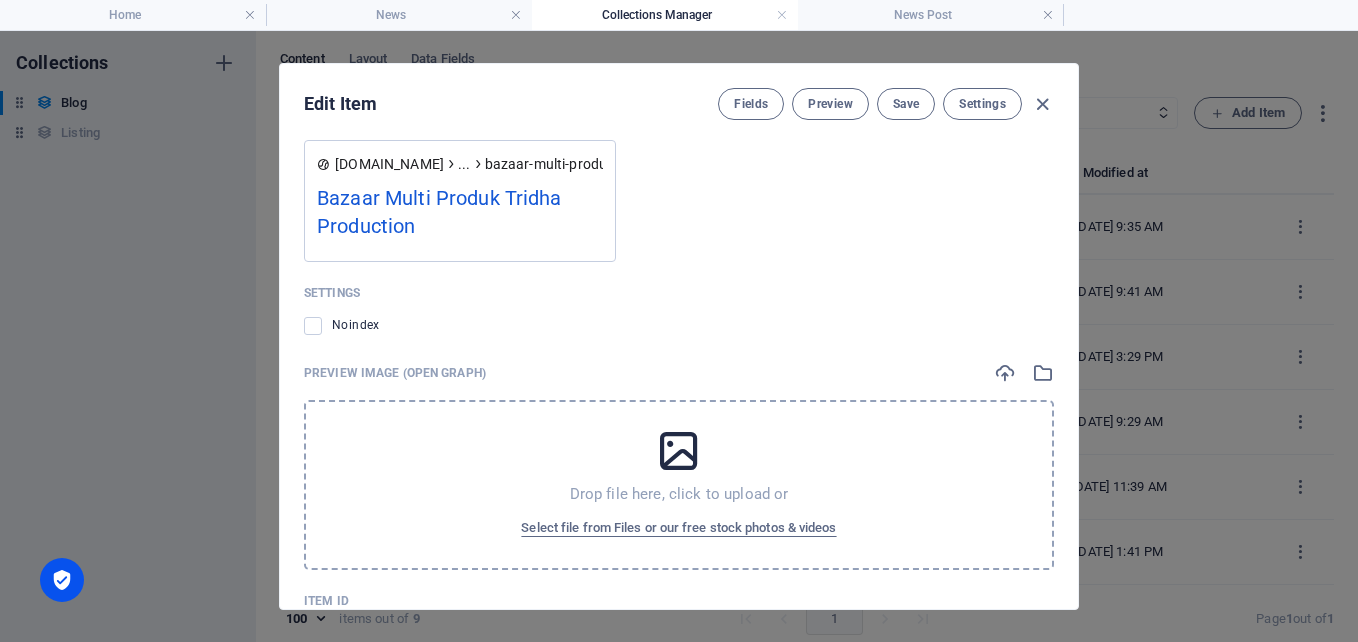 scroll, scrollTop: 2207, scrollLeft: 0, axis: vertical 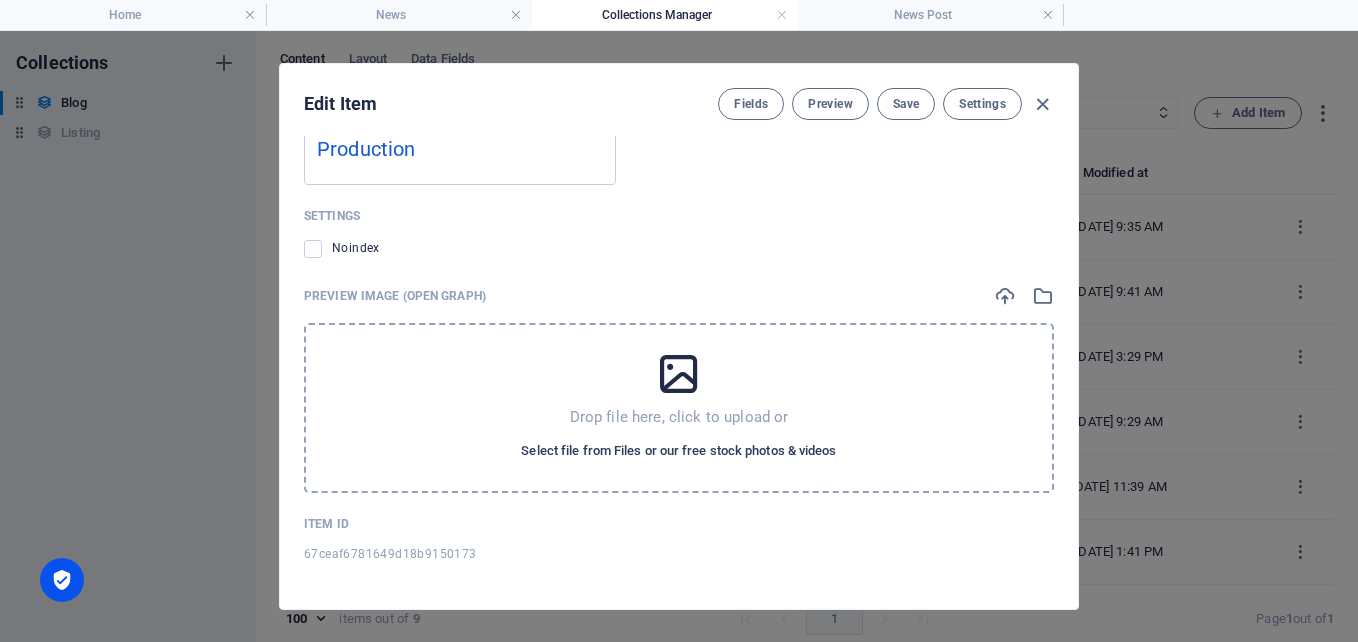click on "Select file from Files or our free stock photos & videos" at bounding box center (678, 451) 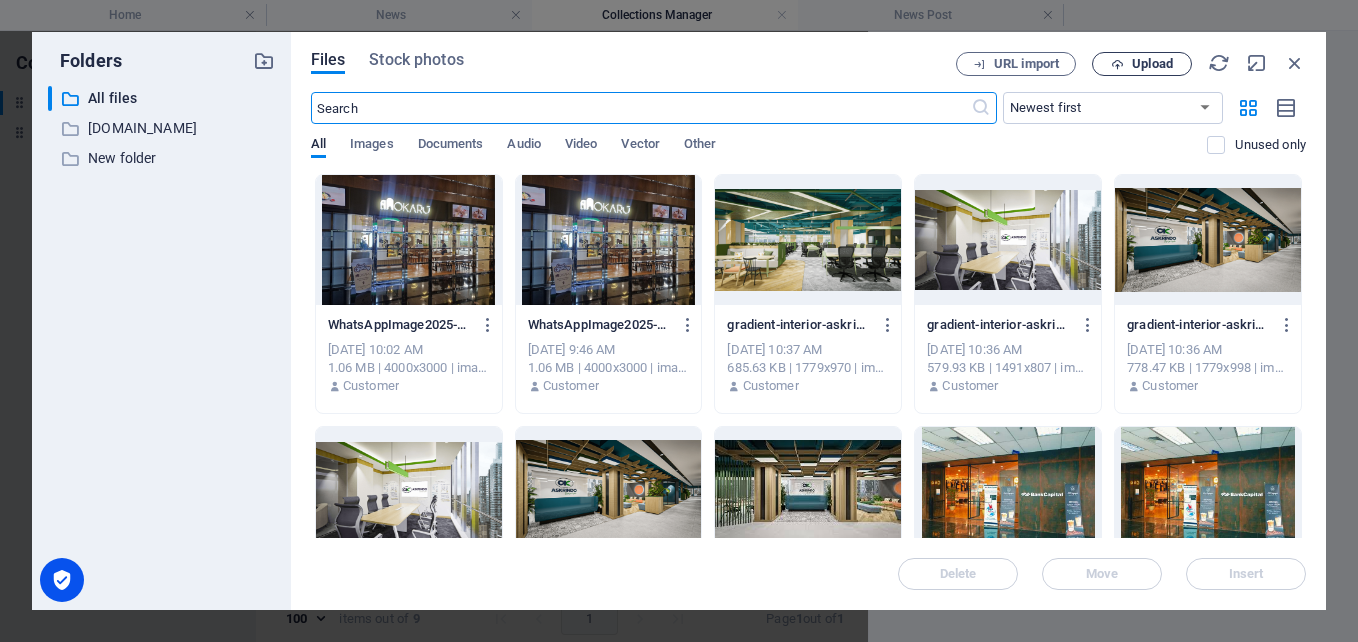 click on "Upload" at bounding box center [1152, 64] 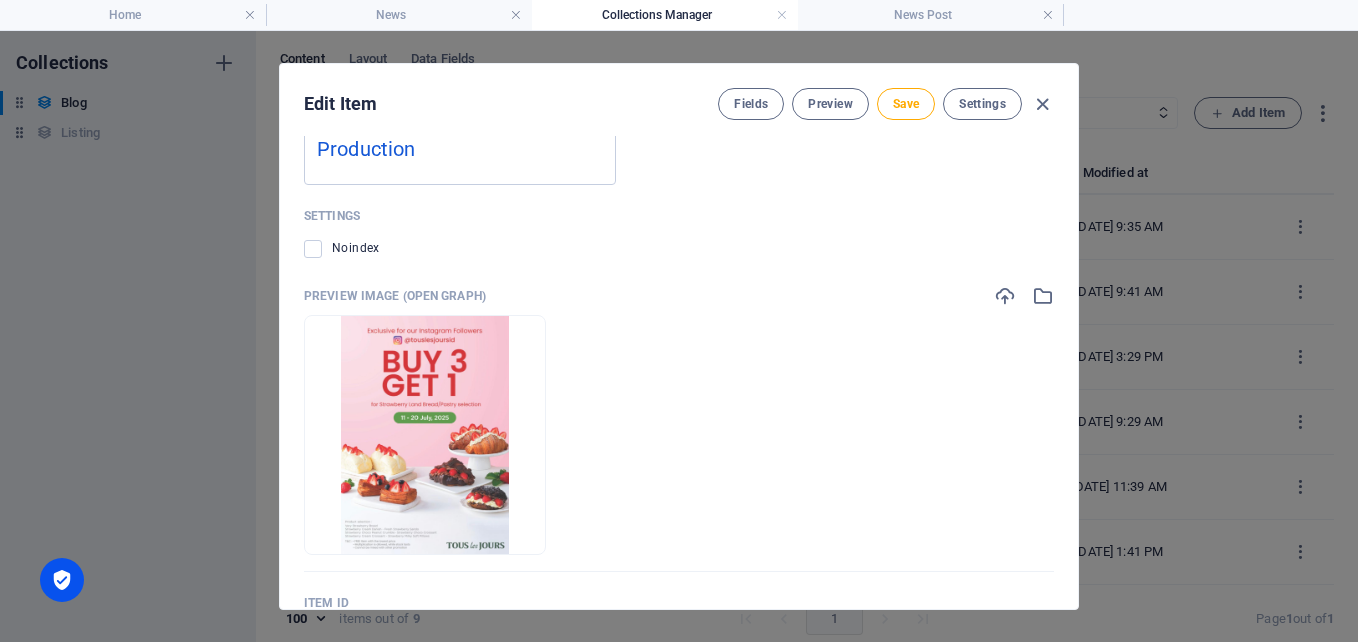 scroll, scrollTop: 9, scrollLeft: 0, axis: vertical 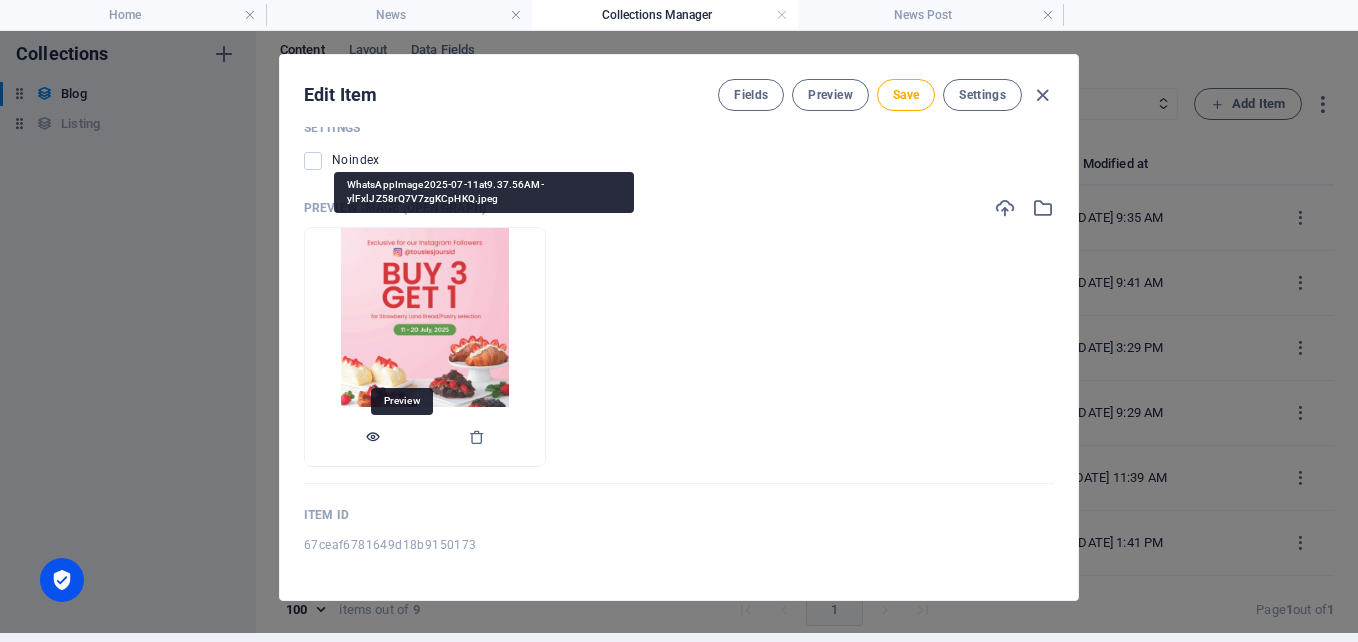 click at bounding box center [373, 437] 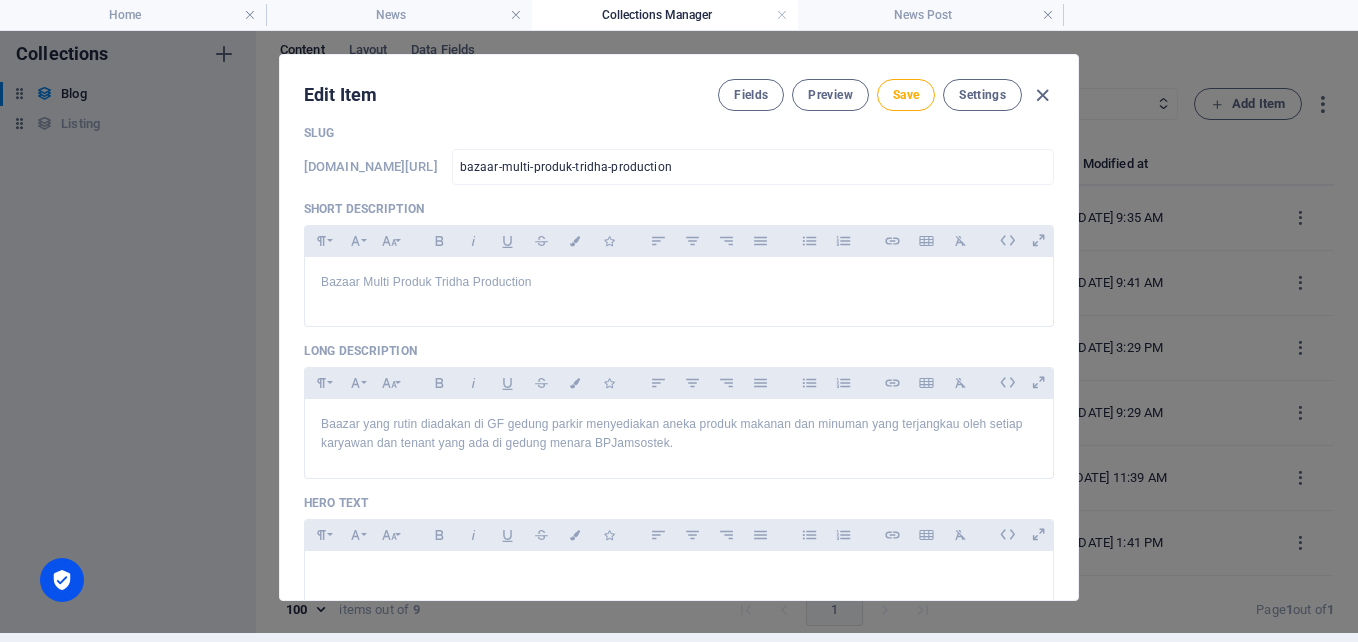 scroll, scrollTop: 0, scrollLeft: 0, axis: both 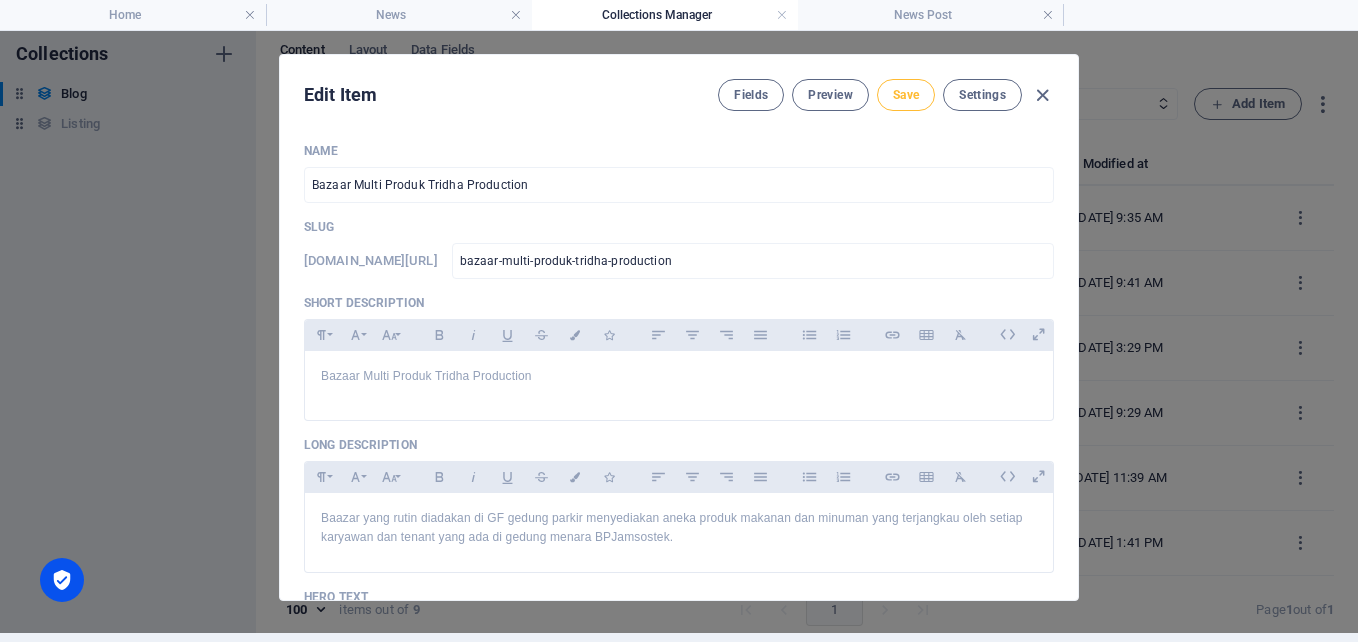 click on "Save" at bounding box center (906, 95) 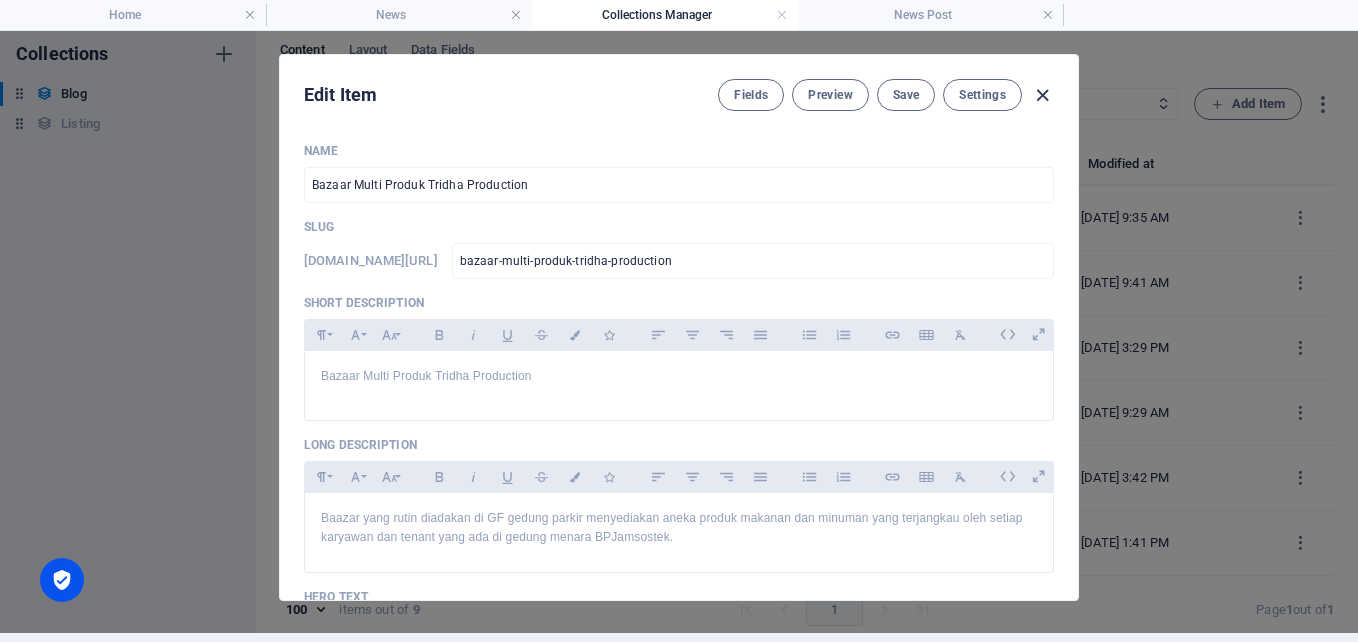 click at bounding box center [1042, 95] 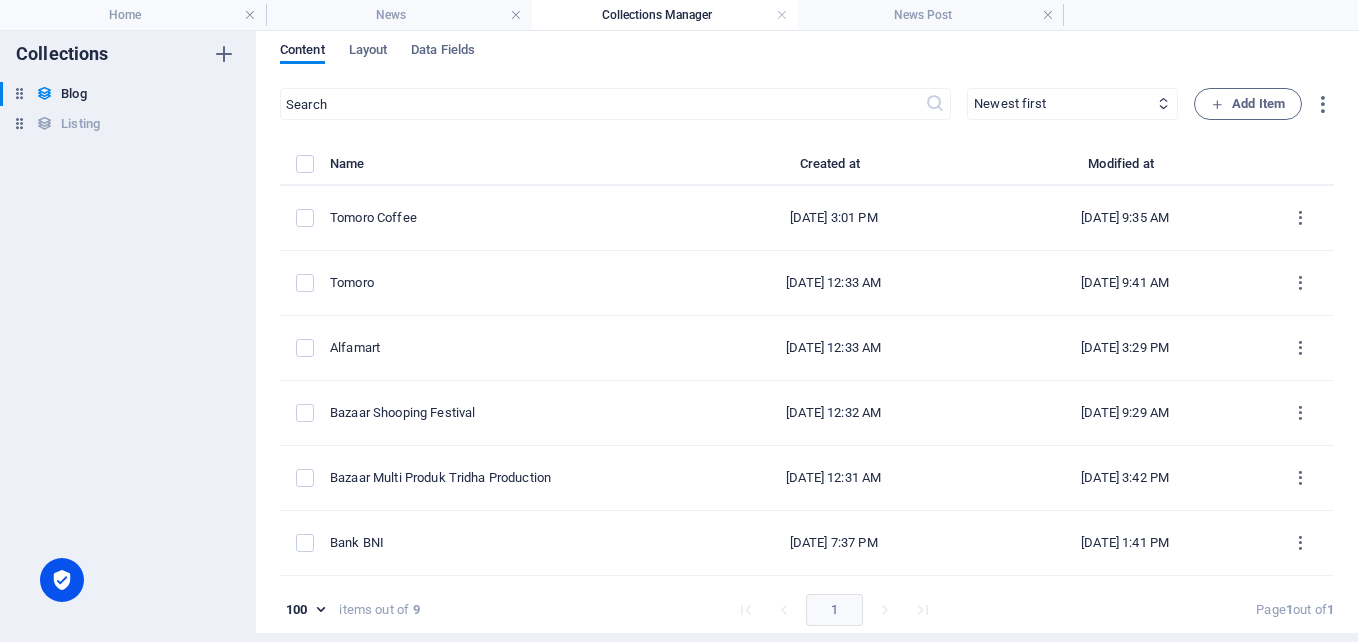 type on "2025-07-14" 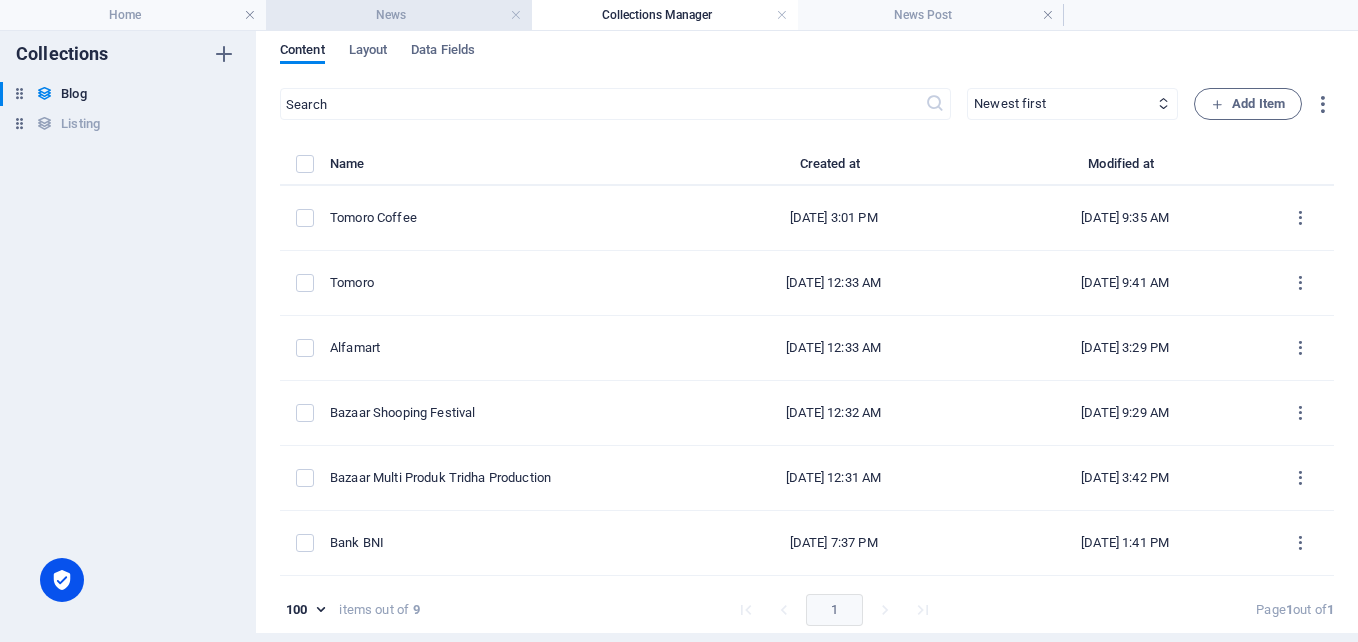 click on "News" at bounding box center [399, 15] 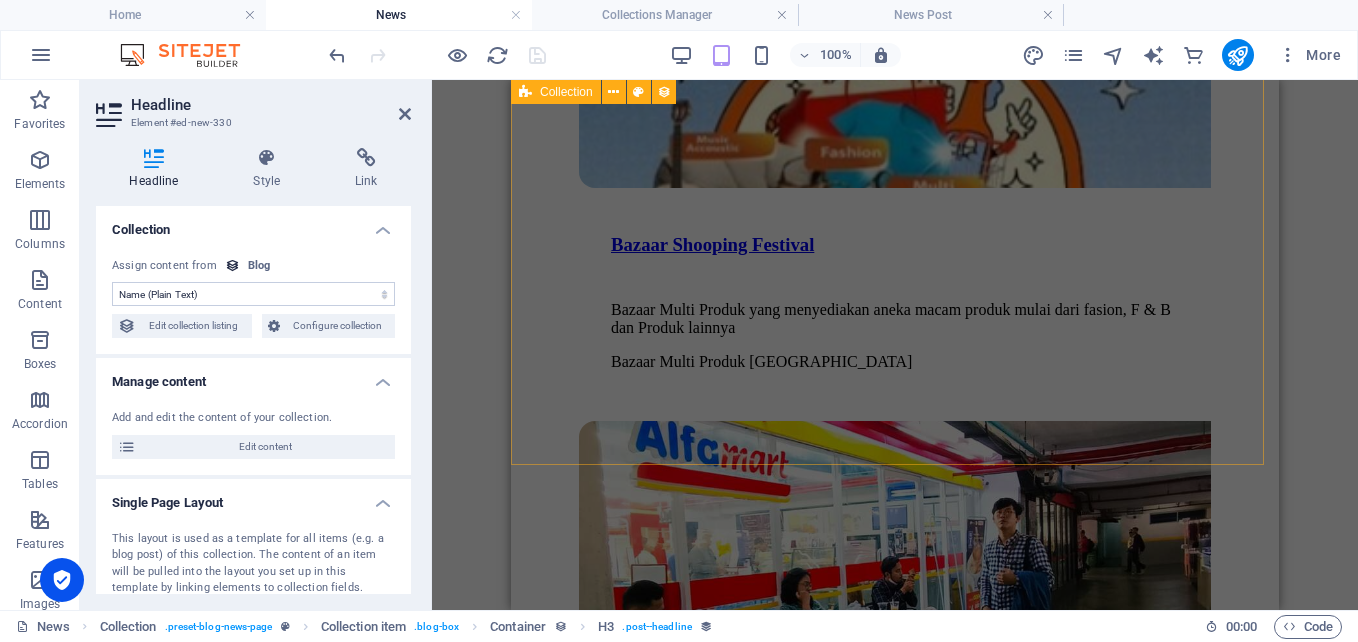 scroll, scrollTop: 3284, scrollLeft: 0, axis: vertical 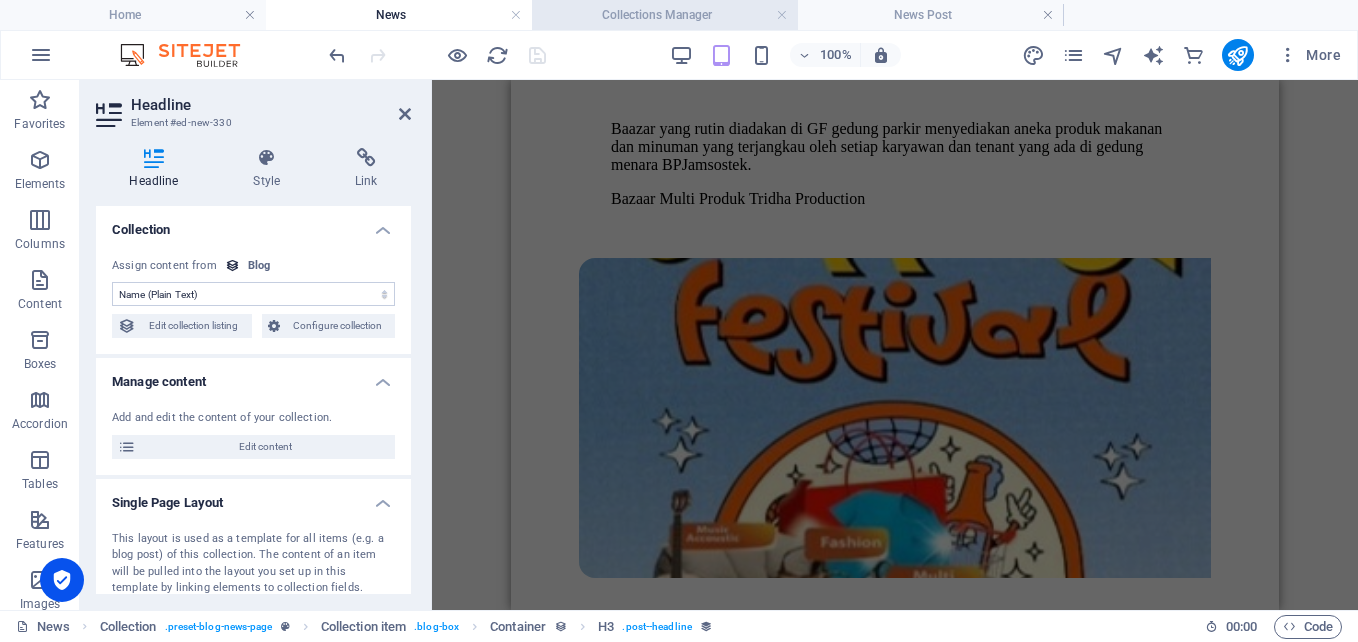 click on "Collections Manager" at bounding box center (665, 15) 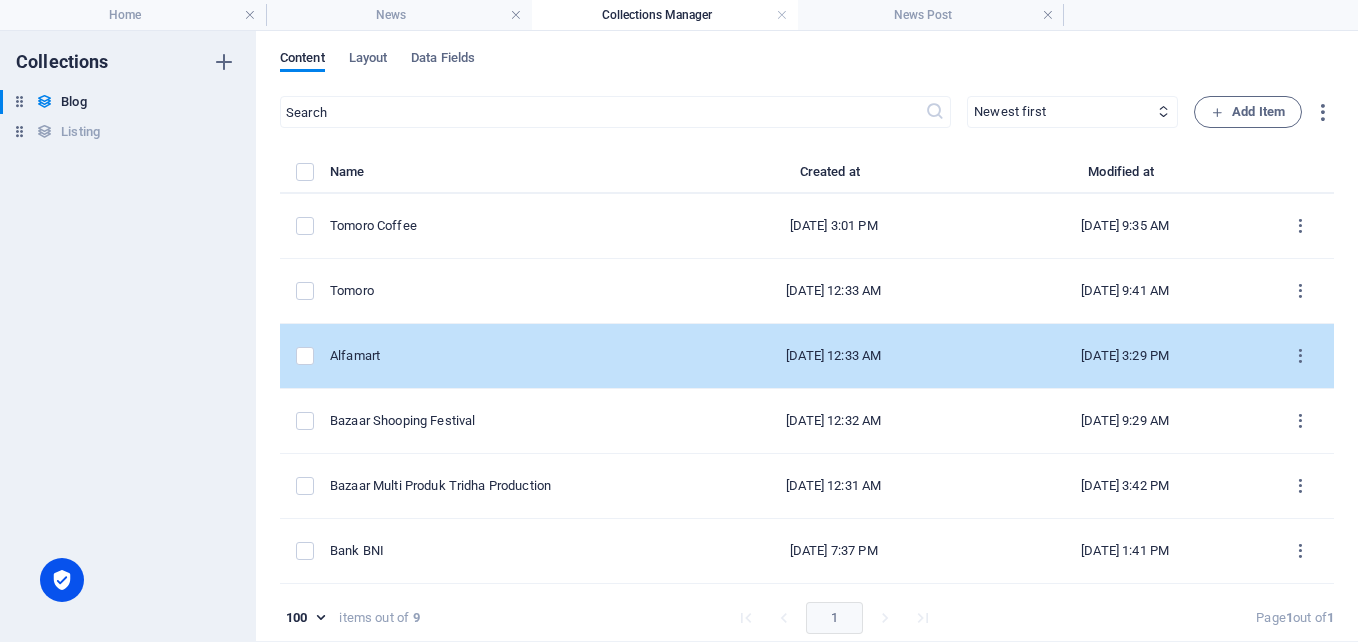 scroll, scrollTop: 0, scrollLeft: 0, axis: both 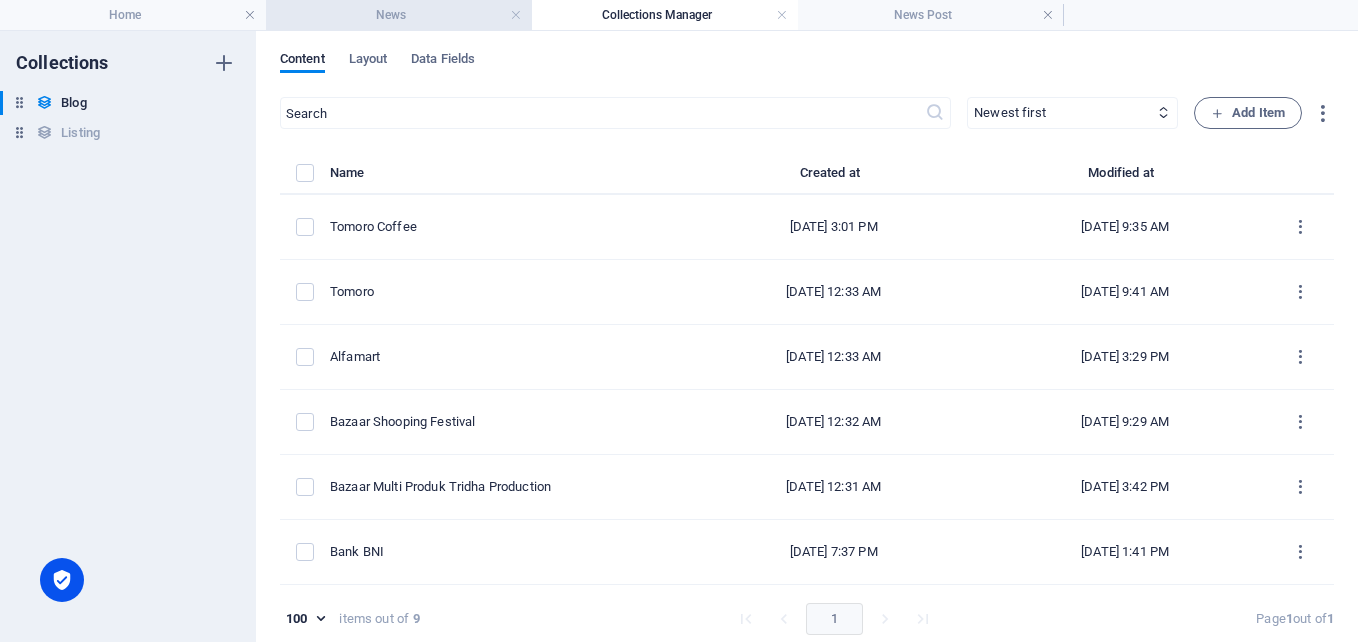 click on "News" at bounding box center (399, 15) 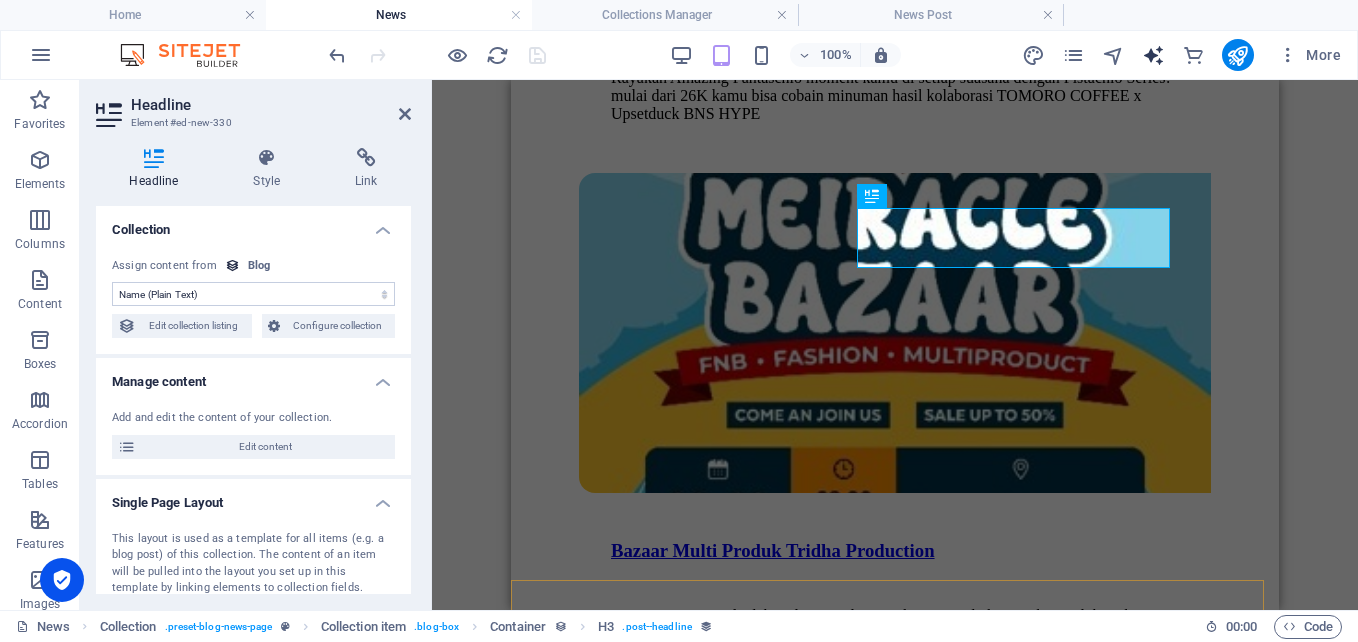 scroll, scrollTop: 2784, scrollLeft: 0, axis: vertical 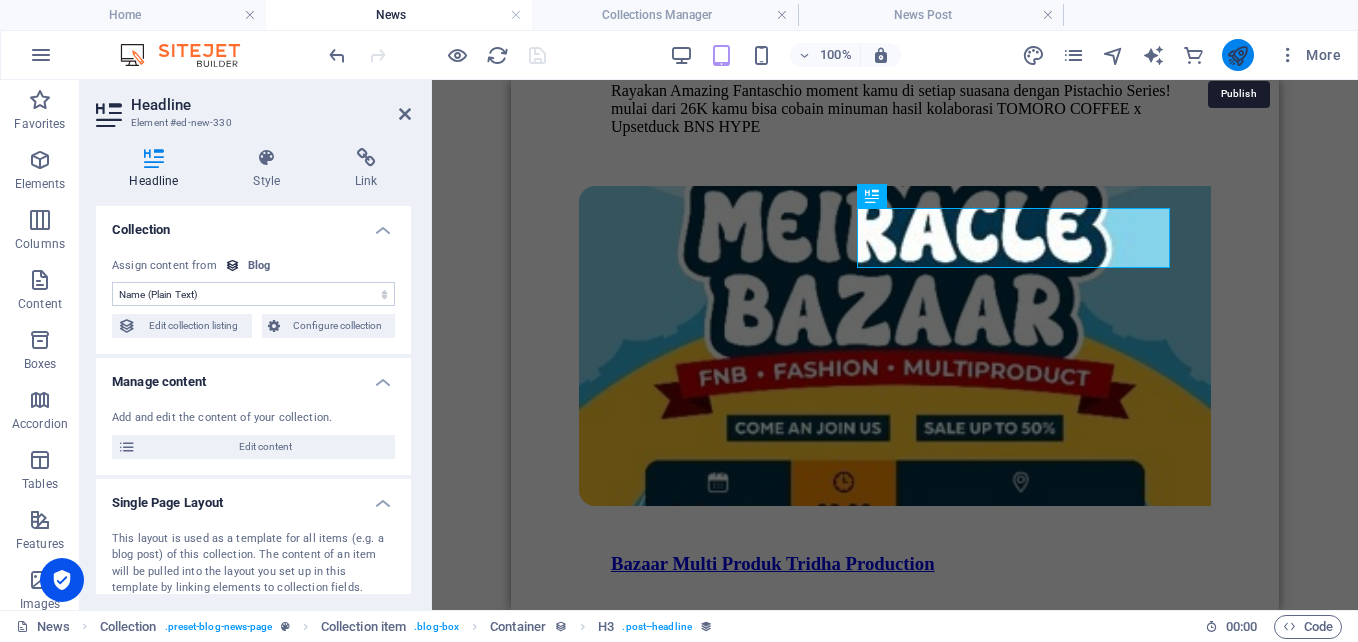 click at bounding box center [1237, 55] 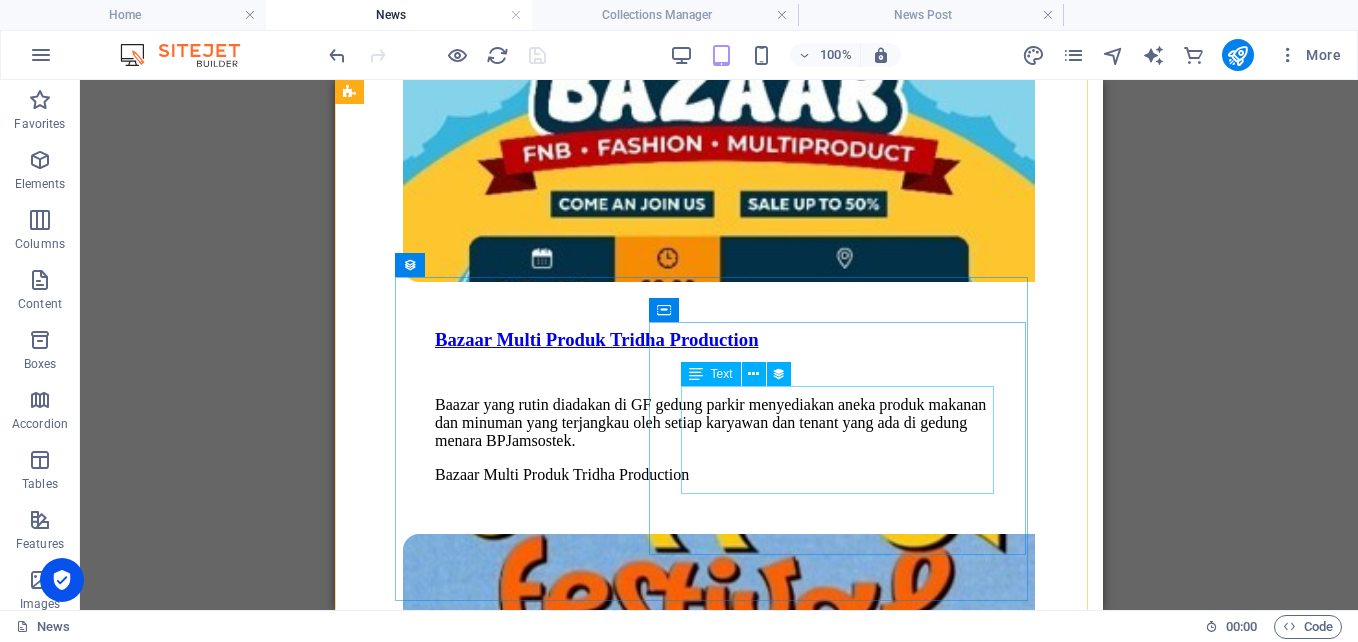 scroll, scrollTop: 2784, scrollLeft: 0, axis: vertical 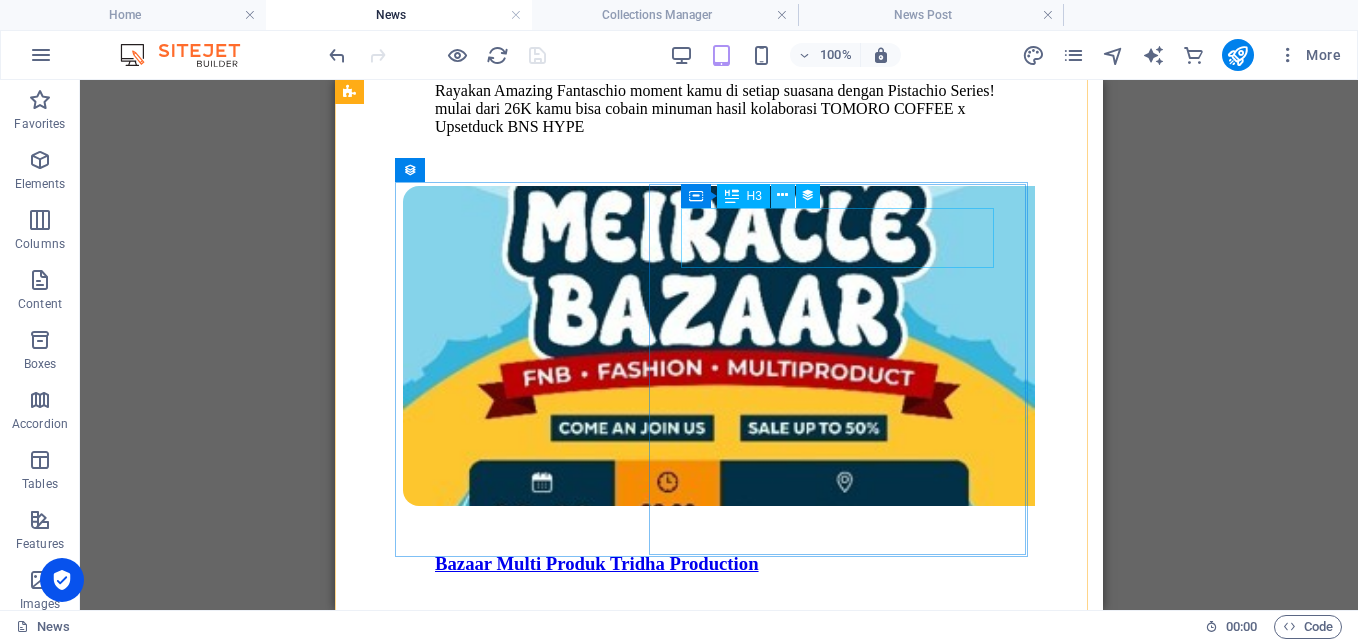 click at bounding box center (782, 195) 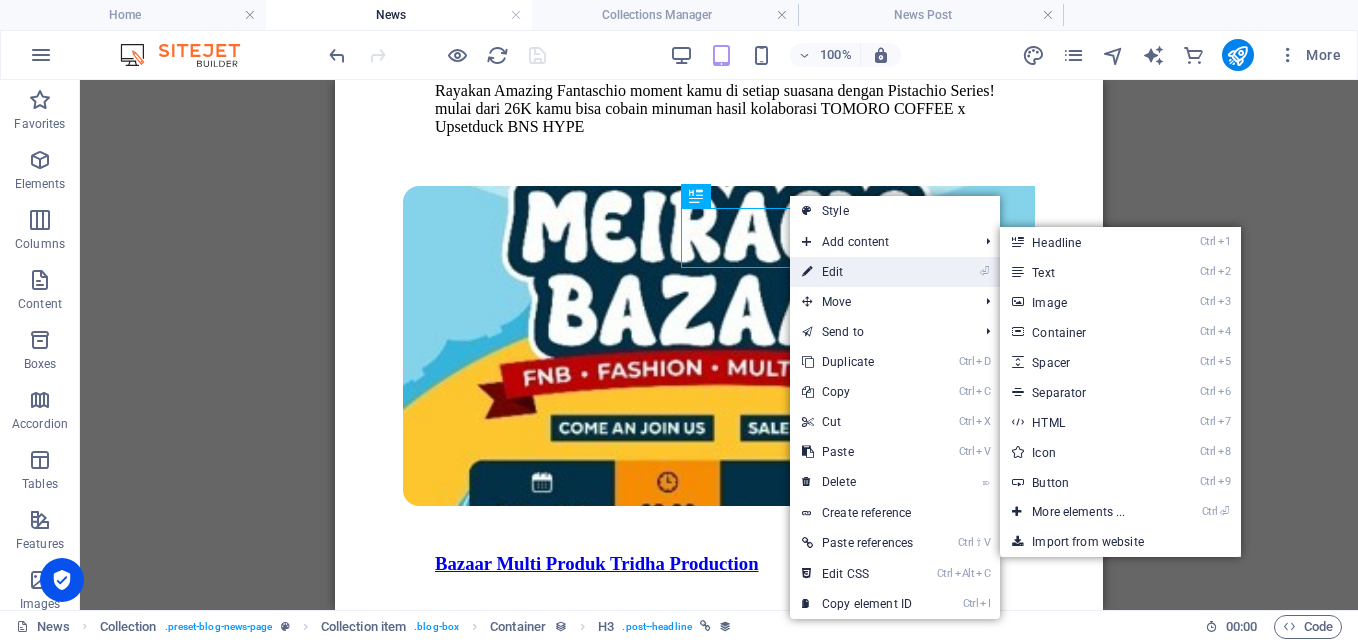 click on "⏎  Edit" at bounding box center [857, 272] 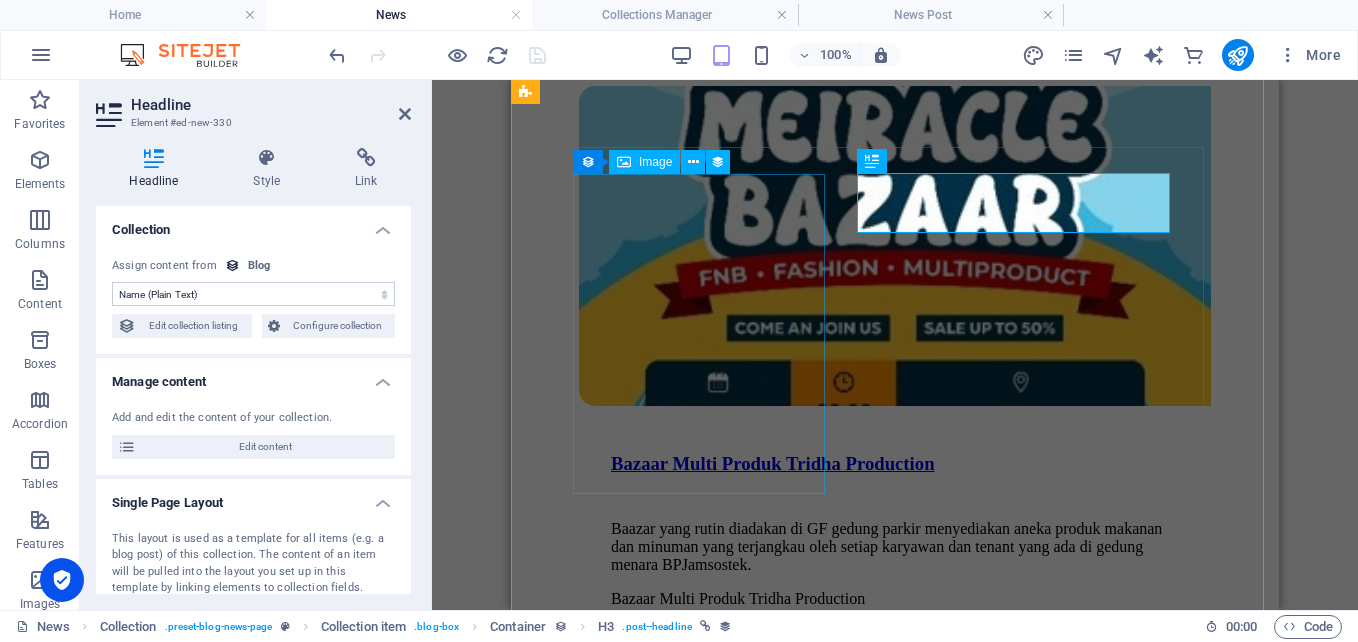 scroll, scrollTop: 2684, scrollLeft: 0, axis: vertical 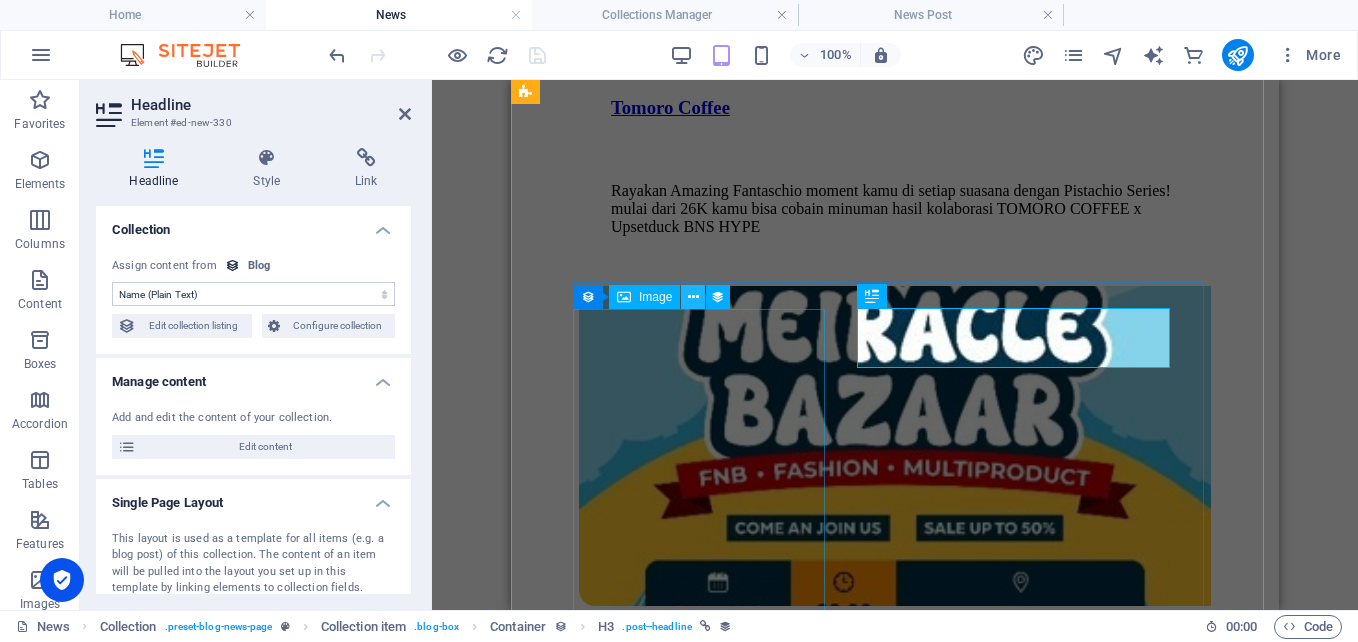 click at bounding box center [693, 297] 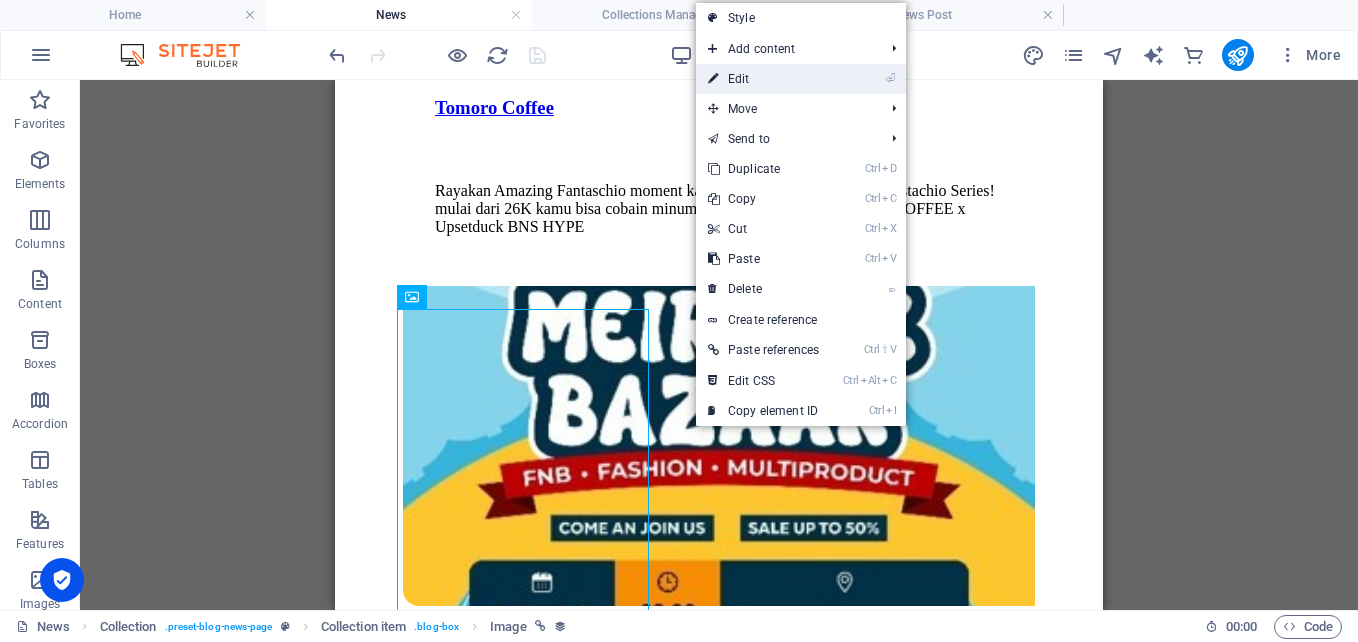 click on "⏎  Edit" at bounding box center (763, 79) 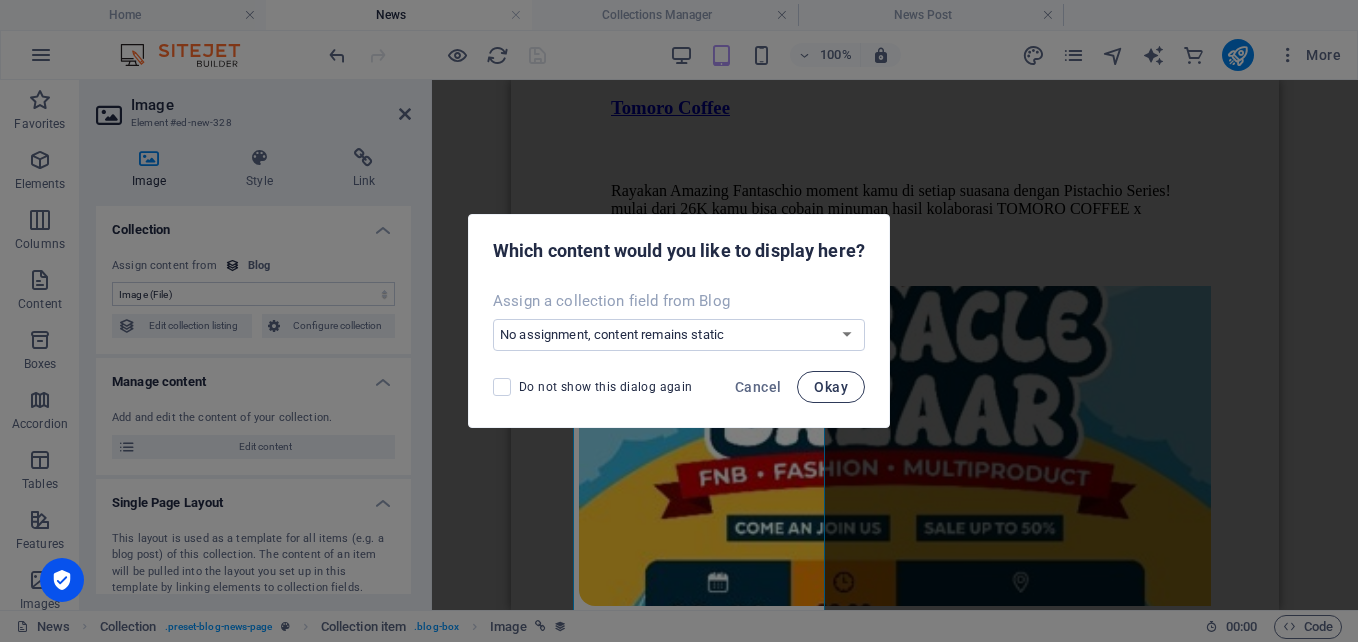 click on "Okay" at bounding box center (831, 387) 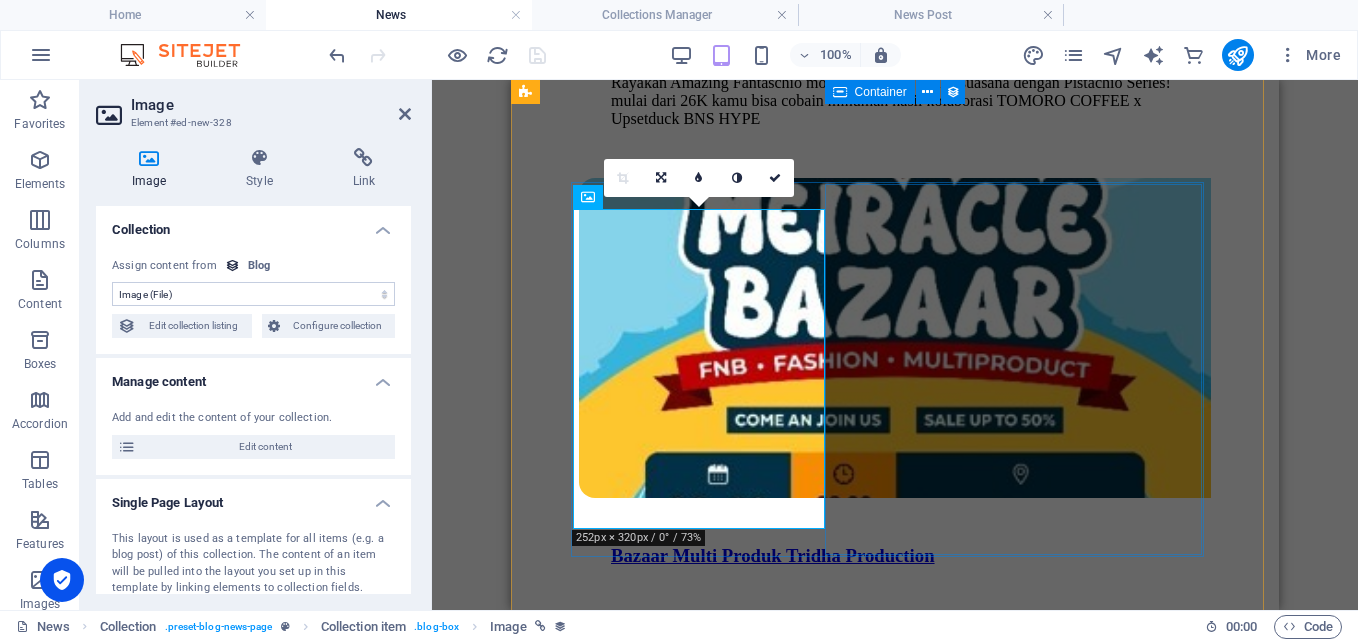 scroll, scrollTop: 2784, scrollLeft: 0, axis: vertical 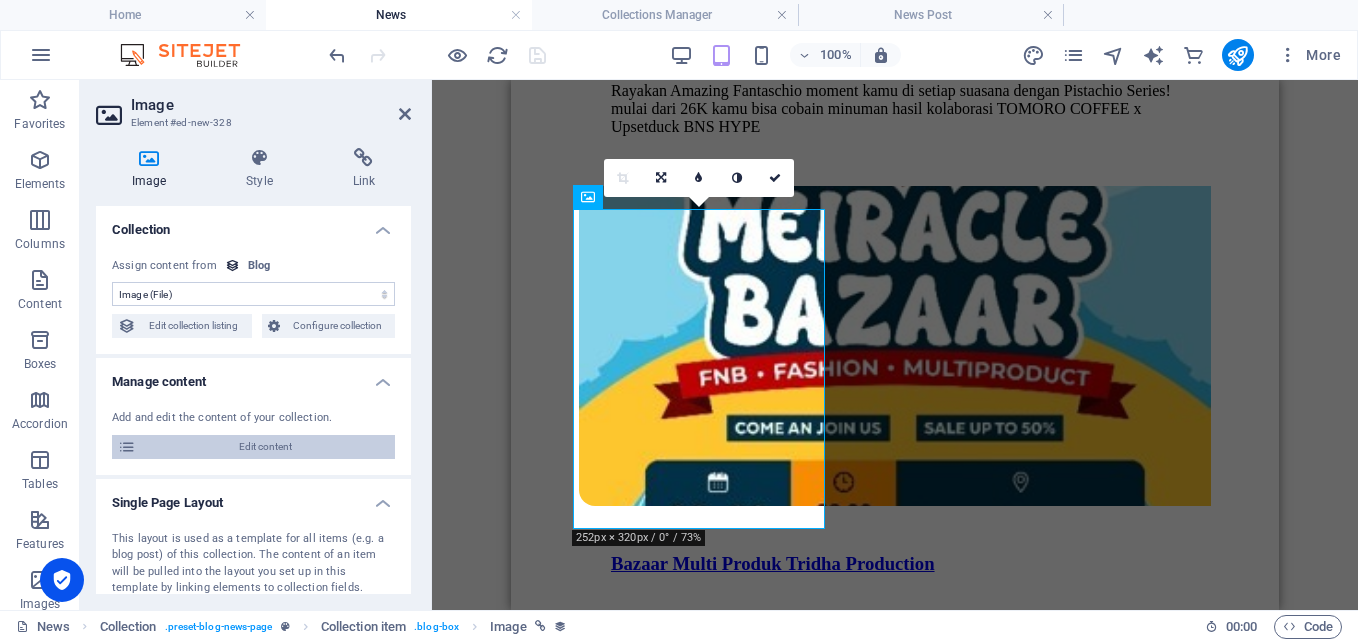 click on "Edit content" at bounding box center [265, 447] 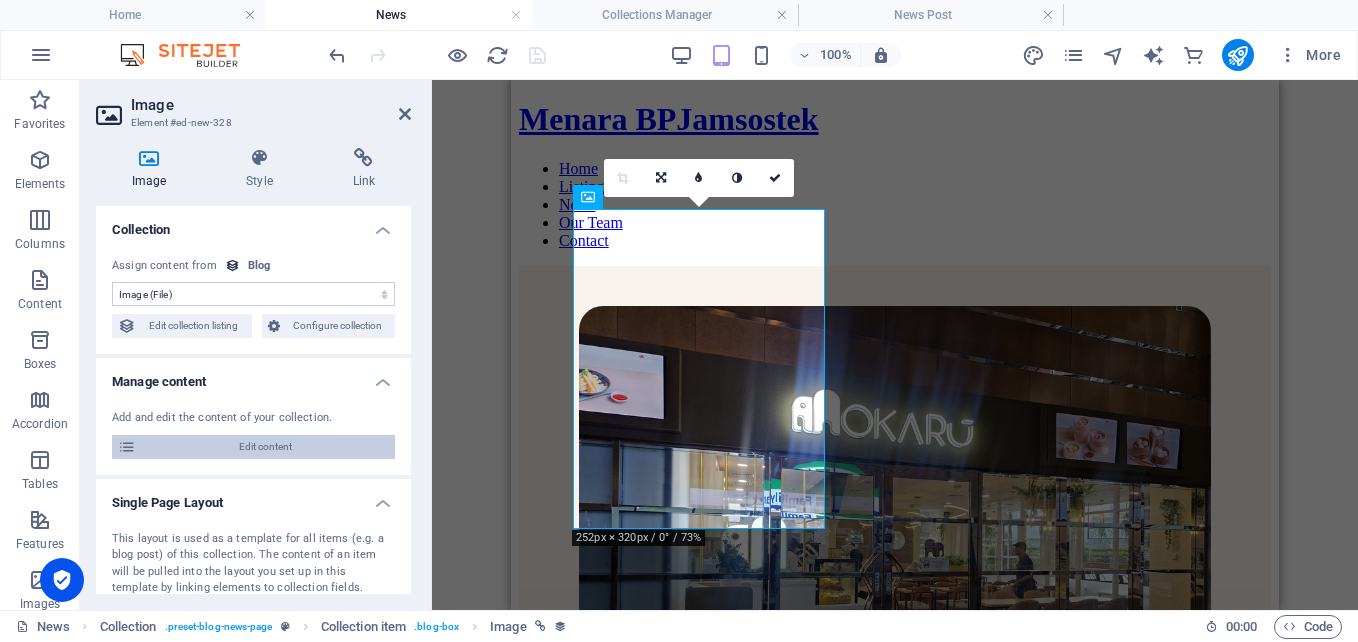 select on "Trends" 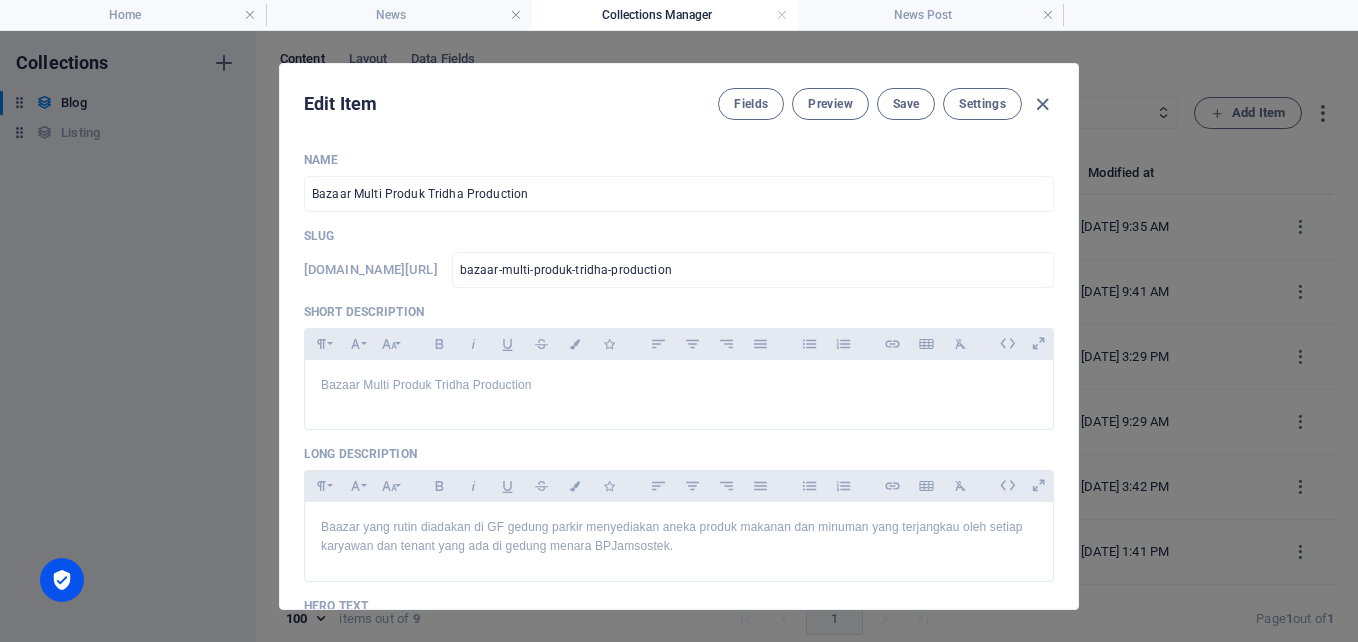 scroll, scrollTop: 500, scrollLeft: 0, axis: vertical 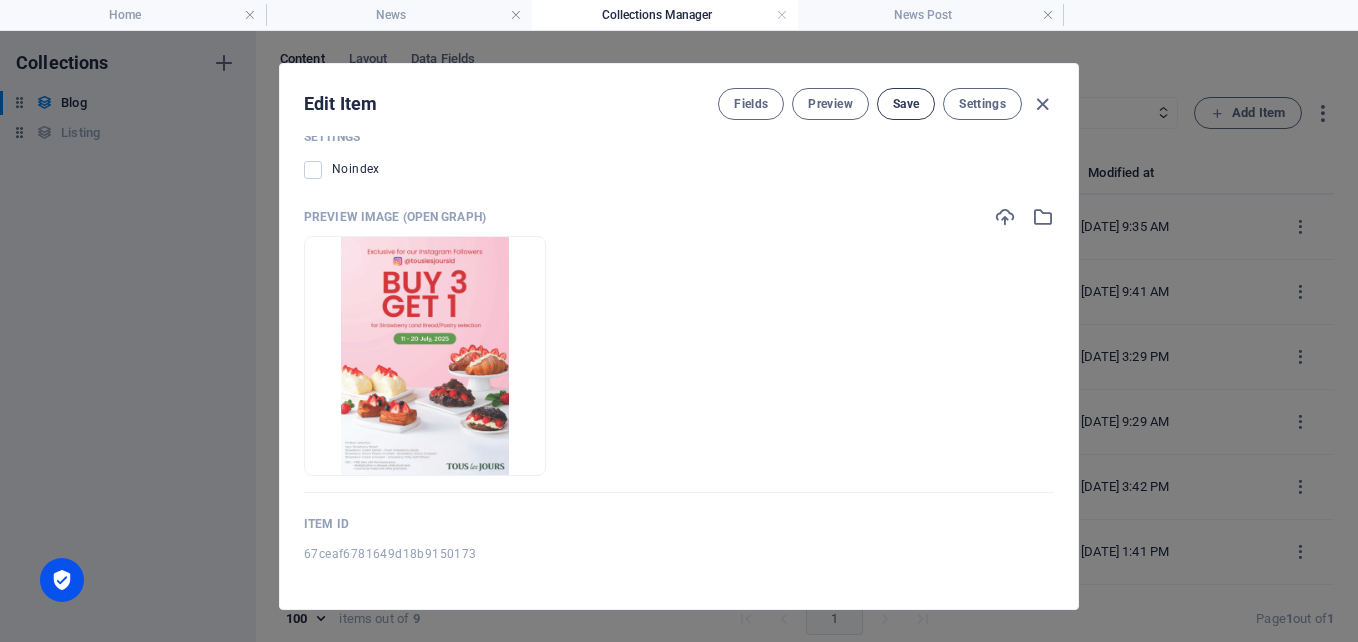 click on "Save" at bounding box center [906, 104] 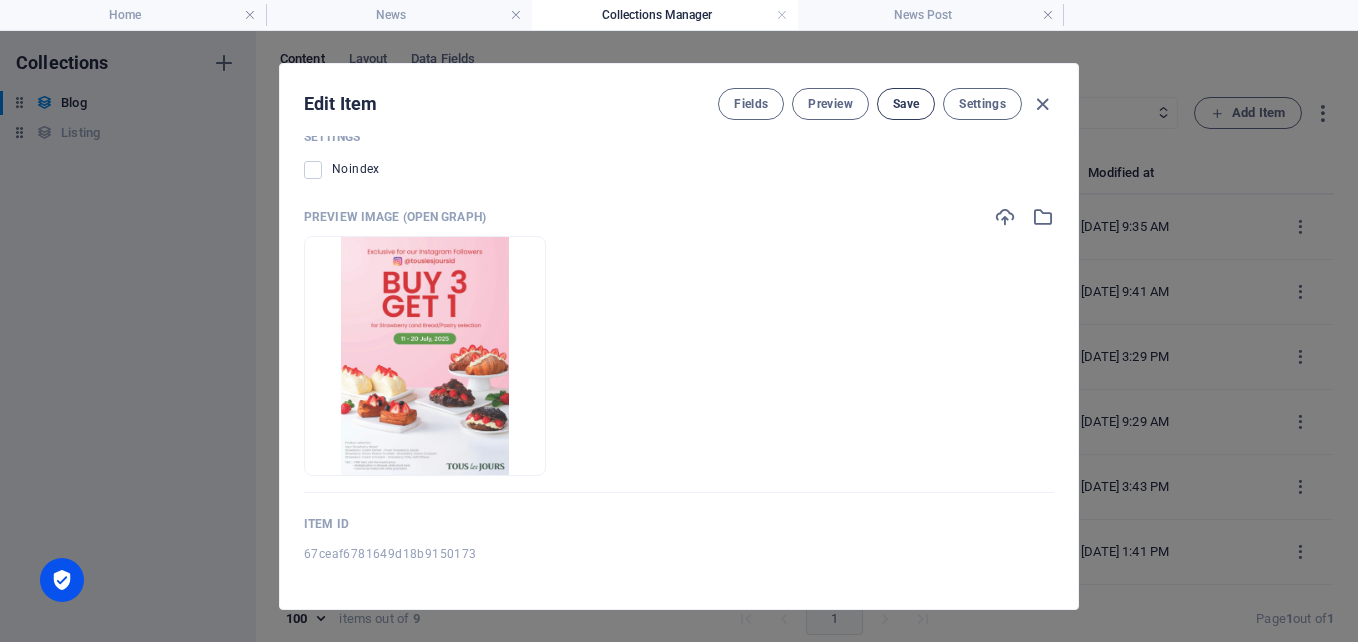 click on "Save" at bounding box center [906, 104] 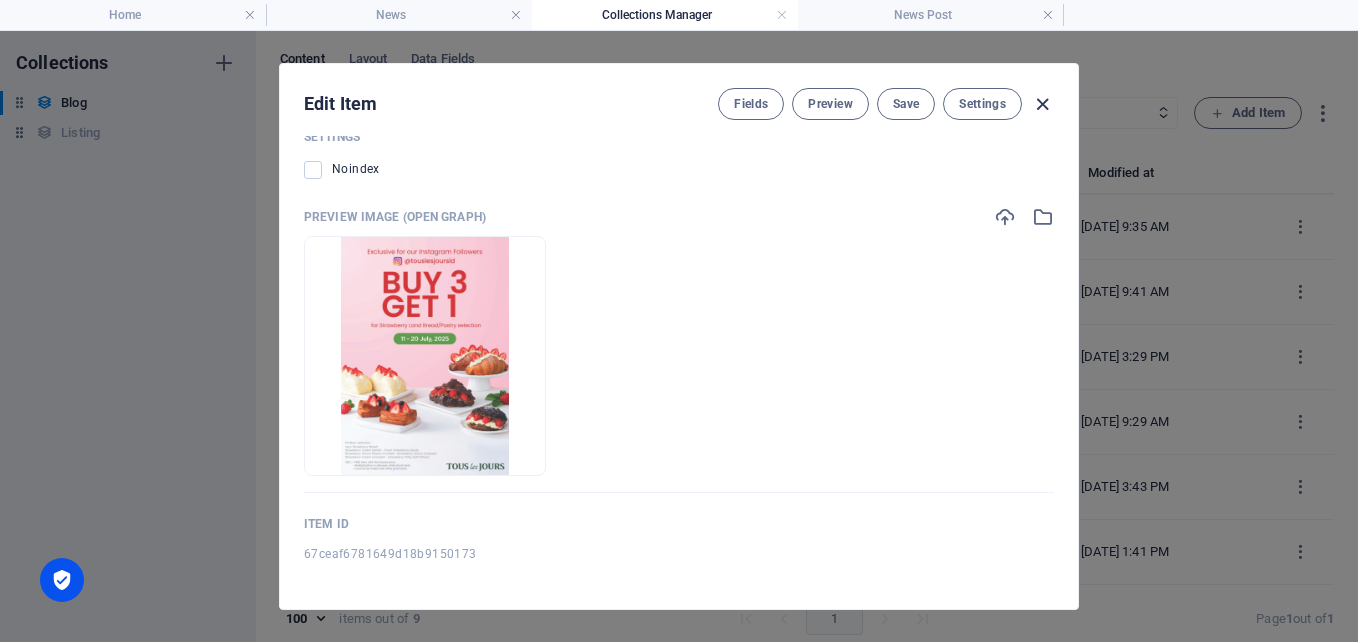 click at bounding box center (1042, 104) 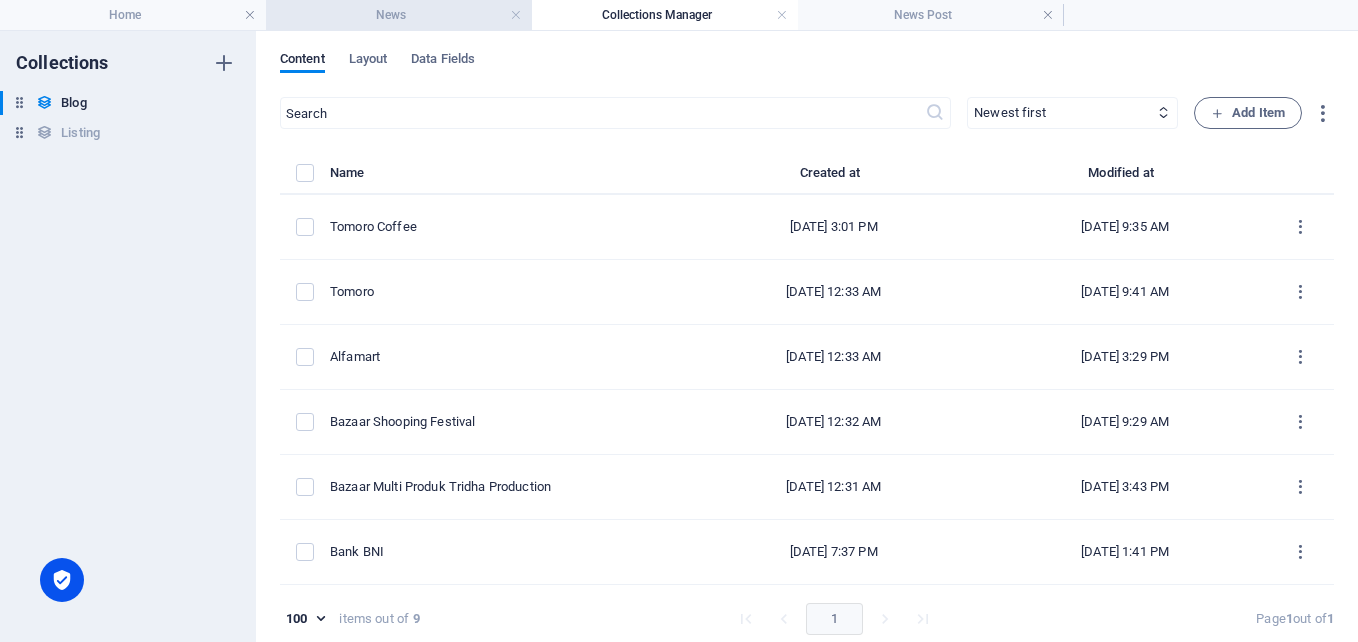 click on "News" at bounding box center (399, 15) 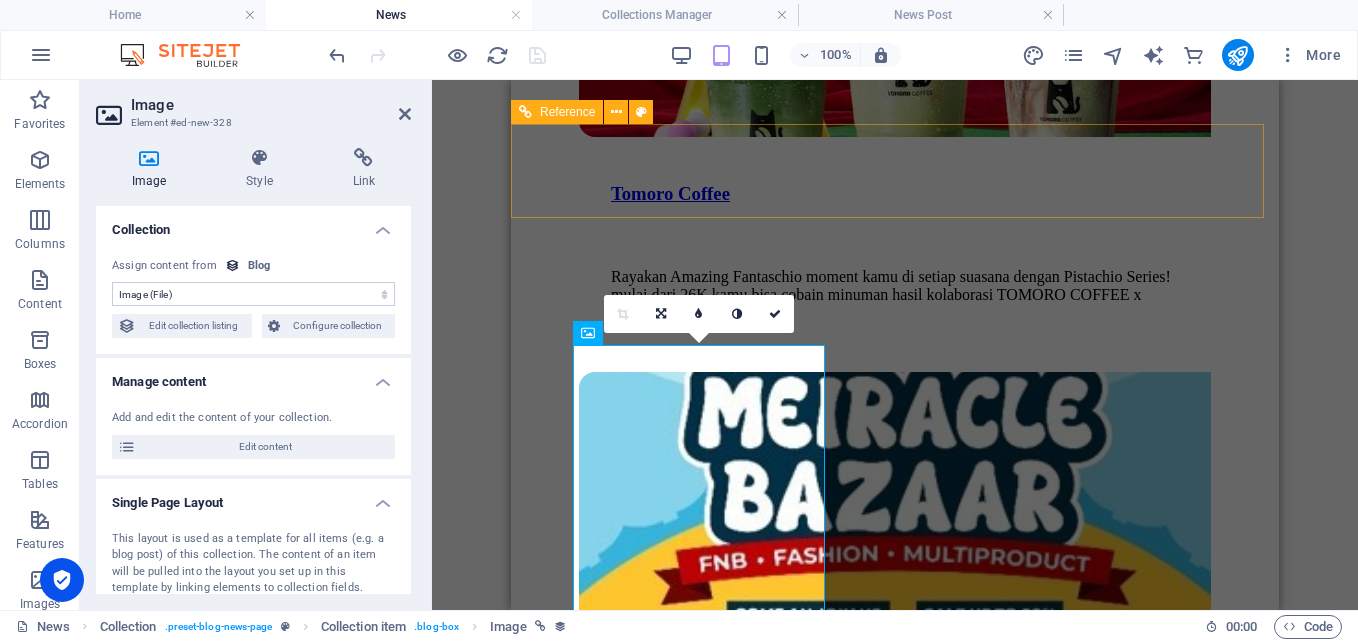 scroll, scrollTop: 2484, scrollLeft: 0, axis: vertical 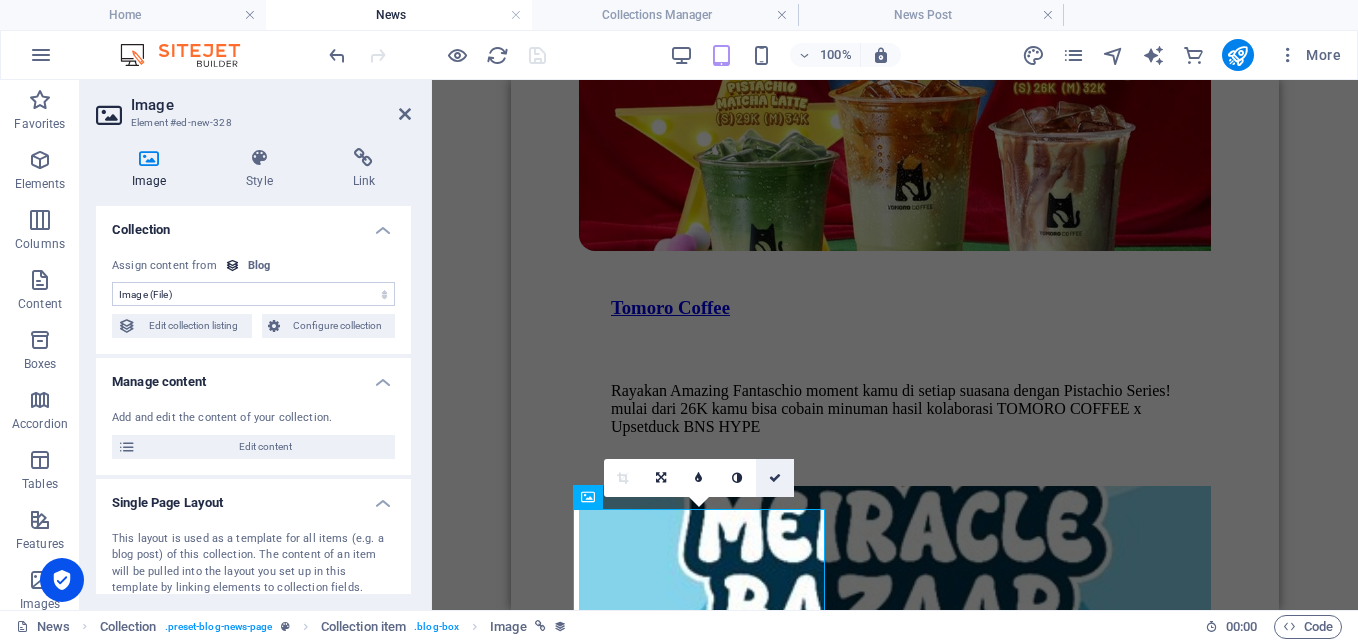 click at bounding box center (775, 478) 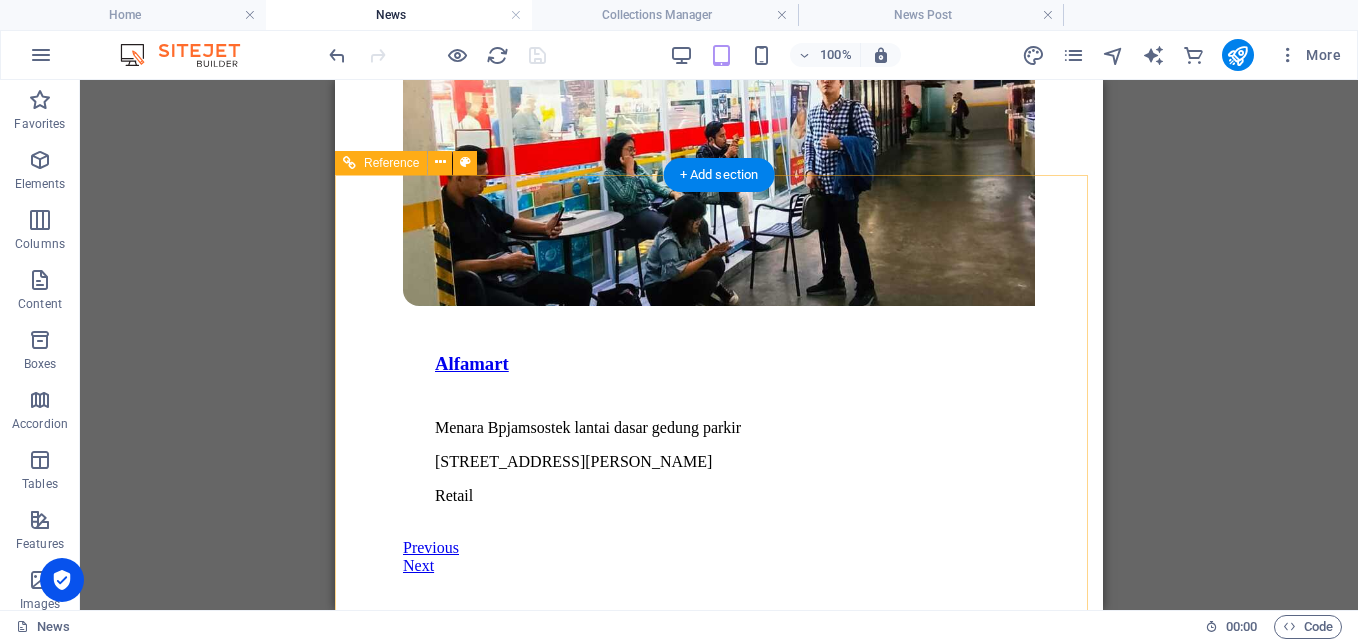 scroll, scrollTop: 4184, scrollLeft: 0, axis: vertical 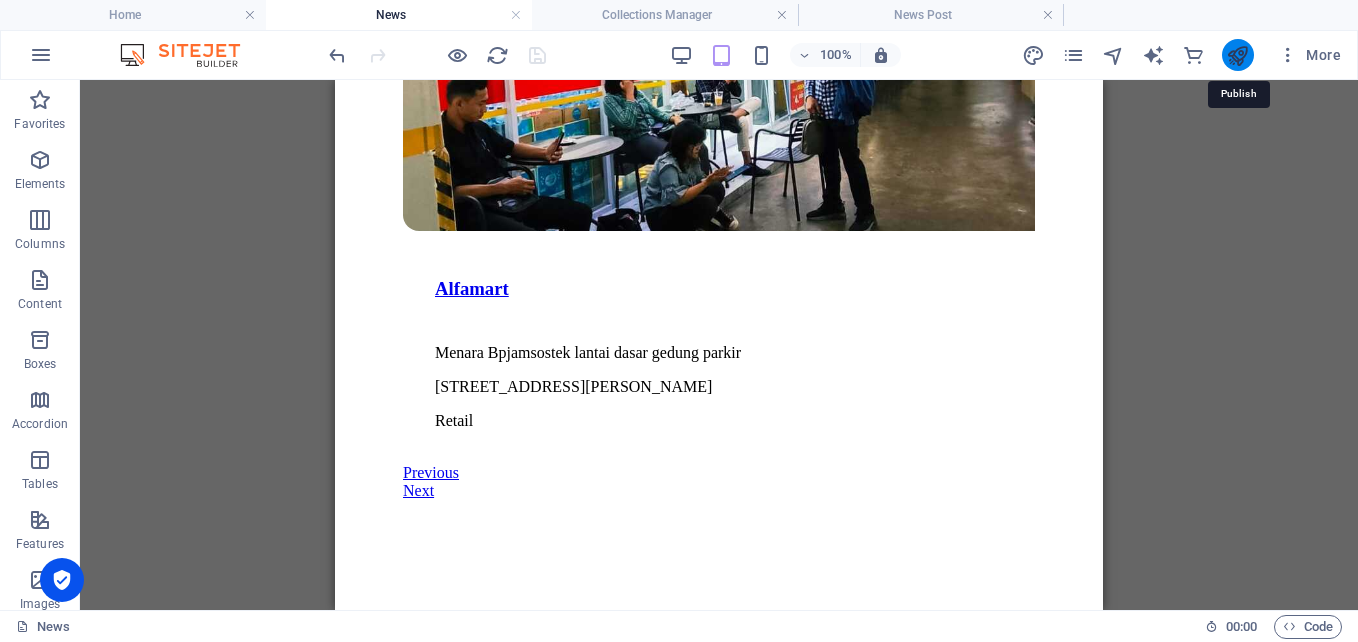 click at bounding box center [1237, 55] 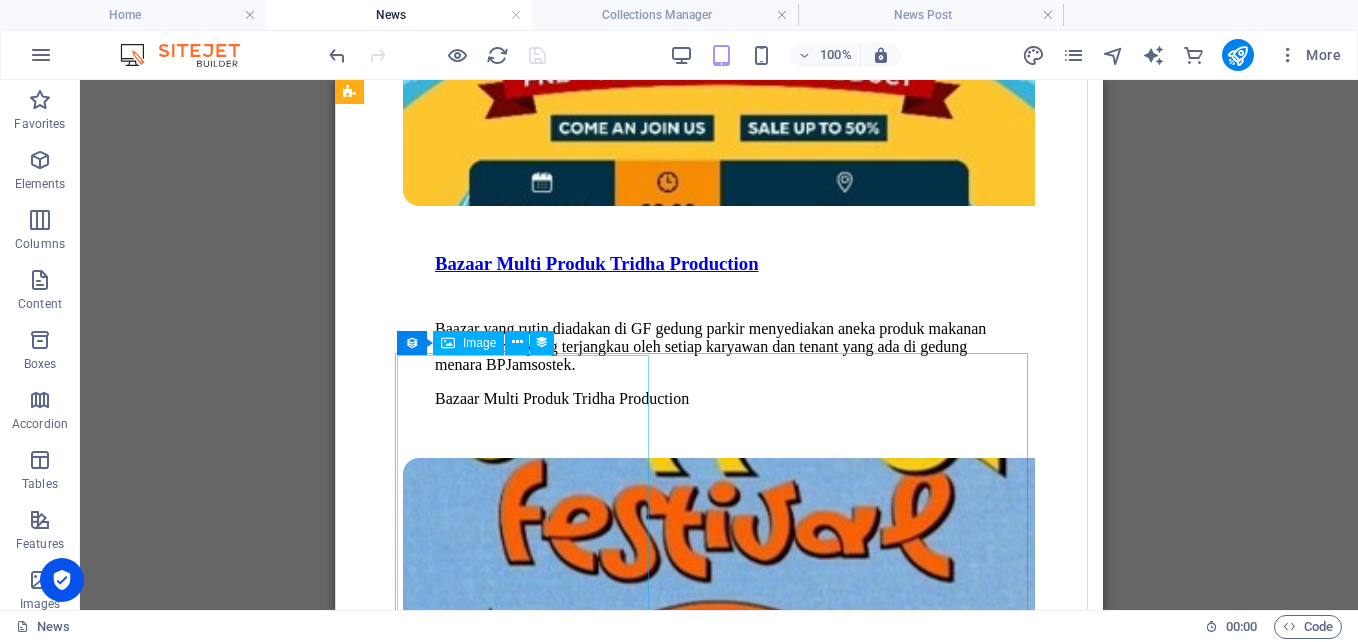 scroll, scrollTop: 2584, scrollLeft: 0, axis: vertical 